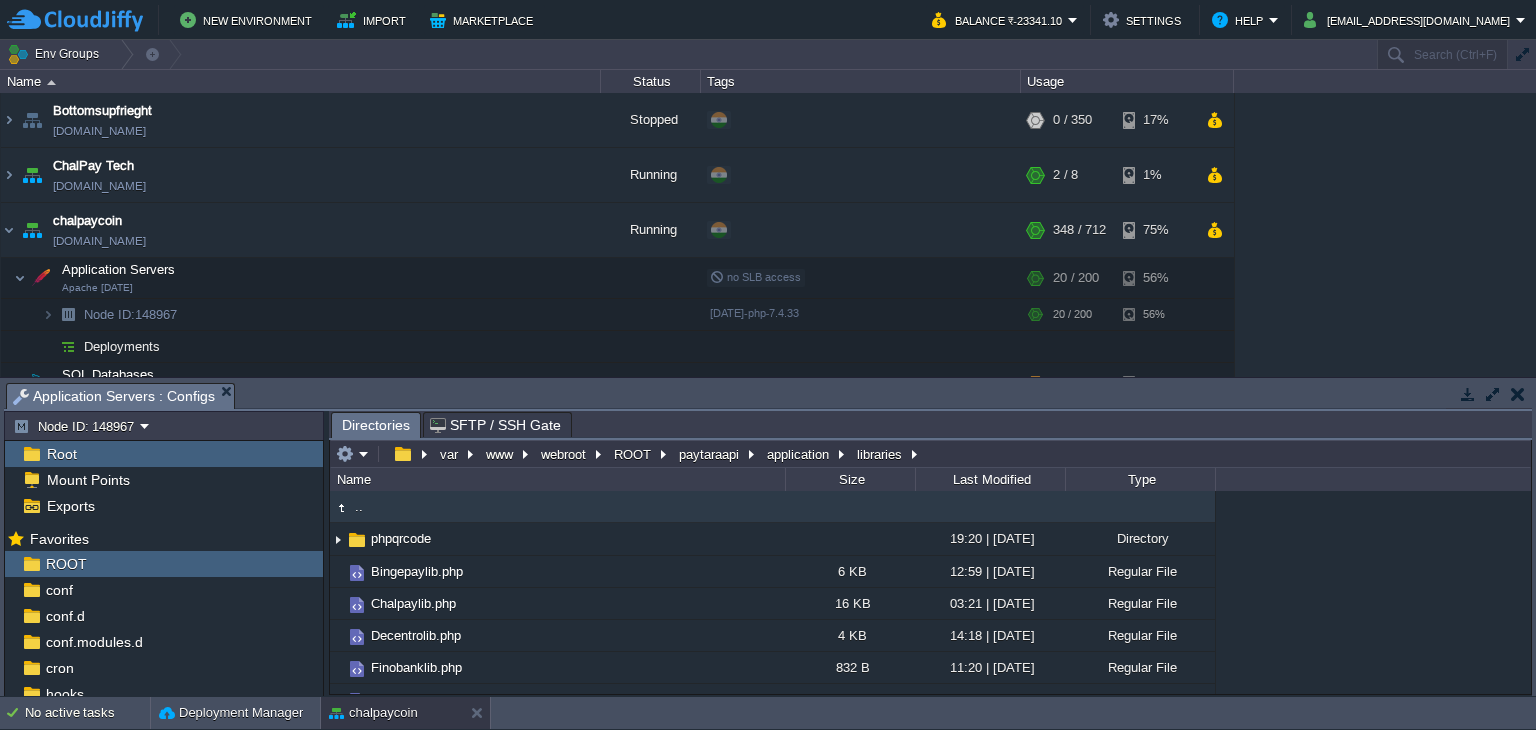 scroll, scrollTop: 0, scrollLeft: 0, axis: both 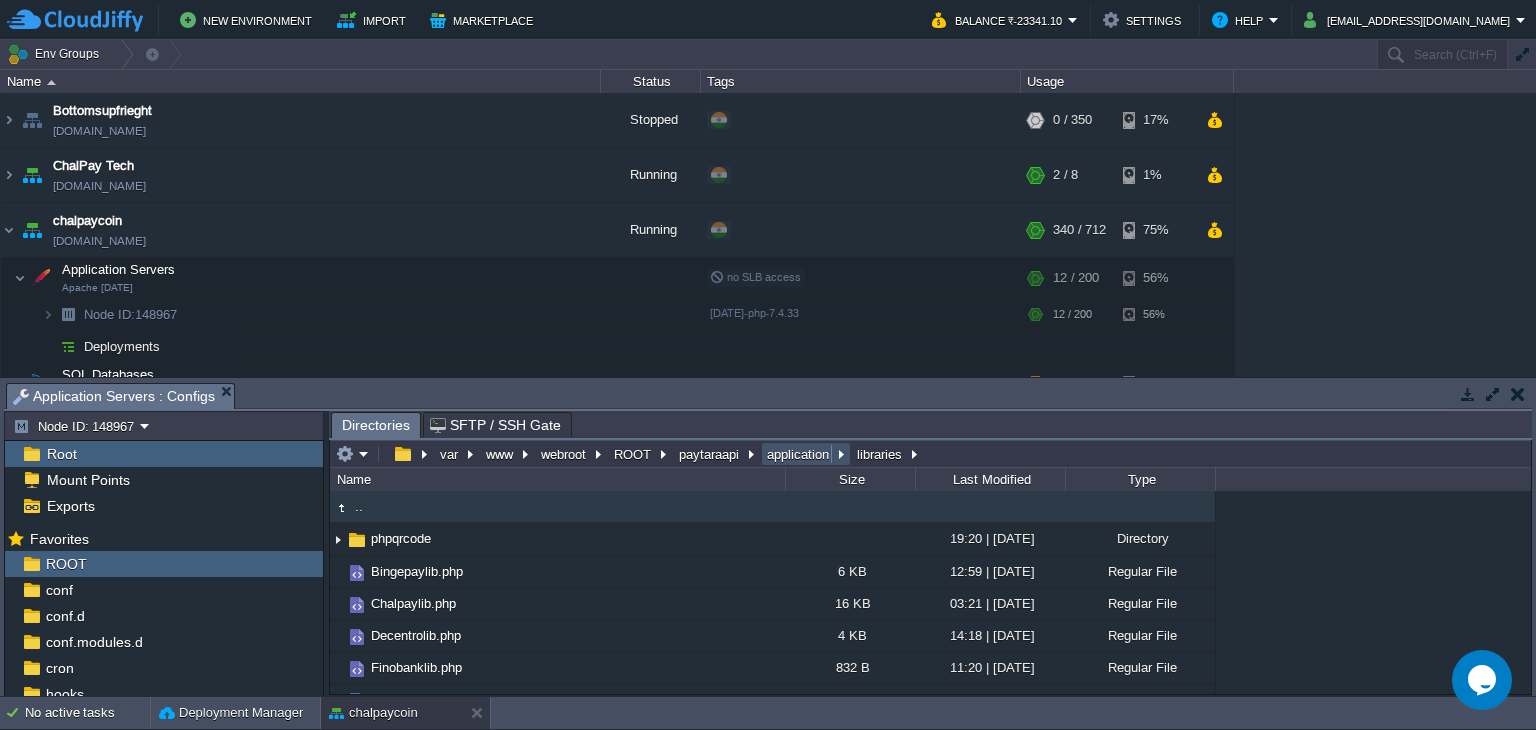 click on "application" at bounding box center (799, 454) 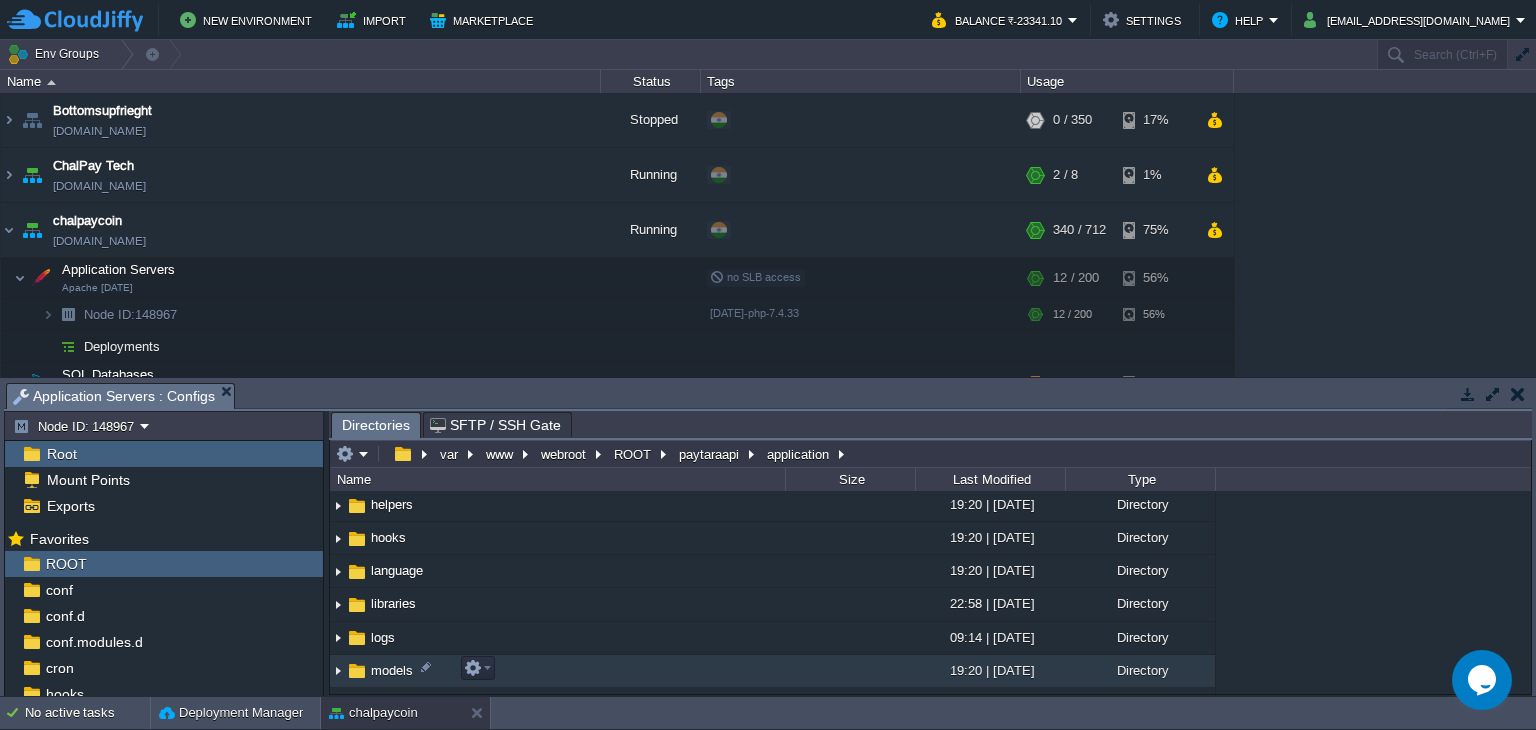 scroll, scrollTop: 284, scrollLeft: 0, axis: vertical 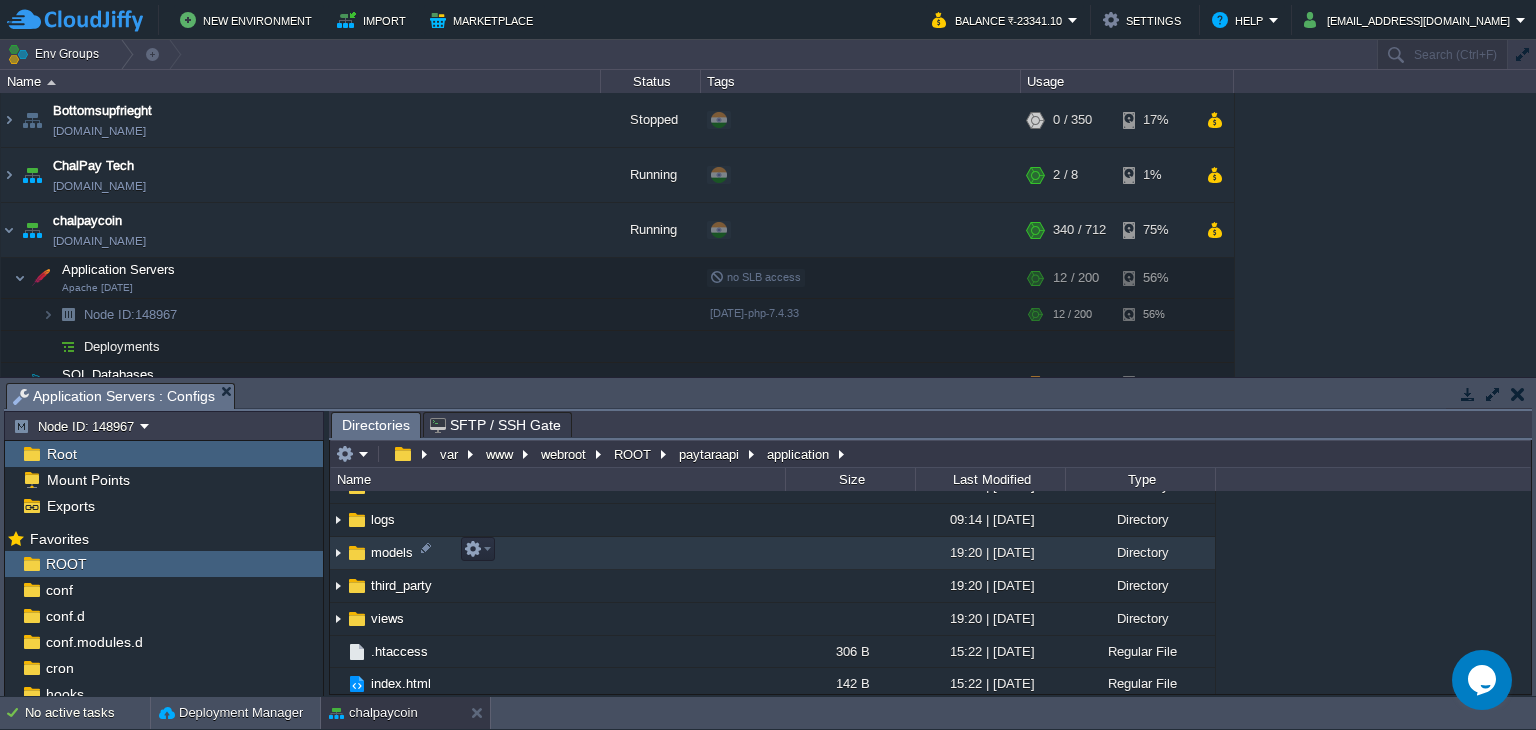 click on "models" at bounding box center (392, 552) 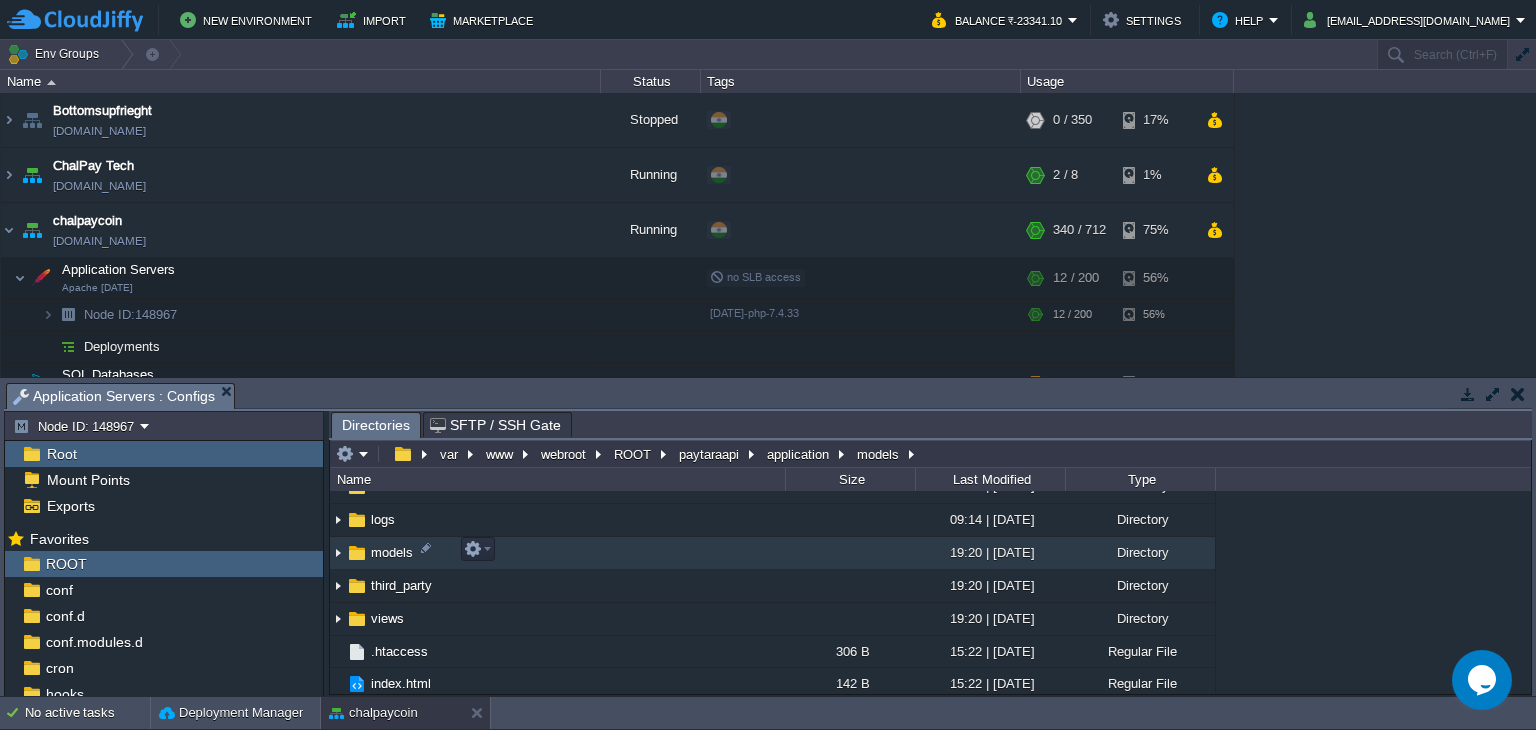 click on "models" at bounding box center (392, 552) 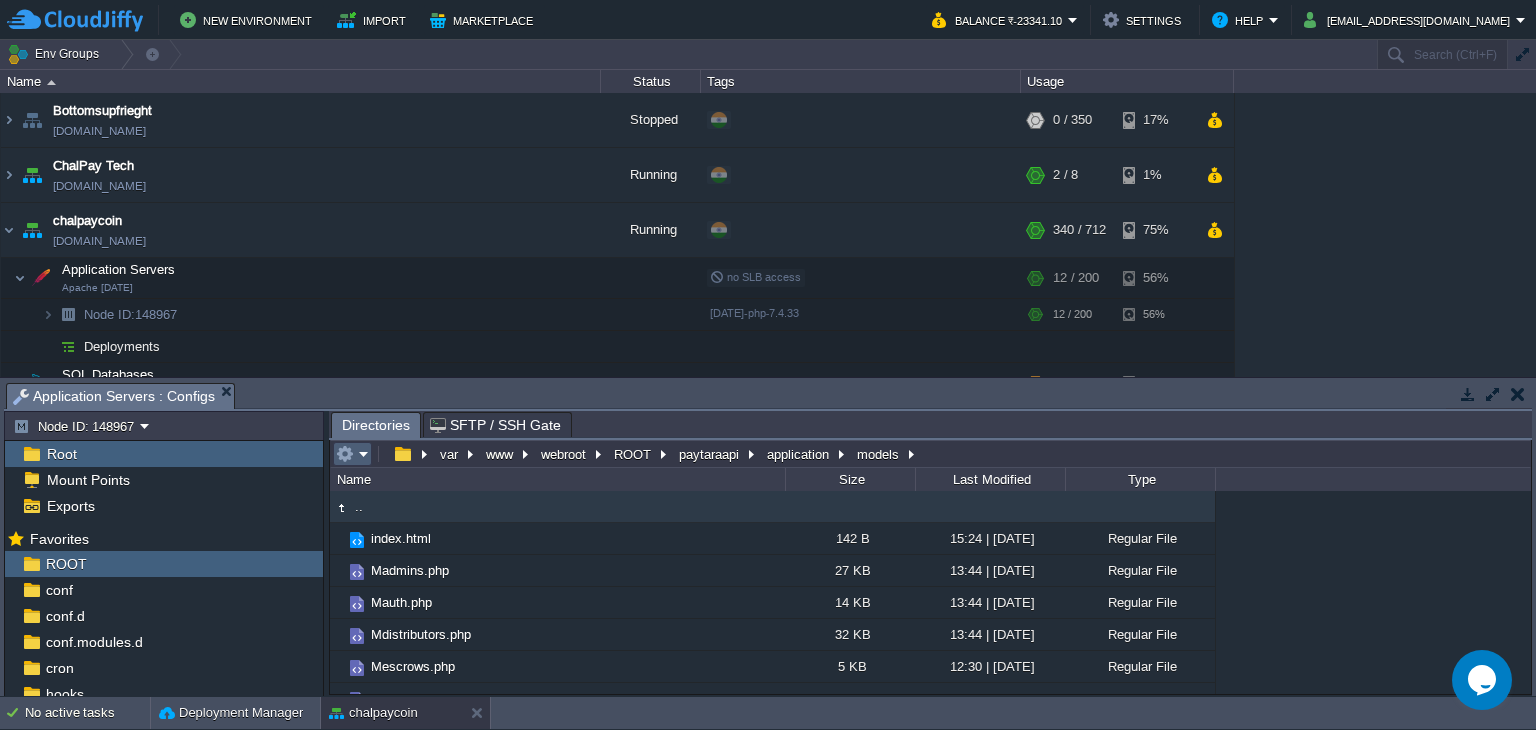 click at bounding box center [352, 454] 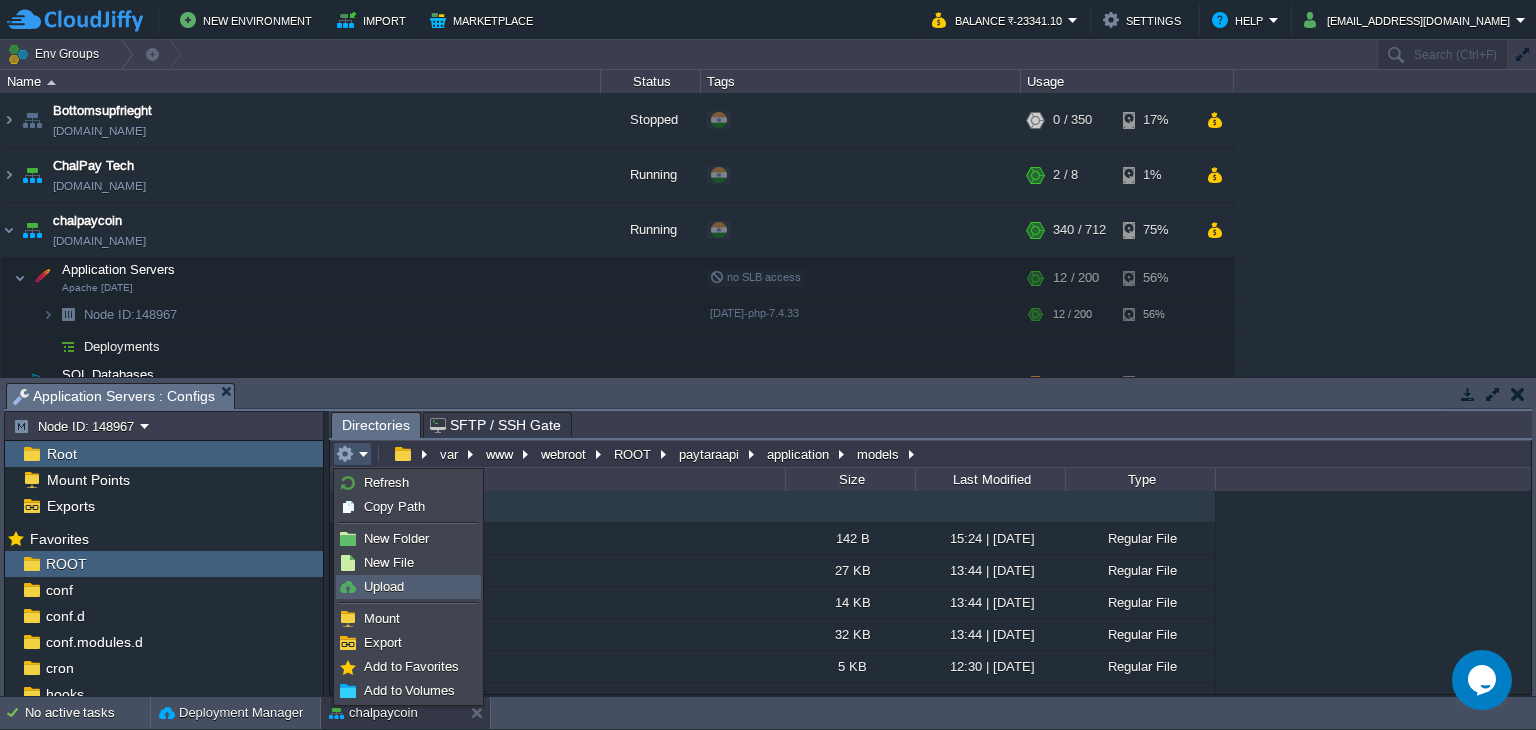 click on "Upload" at bounding box center (408, 587) 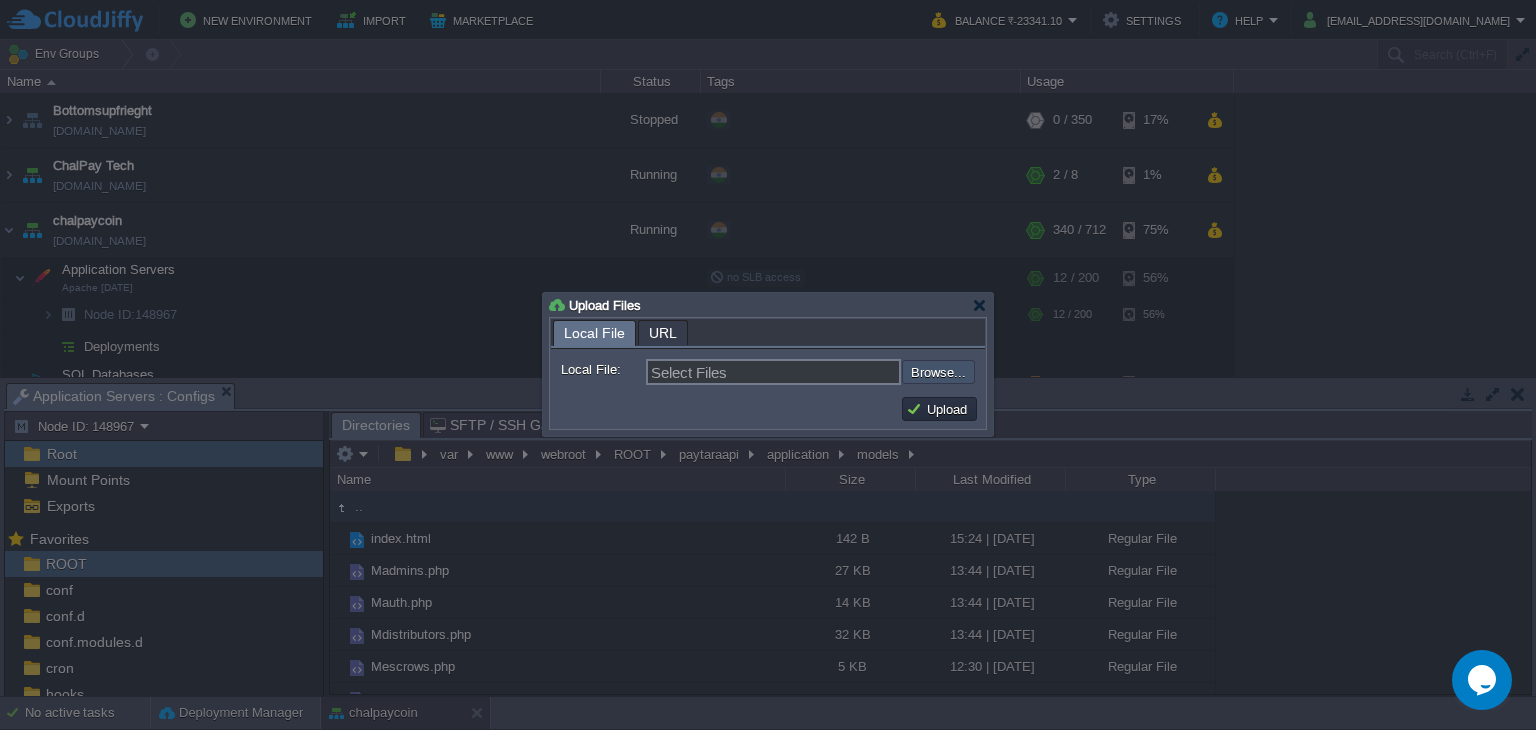 click at bounding box center [848, 372] 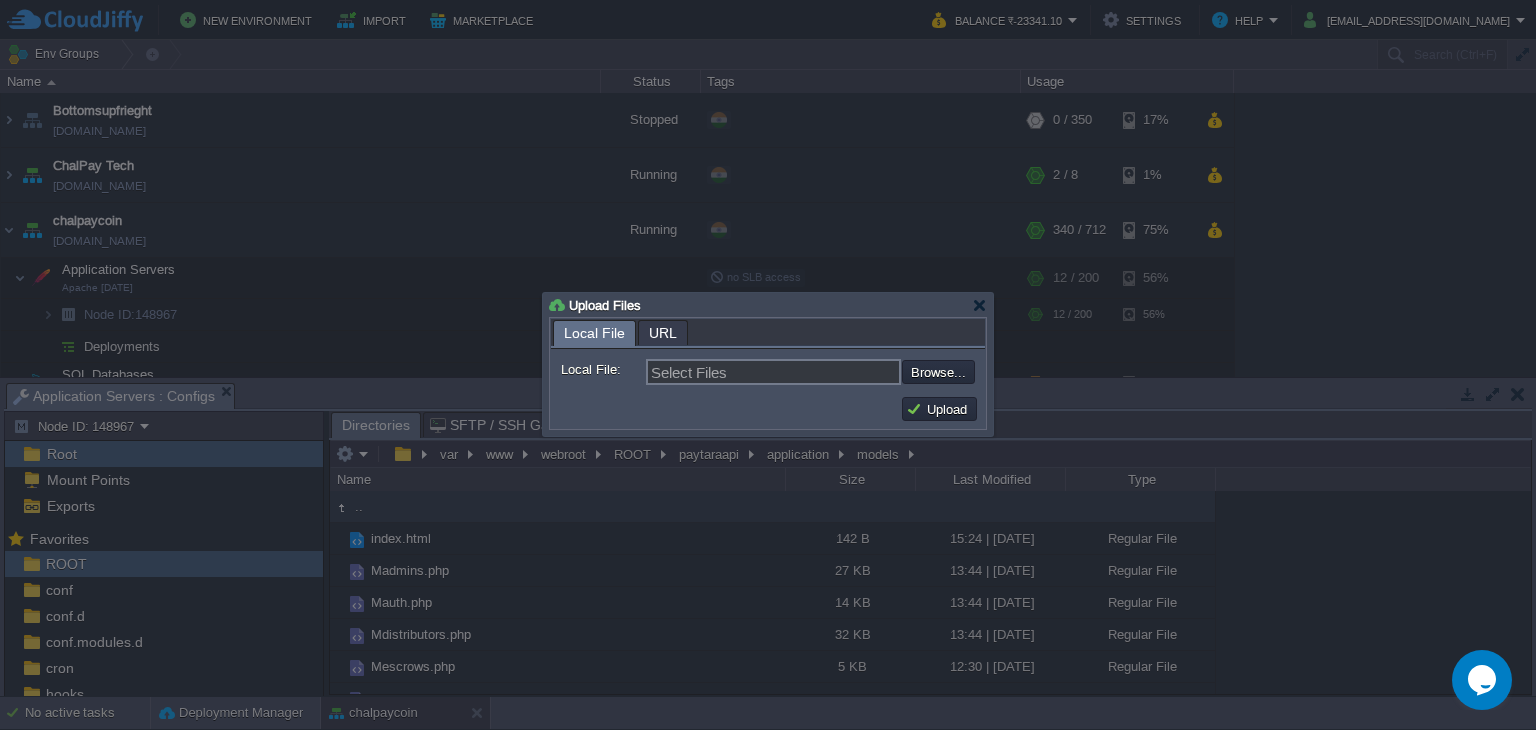 type on "C:\fakepath\Mpayins.php" 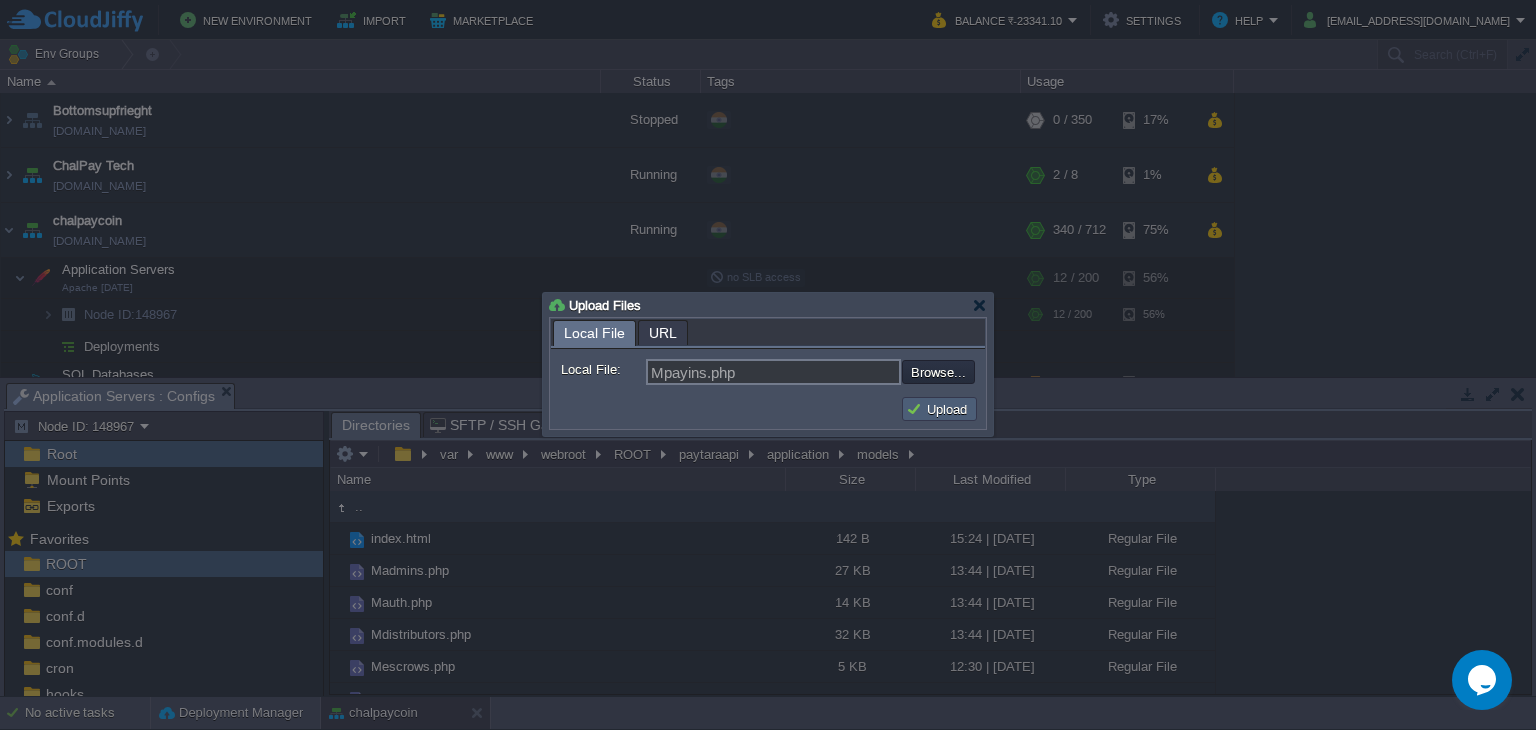 click on "Upload" at bounding box center [939, 409] 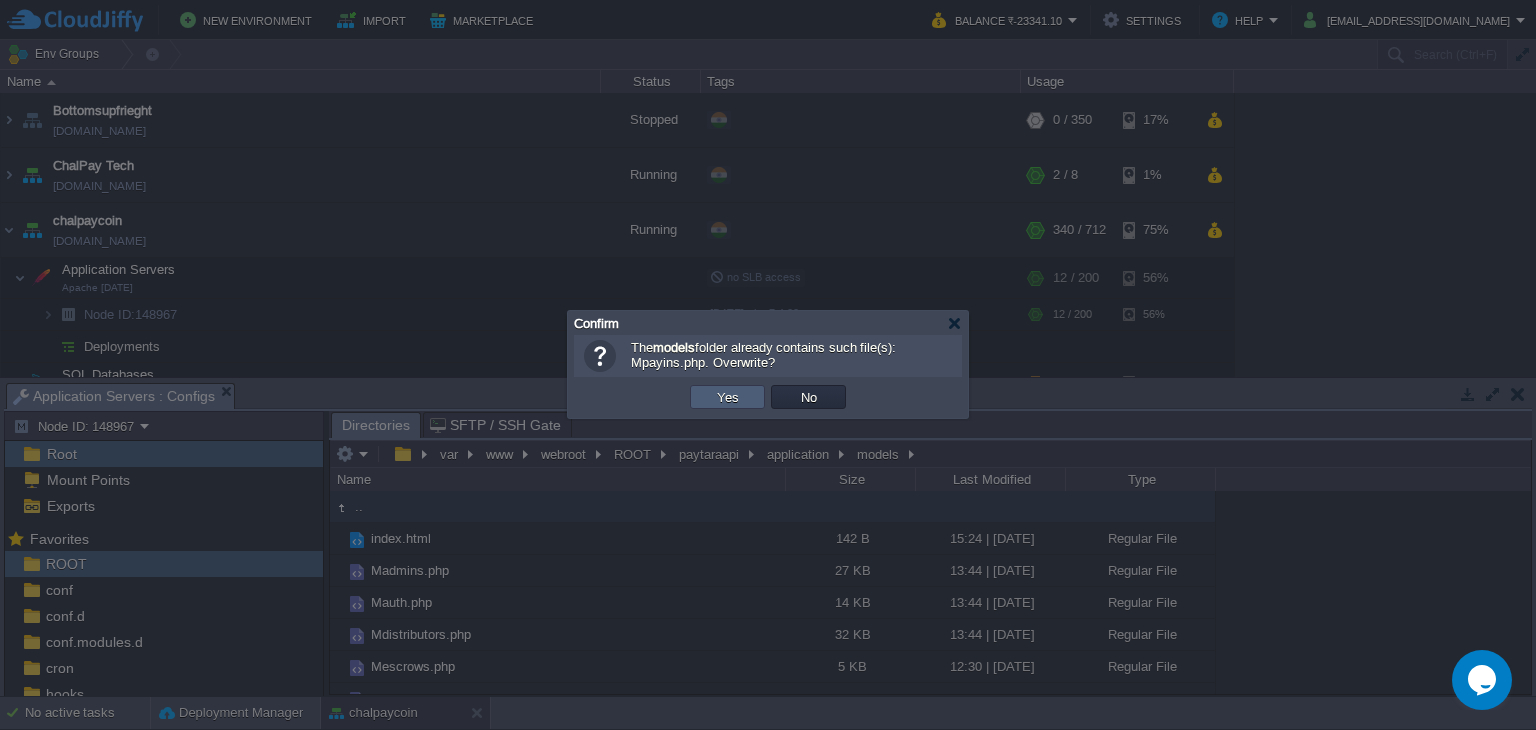 click on "Yes" at bounding box center (728, 397) 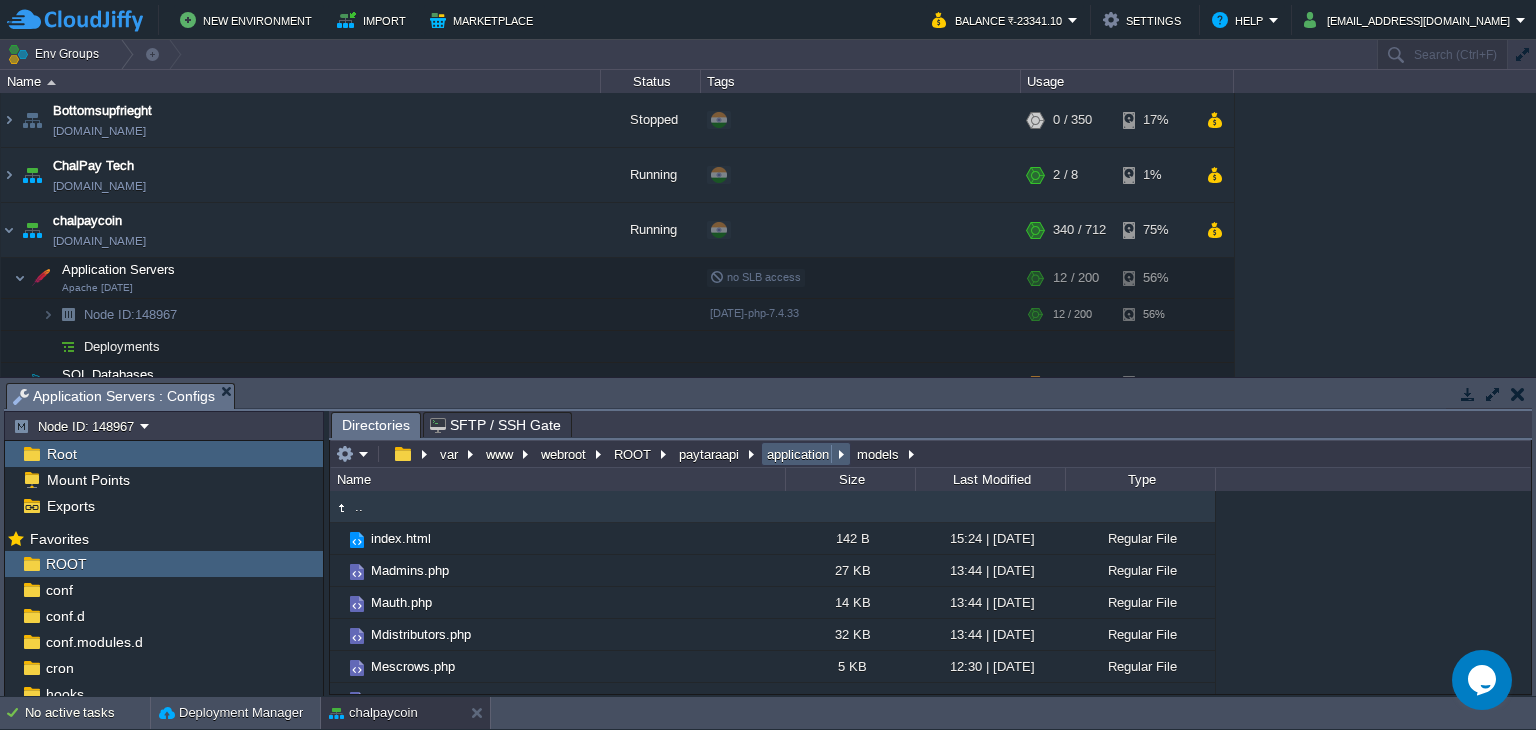 click on "application" at bounding box center (799, 454) 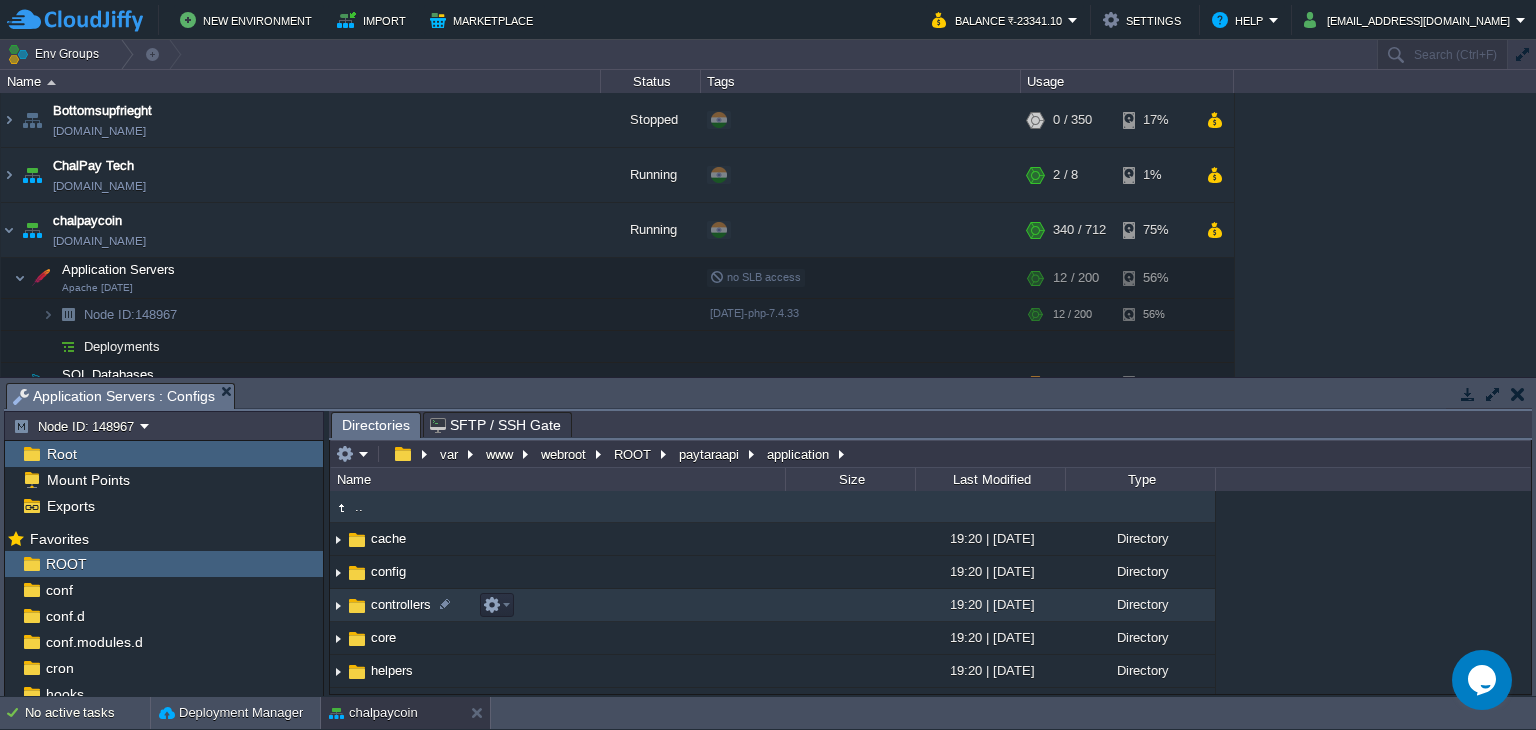 click on "controllers" at bounding box center [401, 604] 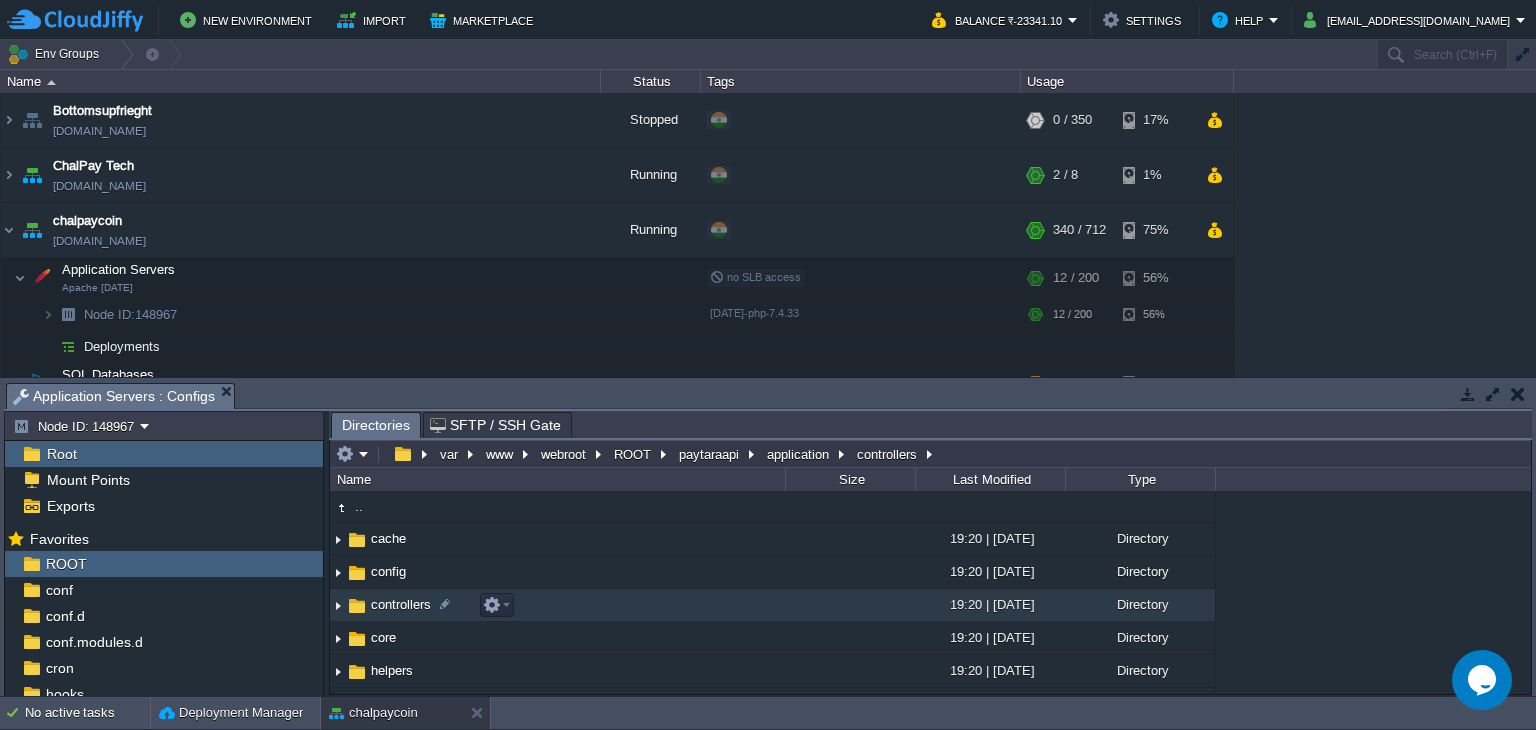 click on "controllers" at bounding box center [401, 604] 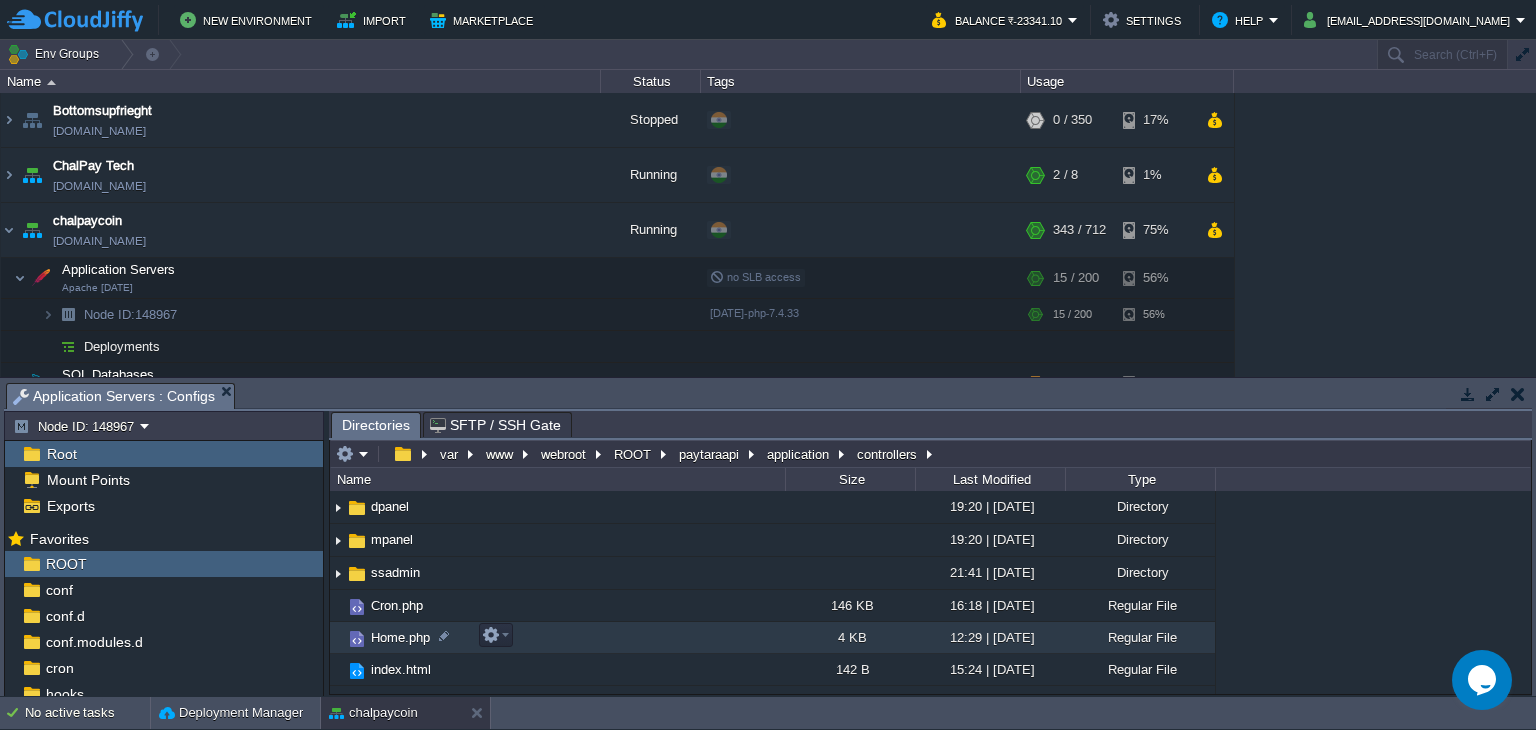 scroll, scrollTop: 100, scrollLeft: 0, axis: vertical 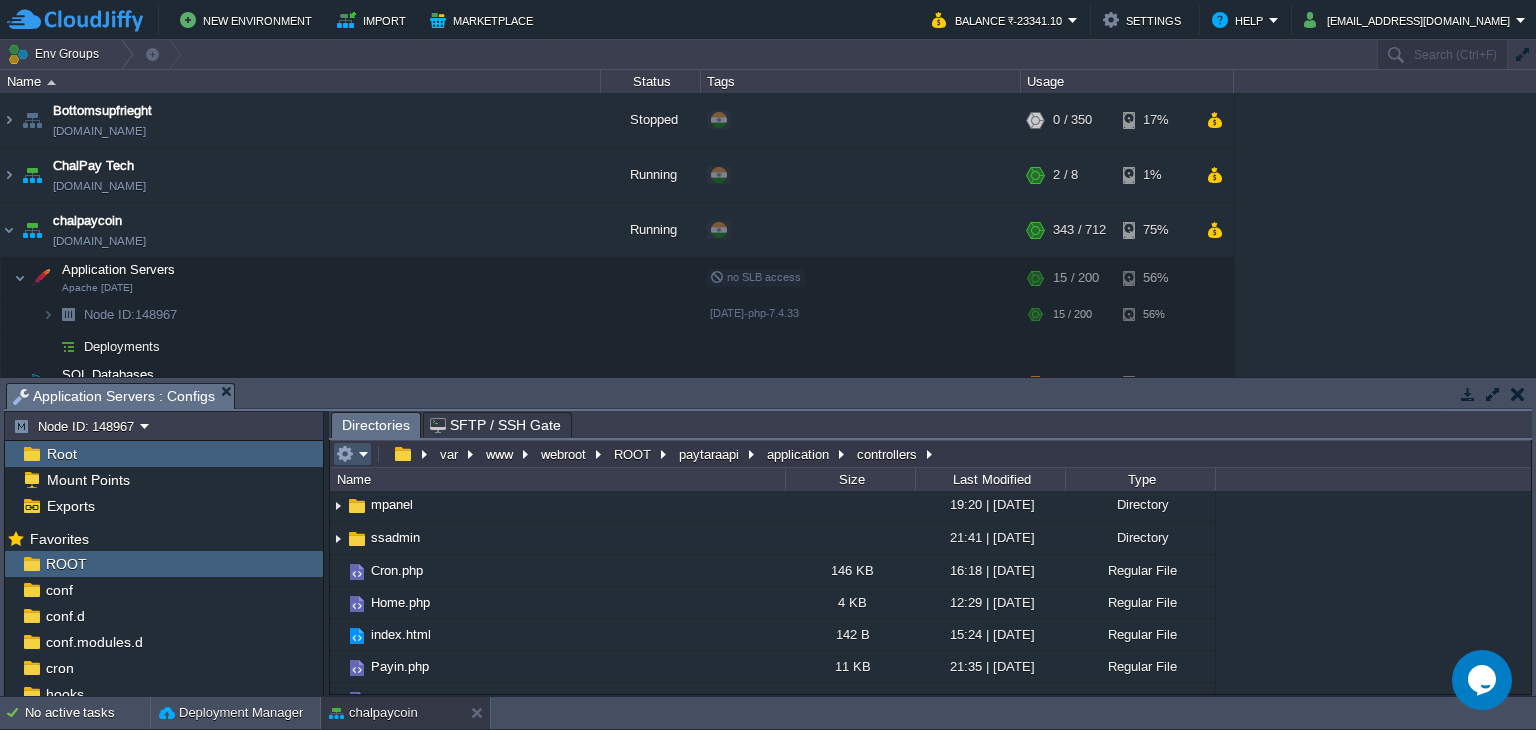 click at bounding box center (345, 454) 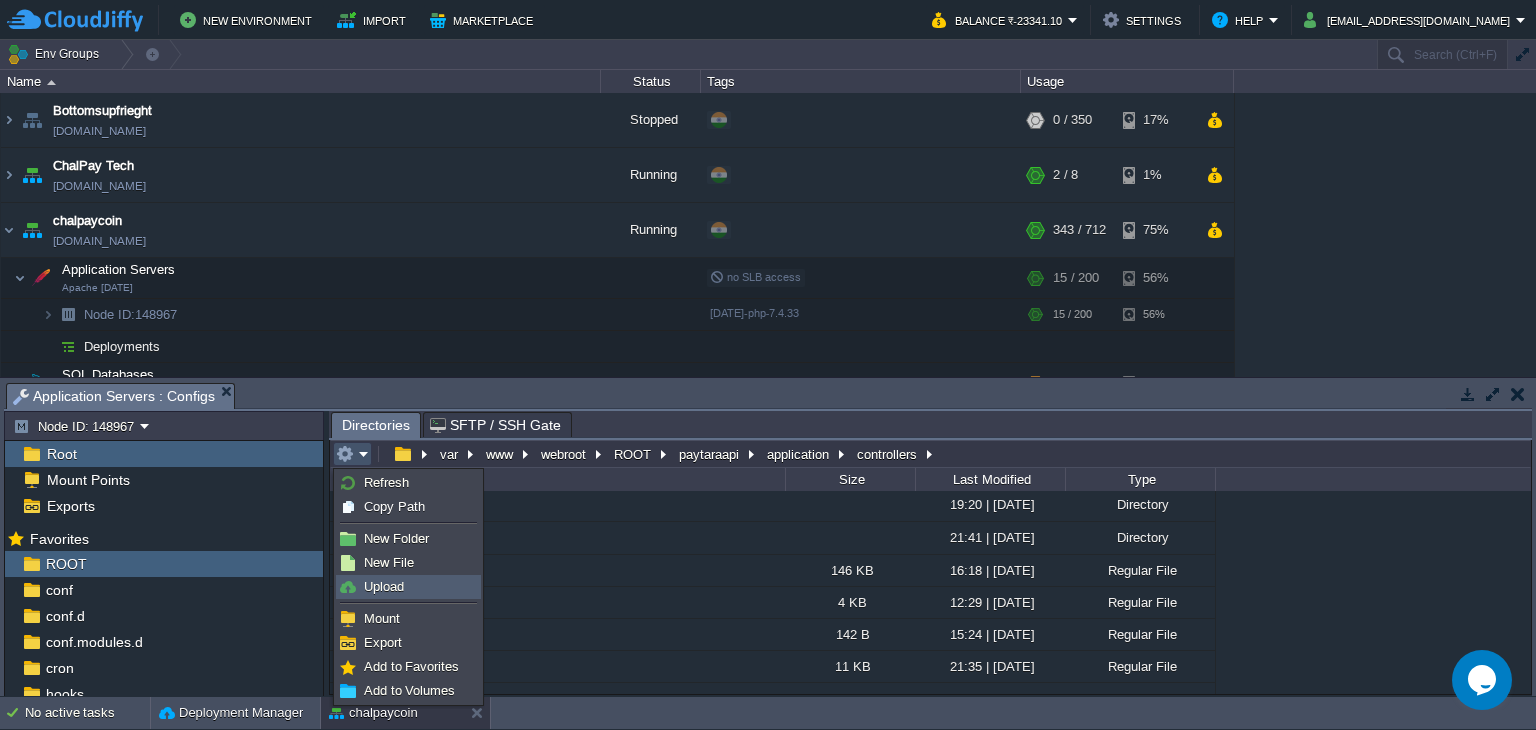 click on "Upload" at bounding box center [384, 586] 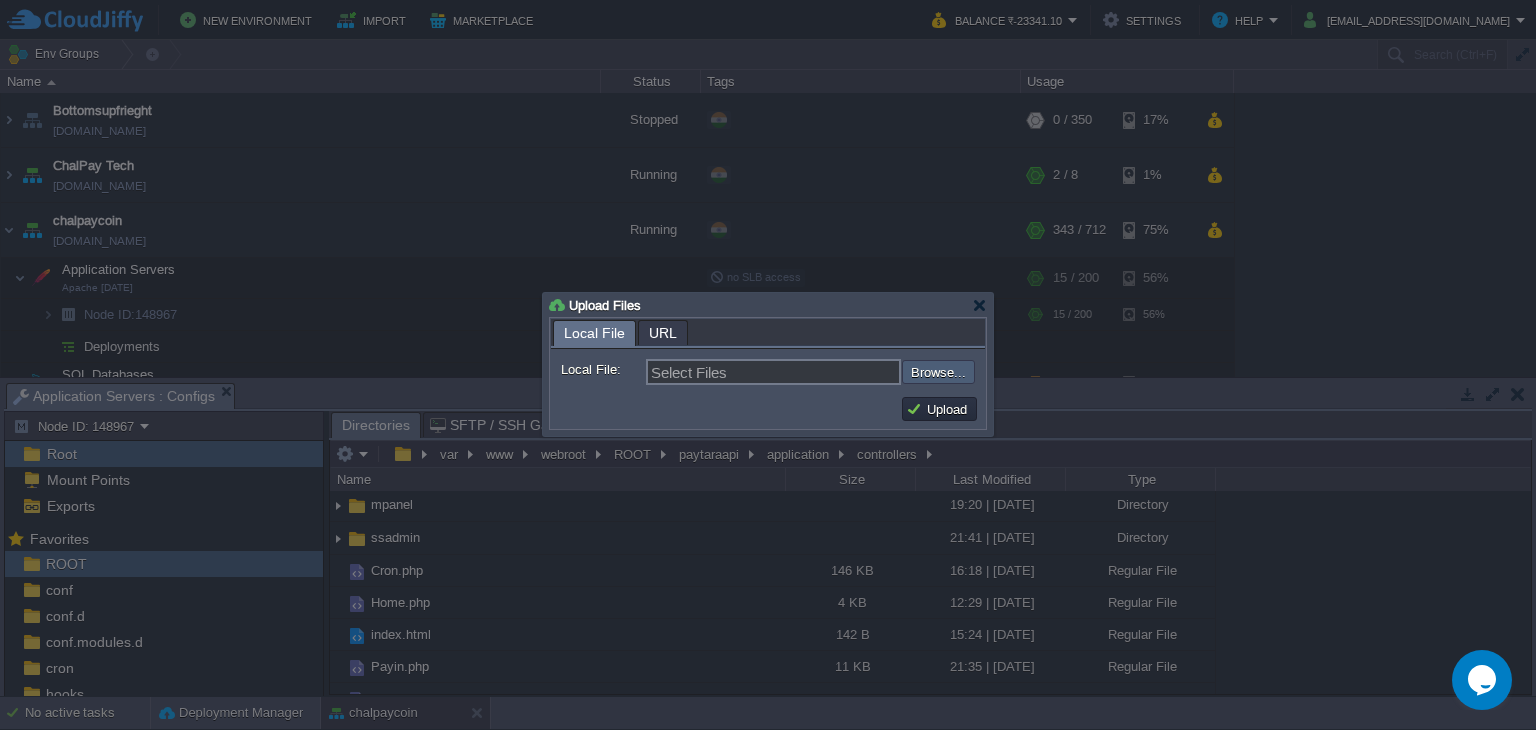 click at bounding box center [848, 372] 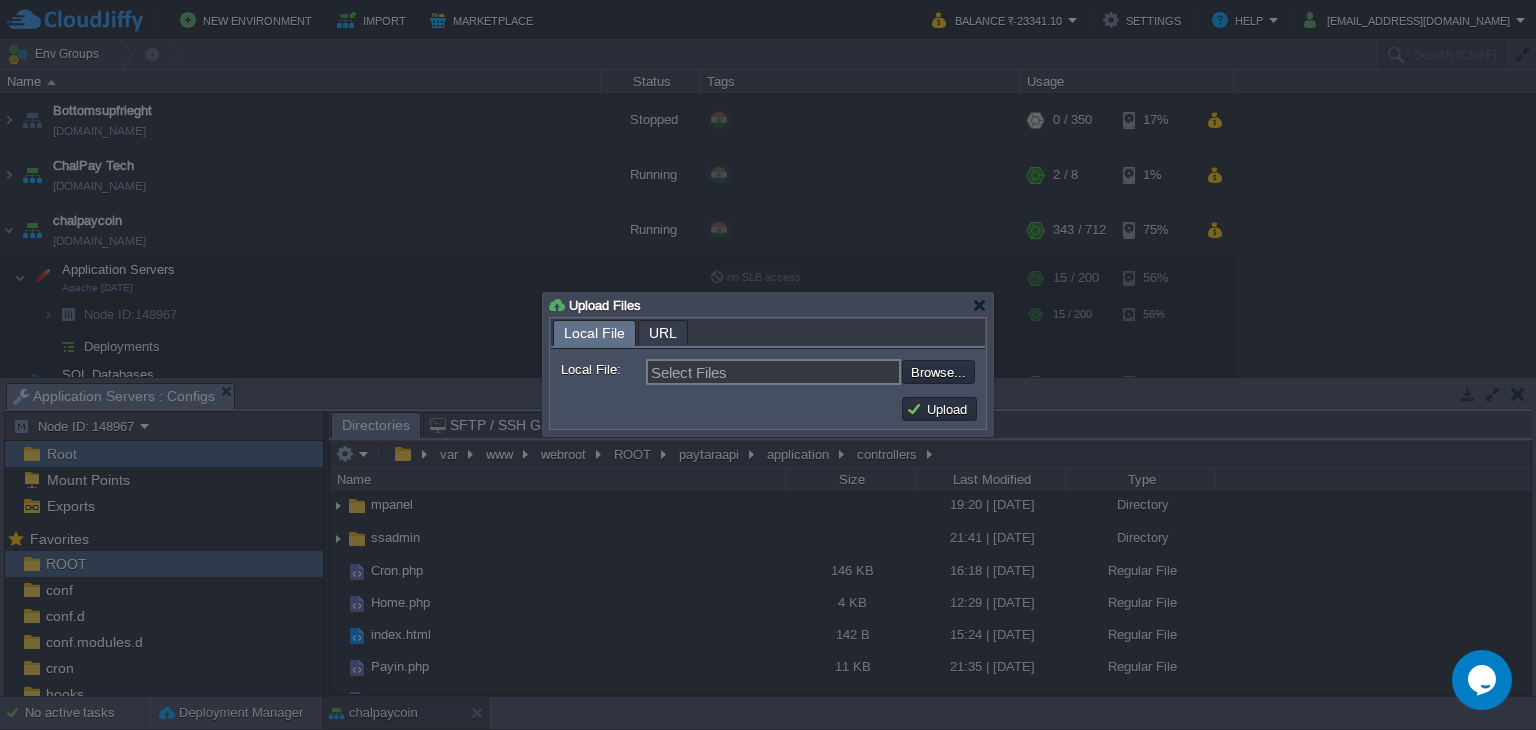 click at bounding box center (979, 305) 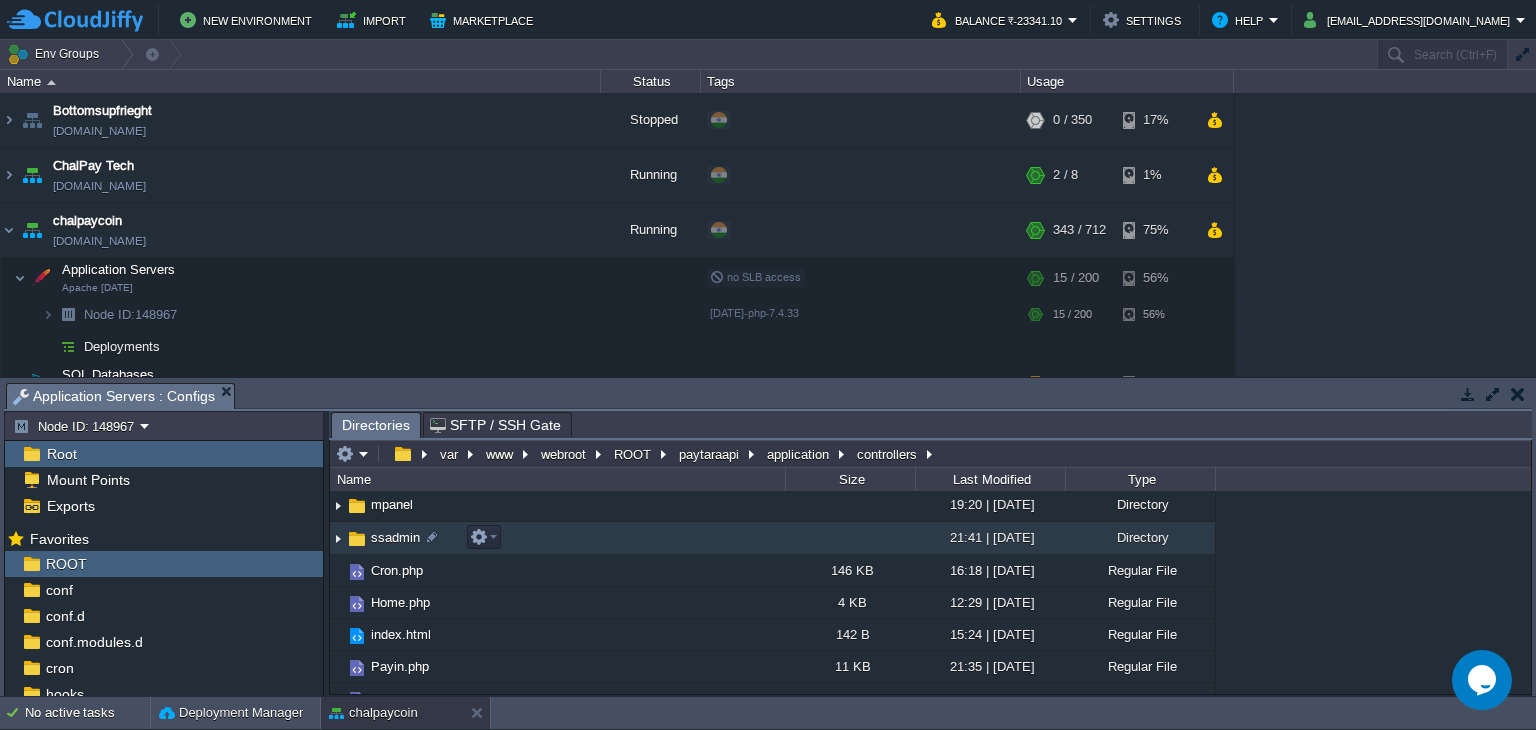click at bounding box center (357, 539) 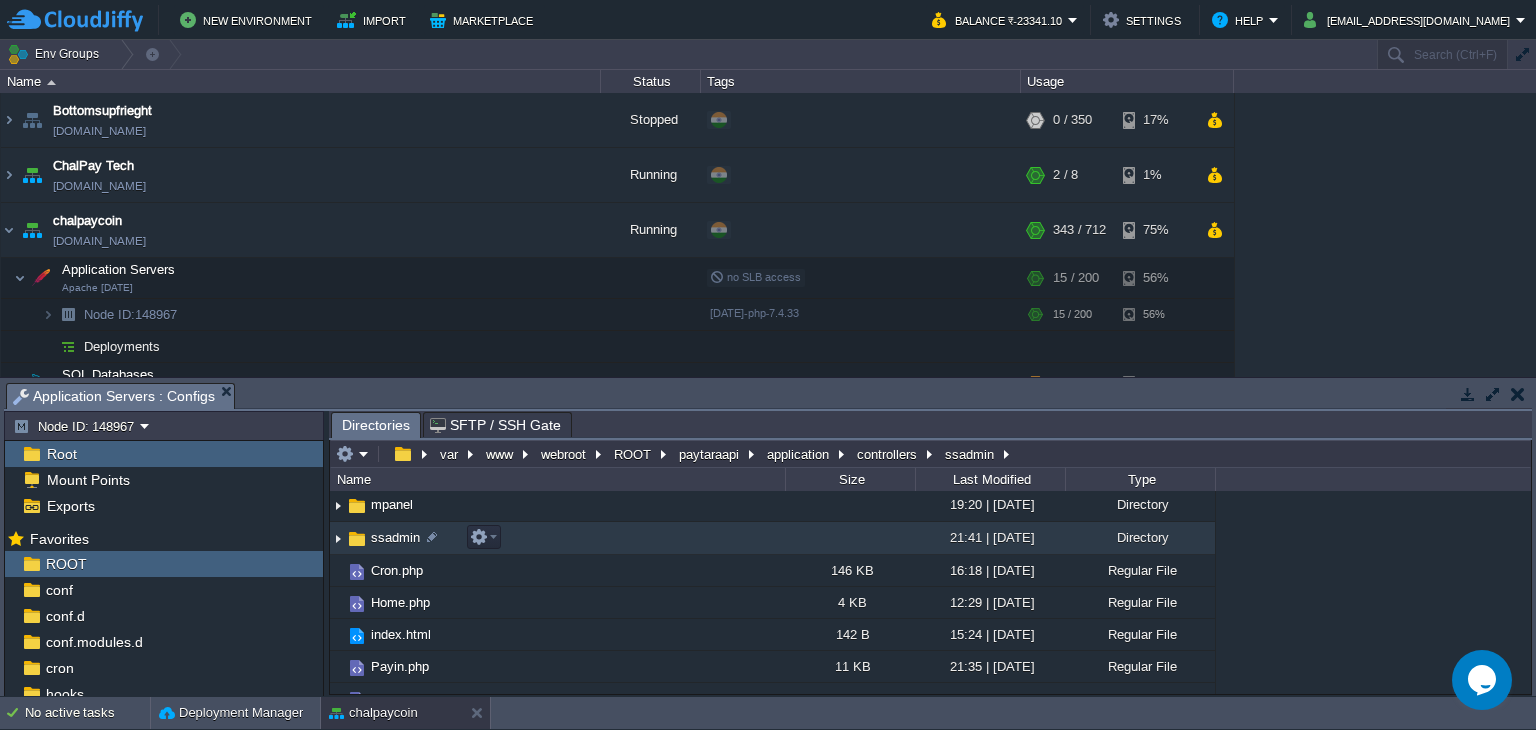 click at bounding box center [357, 539] 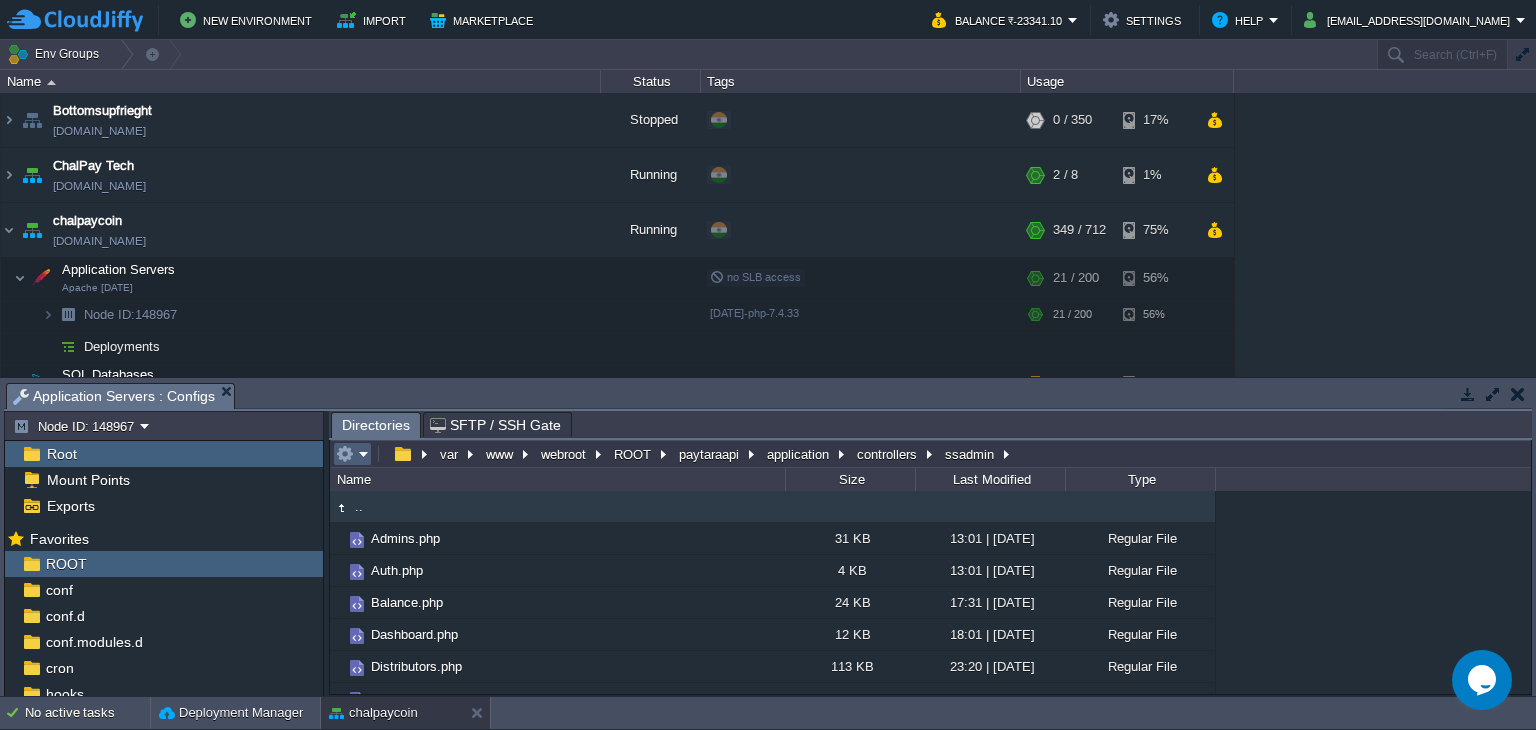 click at bounding box center [352, 454] 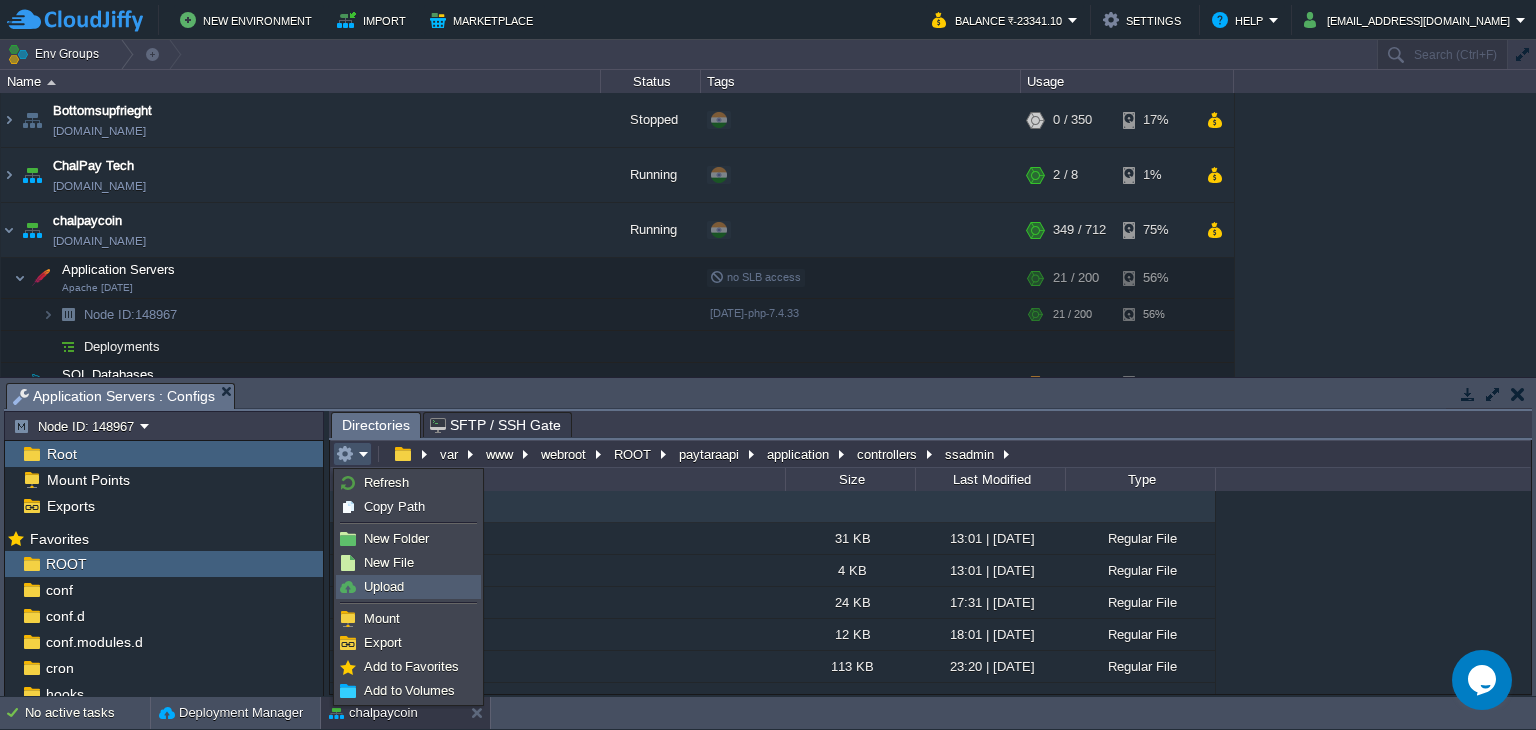 click on "Upload" at bounding box center [384, 586] 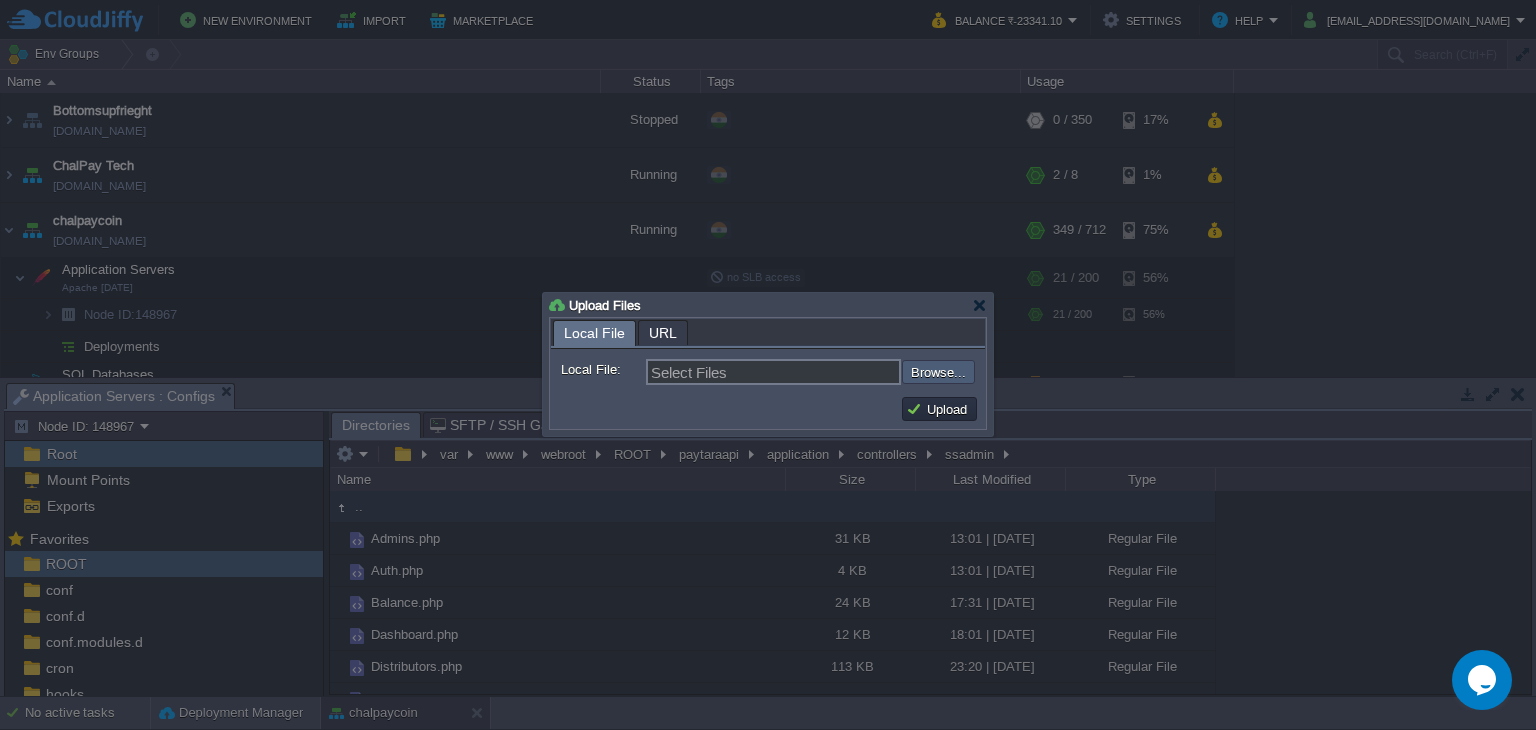 click at bounding box center [848, 372] 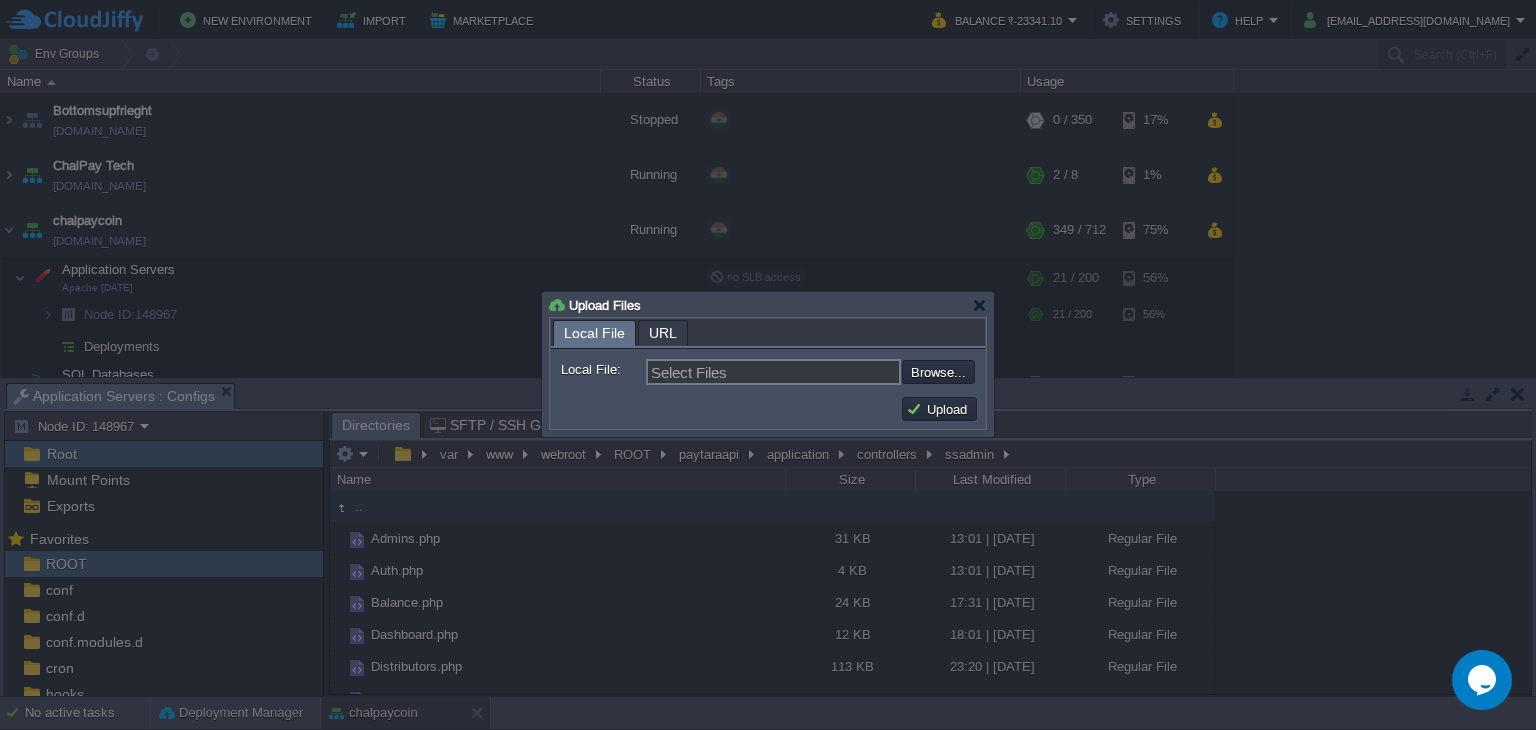 type on "C:\fakepath\Payins.php" 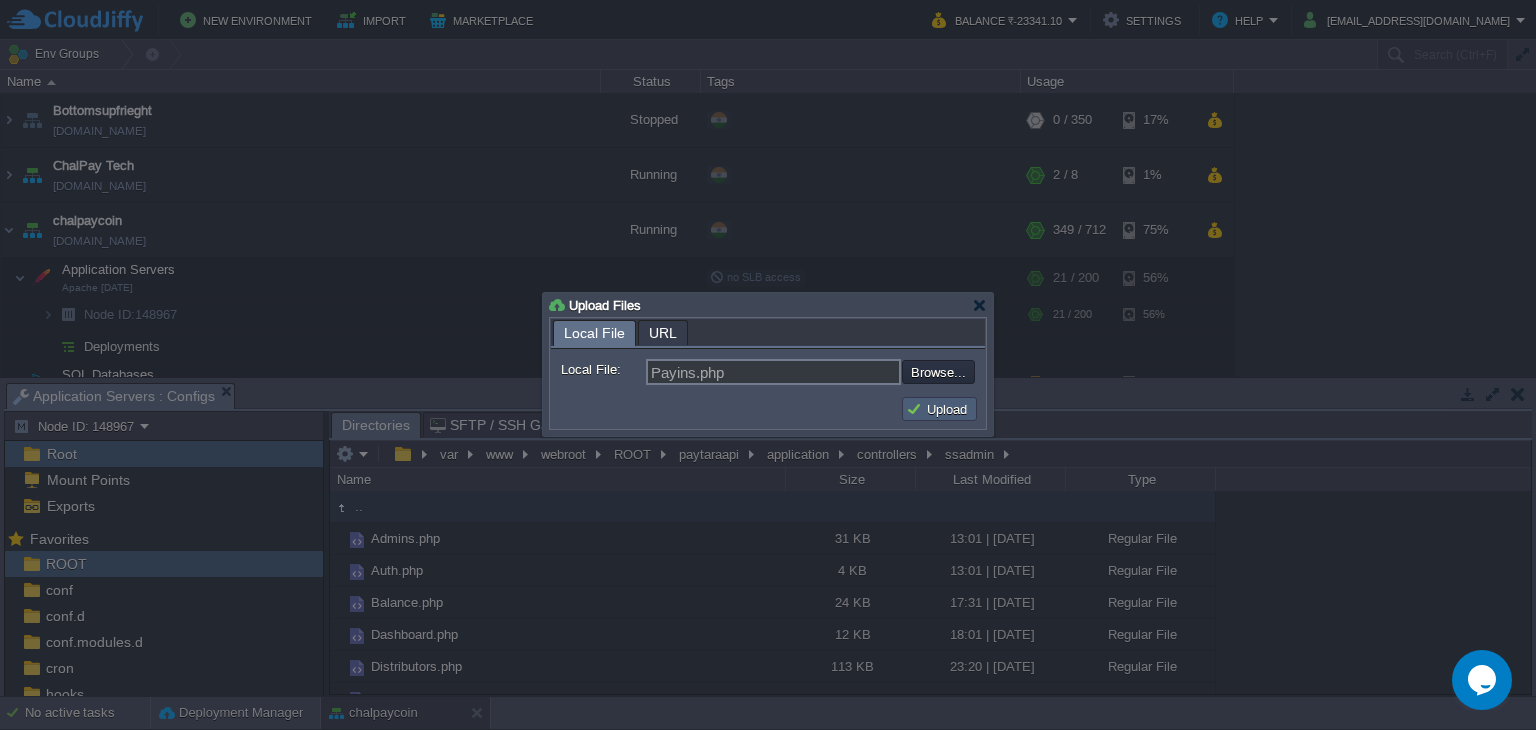 click on "Upload" at bounding box center [939, 409] 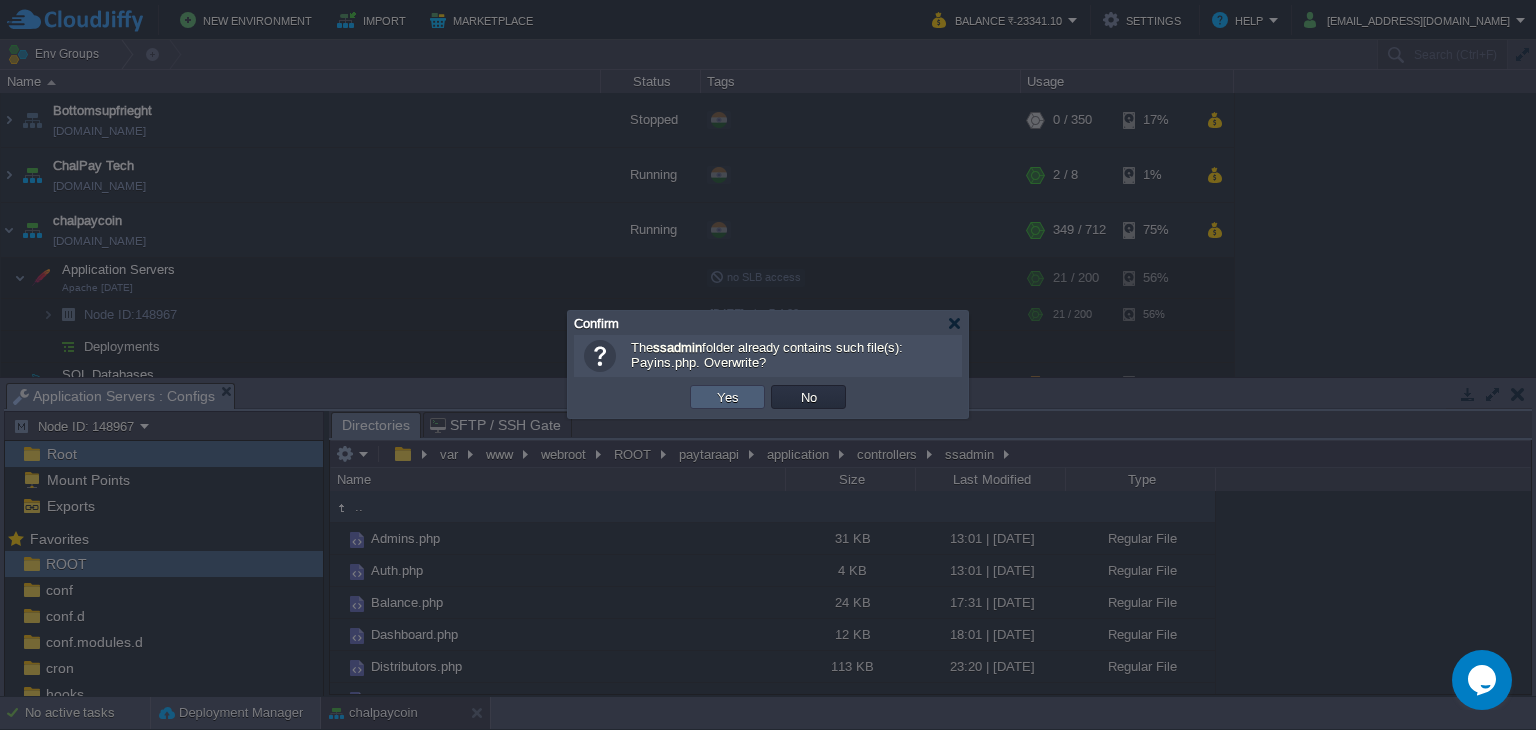 click on "Yes" at bounding box center [728, 397] 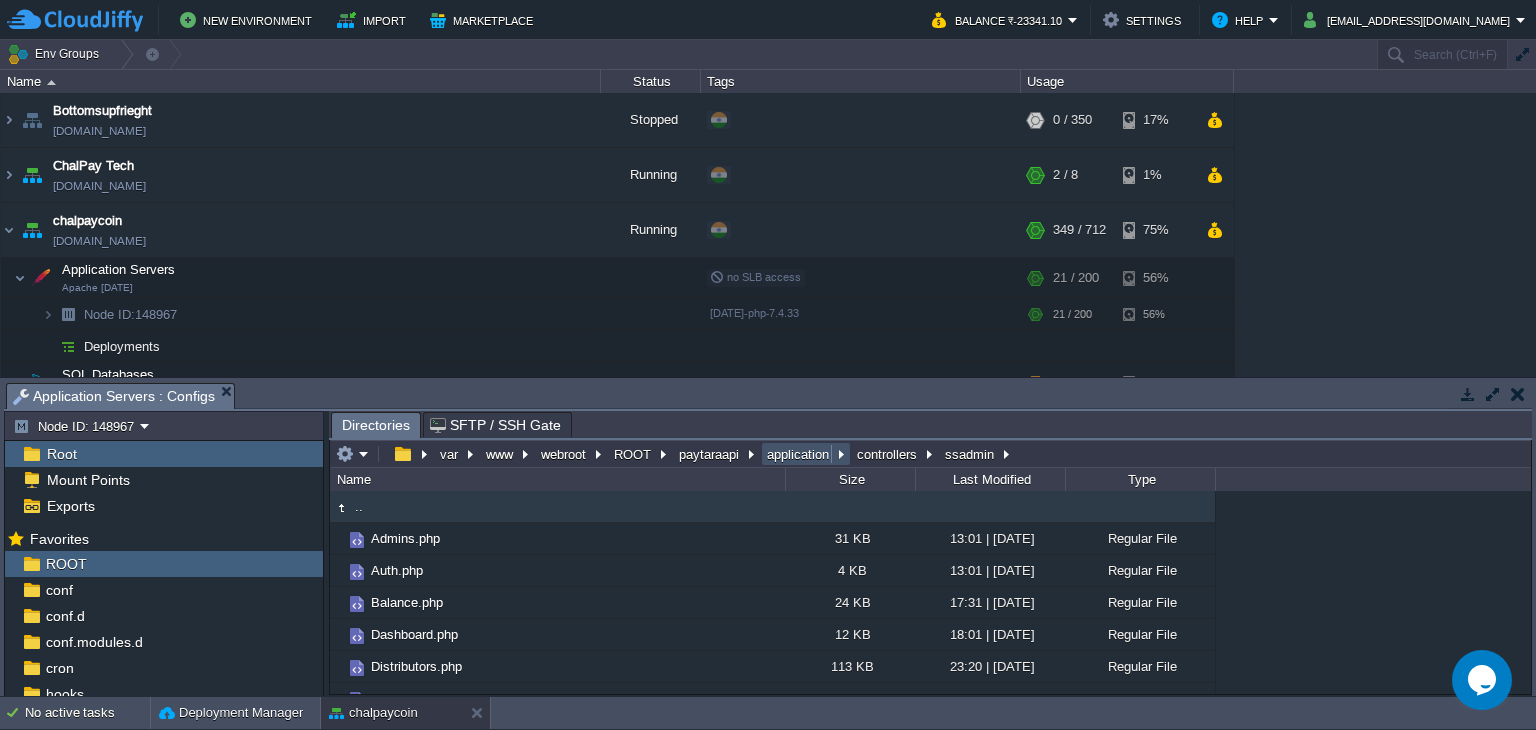click on "application" at bounding box center [799, 454] 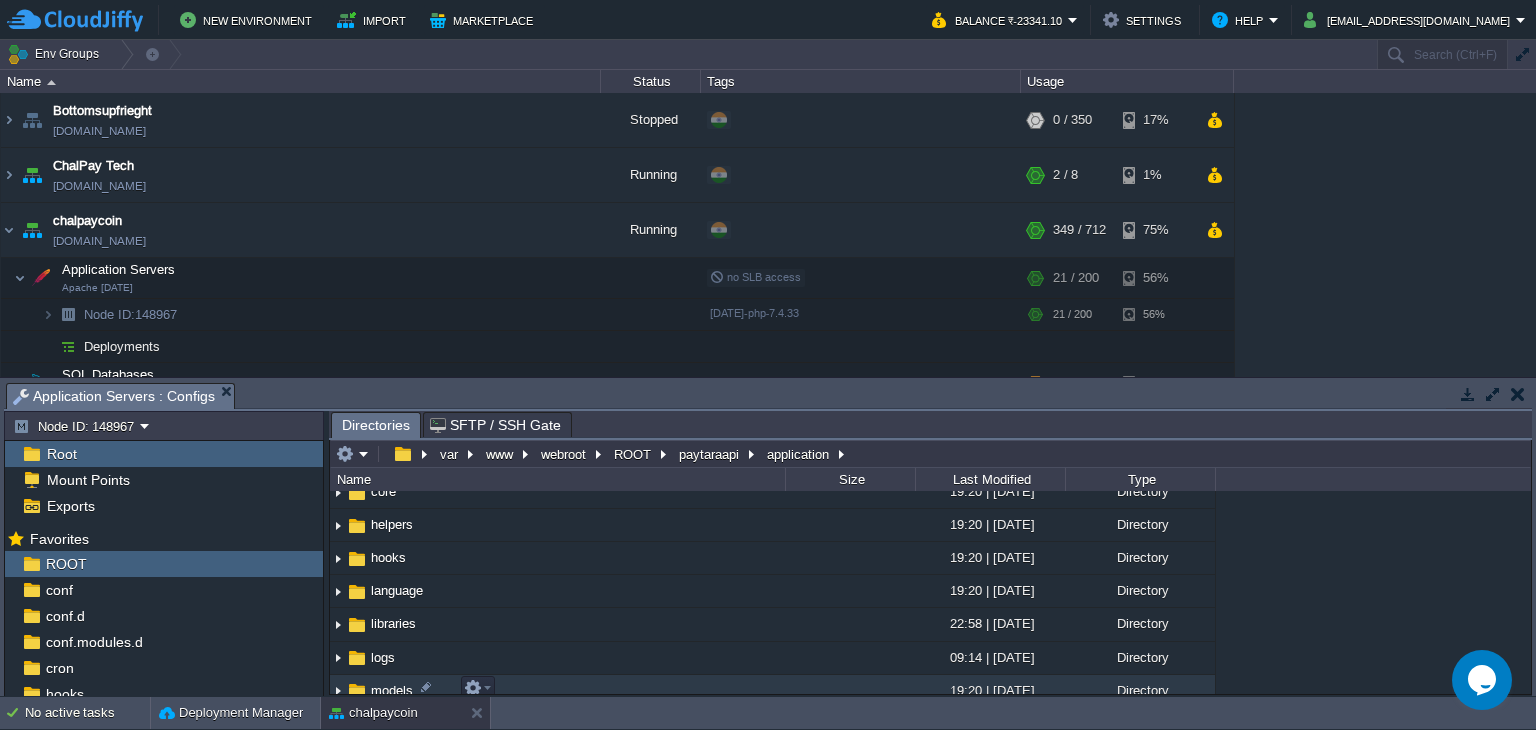 scroll, scrollTop: 284, scrollLeft: 0, axis: vertical 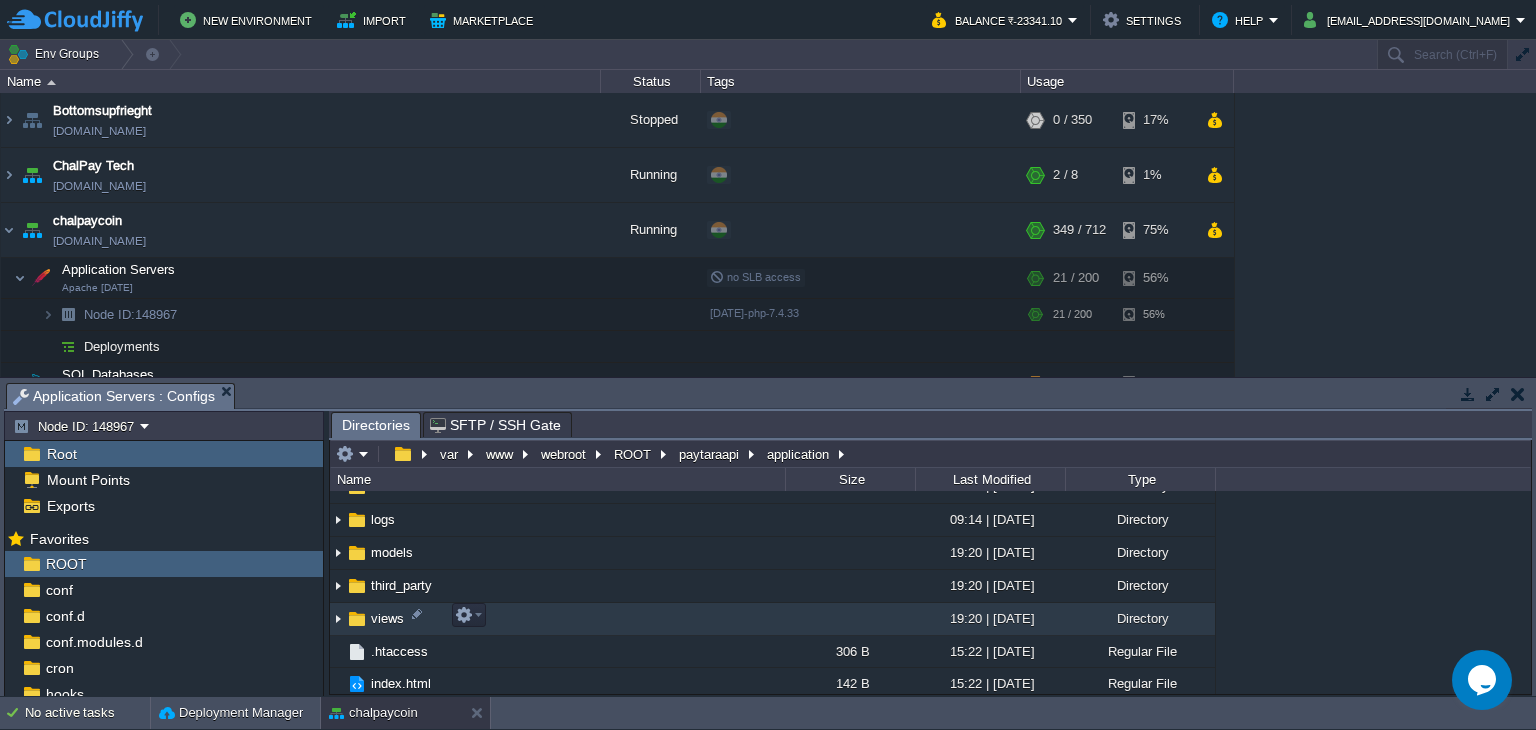 click on "views" at bounding box center (387, 618) 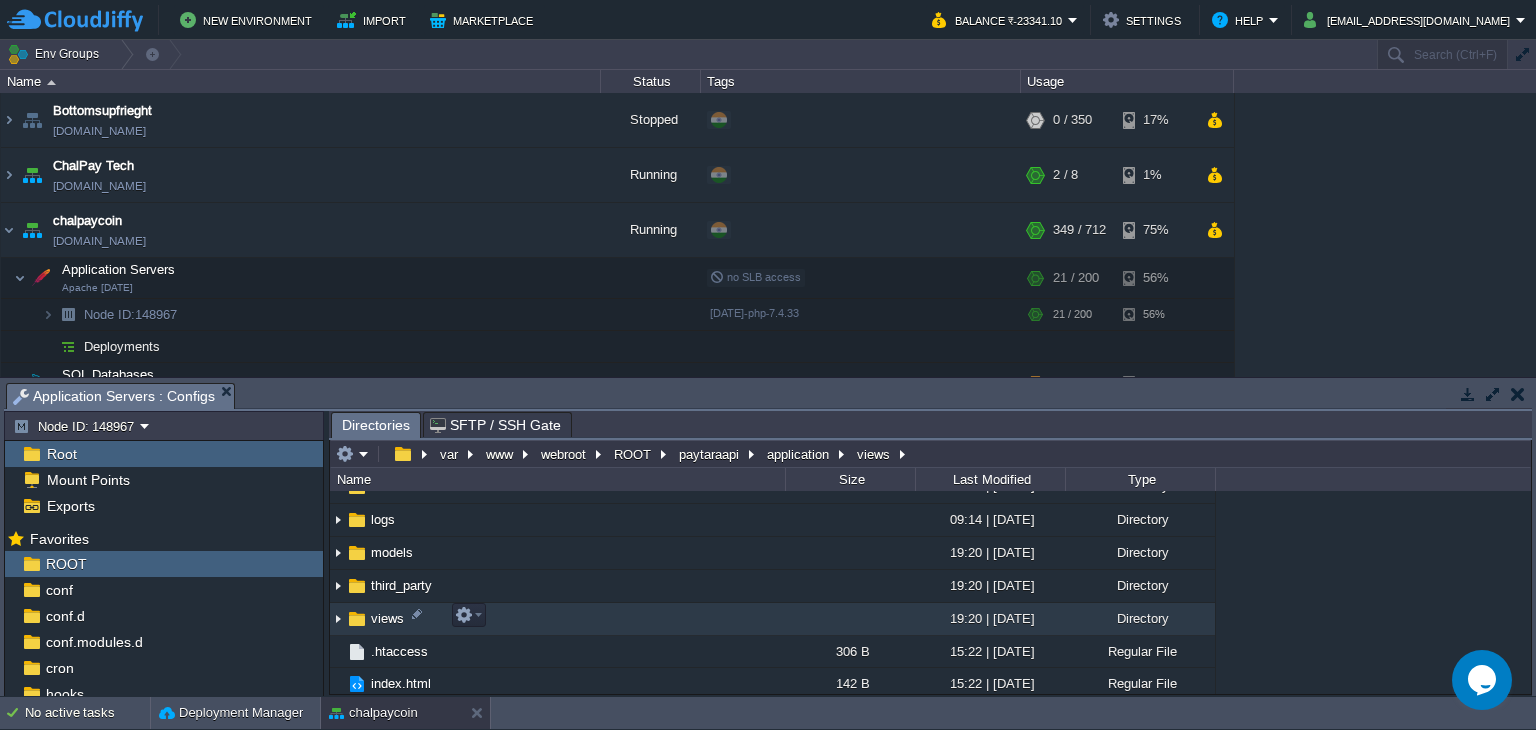 click on "views" at bounding box center [387, 618] 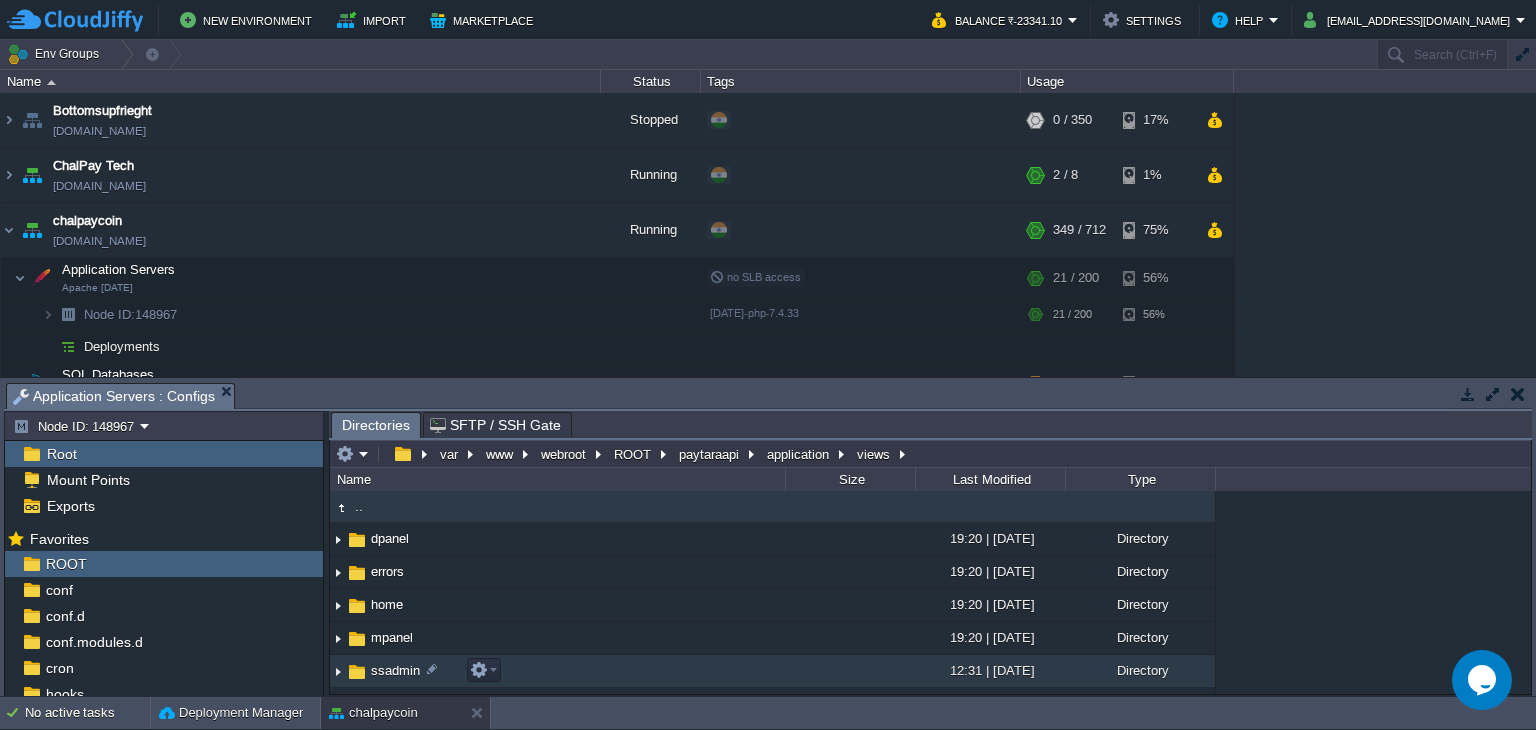click on "ssadmin" at bounding box center [395, 670] 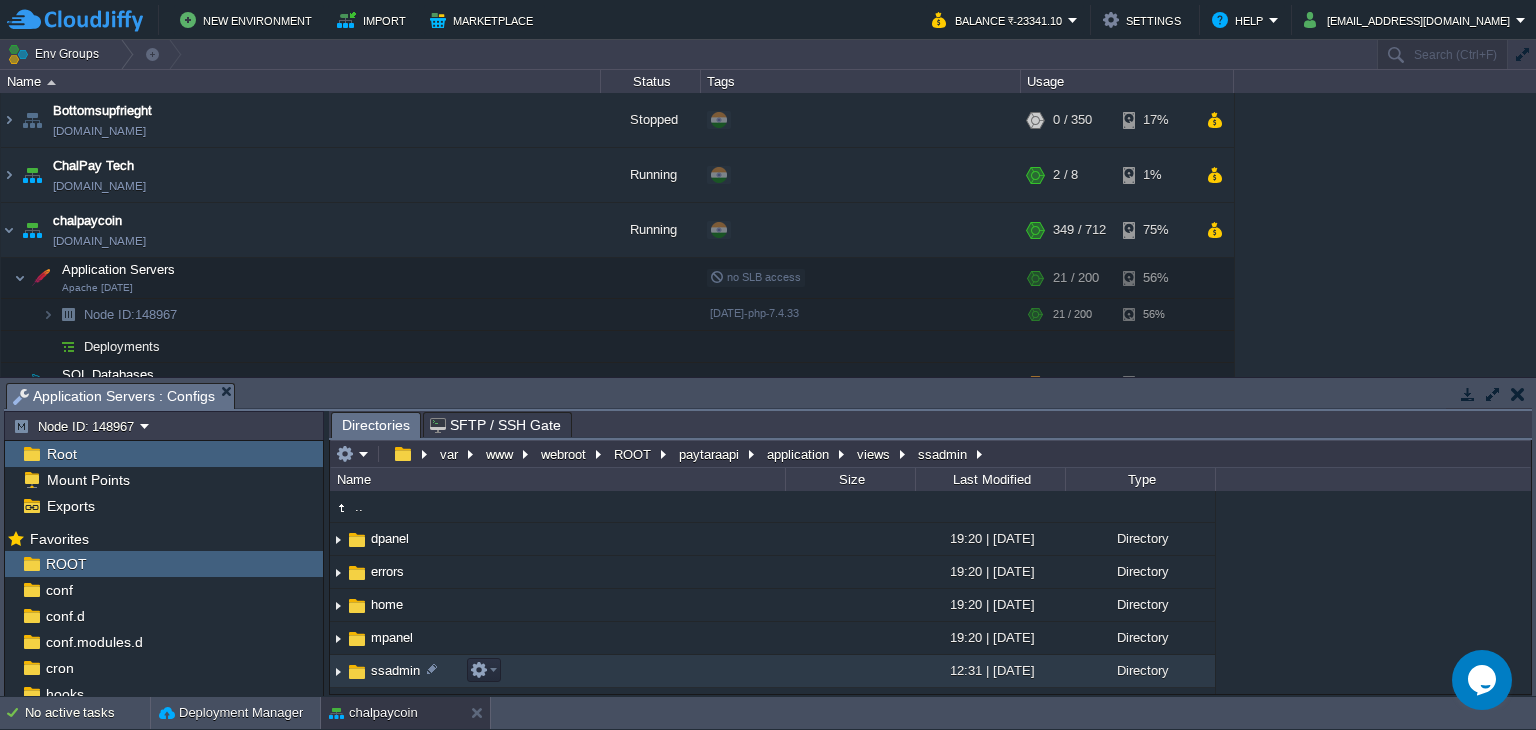 click on "ssadmin" at bounding box center [395, 670] 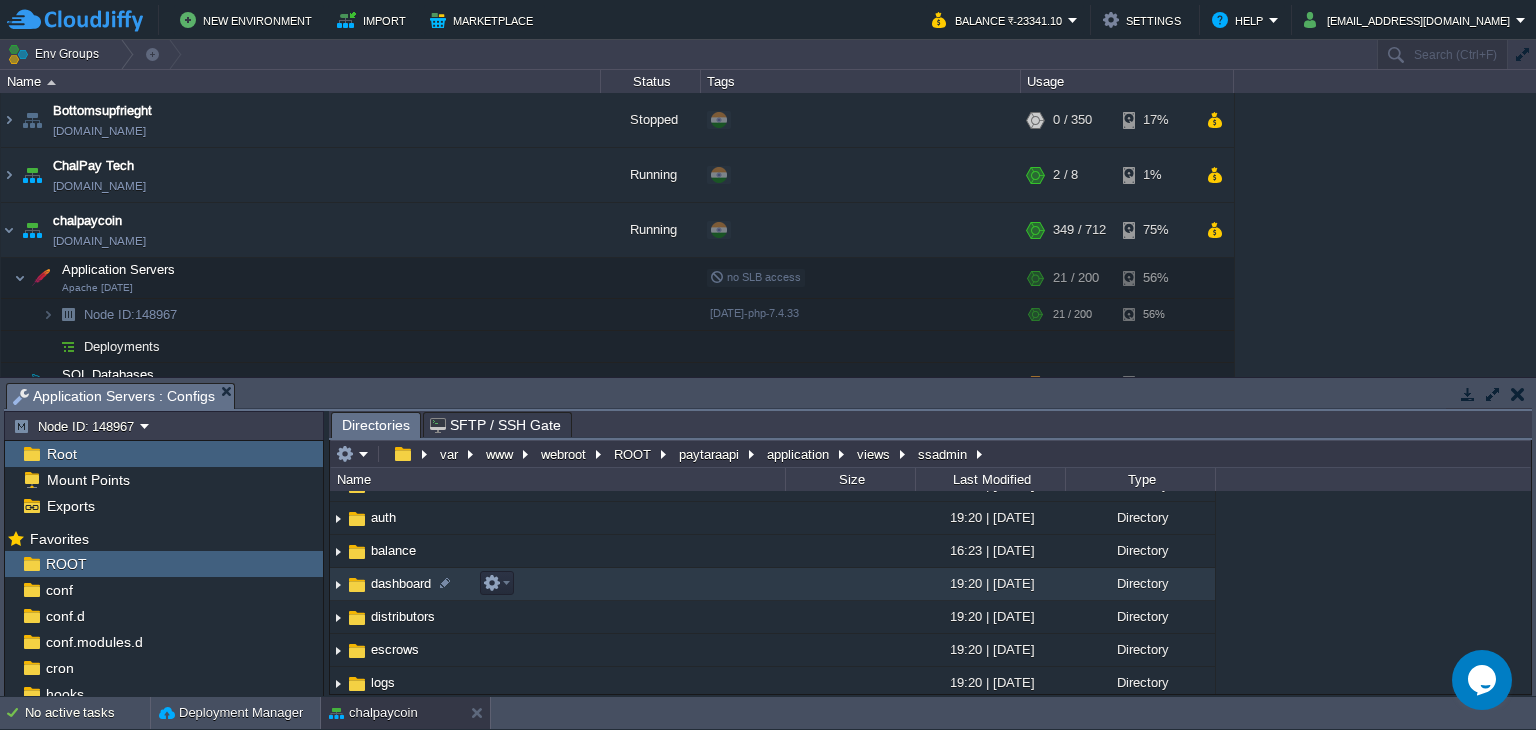 scroll, scrollTop: 100, scrollLeft: 0, axis: vertical 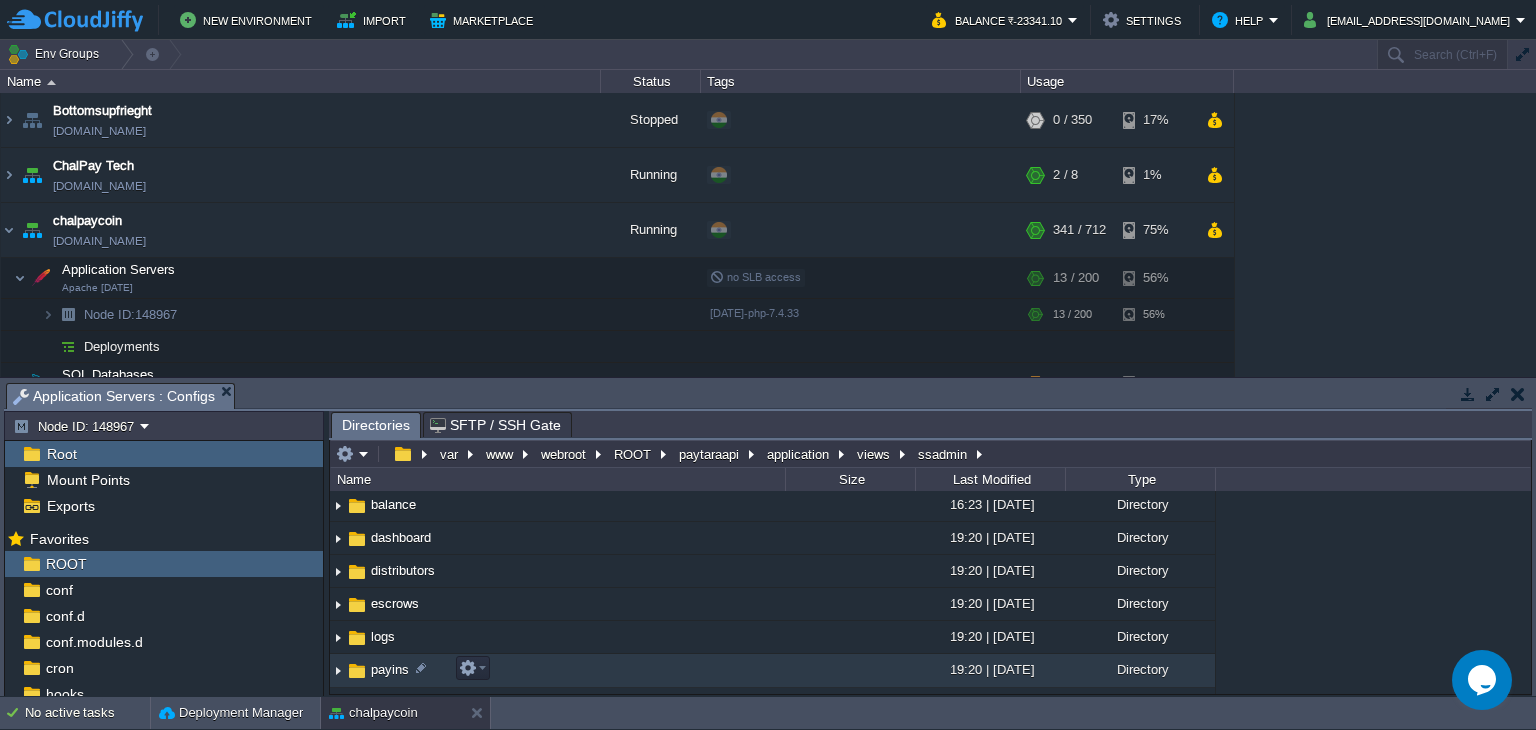 click on "payins" at bounding box center [390, 669] 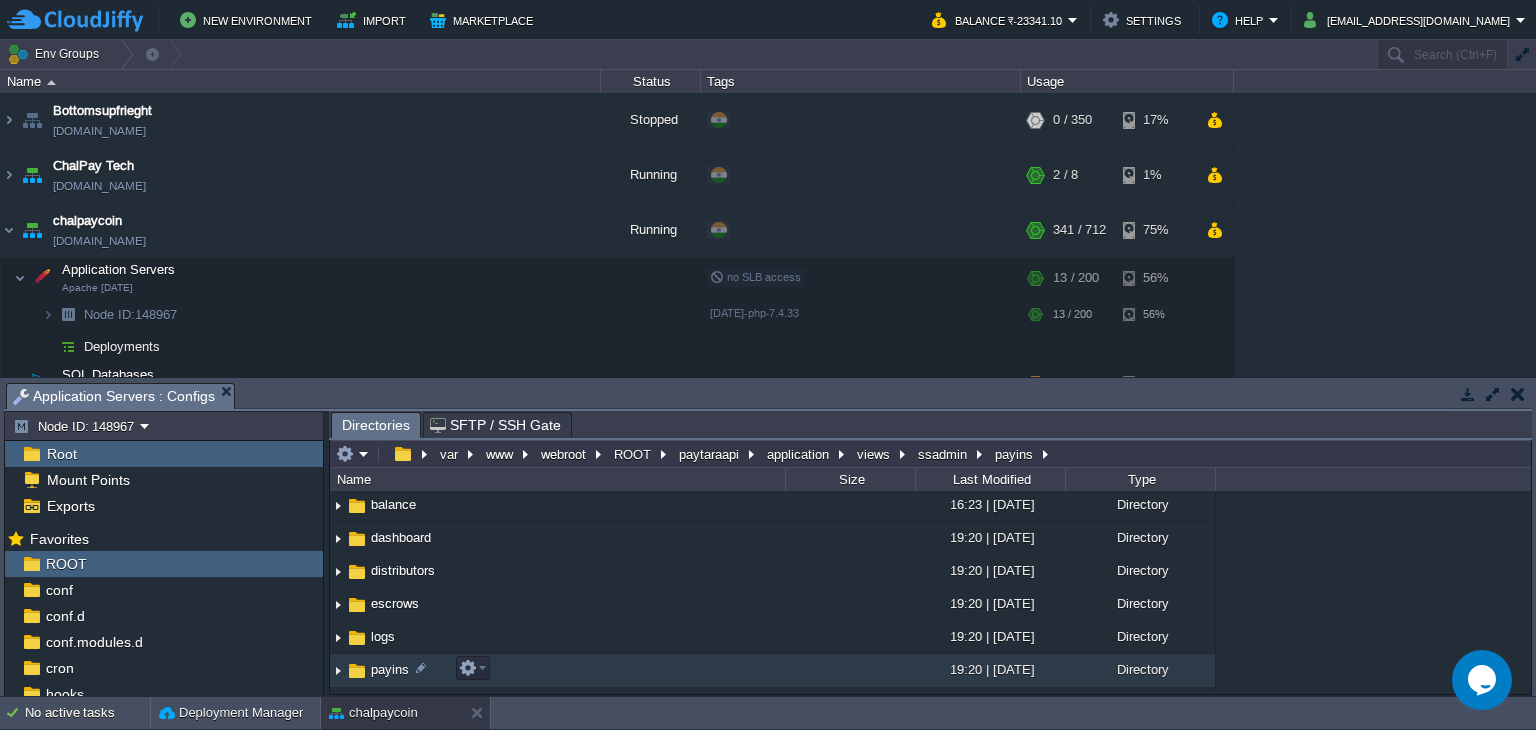click on "payins" at bounding box center [390, 669] 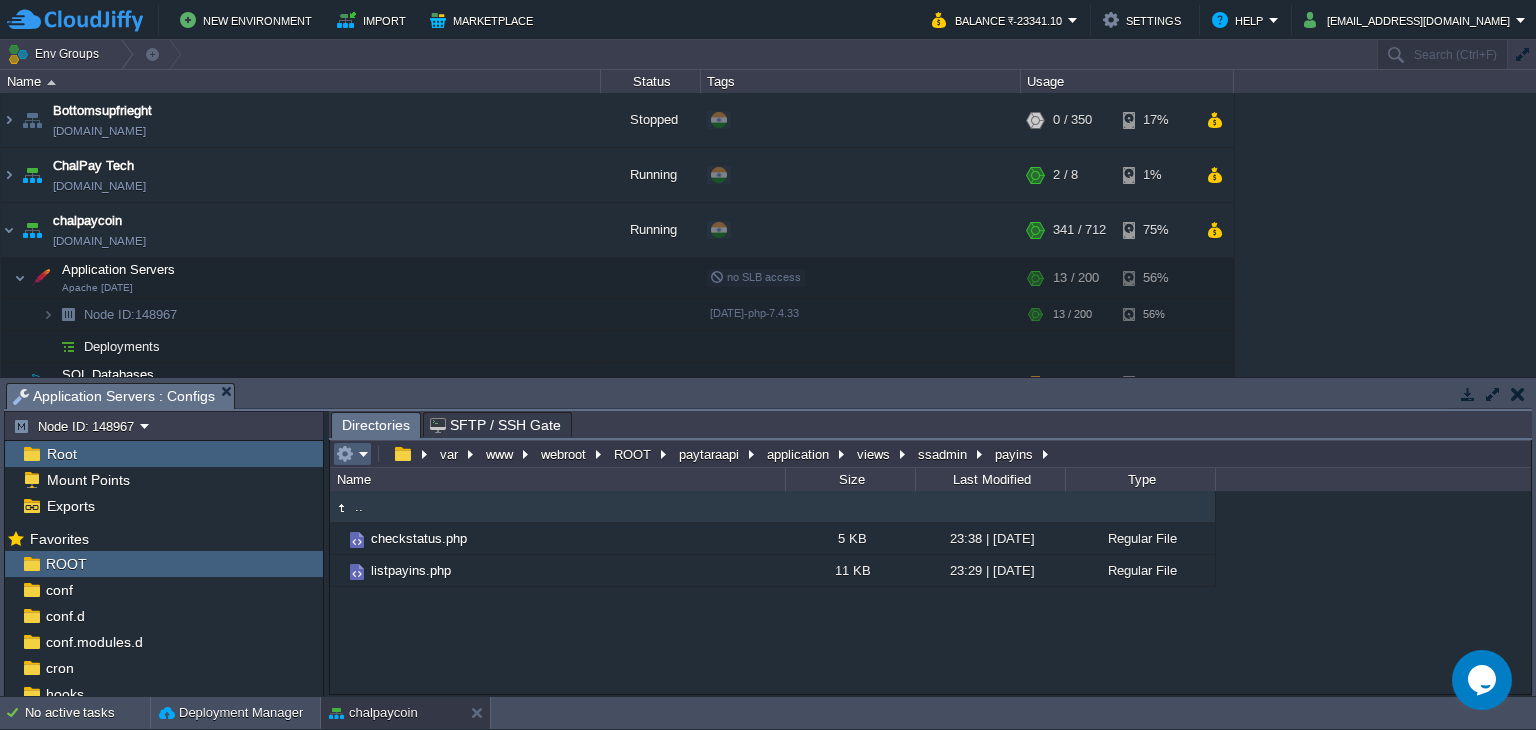 click at bounding box center (352, 454) 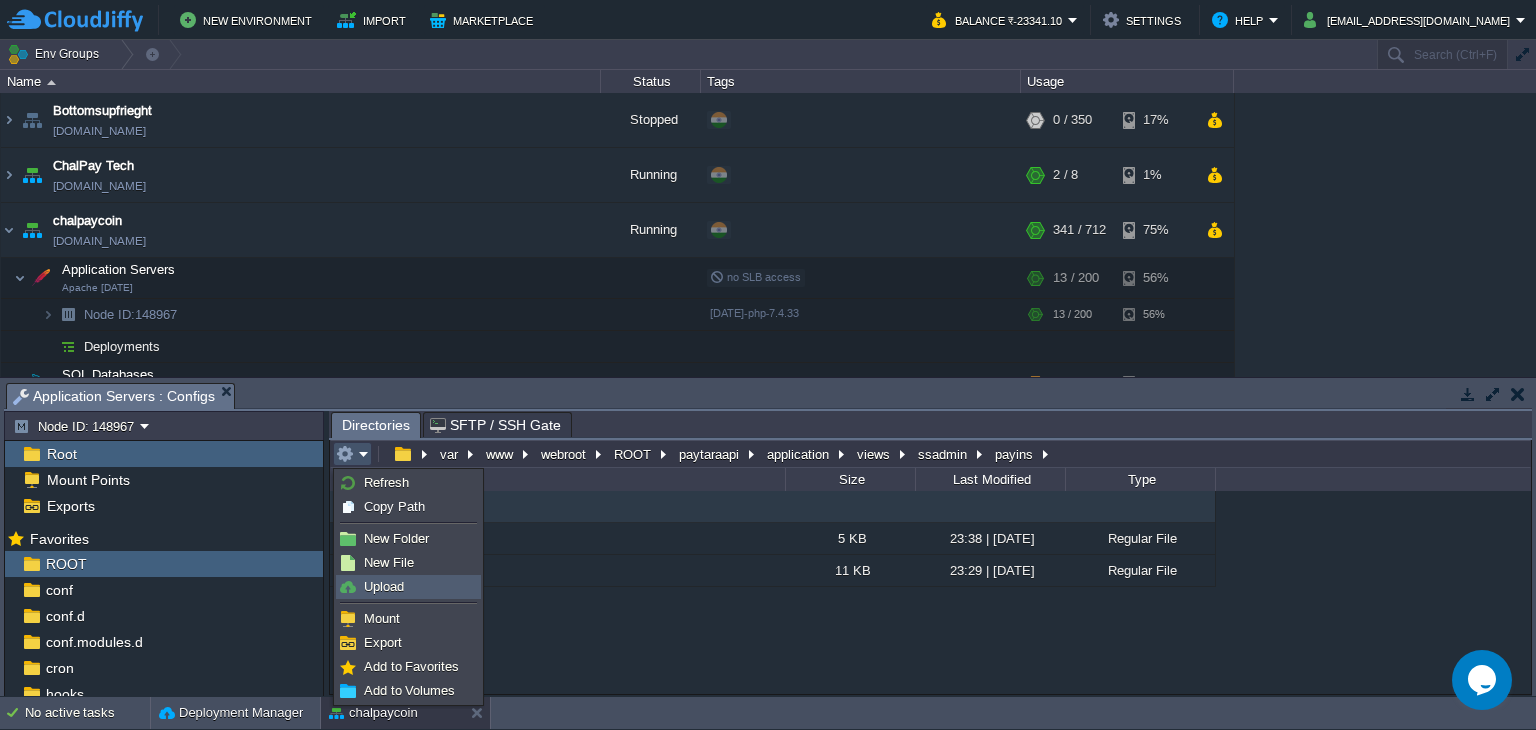 click on "Upload" at bounding box center [384, 586] 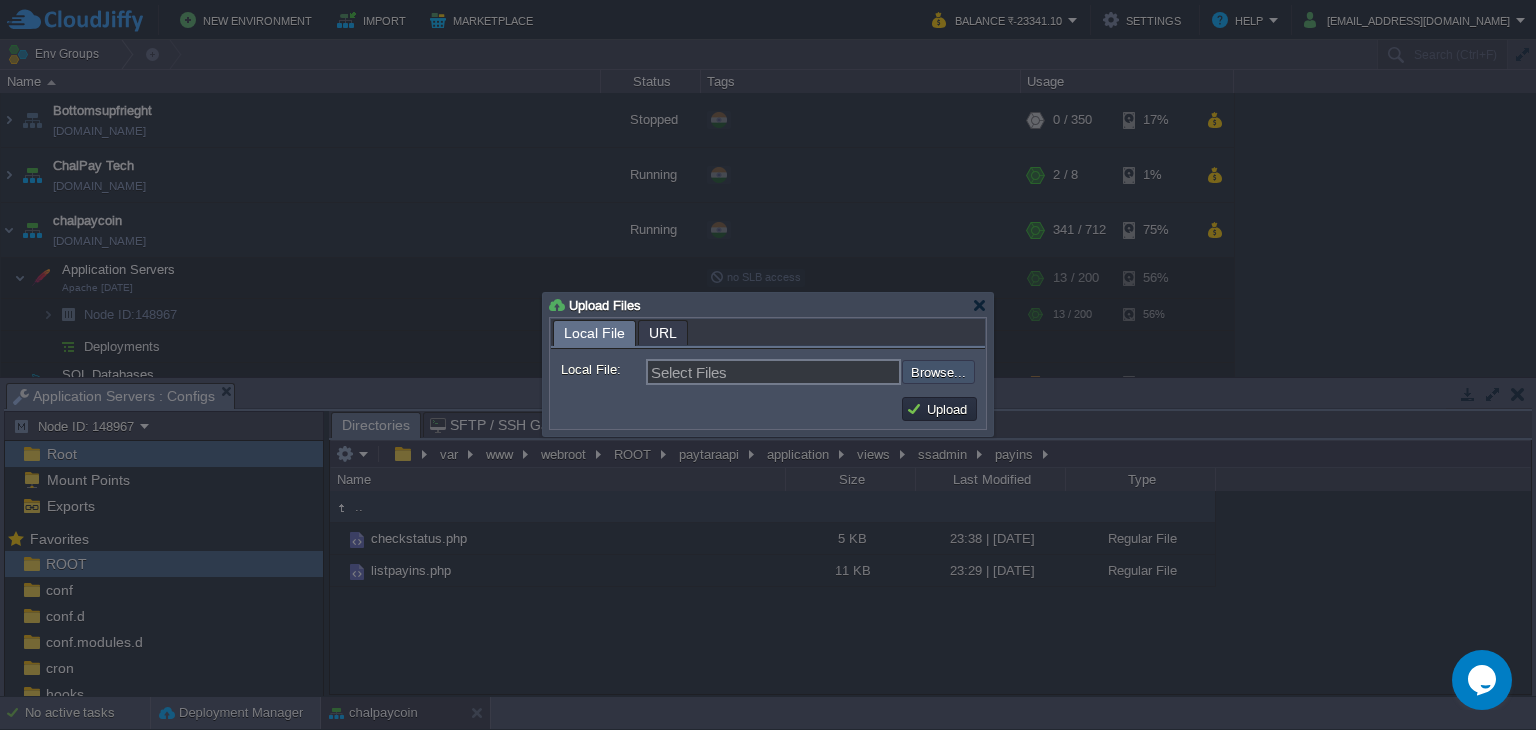 click at bounding box center [848, 372] 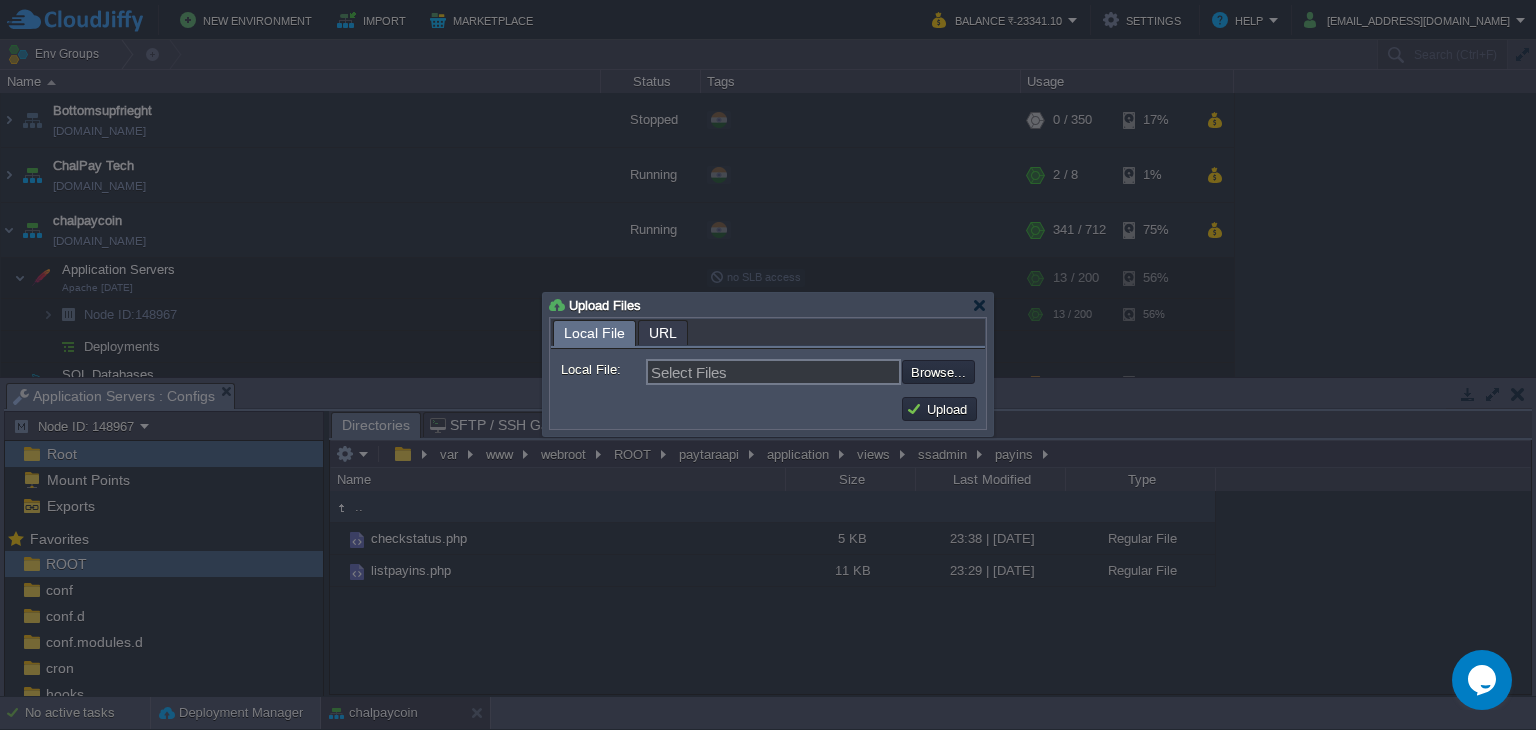 type on "C:\fakepath\listpayins.php" 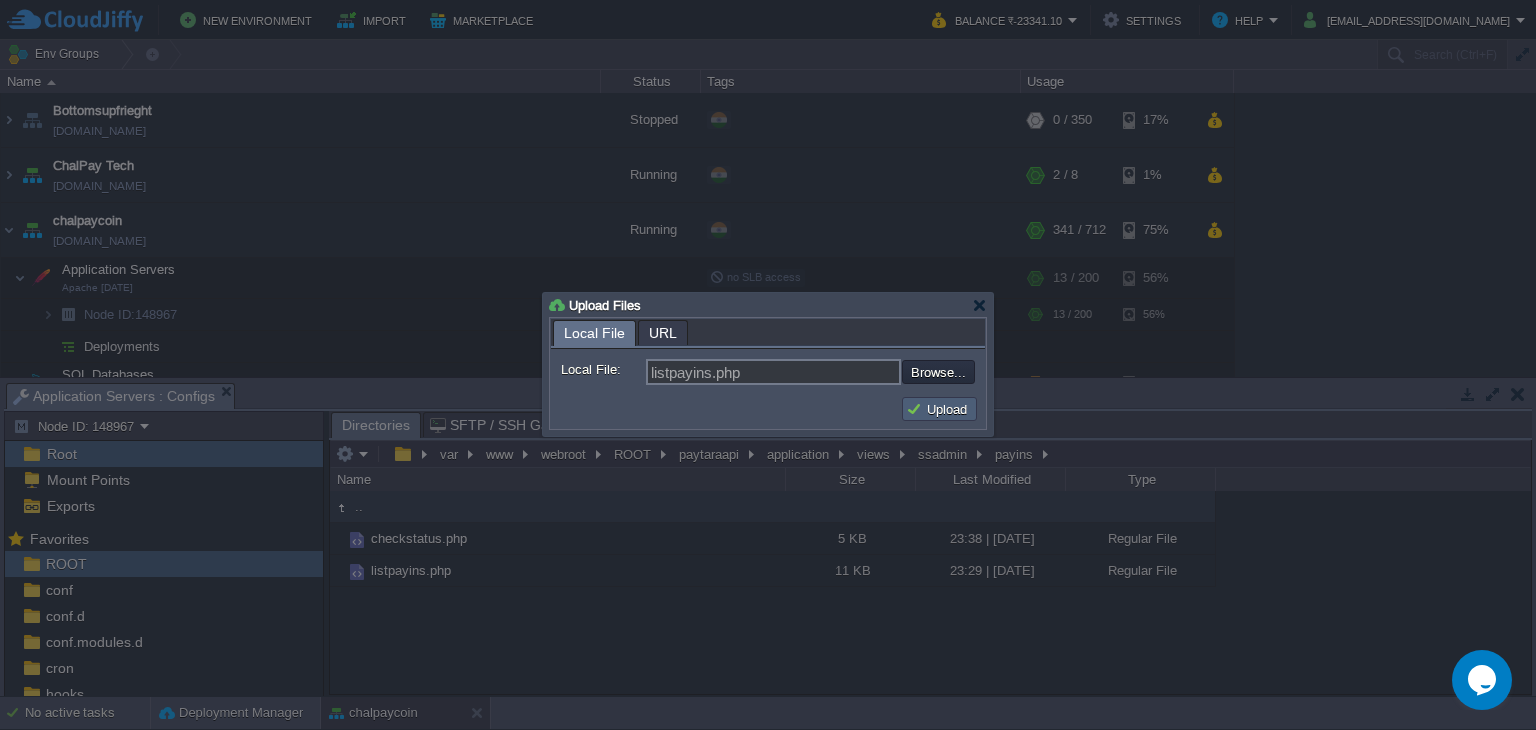 click on "Upload" at bounding box center (939, 409) 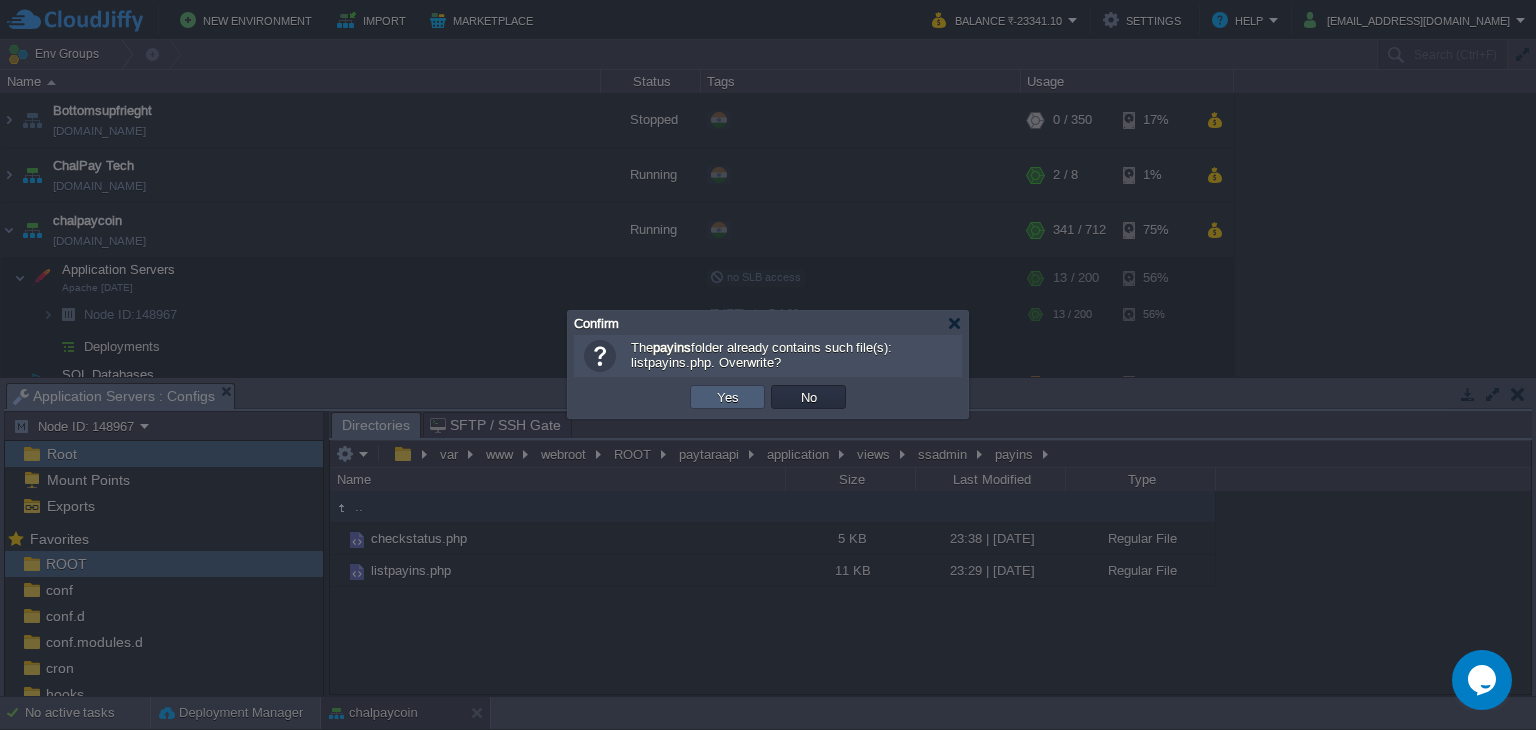 click on "Yes" at bounding box center (728, 397) 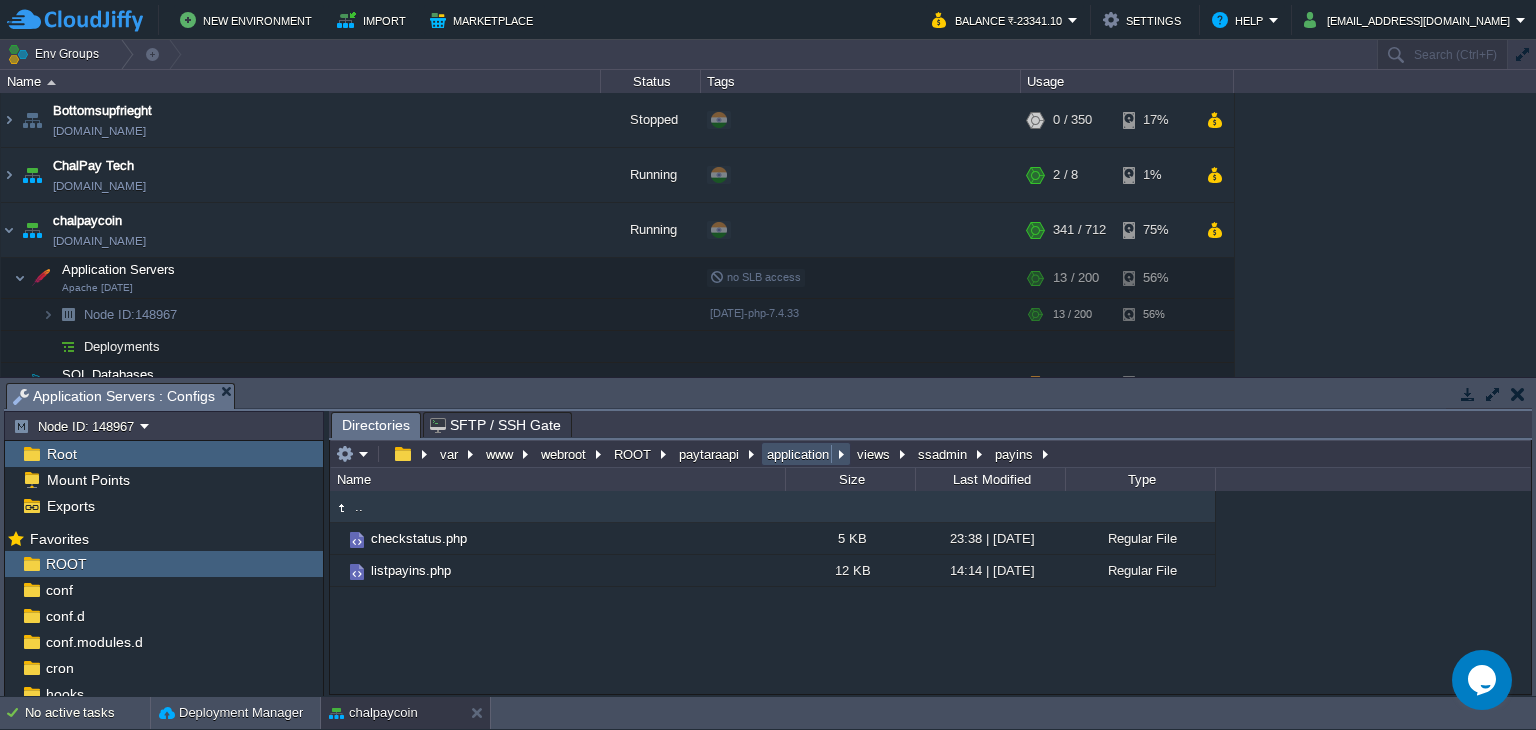 click on "application" at bounding box center (799, 454) 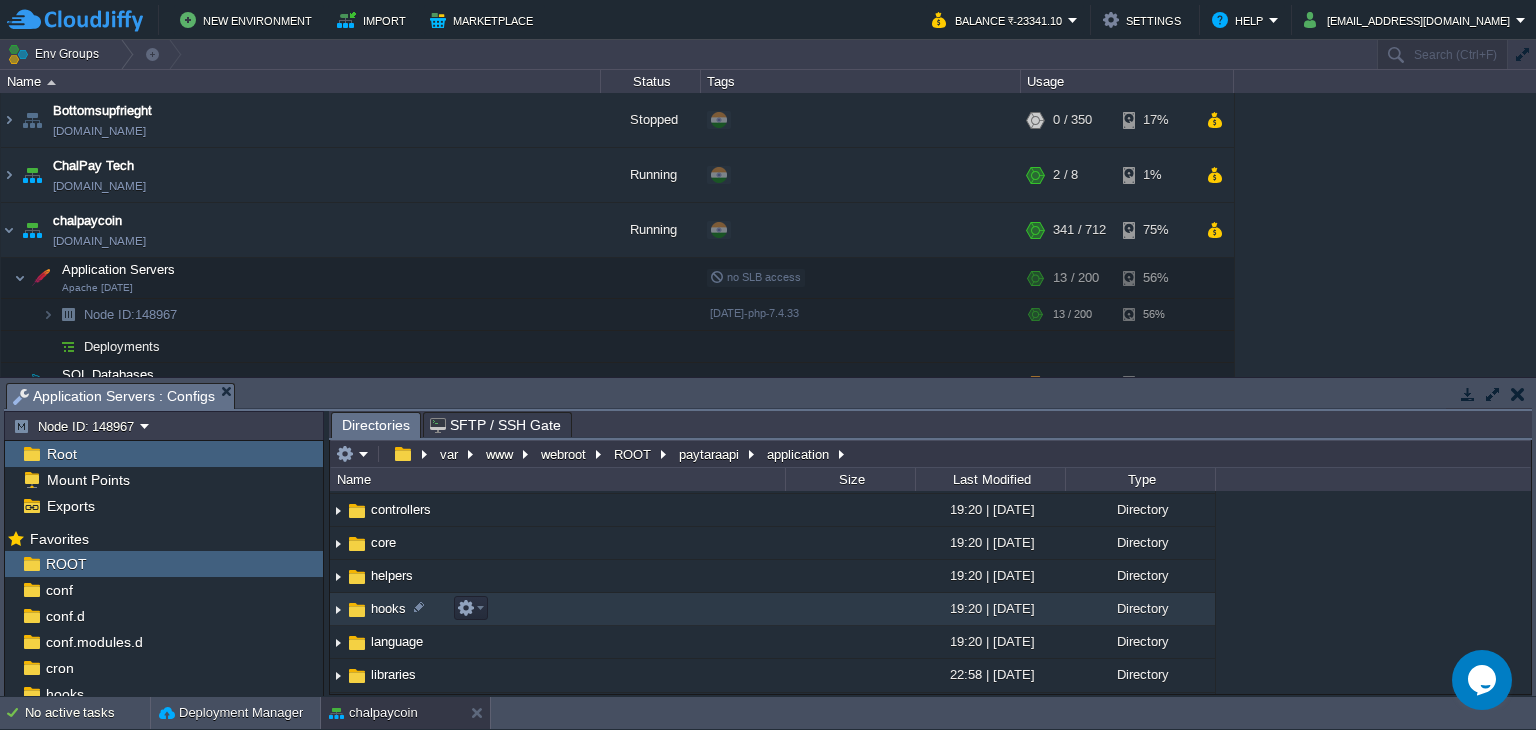 scroll, scrollTop: 200, scrollLeft: 0, axis: vertical 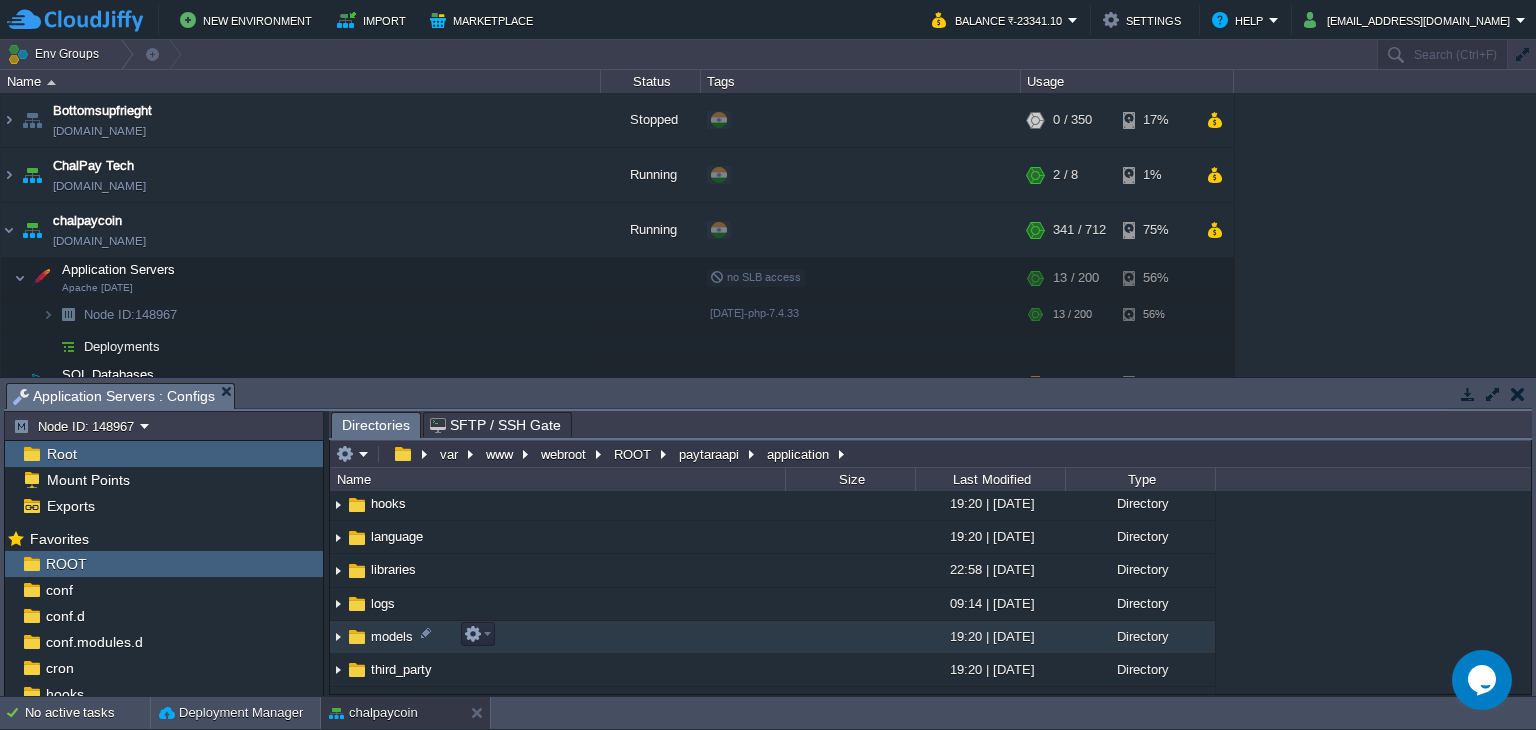 click on "models" at bounding box center [392, 636] 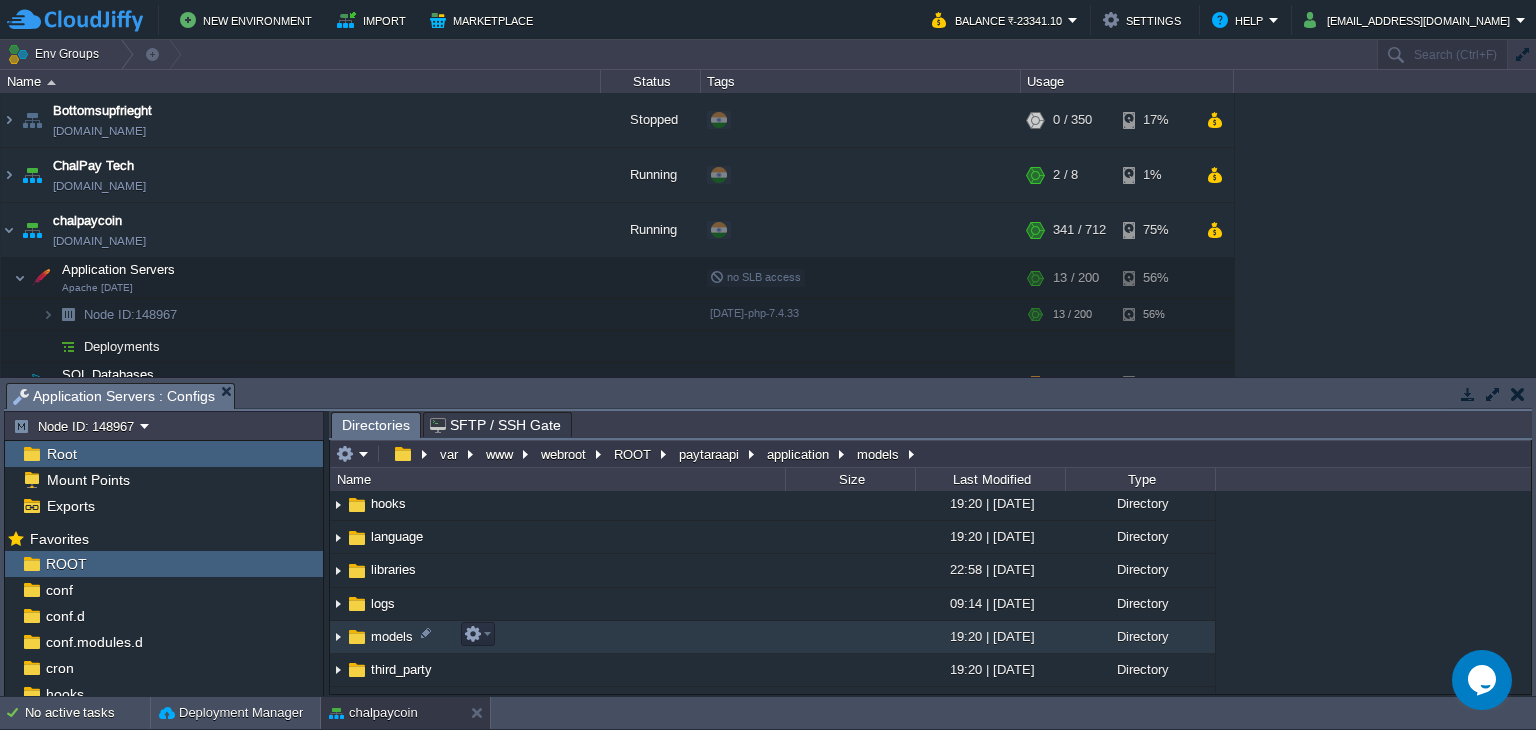 click on "models" at bounding box center (392, 636) 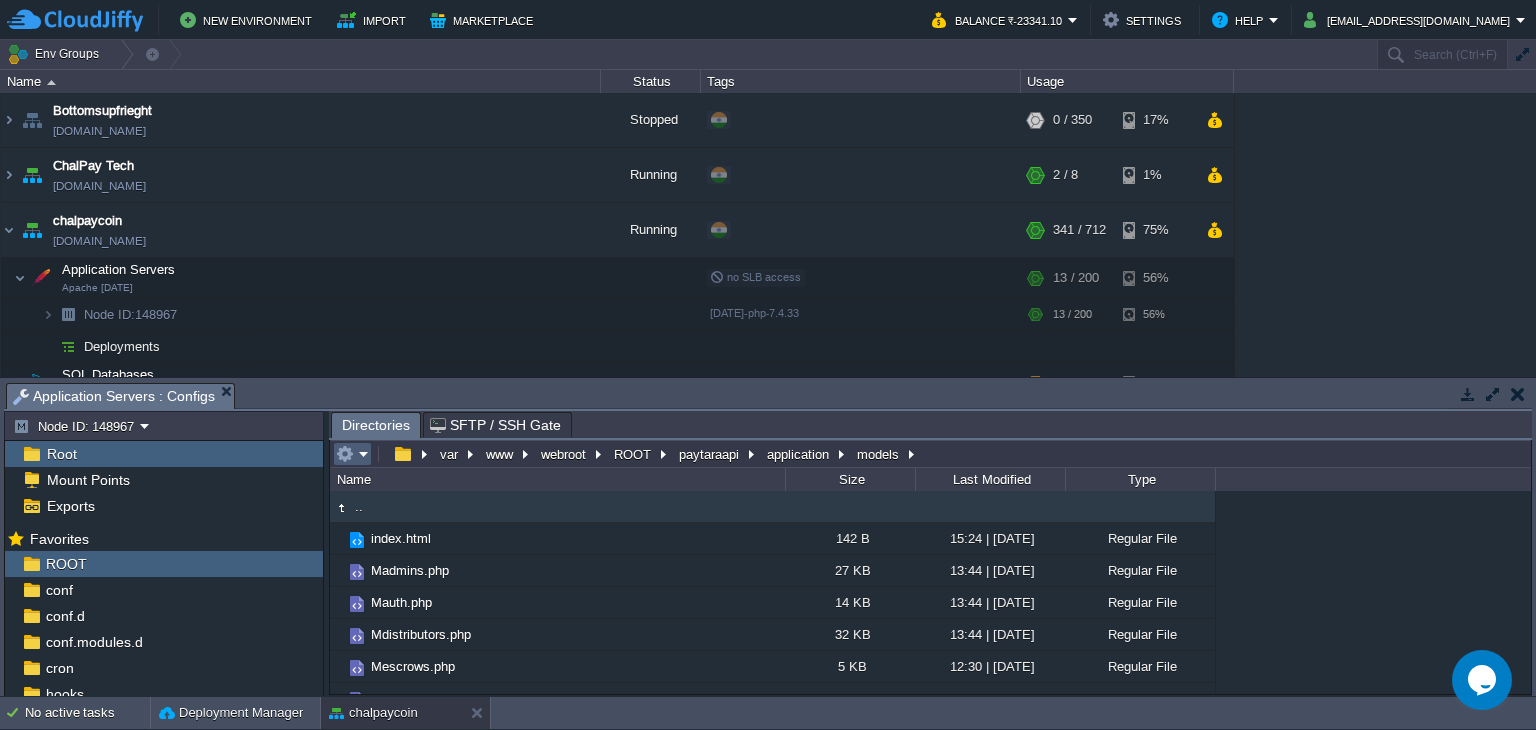 click at bounding box center (352, 454) 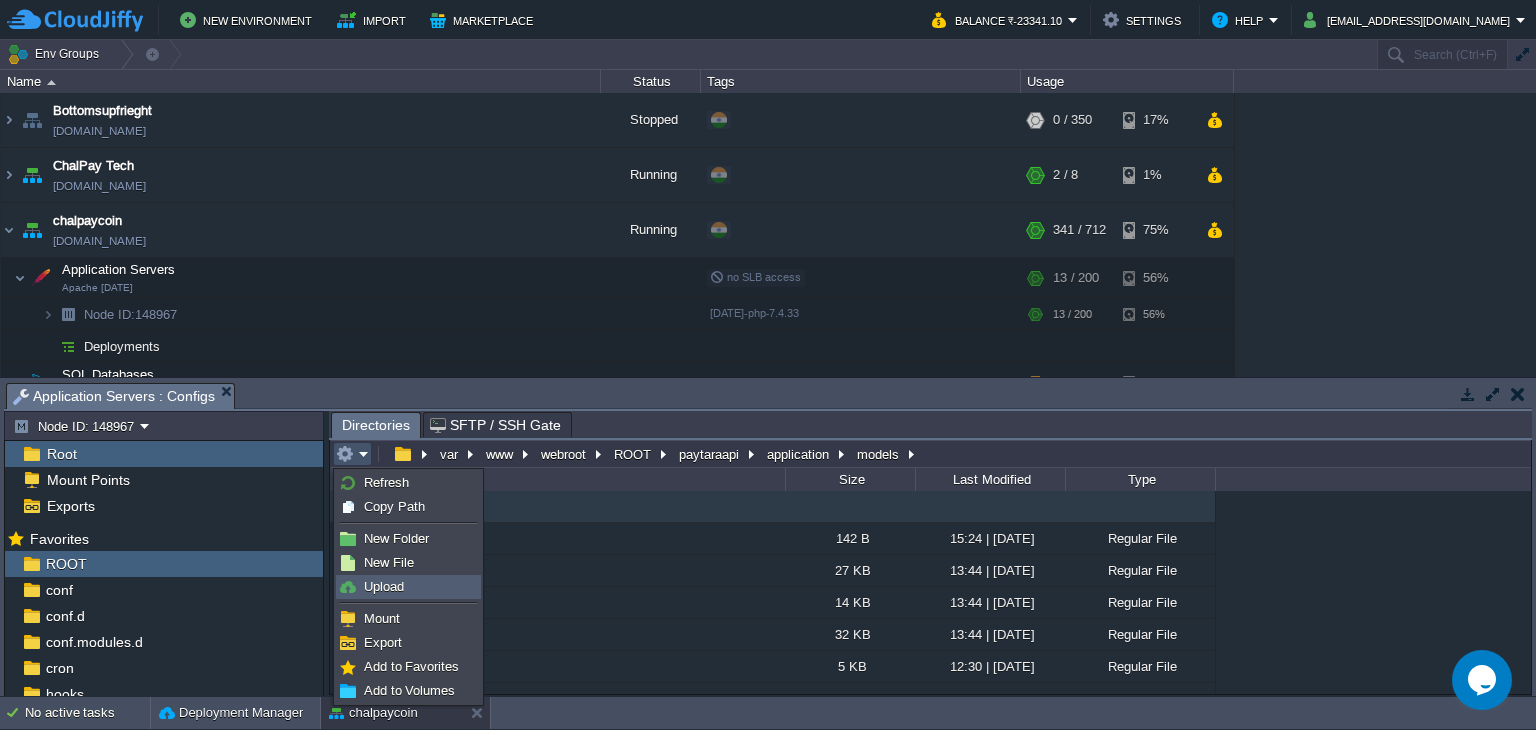 click on "Upload" at bounding box center [384, 586] 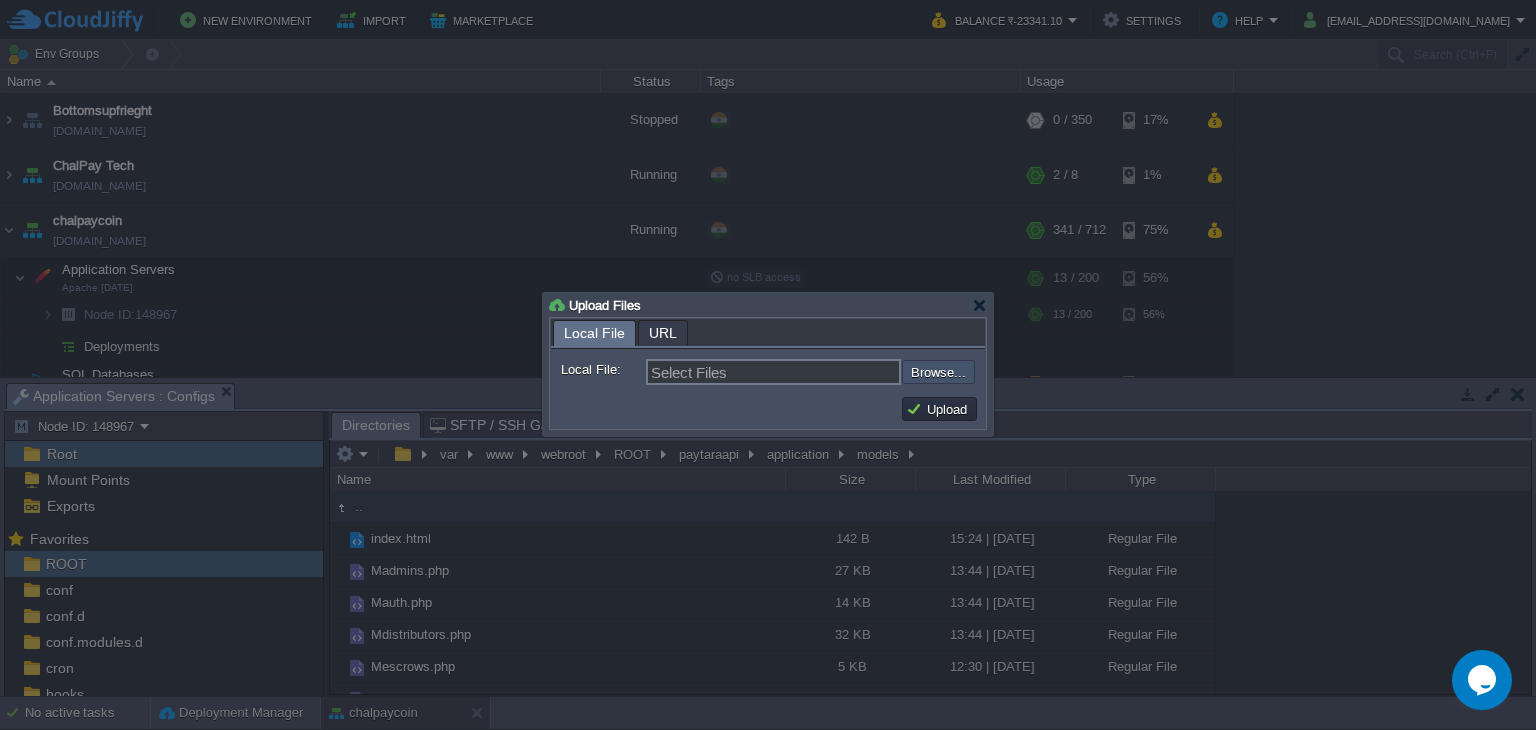 click at bounding box center [848, 372] 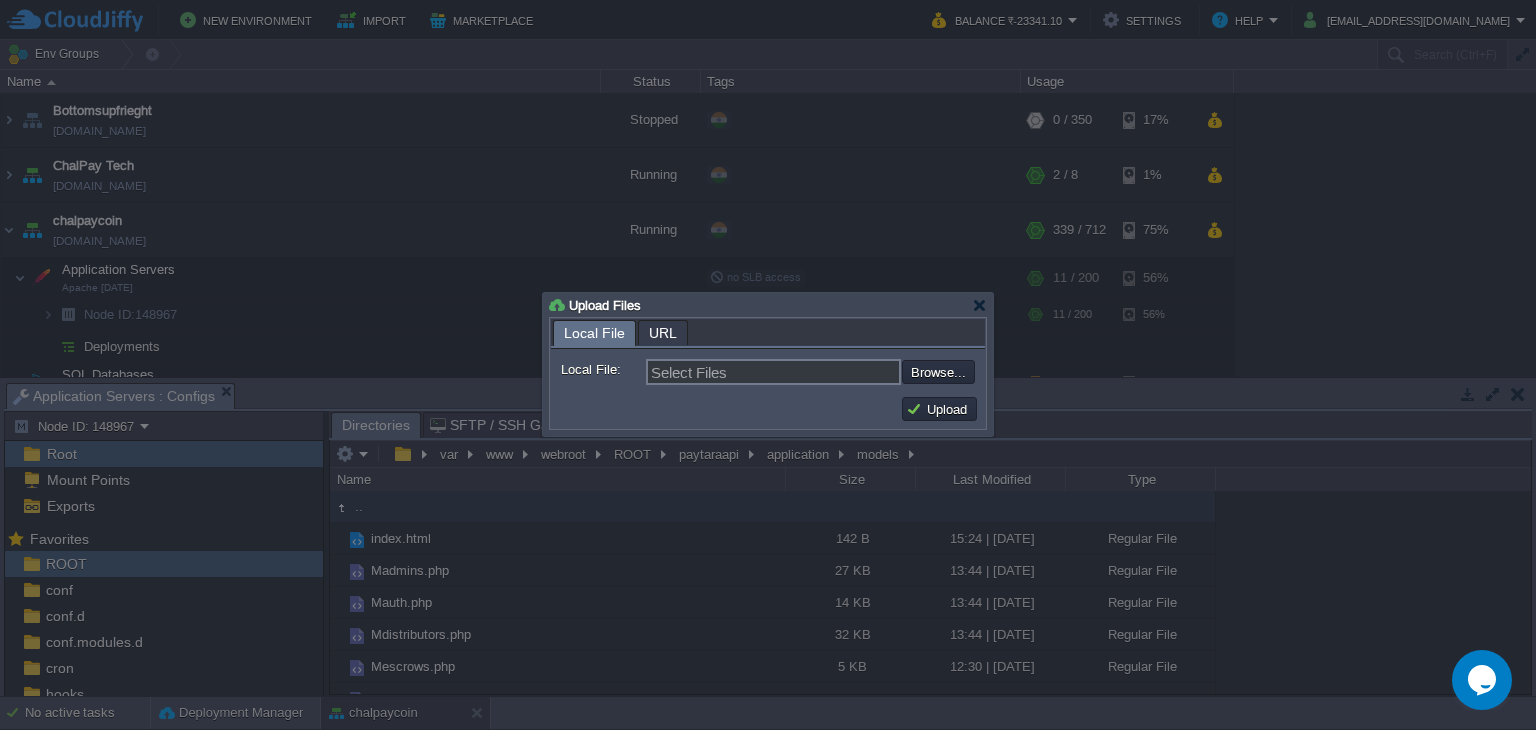 type on "C:\fakepath\Mpayins.php" 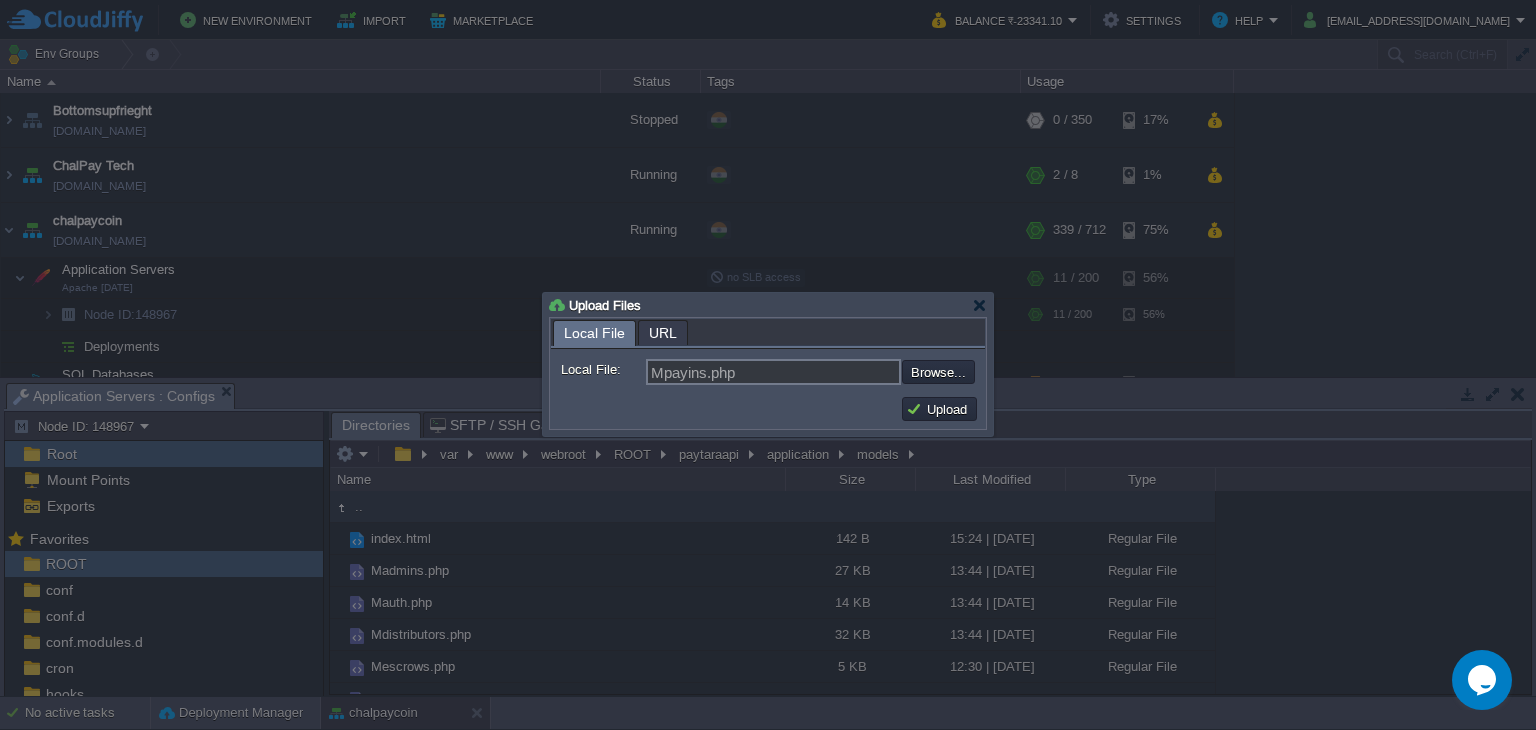 click on "Upload" at bounding box center (939, 409) 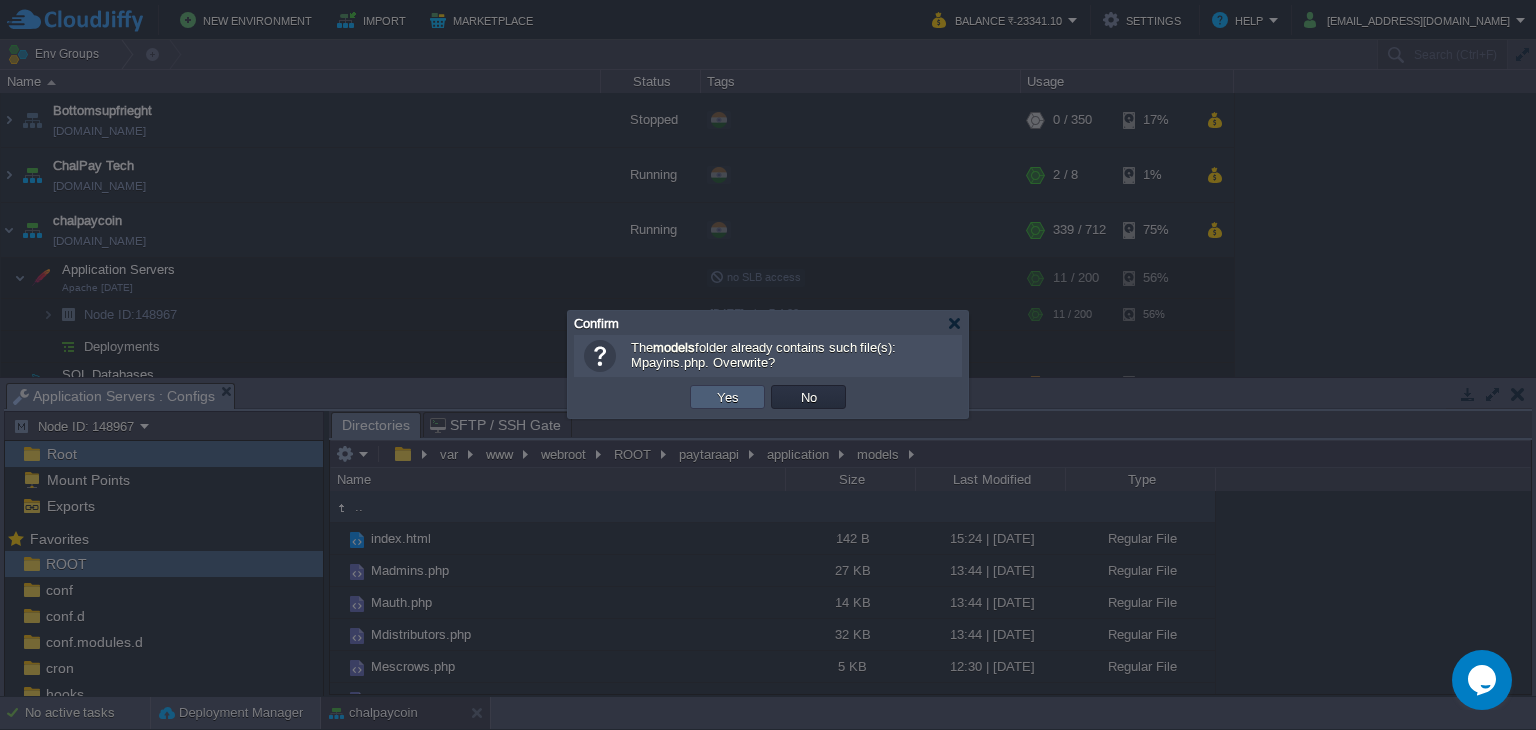 click on "Yes" at bounding box center [728, 397] 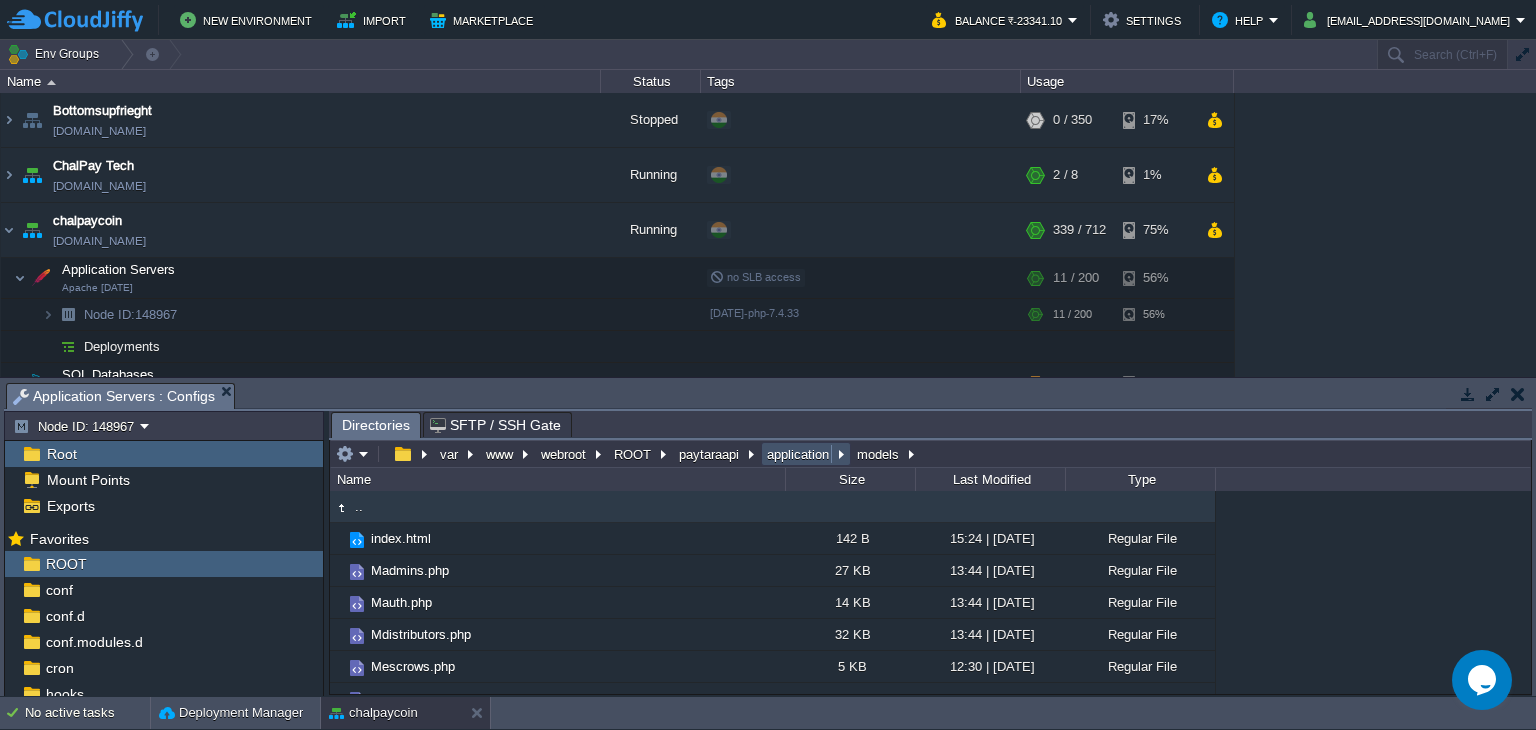 click on "application" at bounding box center [799, 454] 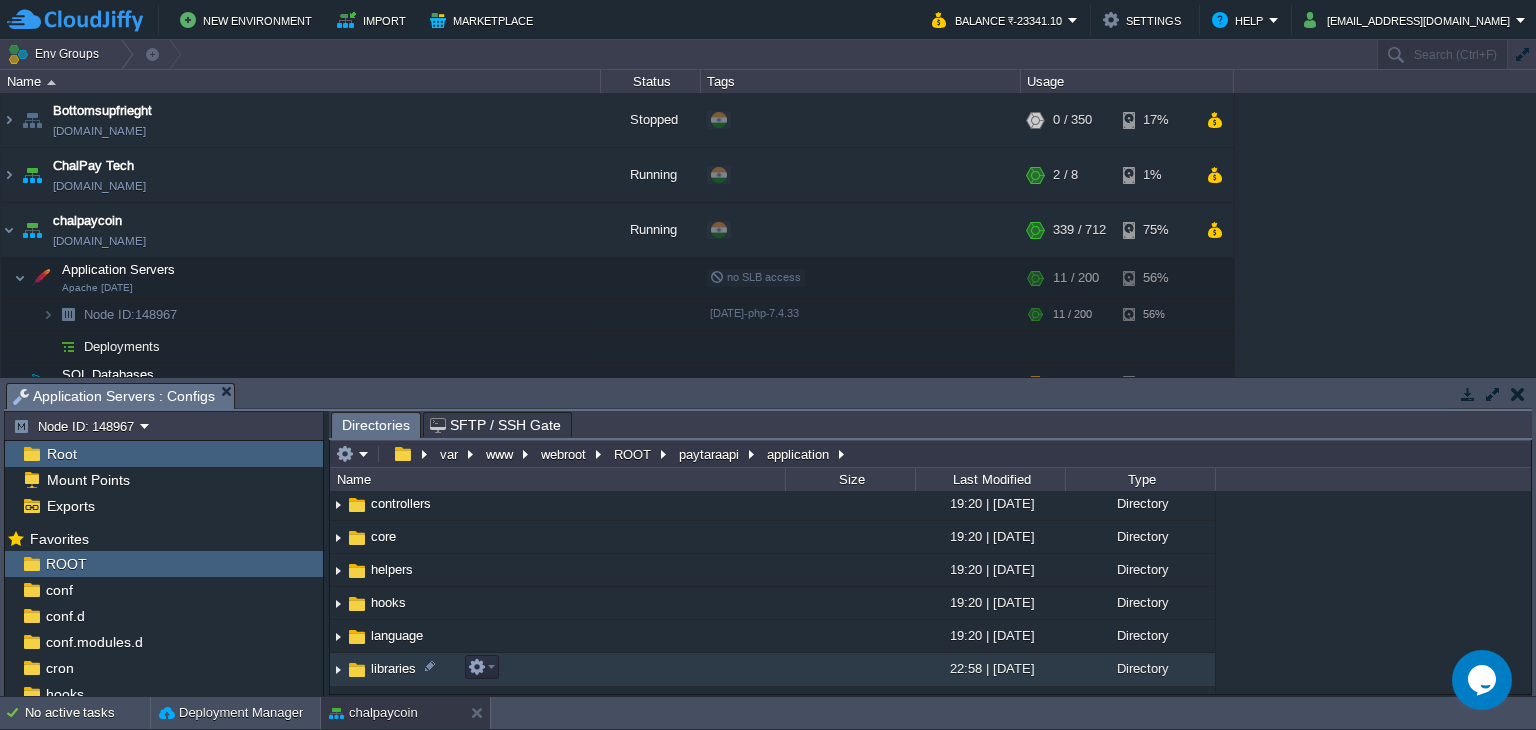 scroll, scrollTop: 200, scrollLeft: 0, axis: vertical 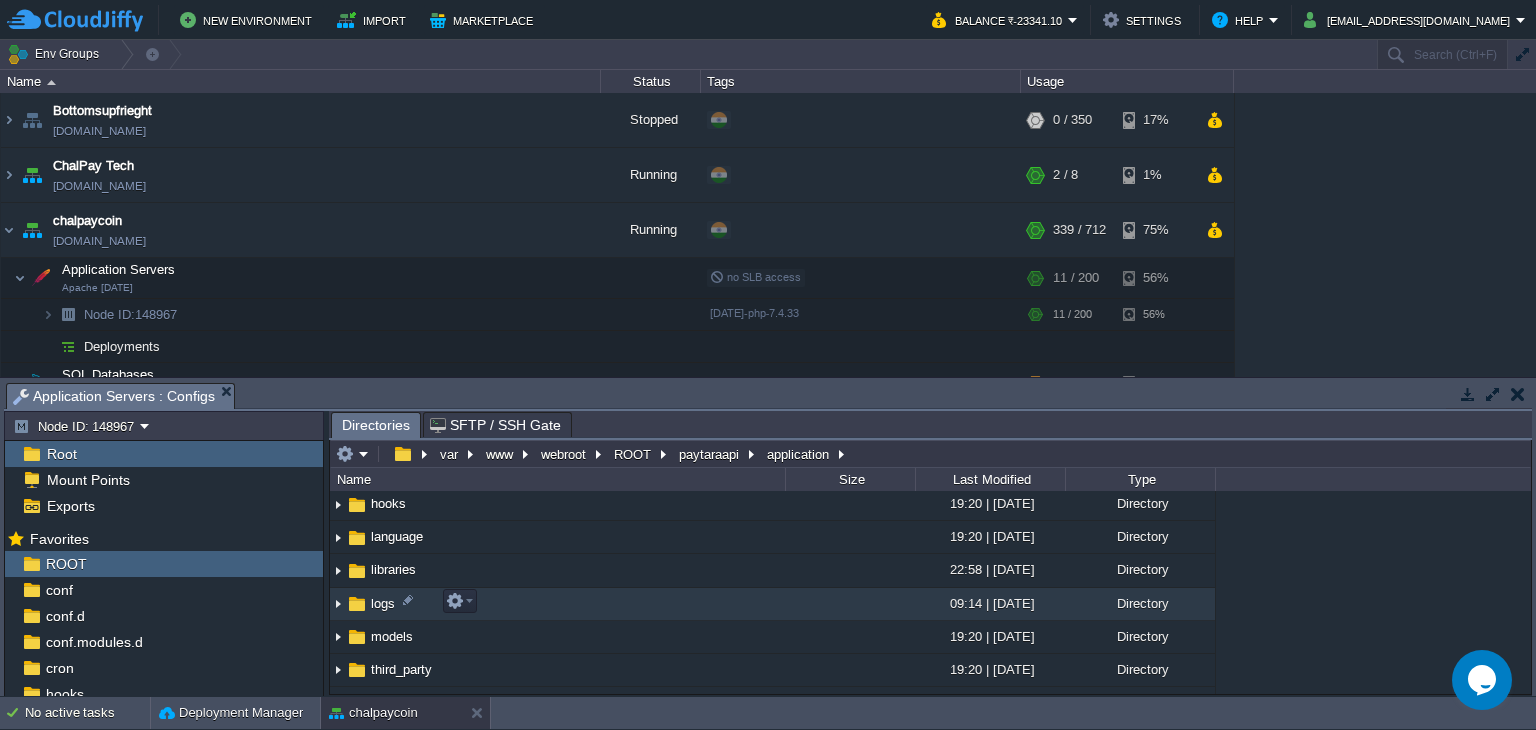 click on "logs" at bounding box center [383, 603] 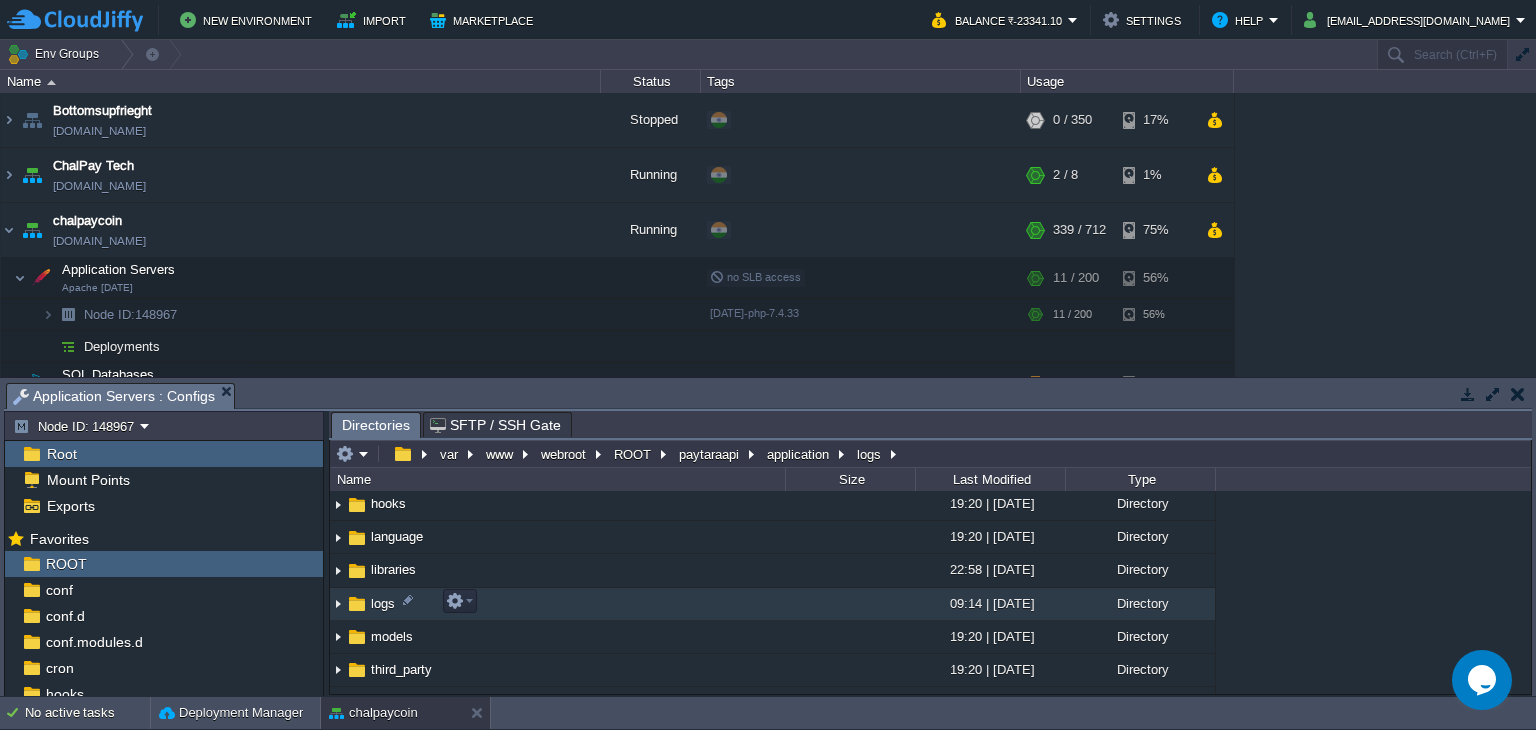 click on "logs" at bounding box center (383, 603) 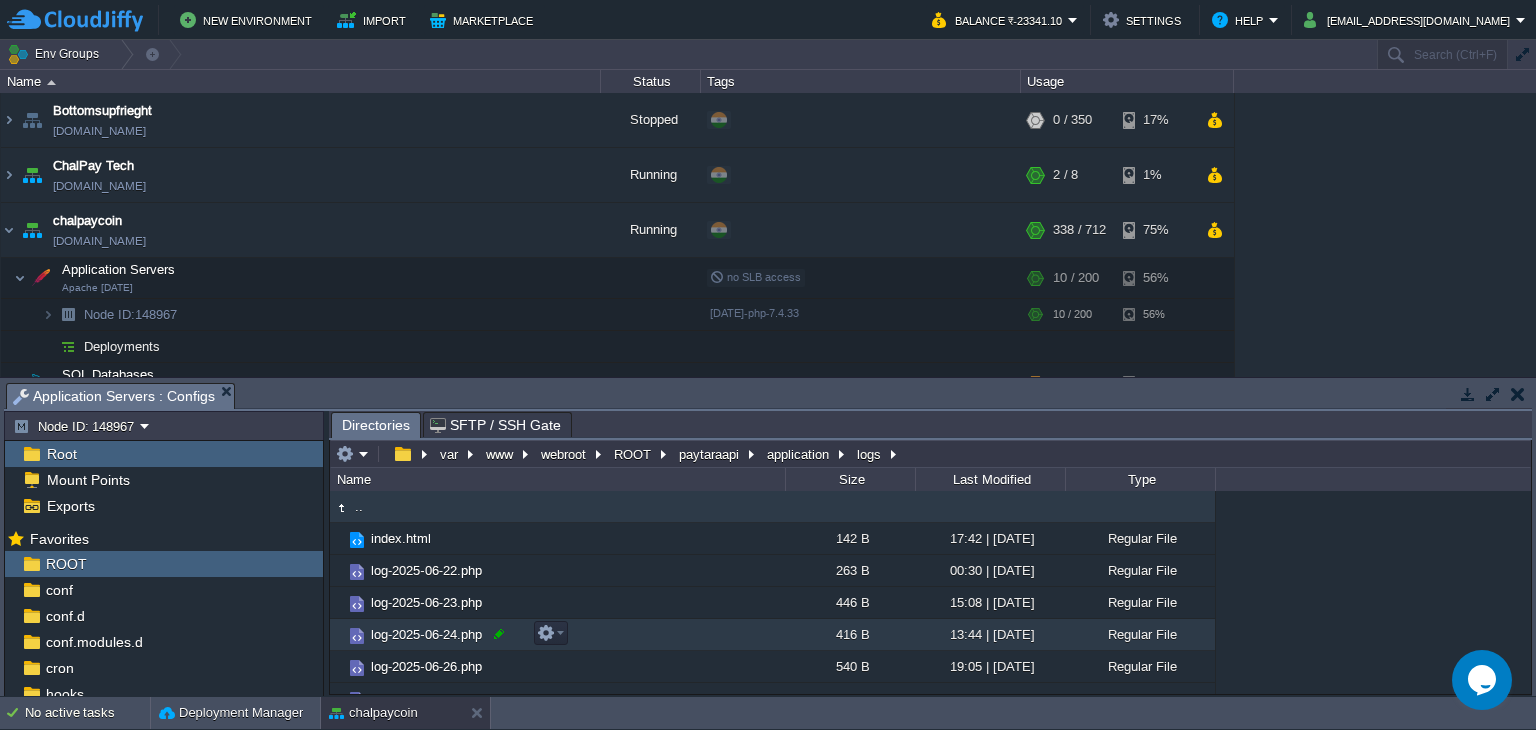scroll, scrollTop: 273, scrollLeft: 0, axis: vertical 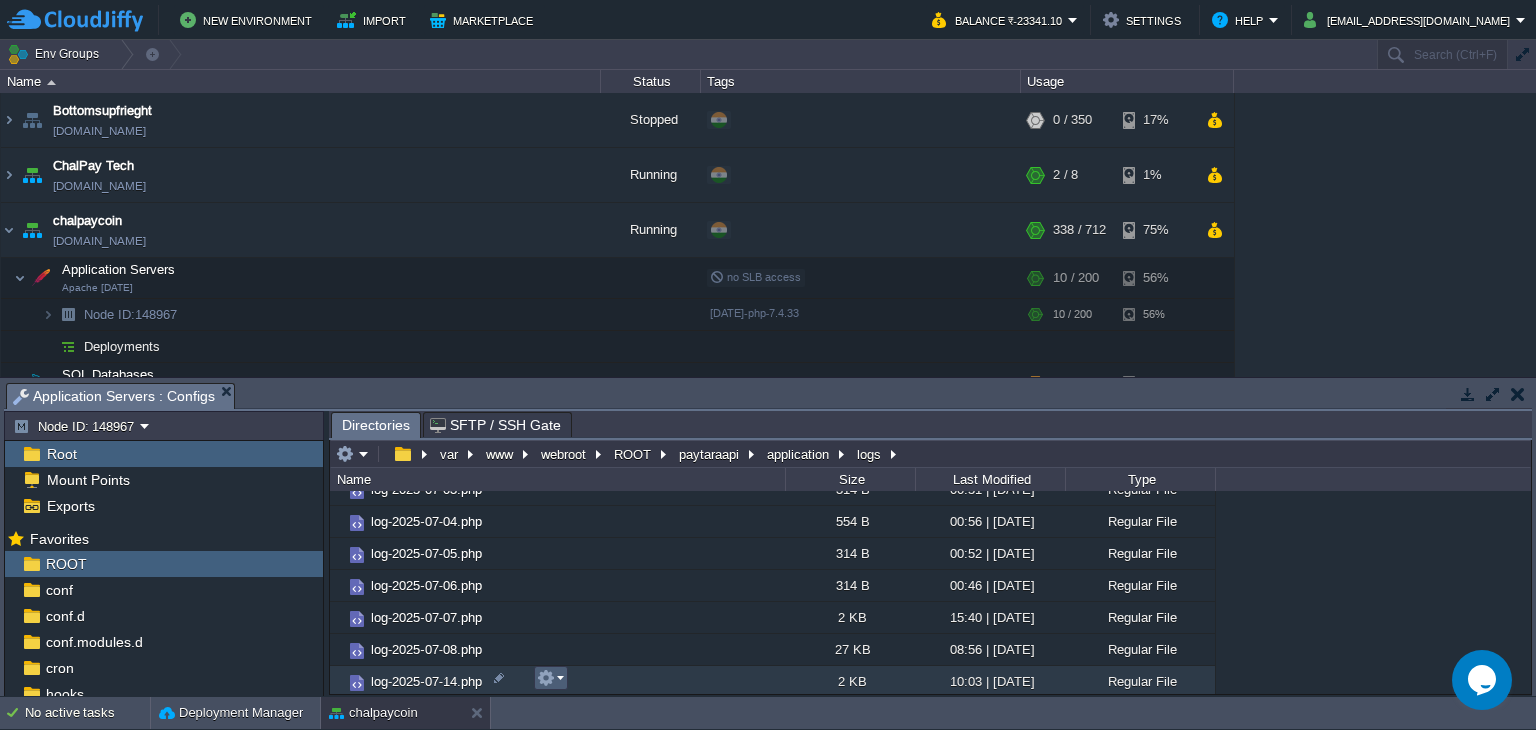 click at bounding box center (546, 678) 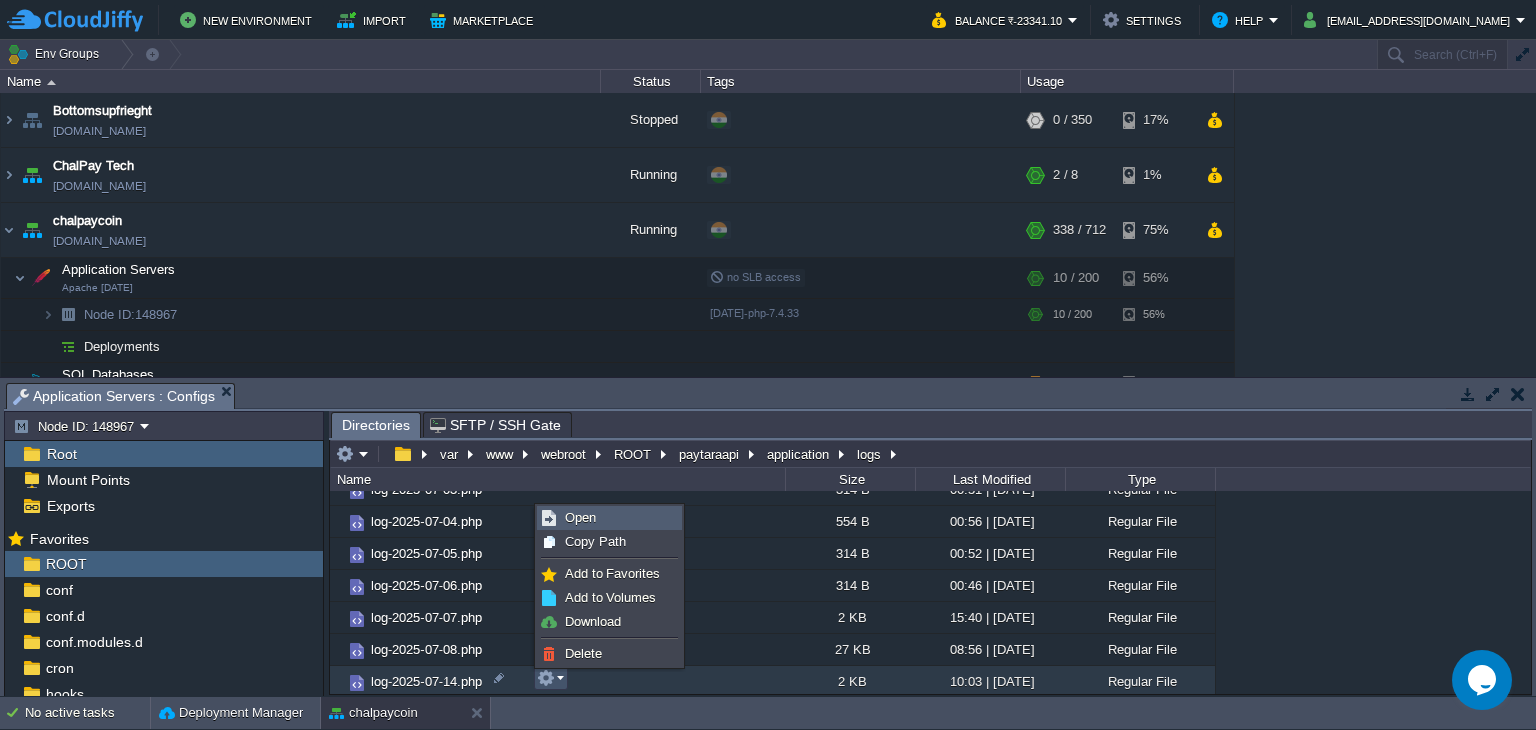 click on "Open" at bounding box center [580, 517] 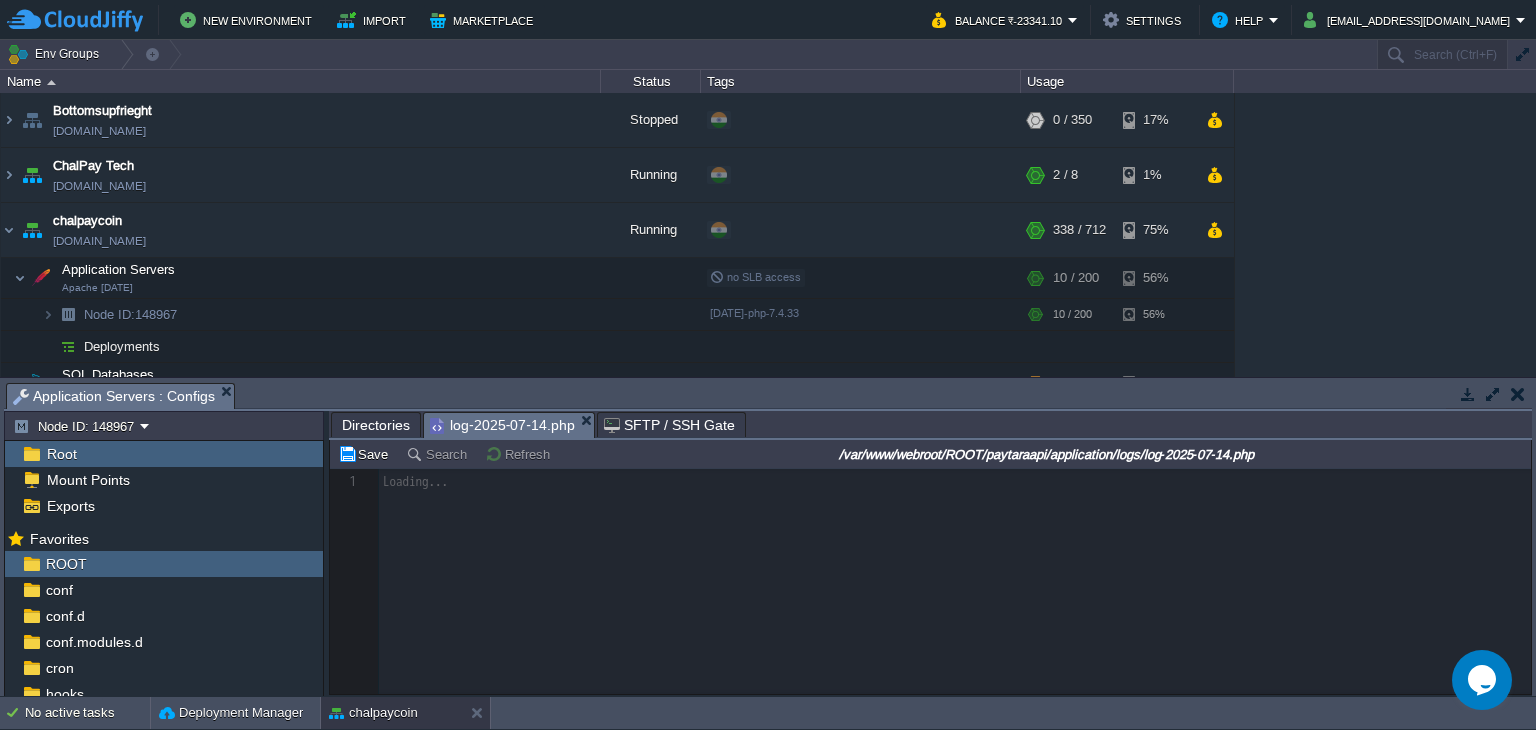 scroll, scrollTop: 6, scrollLeft: 0, axis: vertical 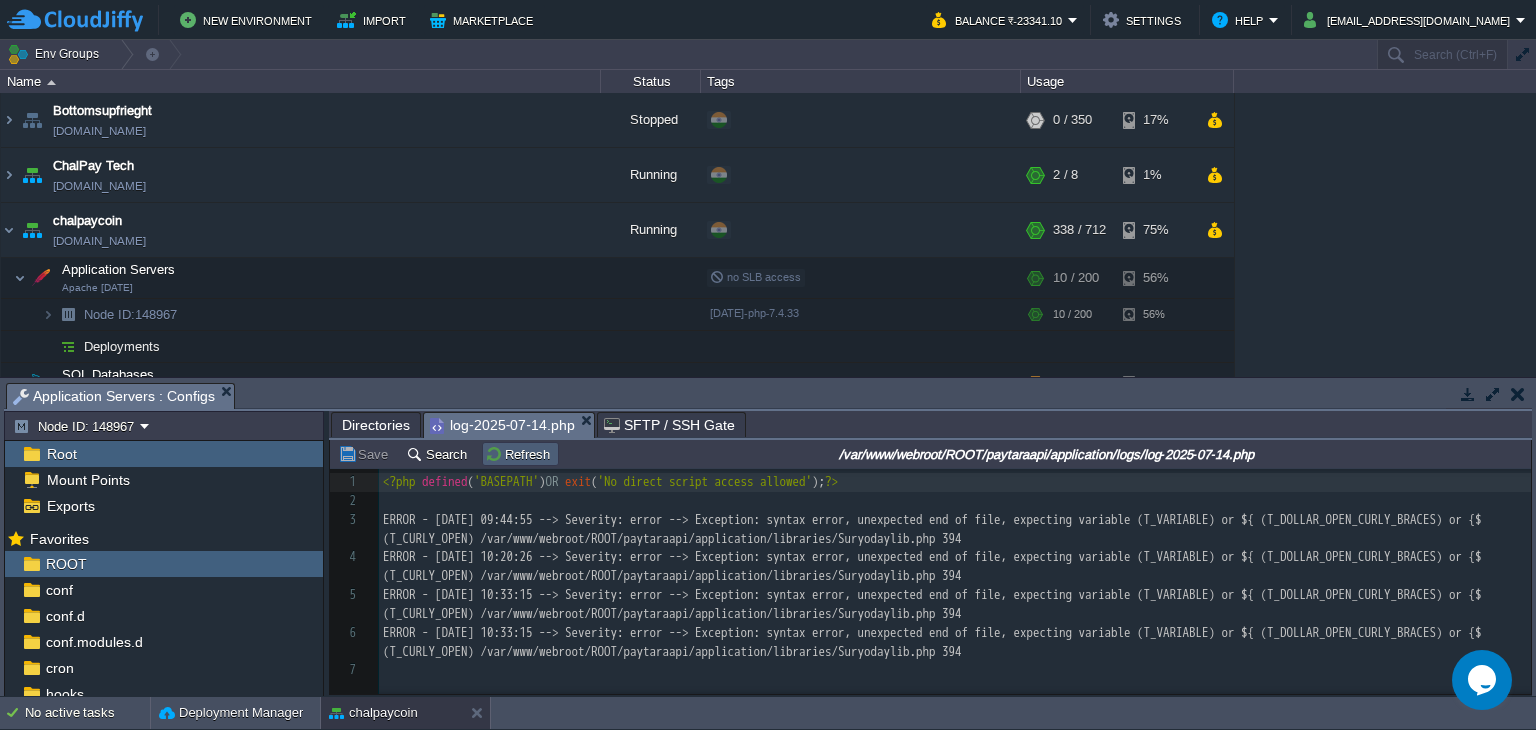 click on "Refresh" at bounding box center (520, 454) 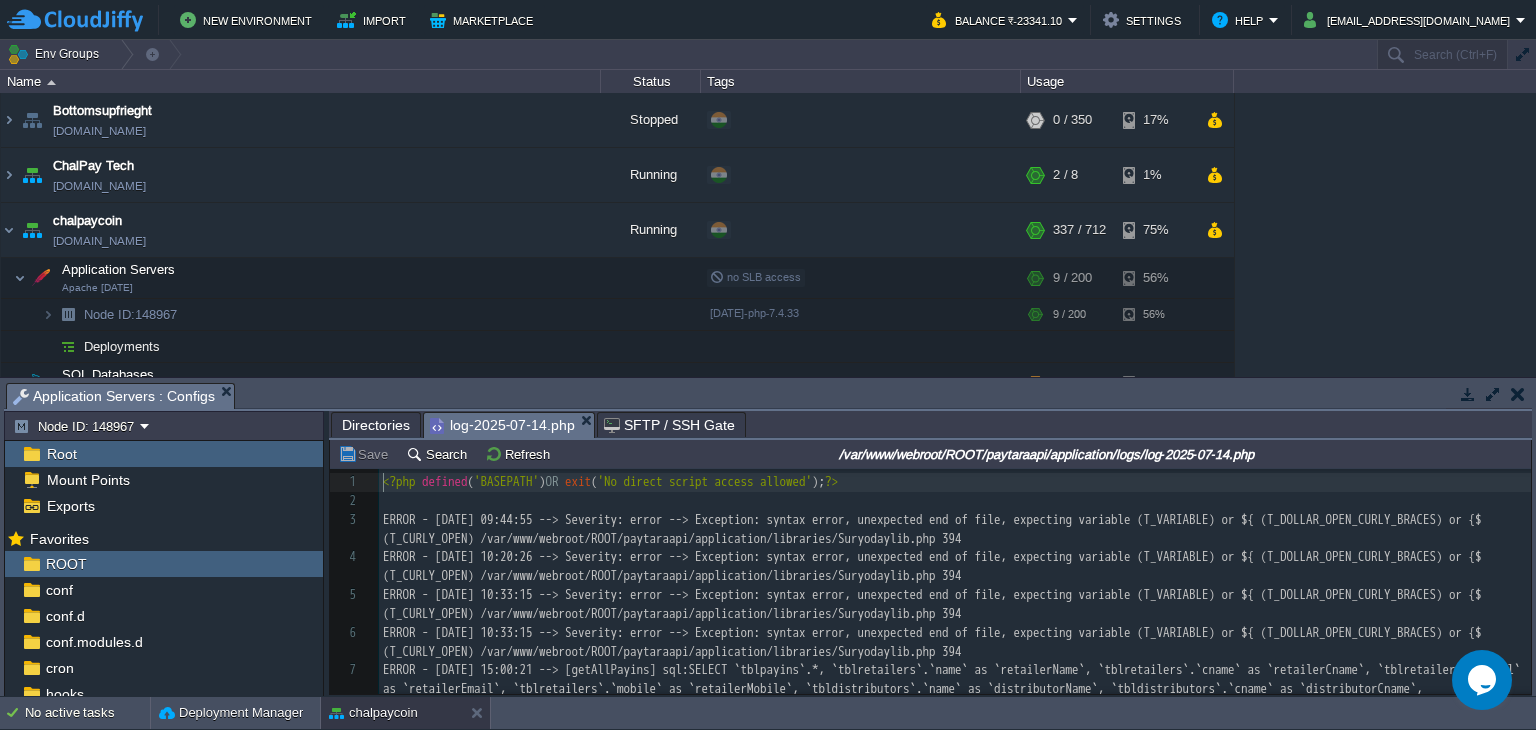 scroll, scrollTop: 142, scrollLeft: 0, axis: vertical 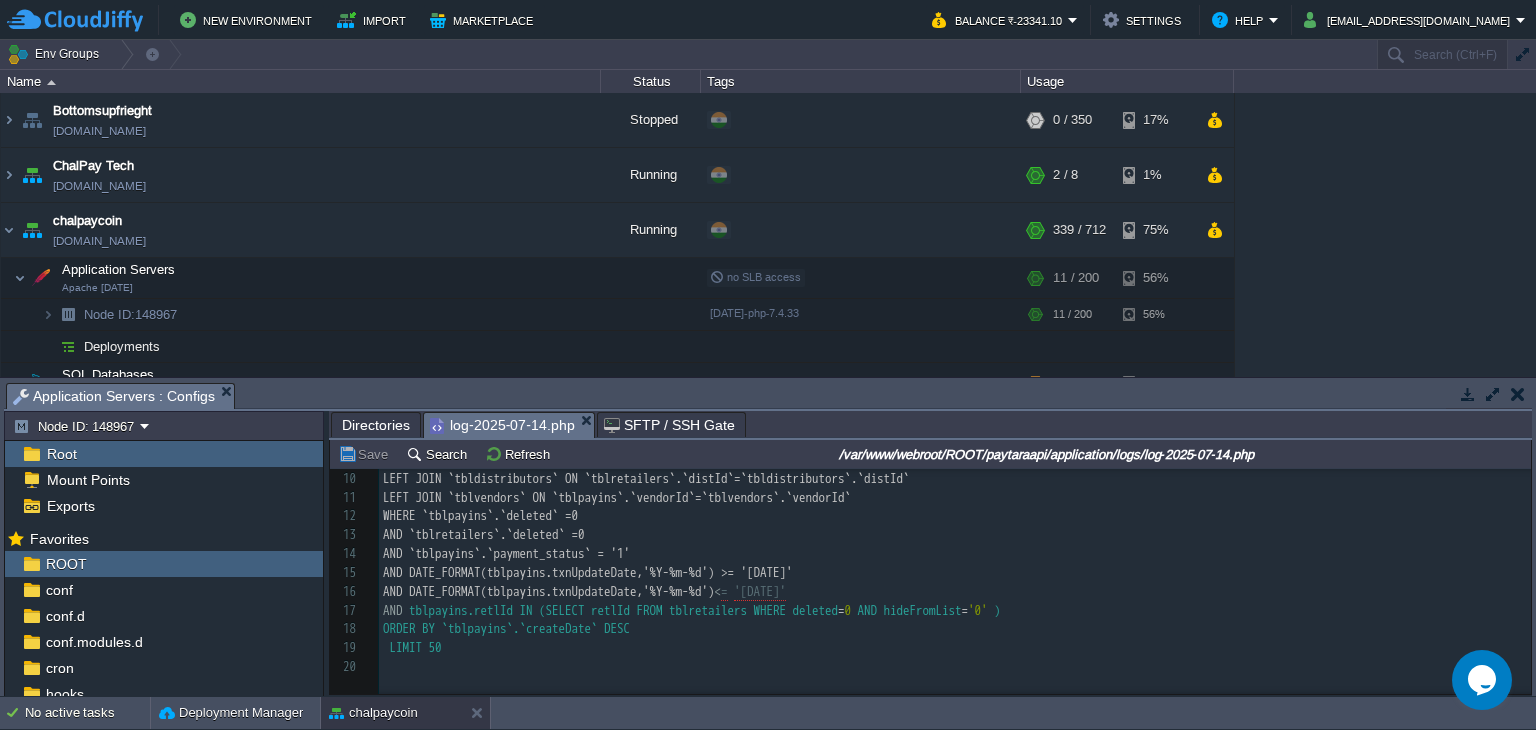click on "Directories" at bounding box center (376, 425) 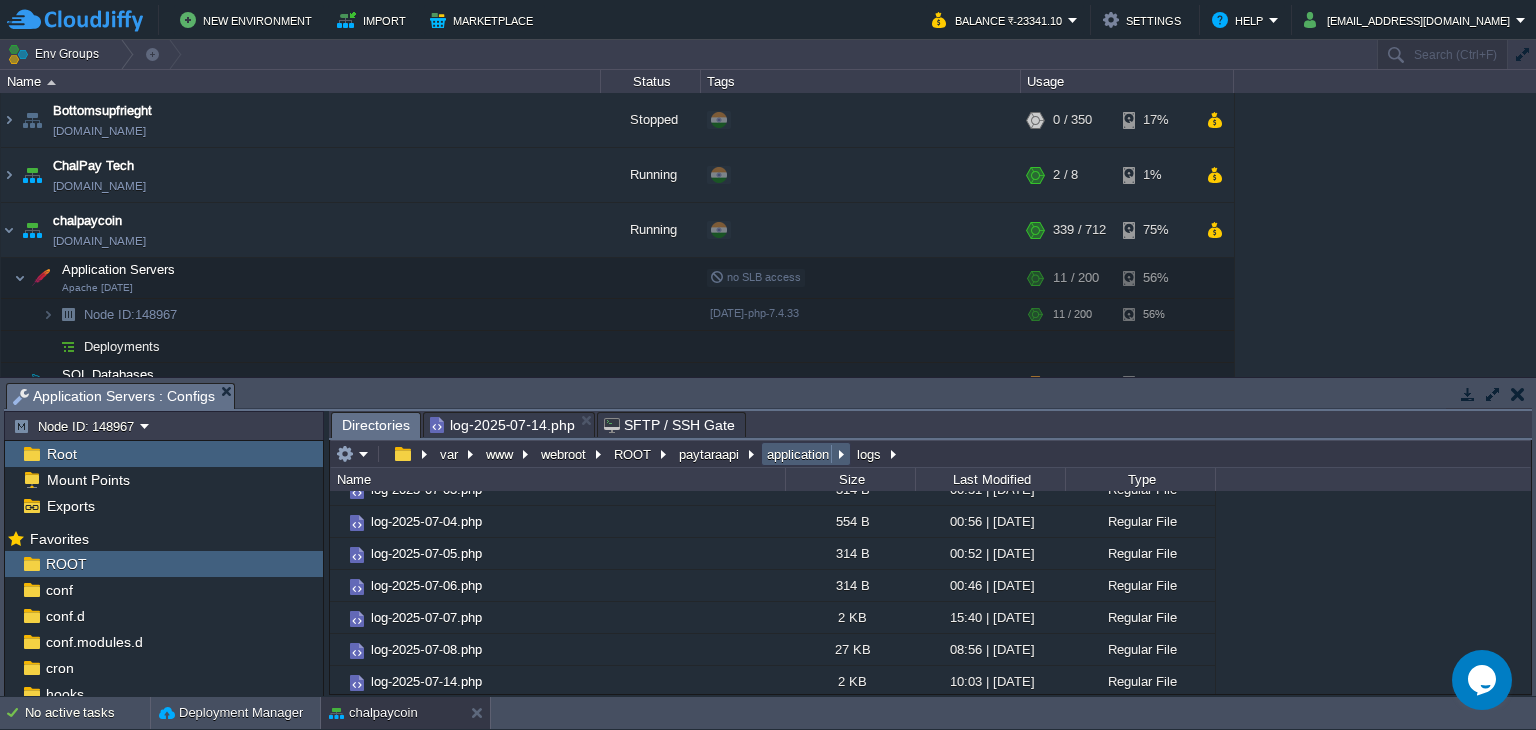click on "application" at bounding box center (799, 454) 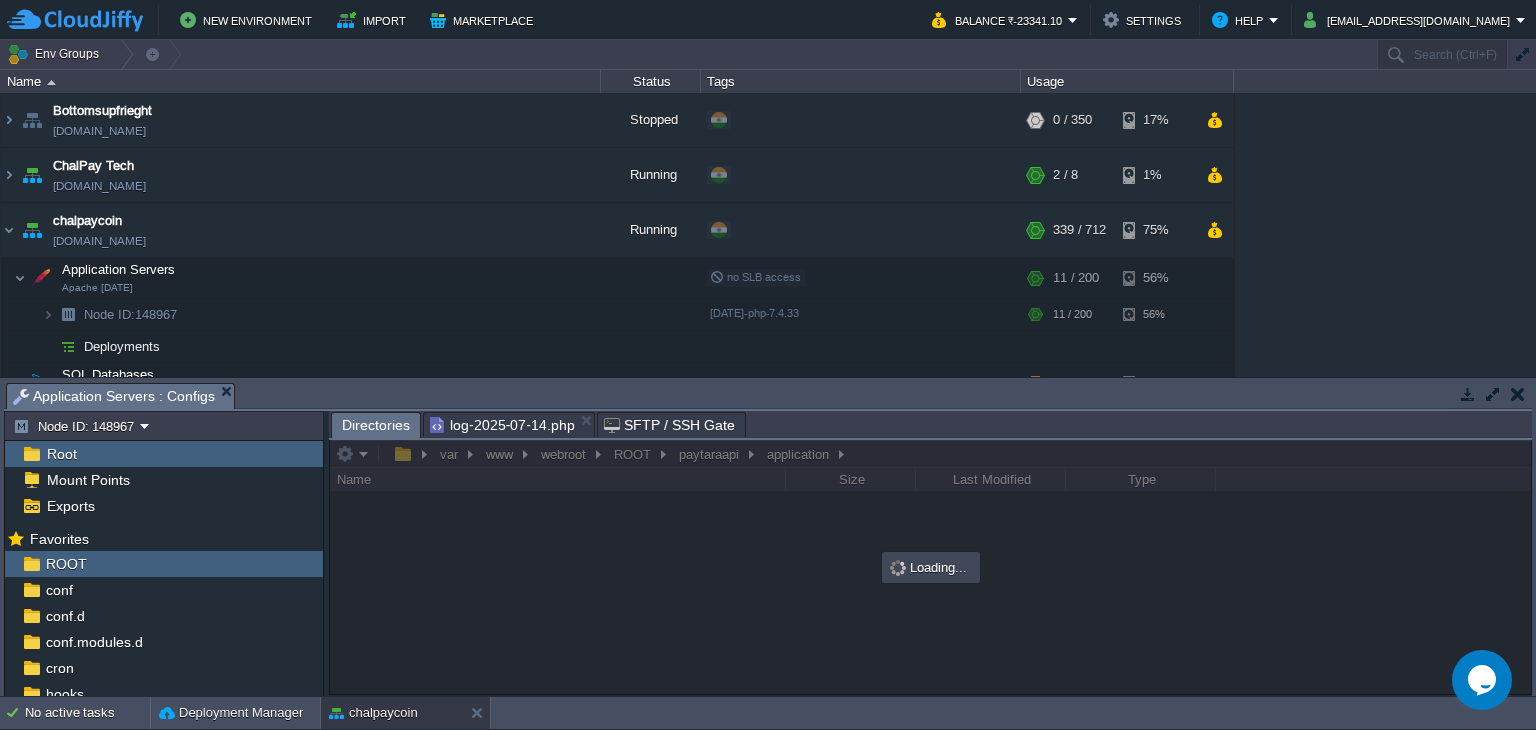 scroll, scrollTop: 0, scrollLeft: 0, axis: both 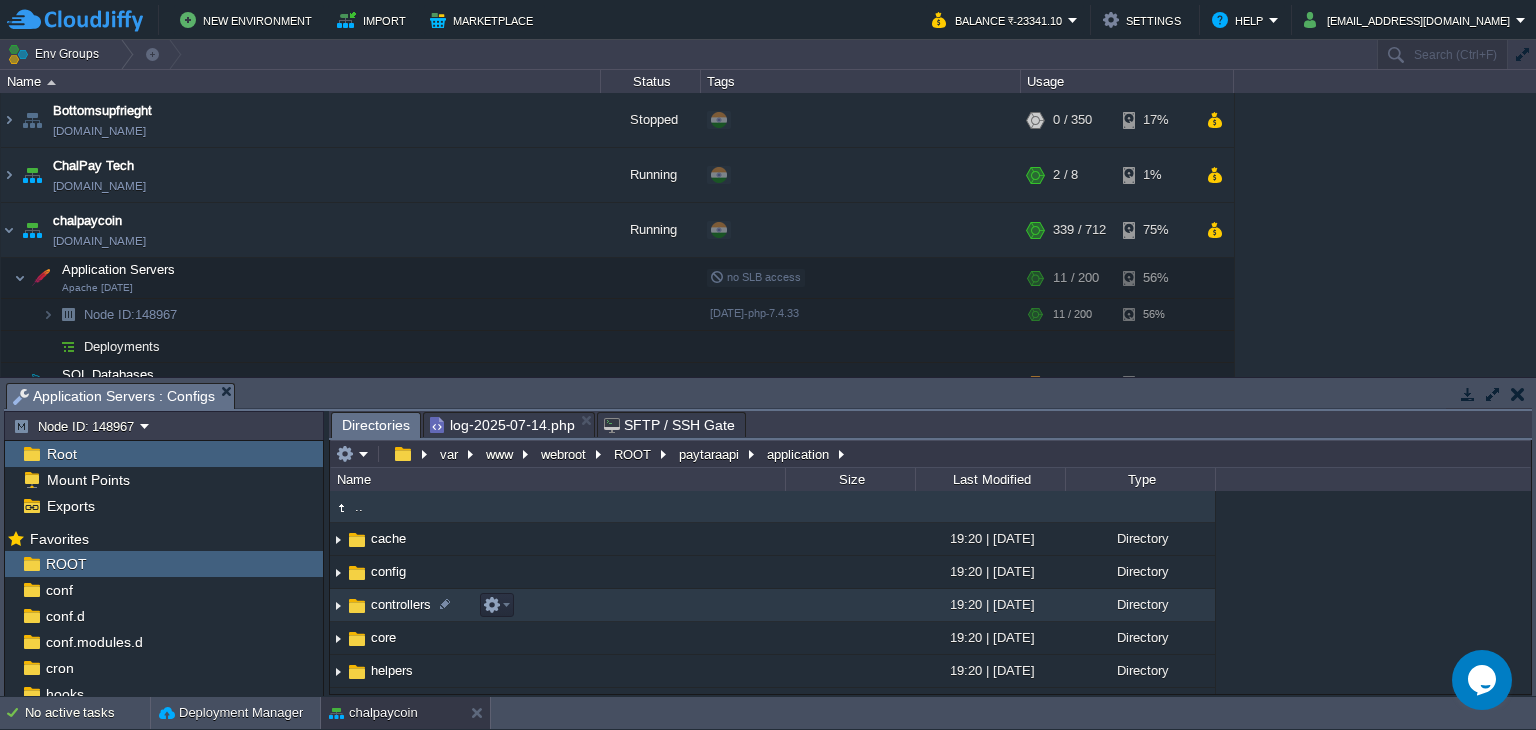 click on "controllers" at bounding box center (401, 604) 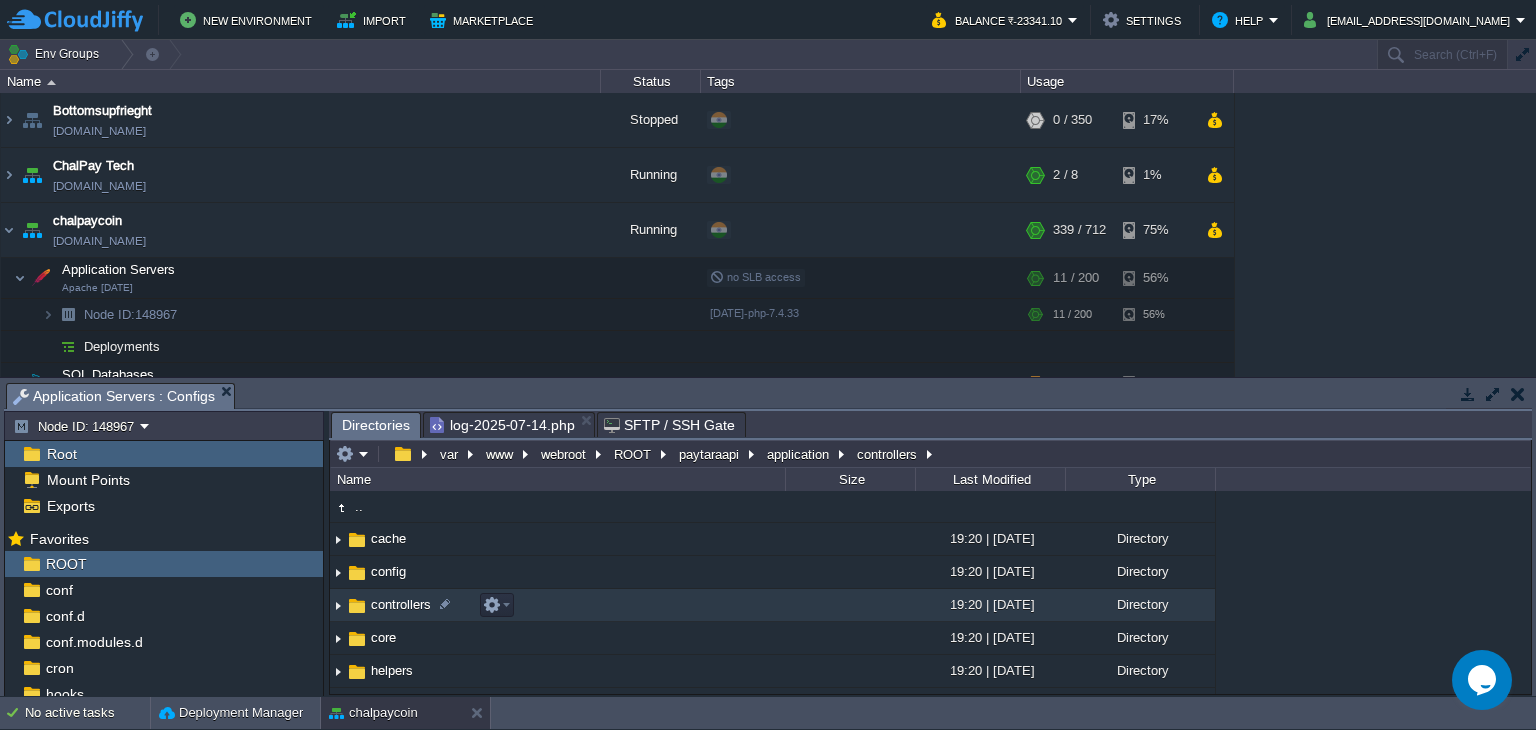 click on "controllers" at bounding box center [401, 604] 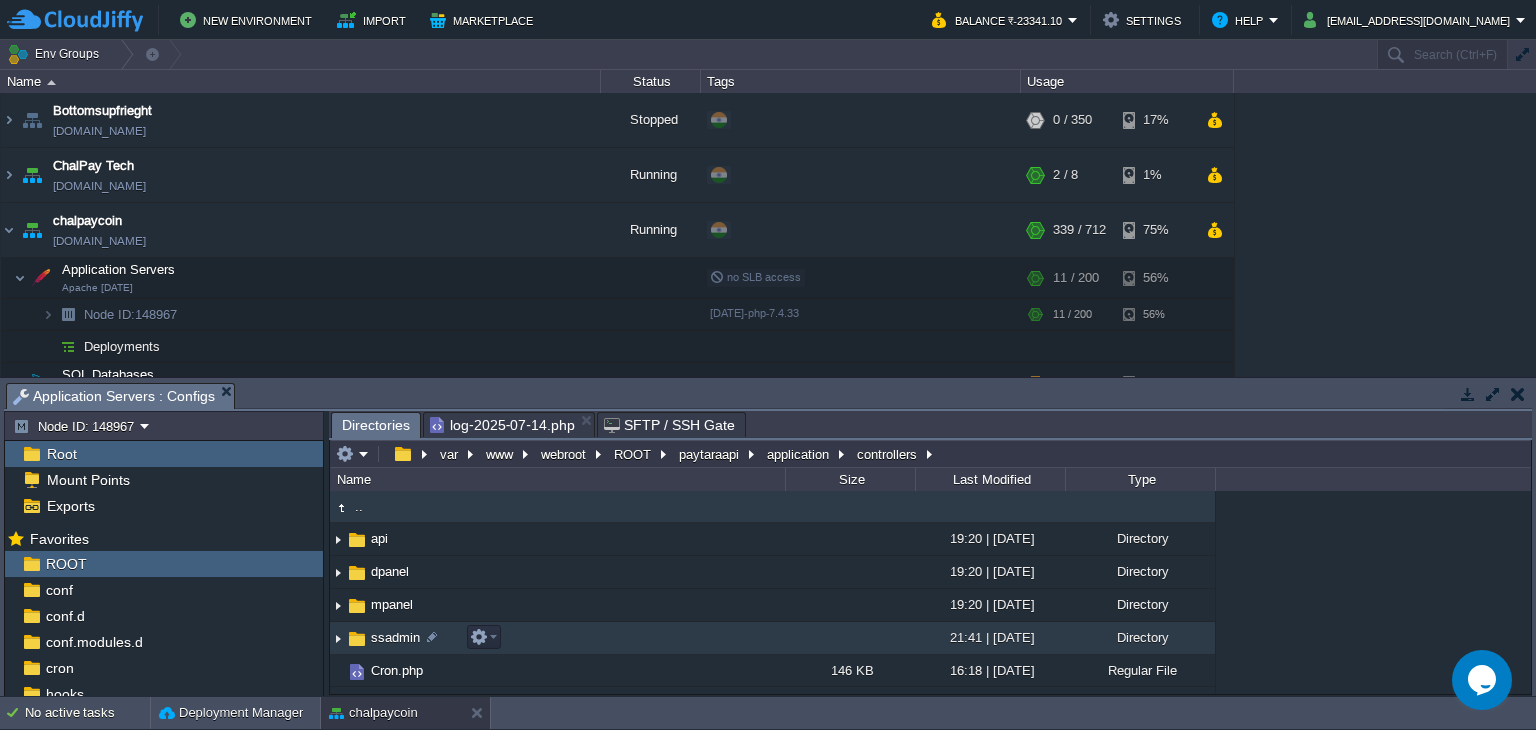 click on "ssadmin" at bounding box center [557, 638] 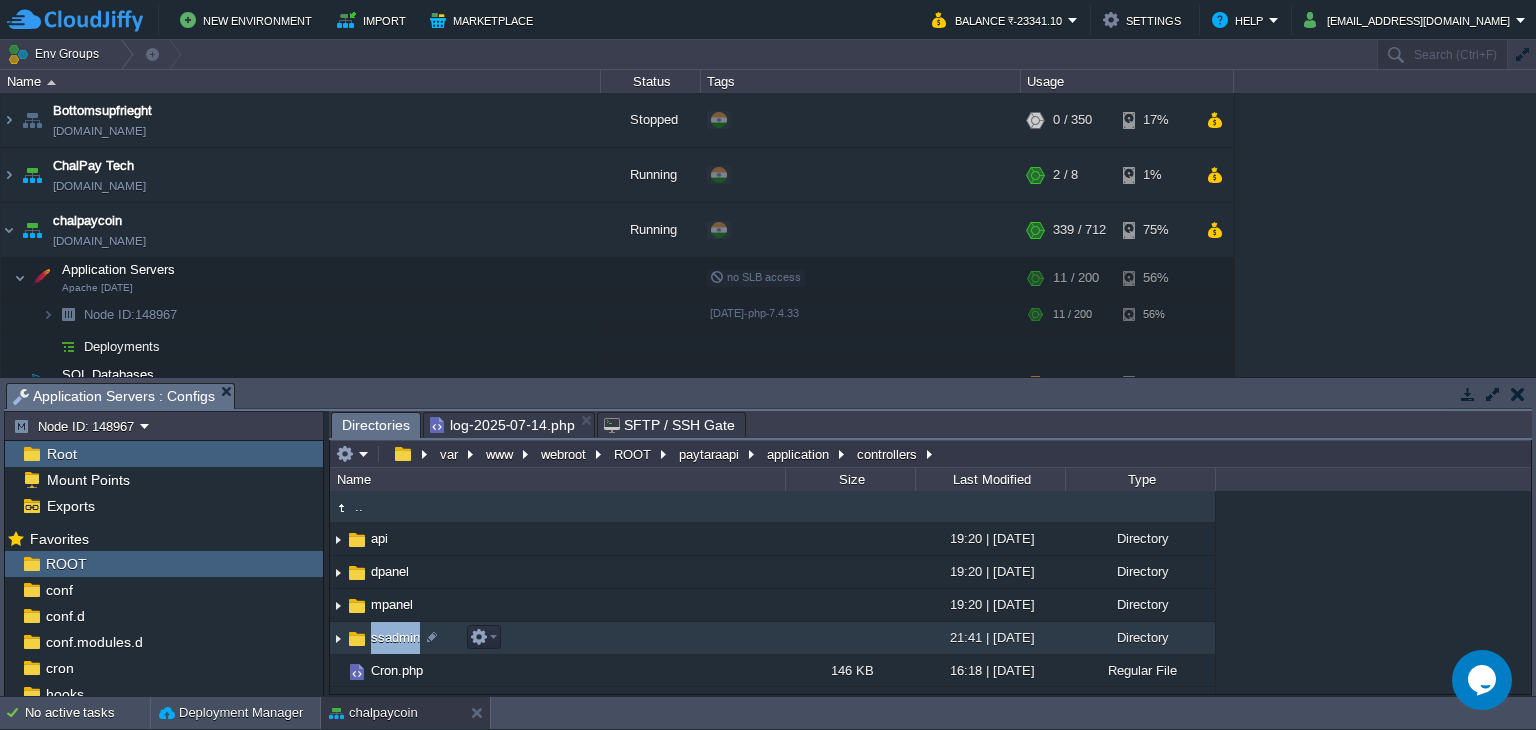 click on "ssadmin" at bounding box center (557, 638) 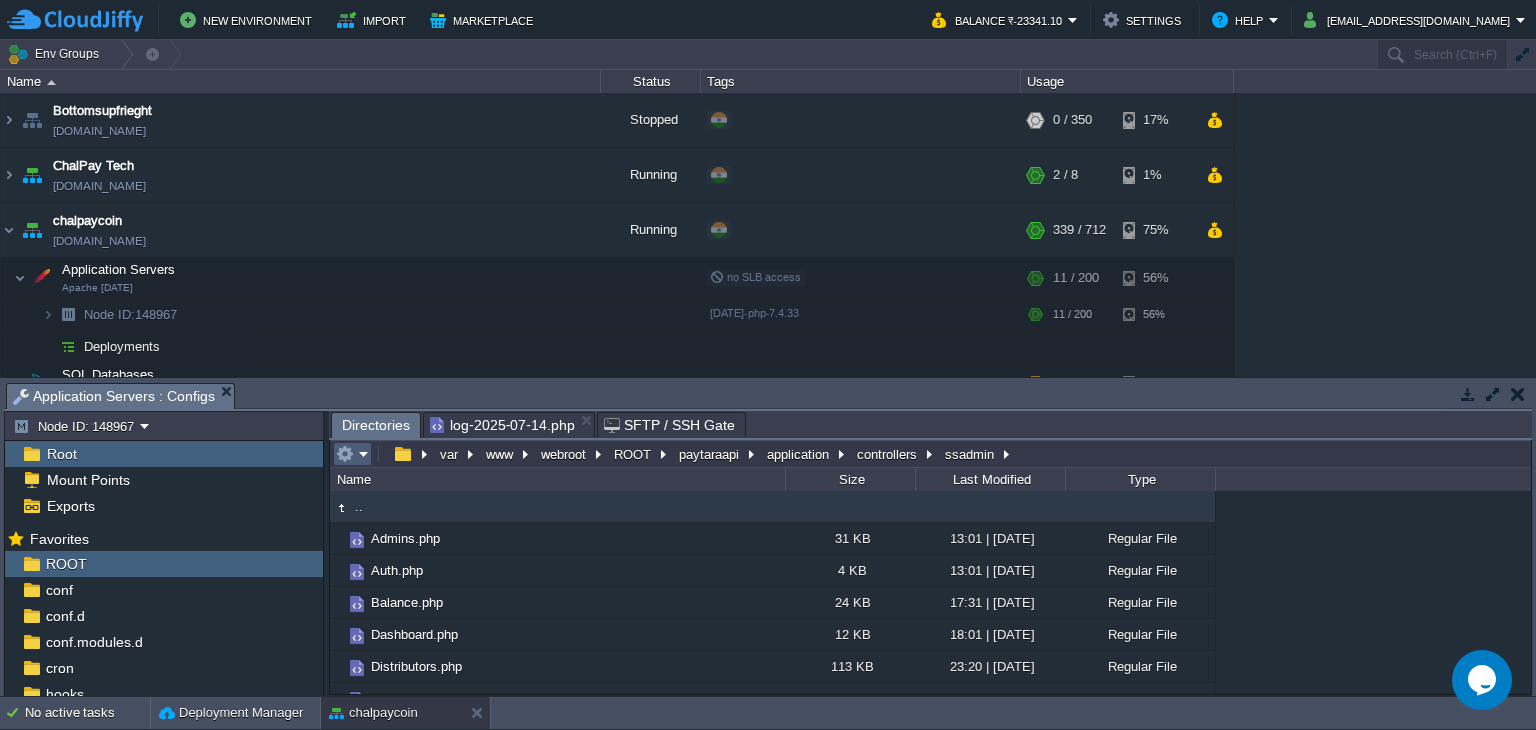 click at bounding box center (352, 454) 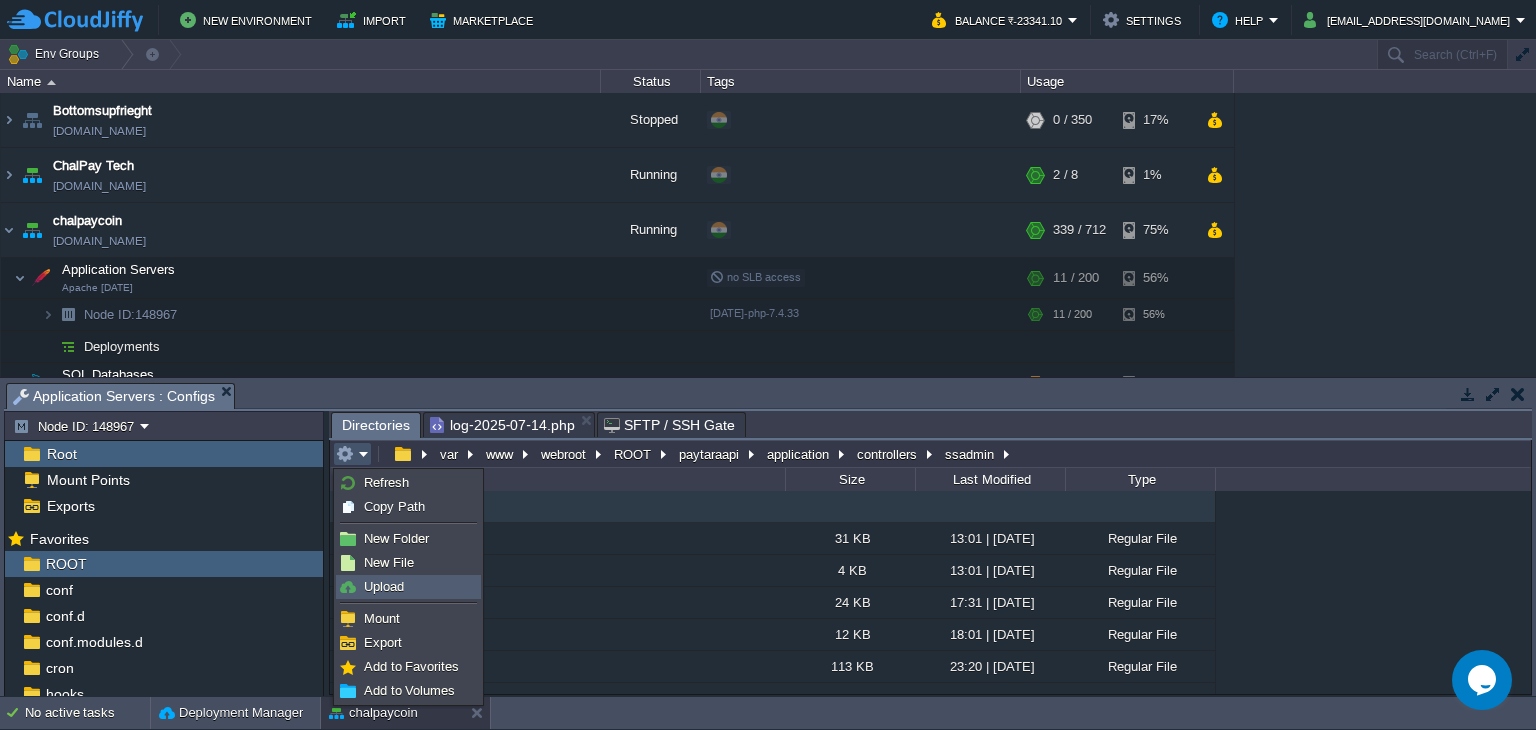 click on "Upload" at bounding box center (384, 586) 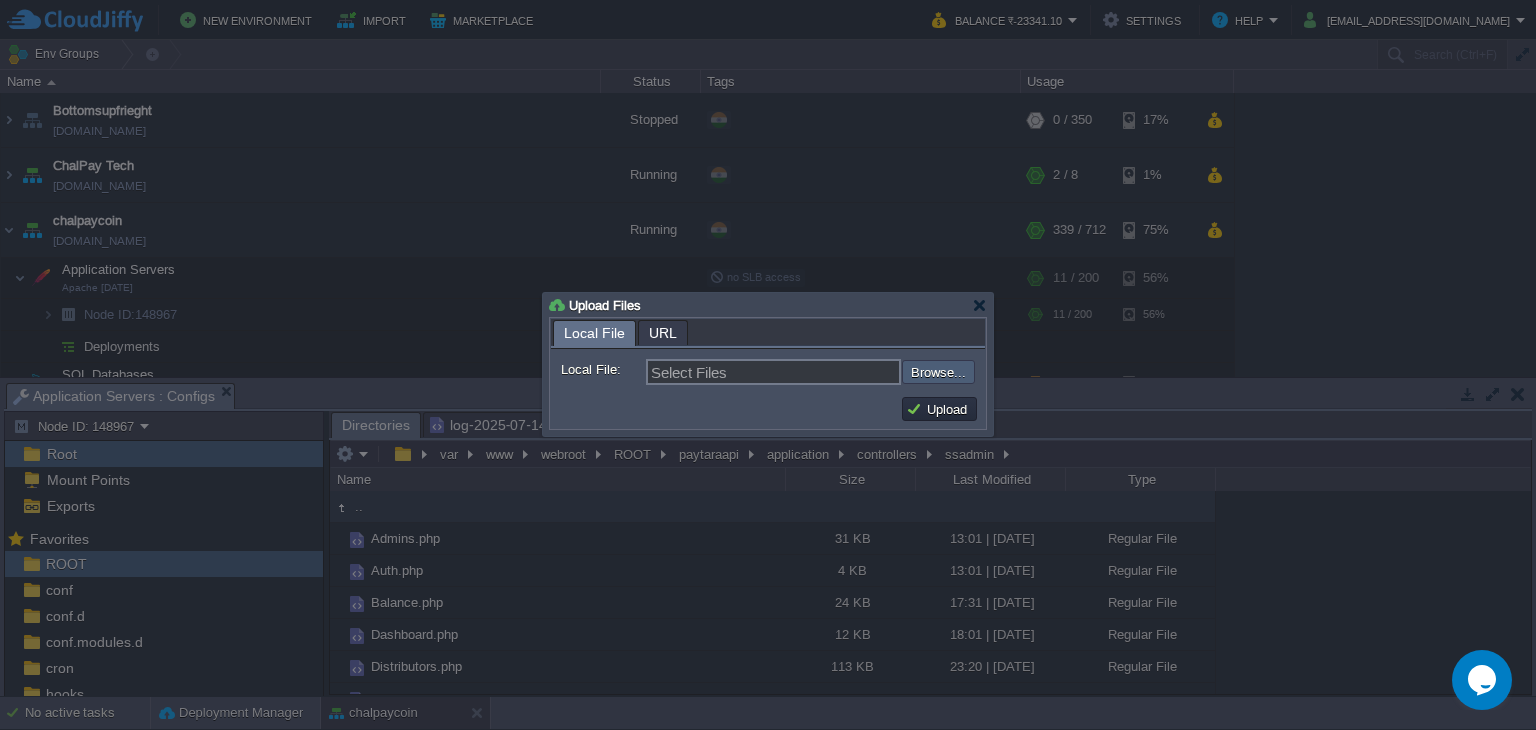 click at bounding box center (848, 372) 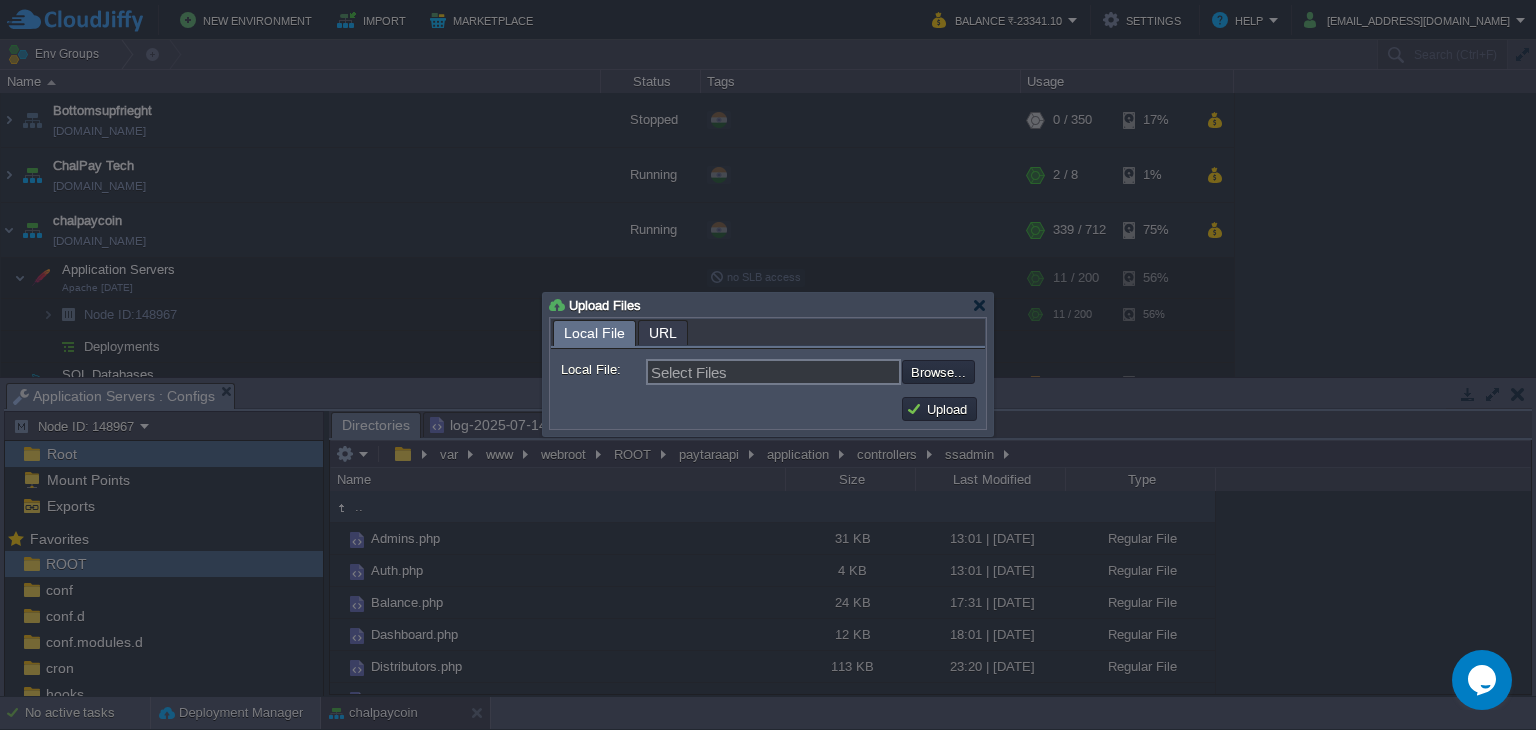 type on "C:\fakepath\Payins.php" 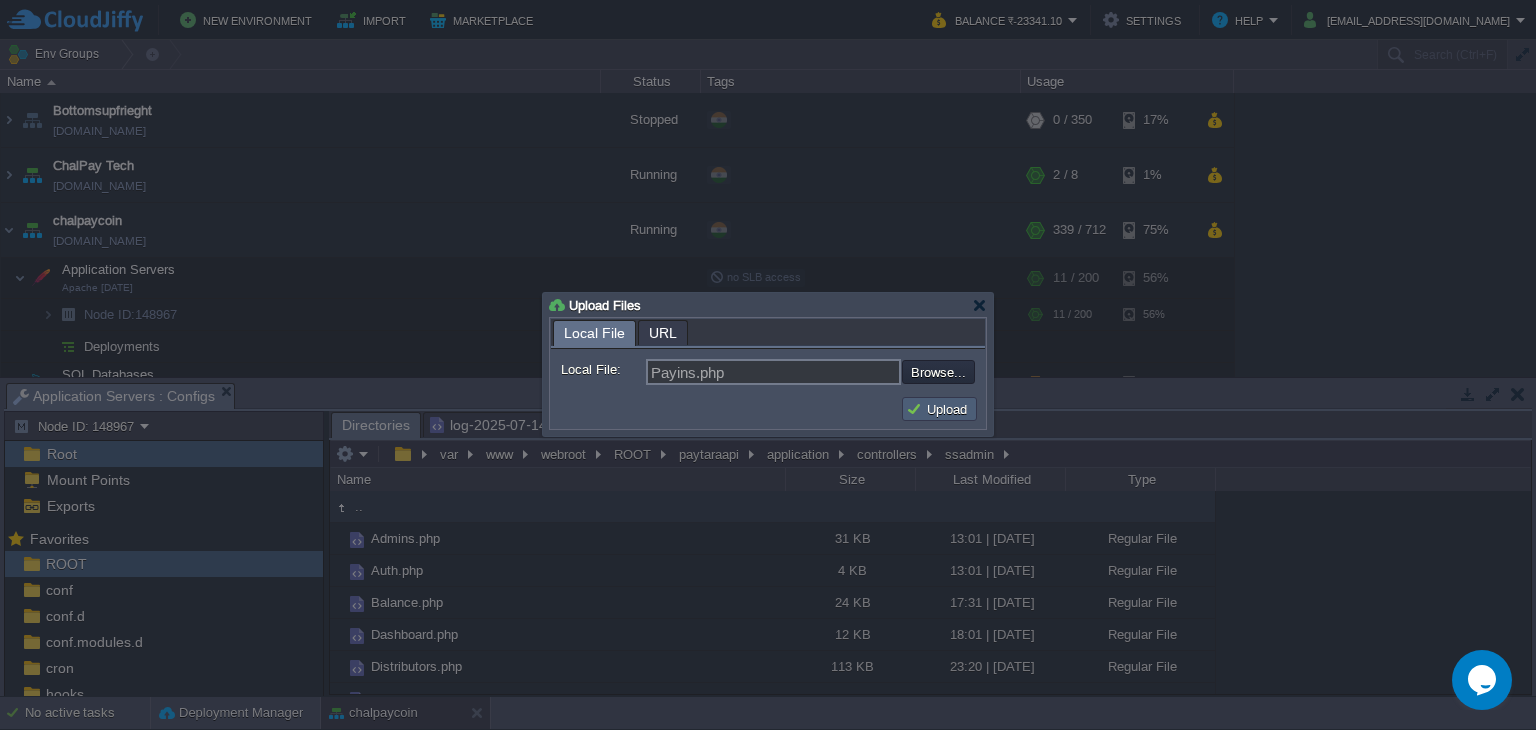 click on "Upload" at bounding box center (939, 409) 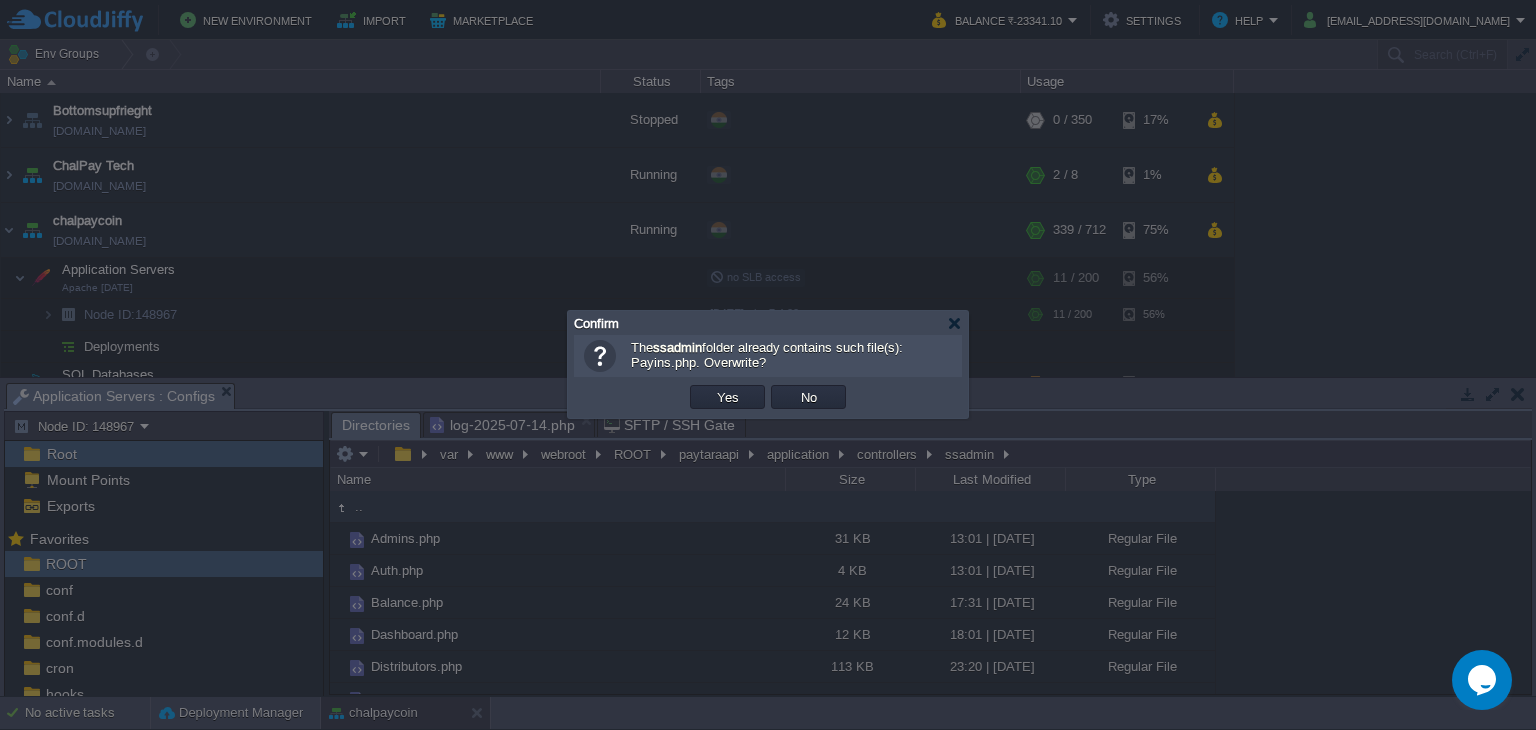 click on "Yes" at bounding box center (727, 397) 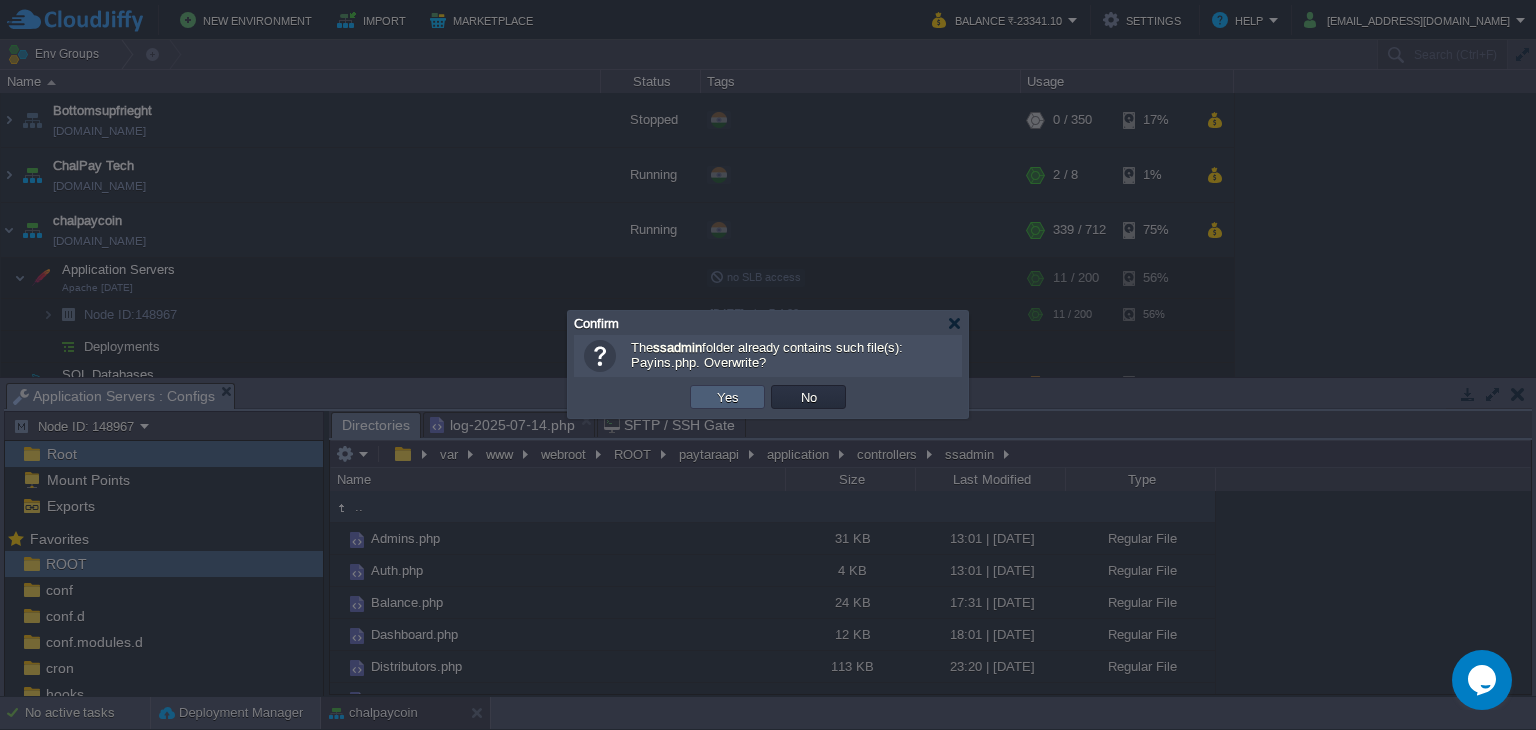 click on "Yes" at bounding box center [728, 397] 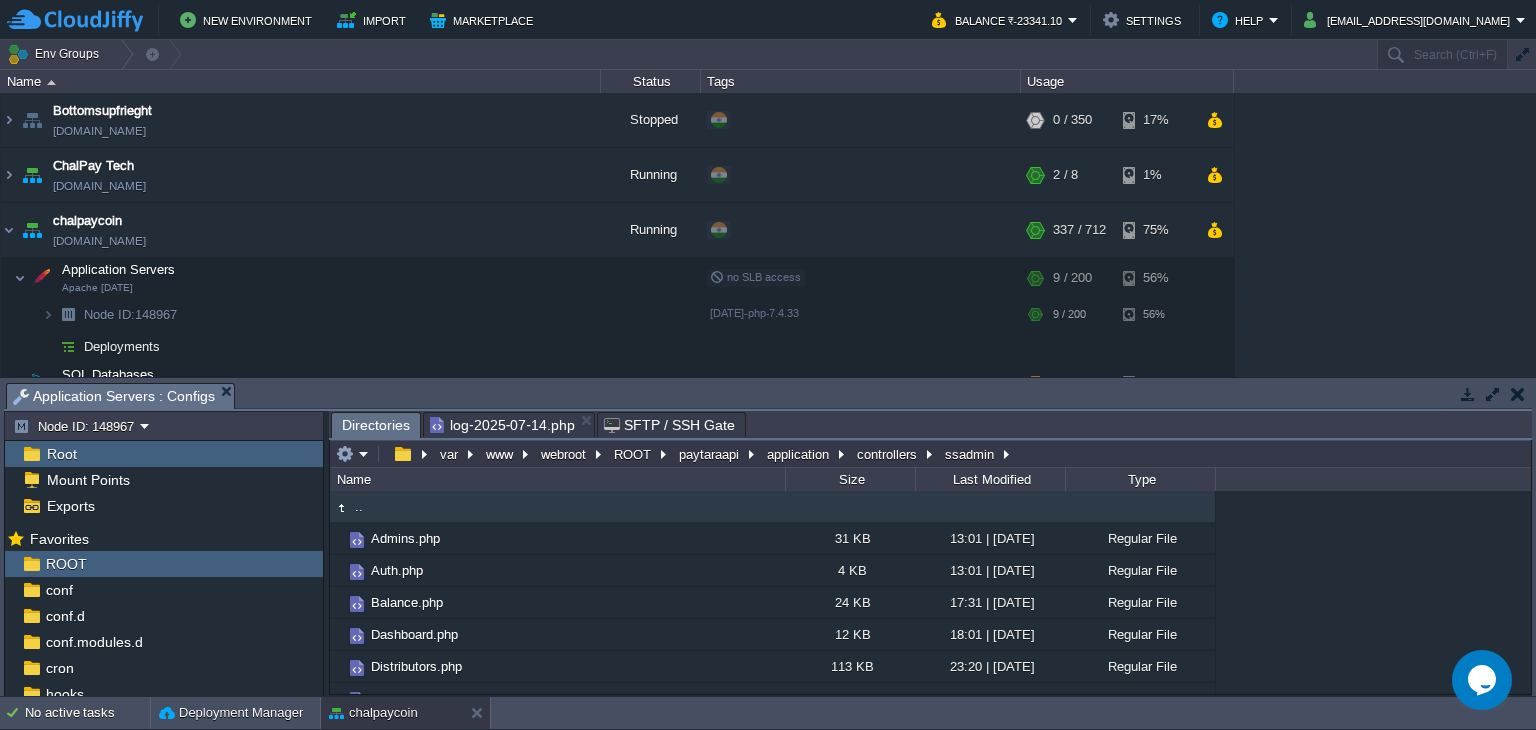 click on "log-2025-07-14.php" at bounding box center (502, 425) 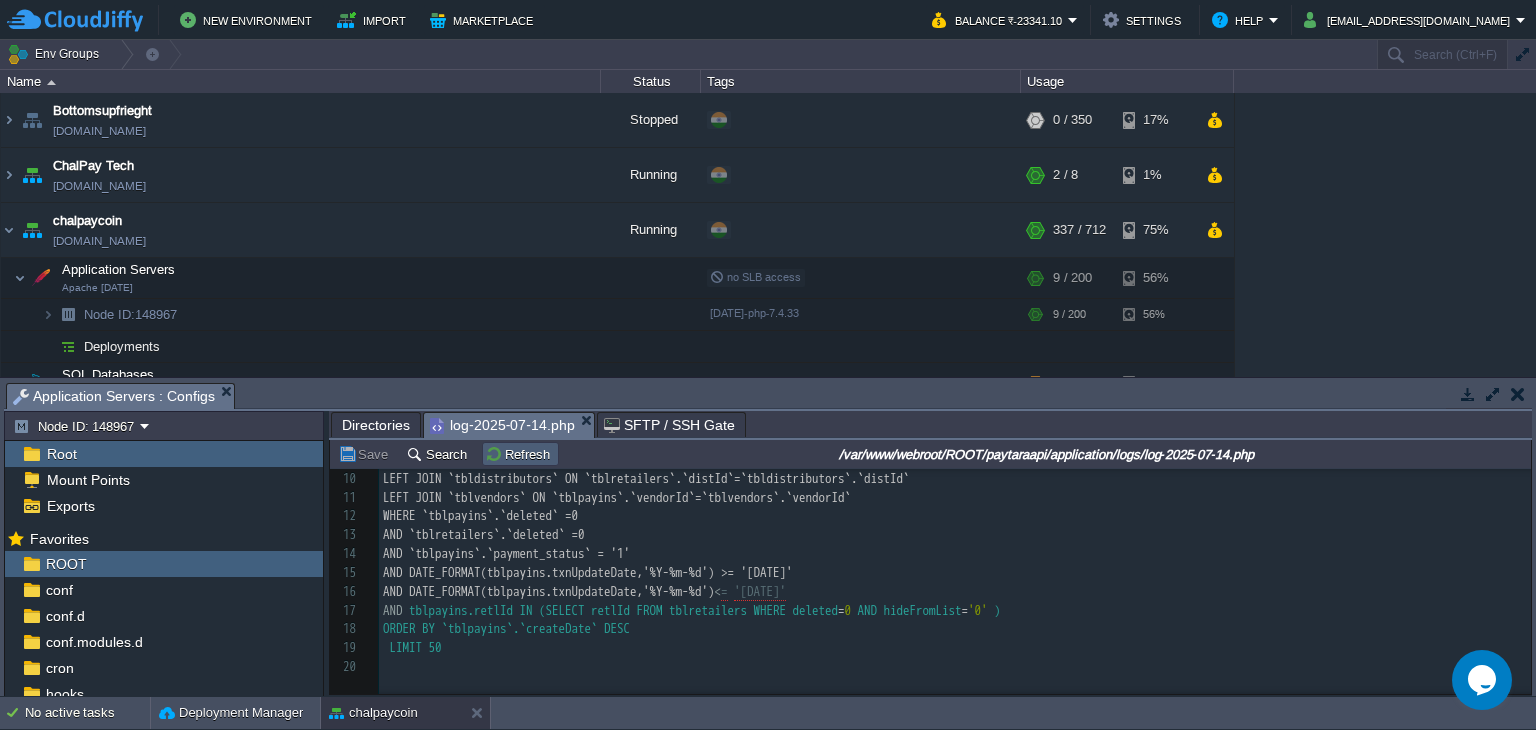 click on "Refresh" at bounding box center (520, 454) 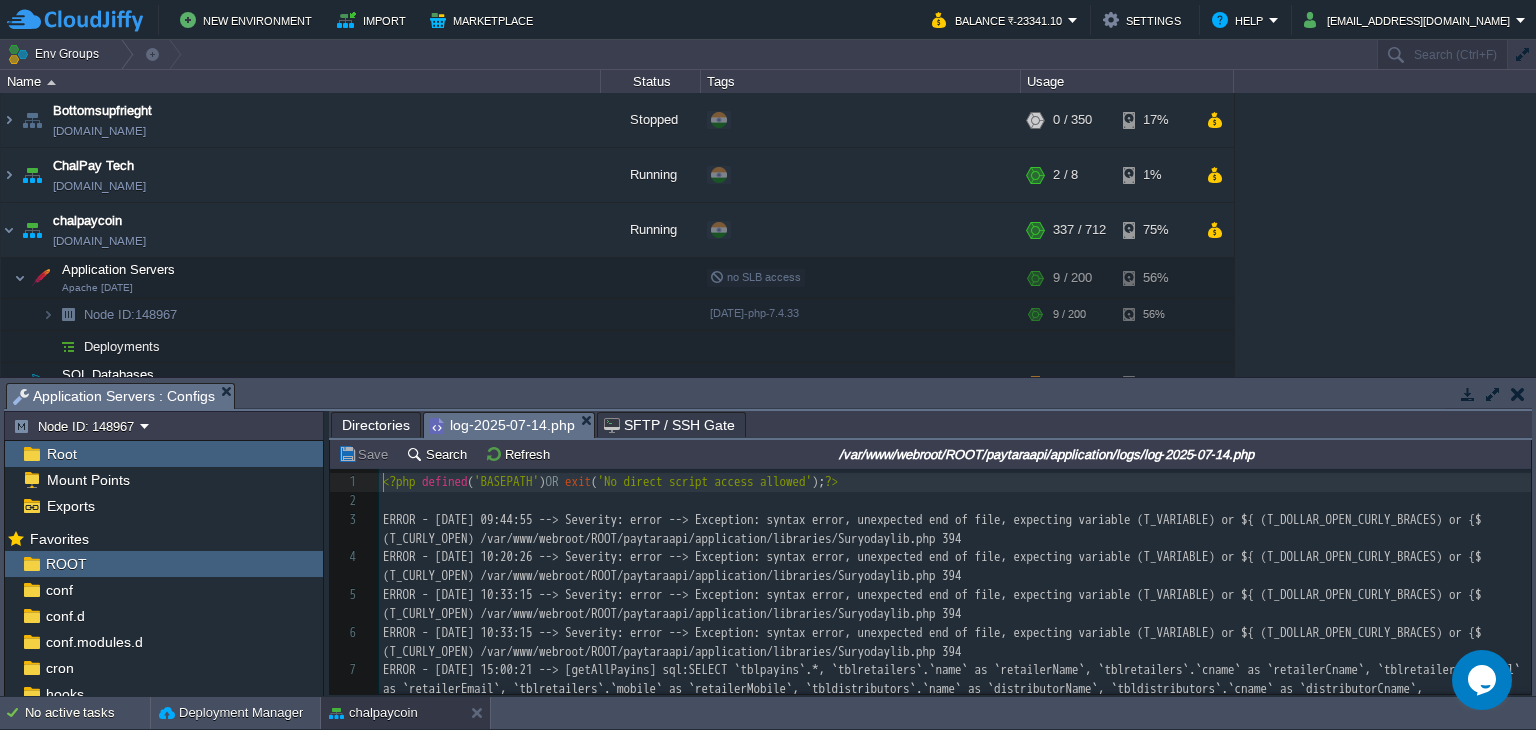 scroll, scrollTop: 300, scrollLeft: 0, axis: vertical 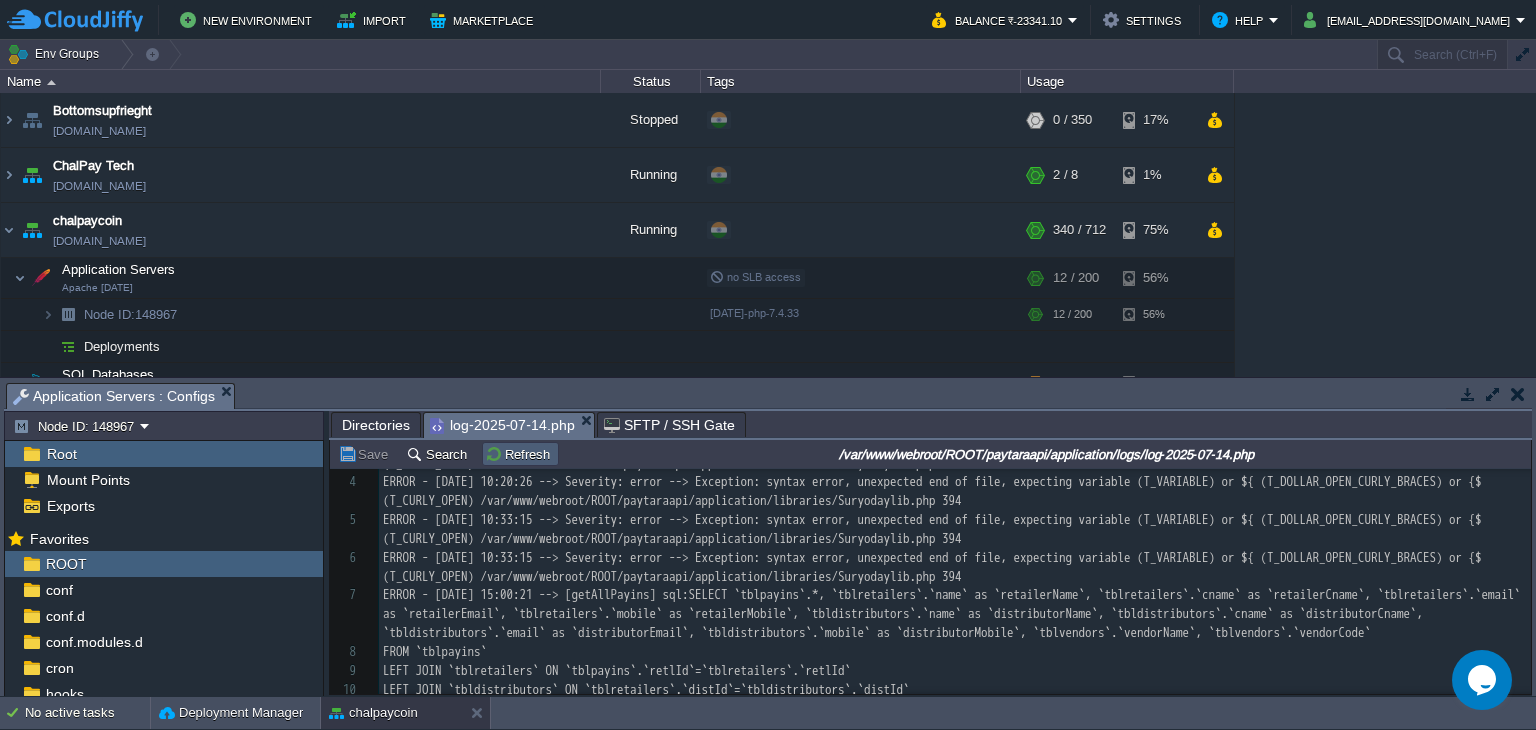 click on "Refresh" at bounding box center [520, 454] 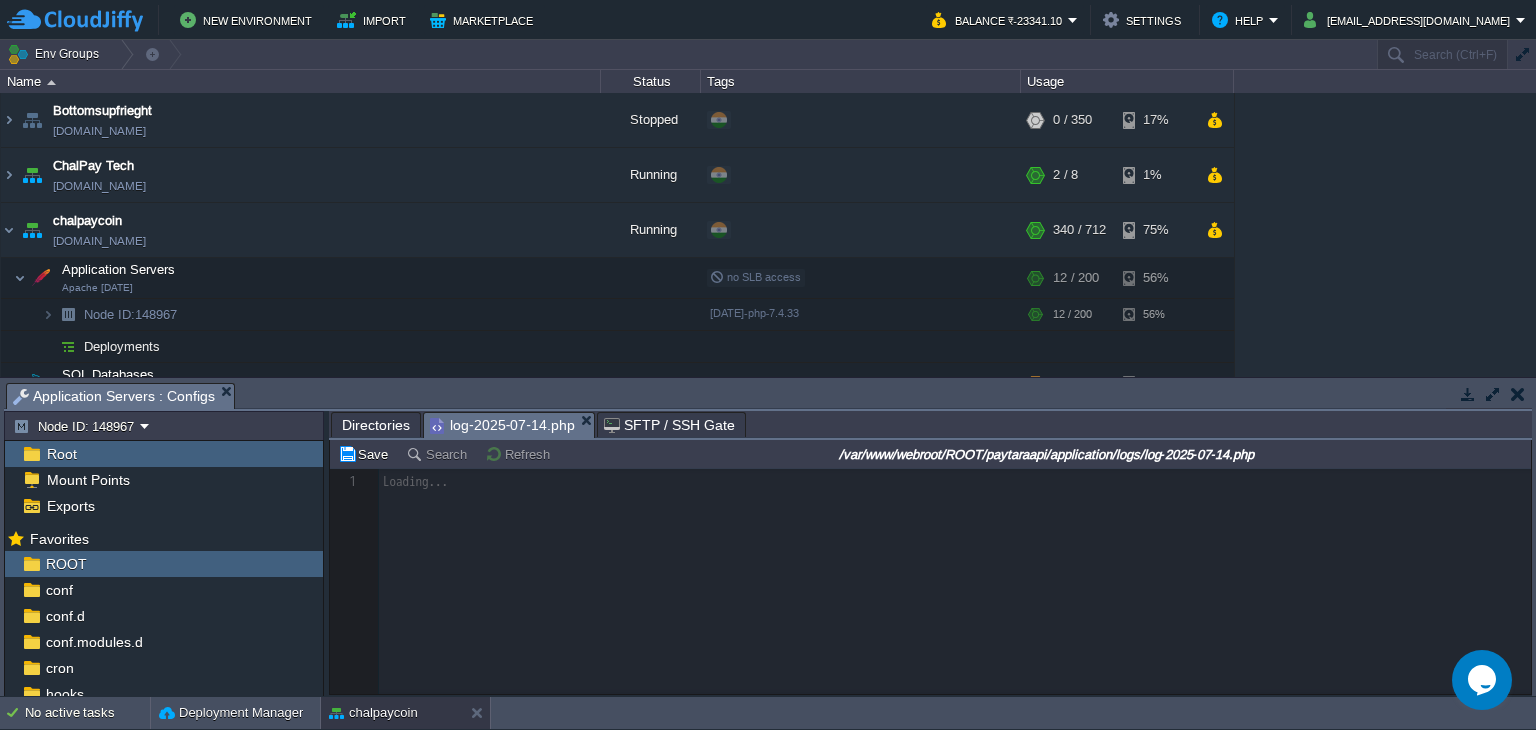 scroll, scrollTop: 0, scrollLeft: 0, axis: both 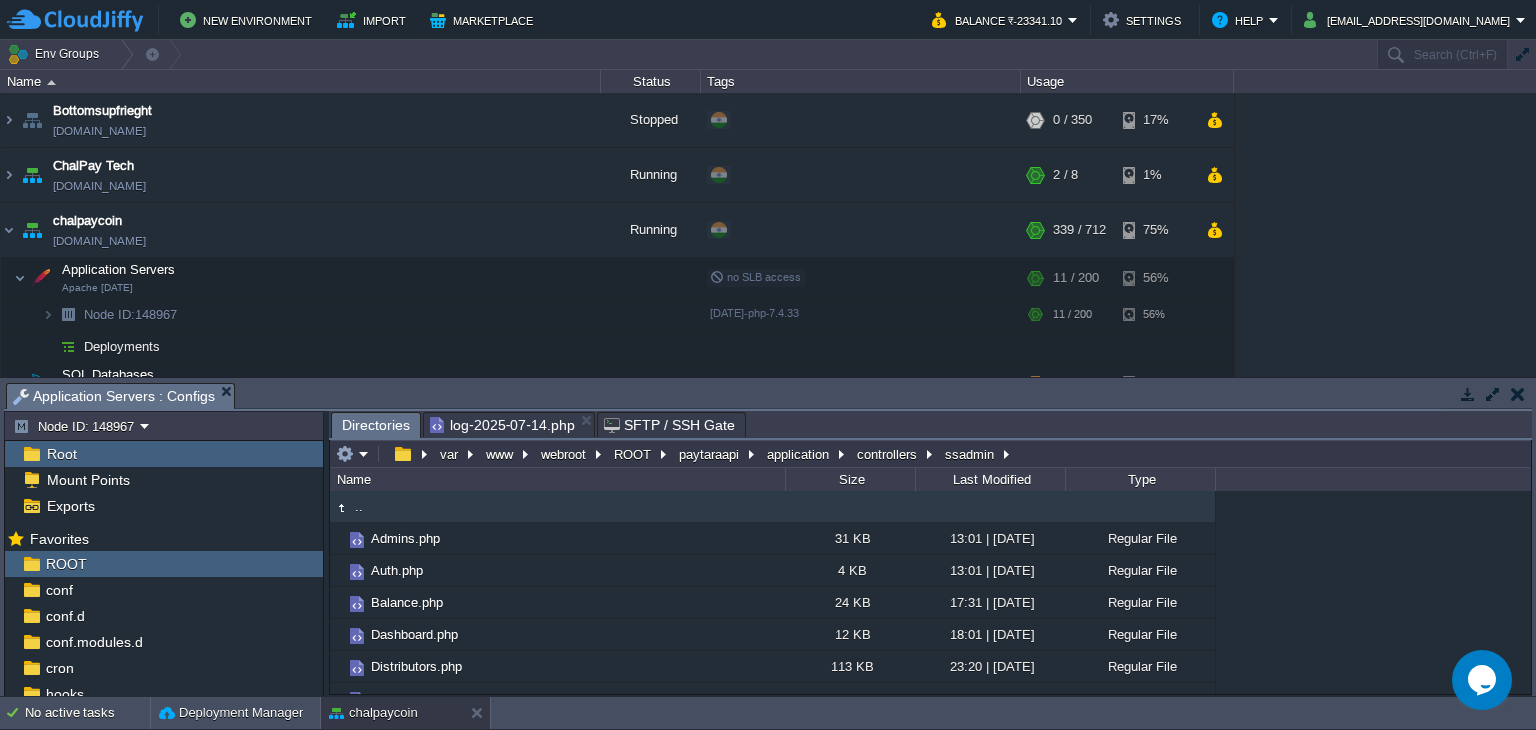 click on "log-2025-07-14.php" at bounding box center (502, 425) 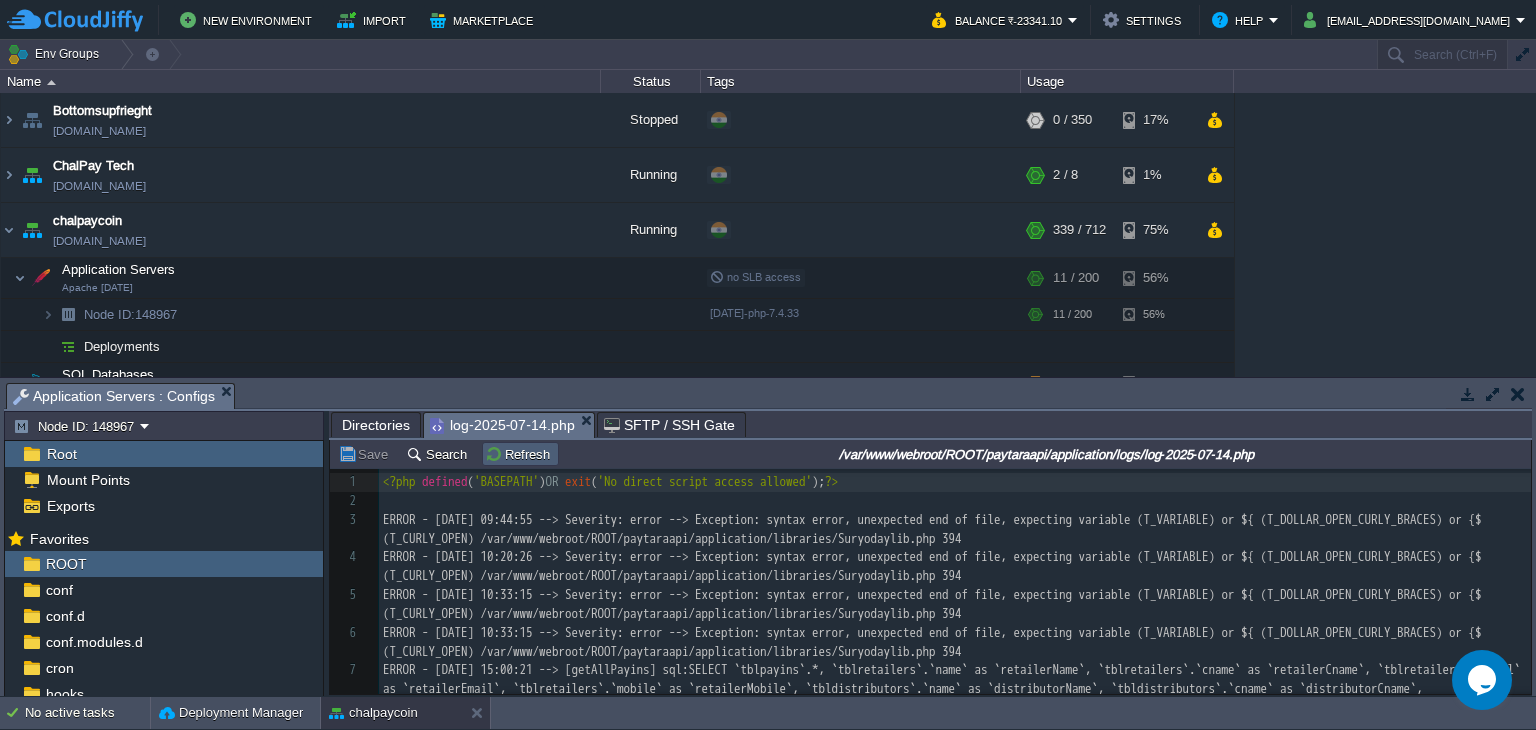 click on "Refresh" at bounding box center (520, 454) 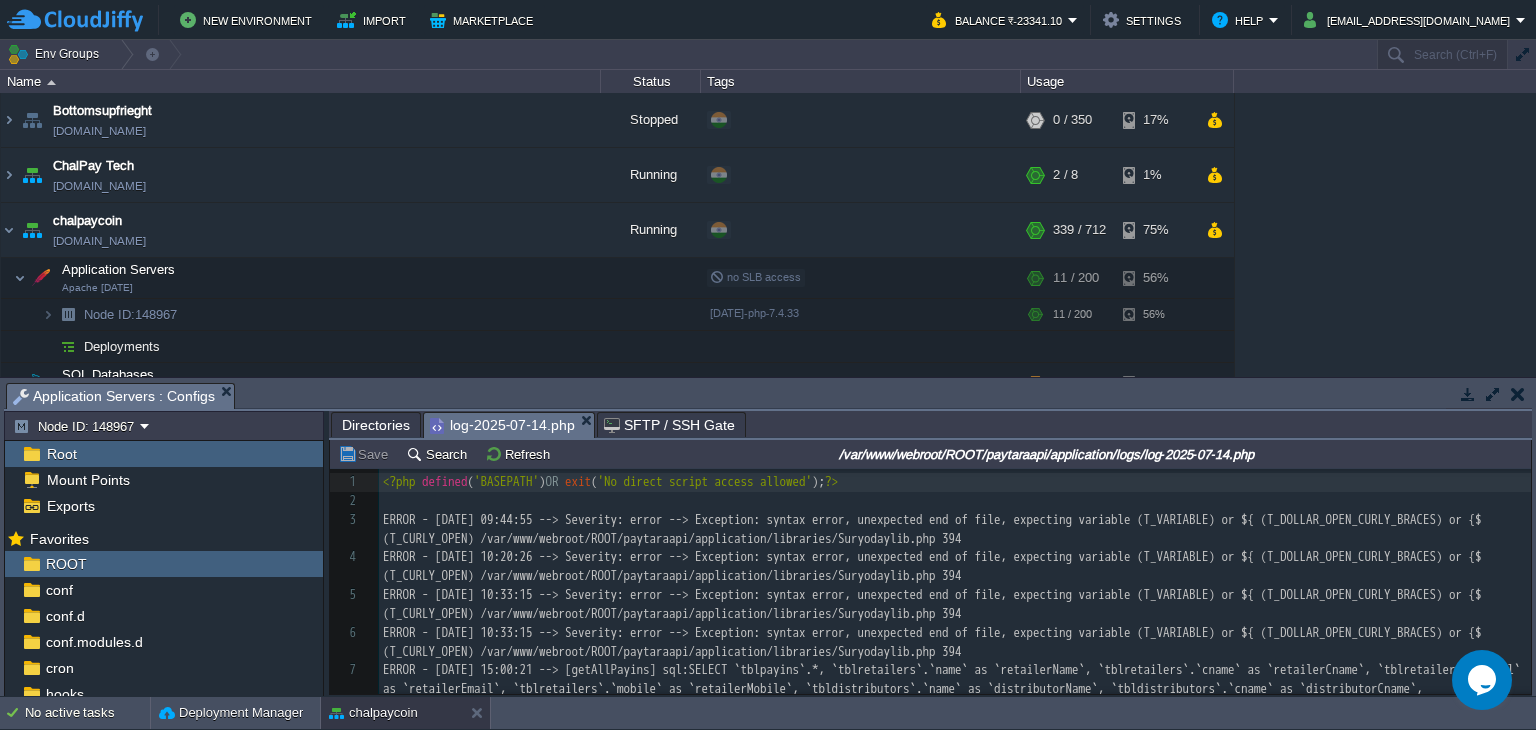 scroll, scrollTop: 700, scrollLeft: 0, axis: vertical 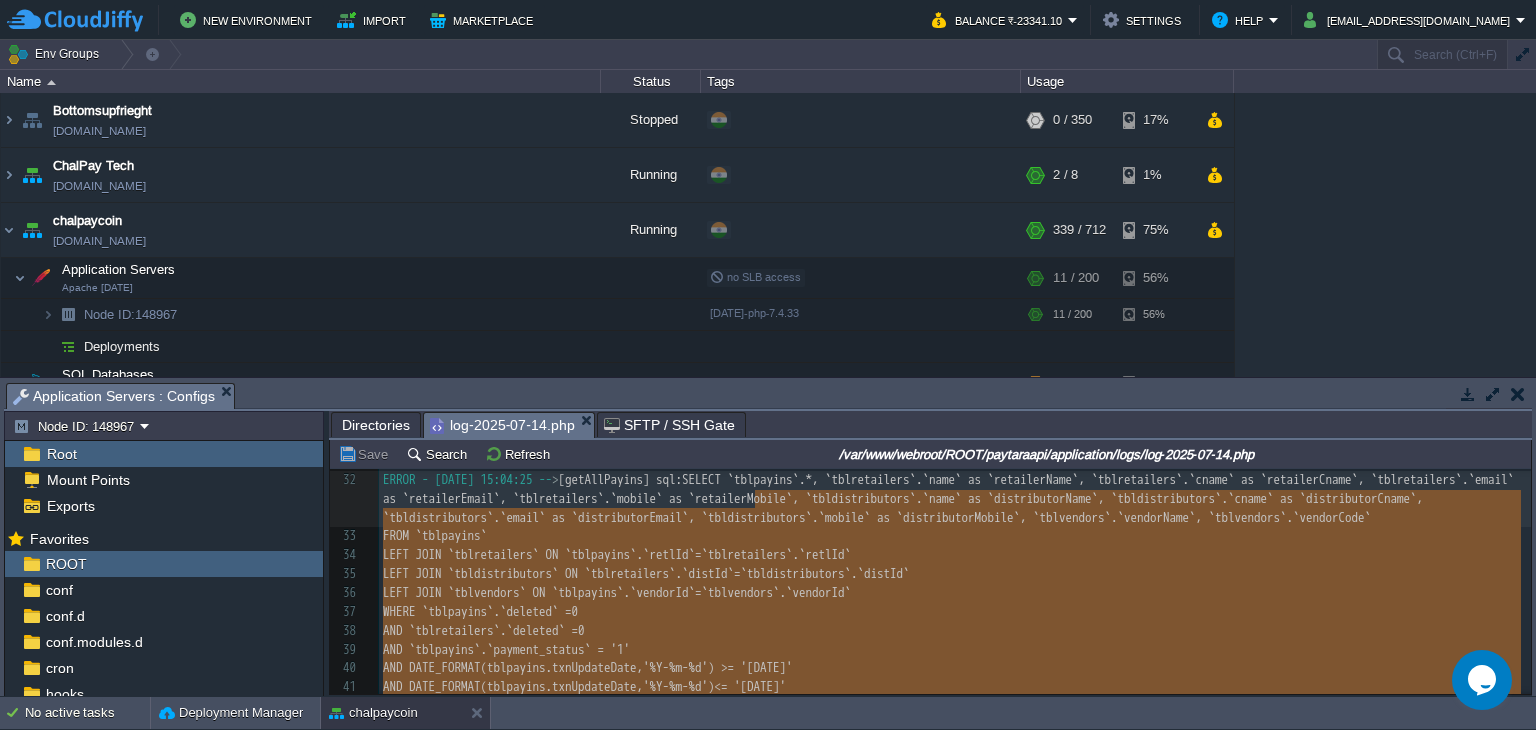 type on "SELECT `tblpayins`.*, `tblretailers`.`name` as `retailerName`, `tblretailers`.`cname` as `retailerCname`, `tblretailers`.`email` as `retailerEmail`, `tblretailers`.`mobile` as `retailerMobile`, `tbldistributors`.`name` as `distributorName`, `tbldistributors`.`cname` as `distributorCname`, `tbldistributors`.`email` as `distributorEmail`, `tbldistributors`.`mobile` as `distributorMobile`, `tblvendors`.`vendorName`, `tblvendors`.`vendorCode`
FROM `tblpayins`
LEFT JOIN `tblretailers` ON `tblpayins`.`retlId`=`tblretailers`.`retlId`
LEFT JOIN `tbldistributors` ON `tblretailers`.`distId`=`tbldistributors`.`distId`
LEFT JOIN `tblvendors` ON `tblpayins`.`vendorId`=`tblvendors`.`vendorId`
WHERE `tblpayins`.`deleted` =0
AND `tblretailers`.`deleted` =0
AND `tblpayins`.`payment_status` = '1'
AND DATE_FORMAT(tblpayins.txnUpdateDate,'%Y-%m-%d') >= '[DATE]'
AND DATE_FORMAT(tblpayins.txnUpdateDate,'%Y-%m-%d') <= '[DATE]'
ORDER BY `tblpayins`.`createDate` DESC
LIMIT 50" 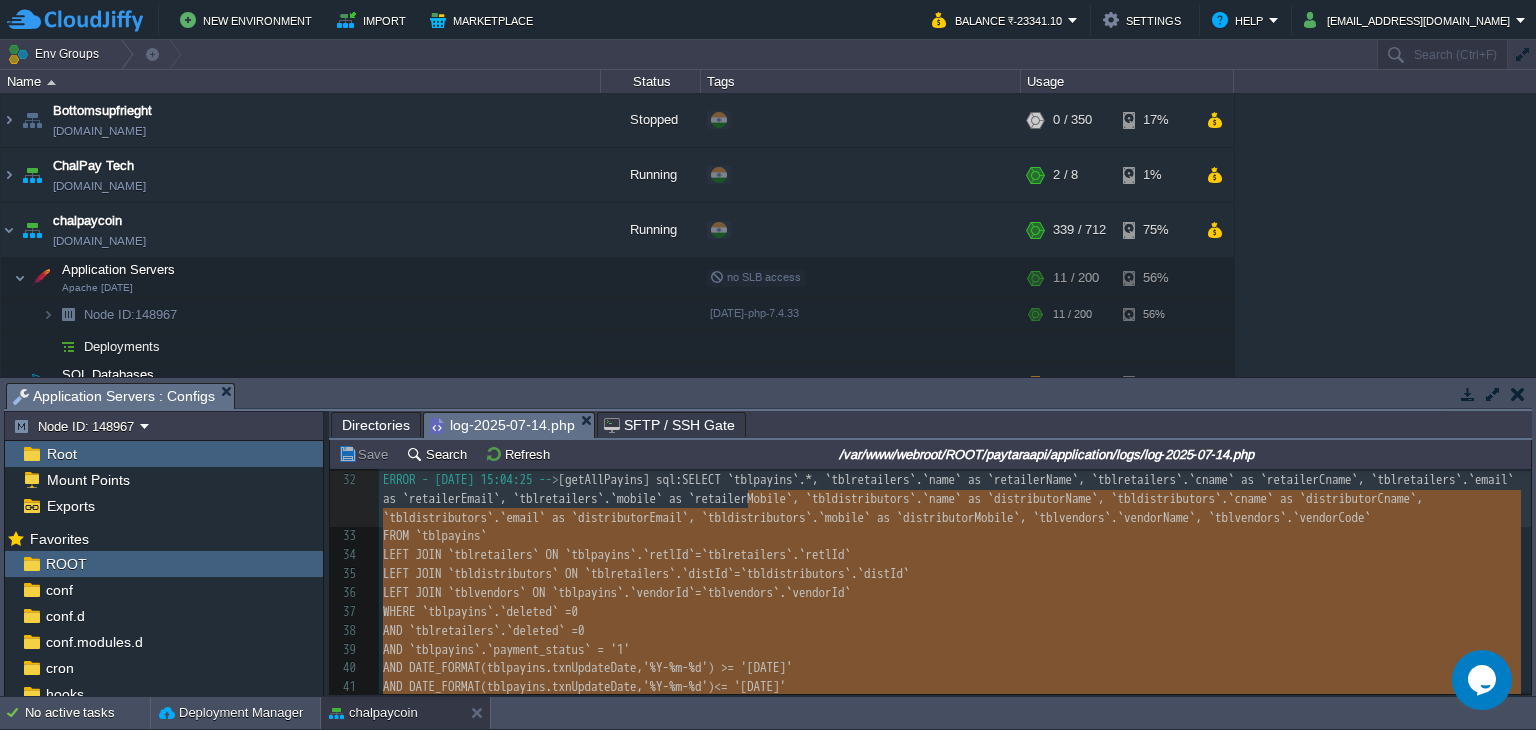 drag, startPoint x: 469, startPoint y: 664, endPoint x: 747, endPoint y: 502, distance: 321.75766 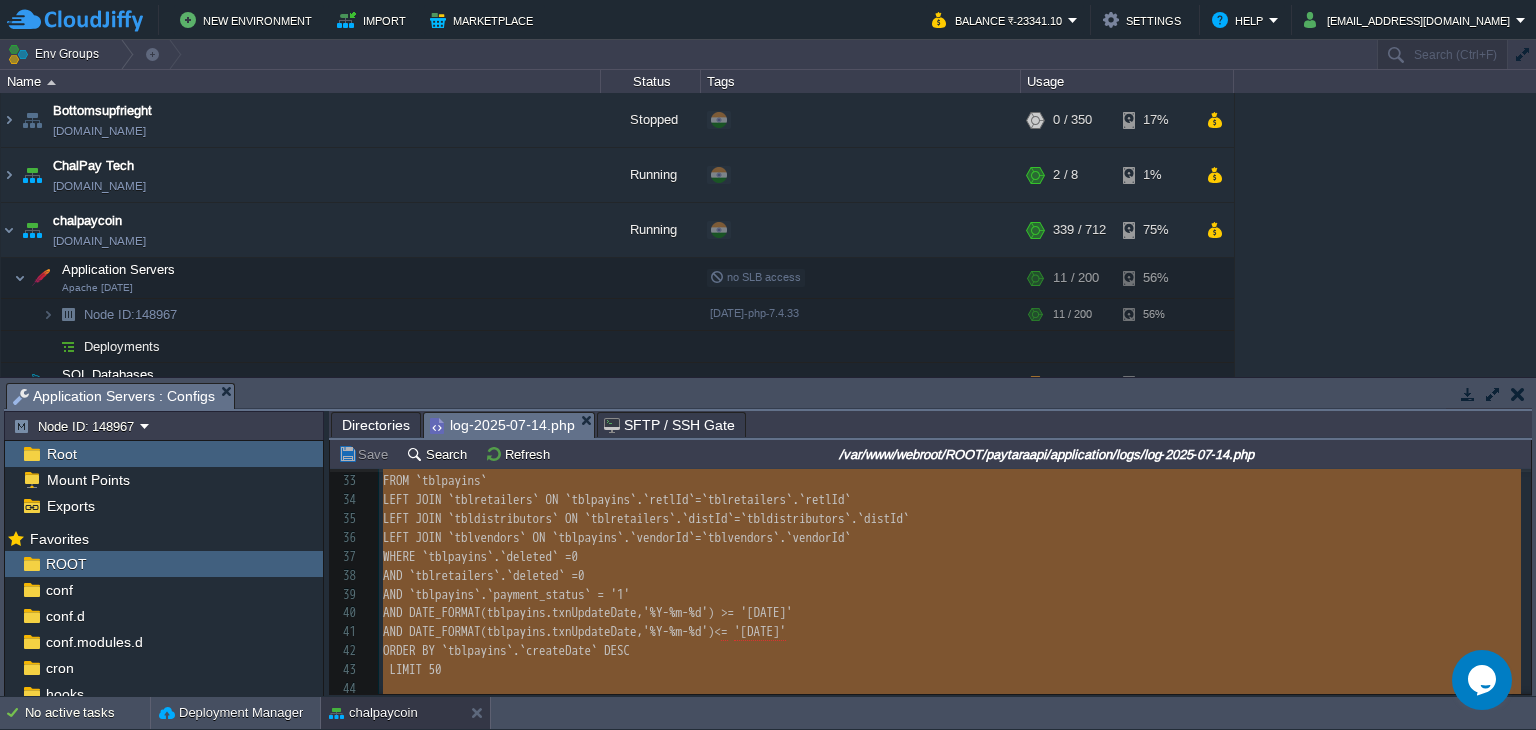 scroll, scrollTop: 856, scrollLeft: 0, axis: vertical 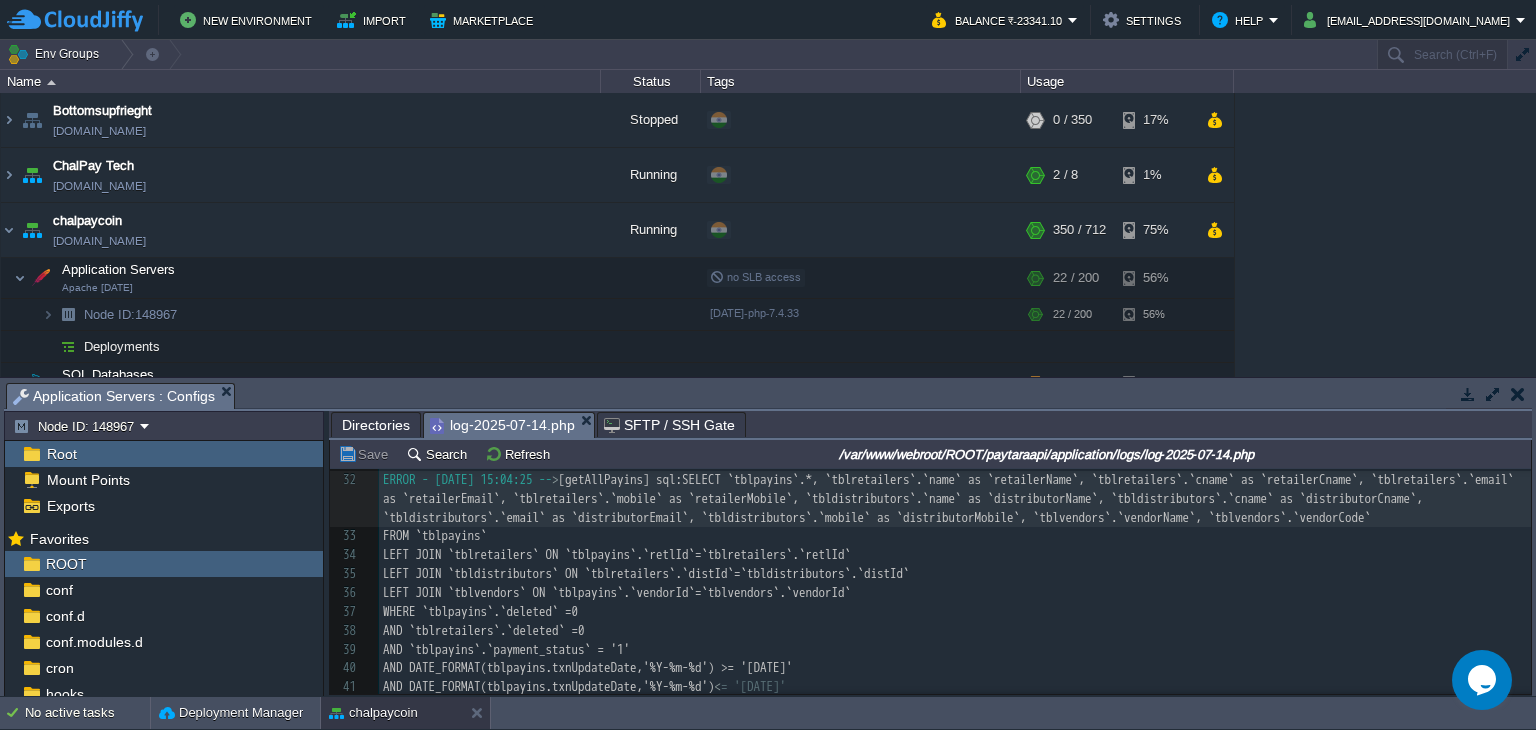 click on "x <?php   defined ( 'BASEPATH' )  OR   exit ( 'No direct script access allowed' );  ?>   20 ERROR   -   [DATE]   15:01:22   -- >  [getAllPayins] sql:SELECT `tblpayins`.*, `tblretailers`.`name` as `retailerName`, `tblretailers`.`cname` as `retailerCname`, `tblretailers`.`email` as `retailerEmail`, `tblretailers`.`mobile` as `retailerMobile`, `tbldistributors`.`name` as `distributorName`, `tbldistributors`.`cname` as `distributorCname`, `tbldistributors`.`email` as `distributorEmail`, `tbldistributors`.`mobile` as `distributorMobile`, `tblvendors`.`vendorName`, `tblvendors`.`vendorCode` 21 FROM `tblpayins` 22 LEFT JOIN `tblretailers` ON `tblpayins`.`retlId`=`tblretailers`.`retlId` 23 LEFT JOIN `tbldistributors` ON `tblretailers`.`distId`=`tbldistributors`.`distId` 24 LEFT JOIN `tblvendors` ON `tblpayins`.`vendorId`=`tblvendors`.`vendorId` 25 WHERE `tblpayins`.`deleted` =0 26 AND `tblretailers`.`deleted` =0 27 AND `tblpayins`.`payment_status` = '1' 28 29 AND DATE_FORMAT(tblpayins.txnUpdateDate,'%Y-%m-%d')" at bounding box center (955, 480) 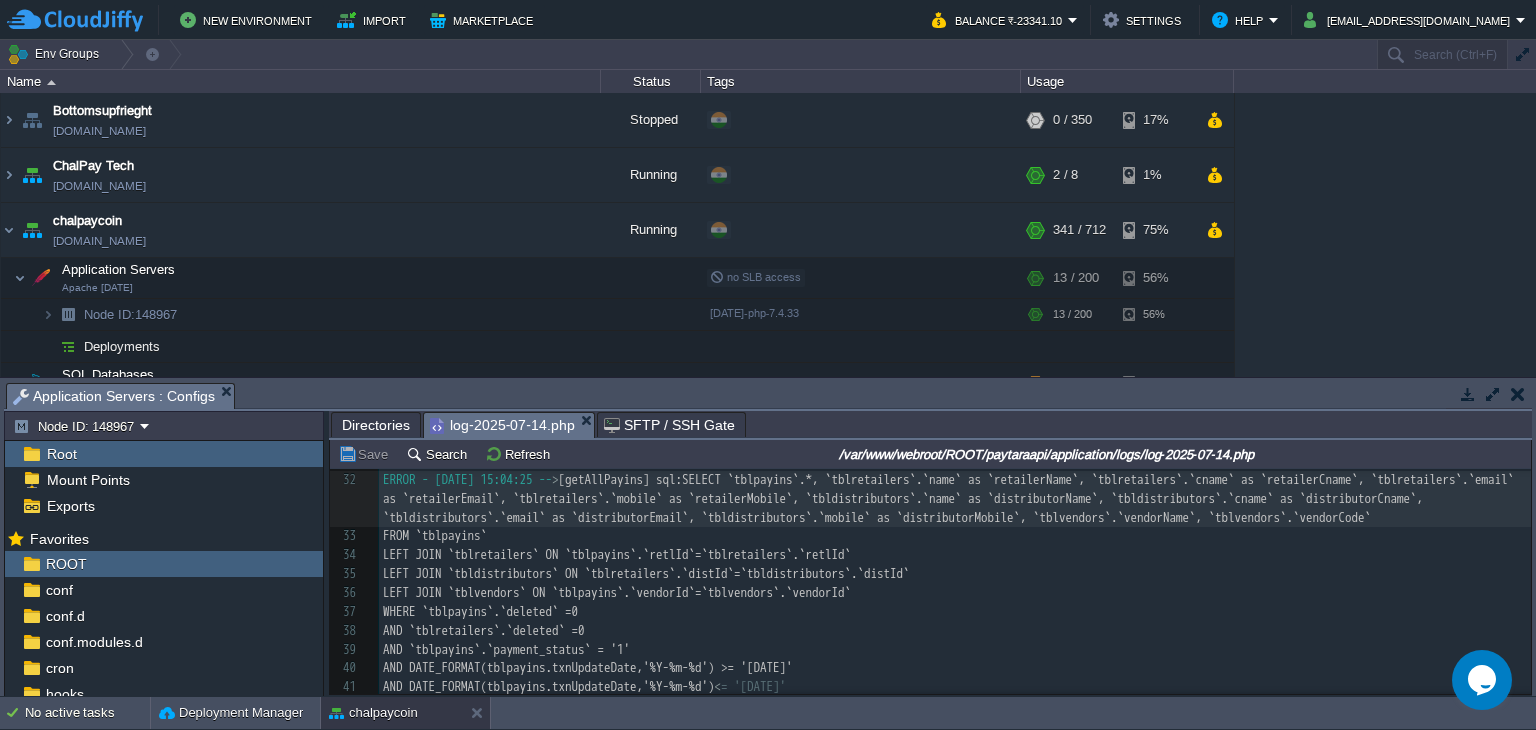 scroll, scrollTop: 300, scrollLeft: 0, axis: vertical 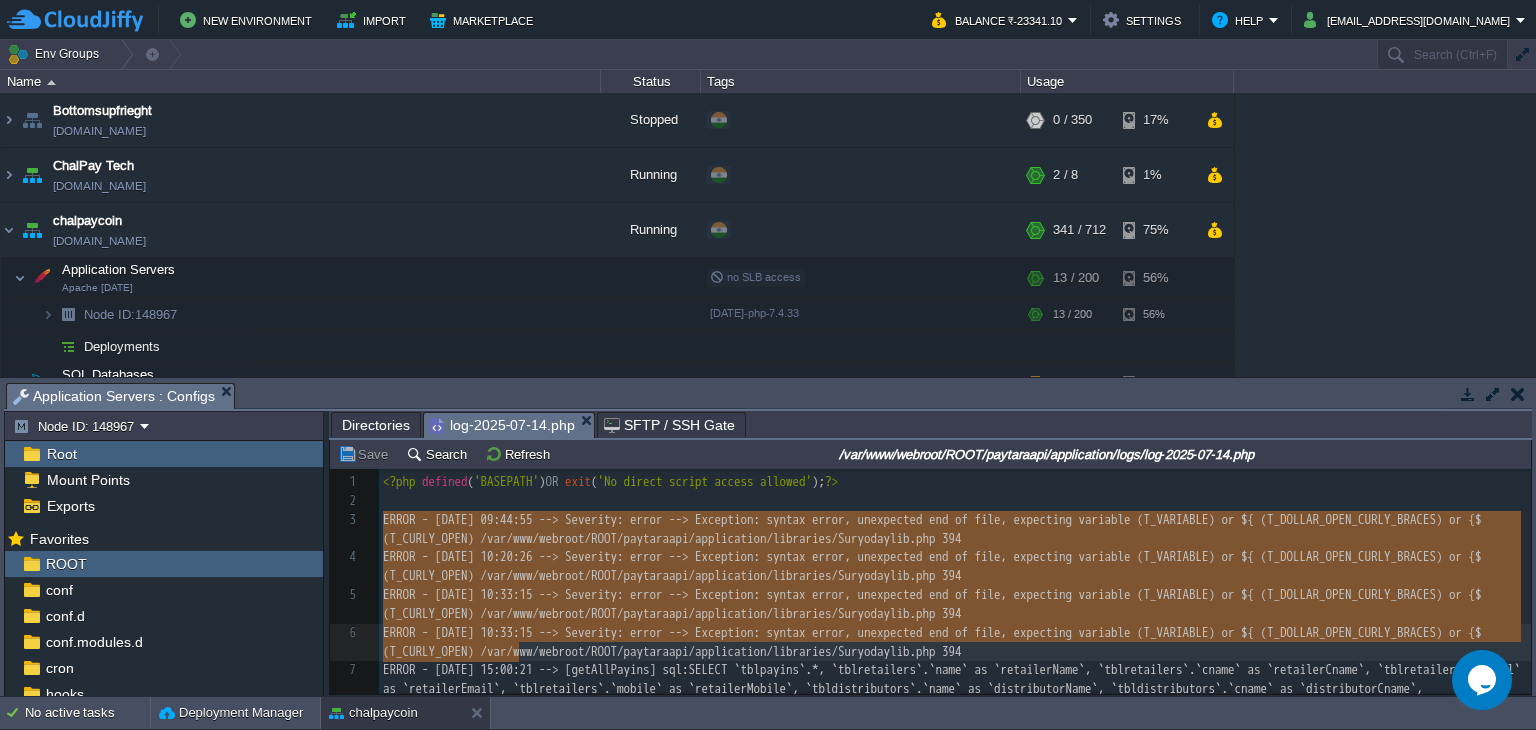 type on "-" 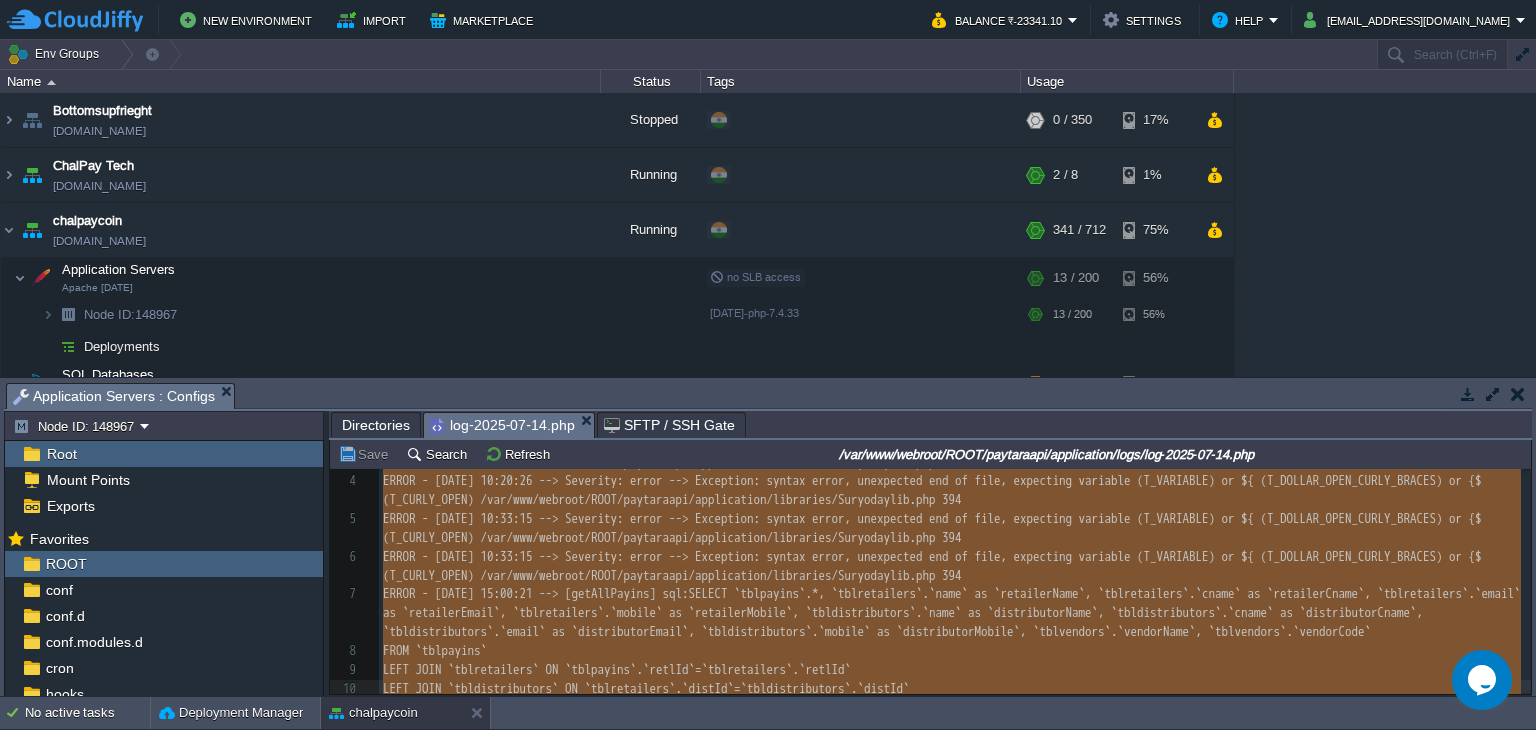 scroll, scrollTop: 540, scrollLeft: 0, axis: vertical 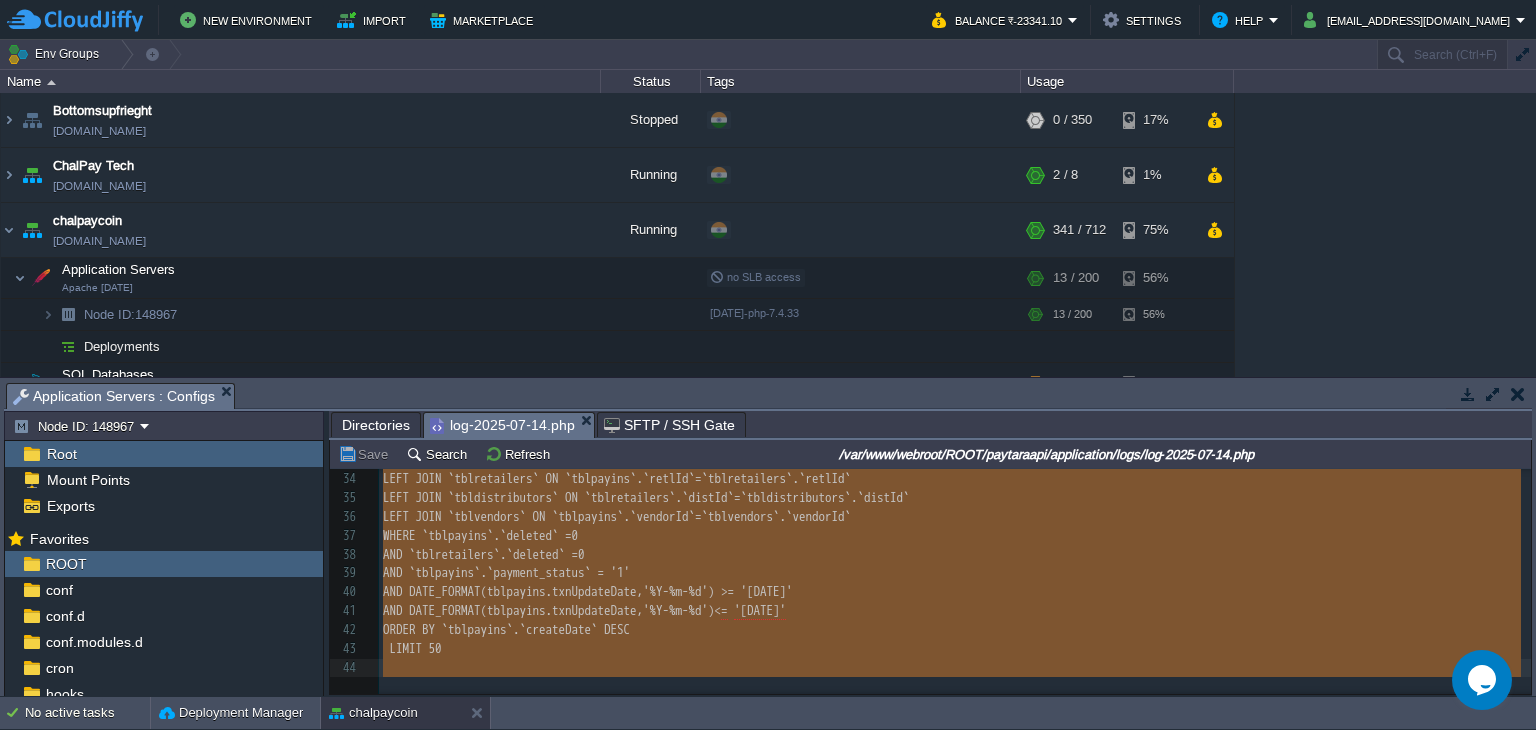 drag, startPoint x: 383, startPoint y: 522, endPoint x: 536, endPoint y: 757, distance: 280.41754 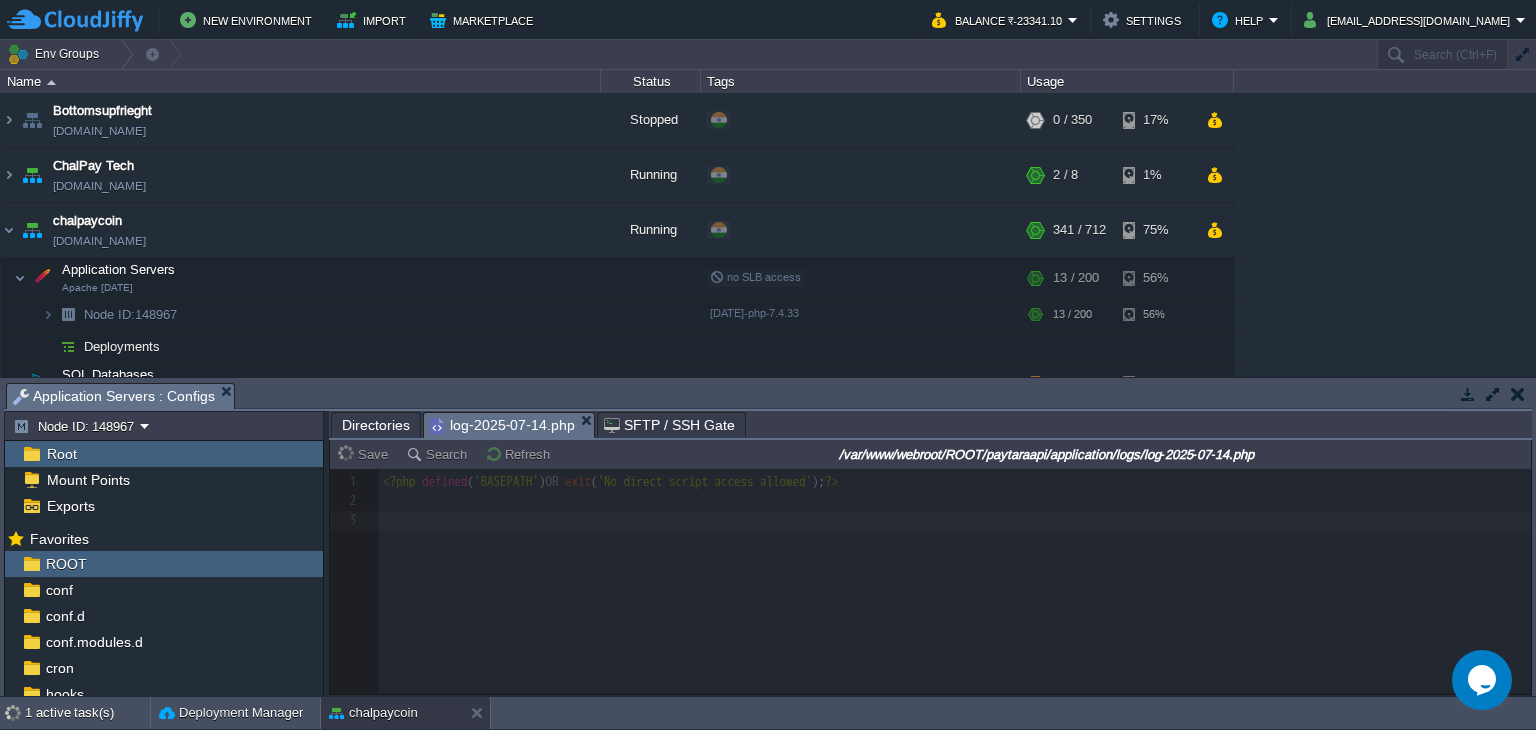 click on "Directories" at bounding box center (376, 425) 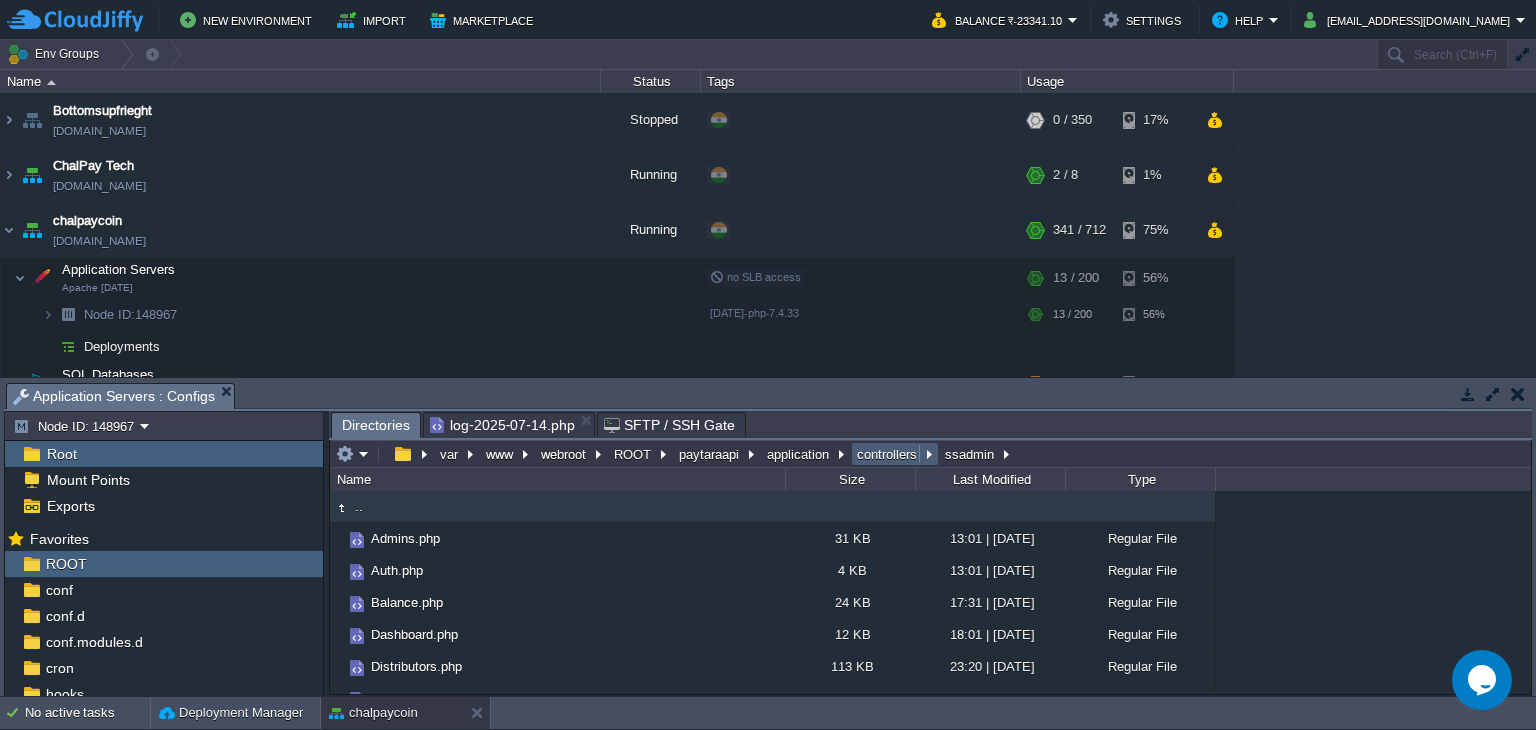 click on "controllers" at bounding box center (888, 454) 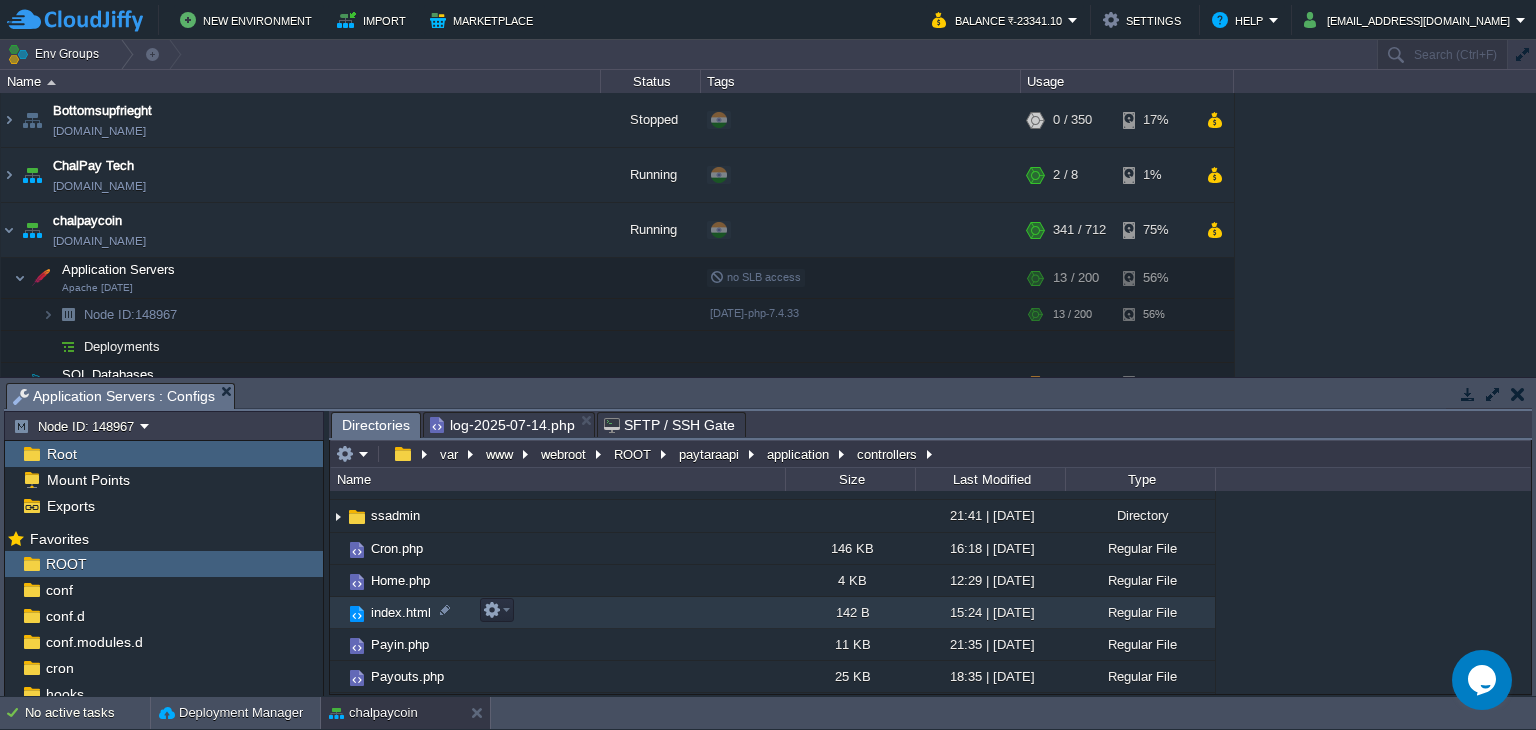 scroll, scrollTop: 150, scrollLeft: 0, axis: vertical 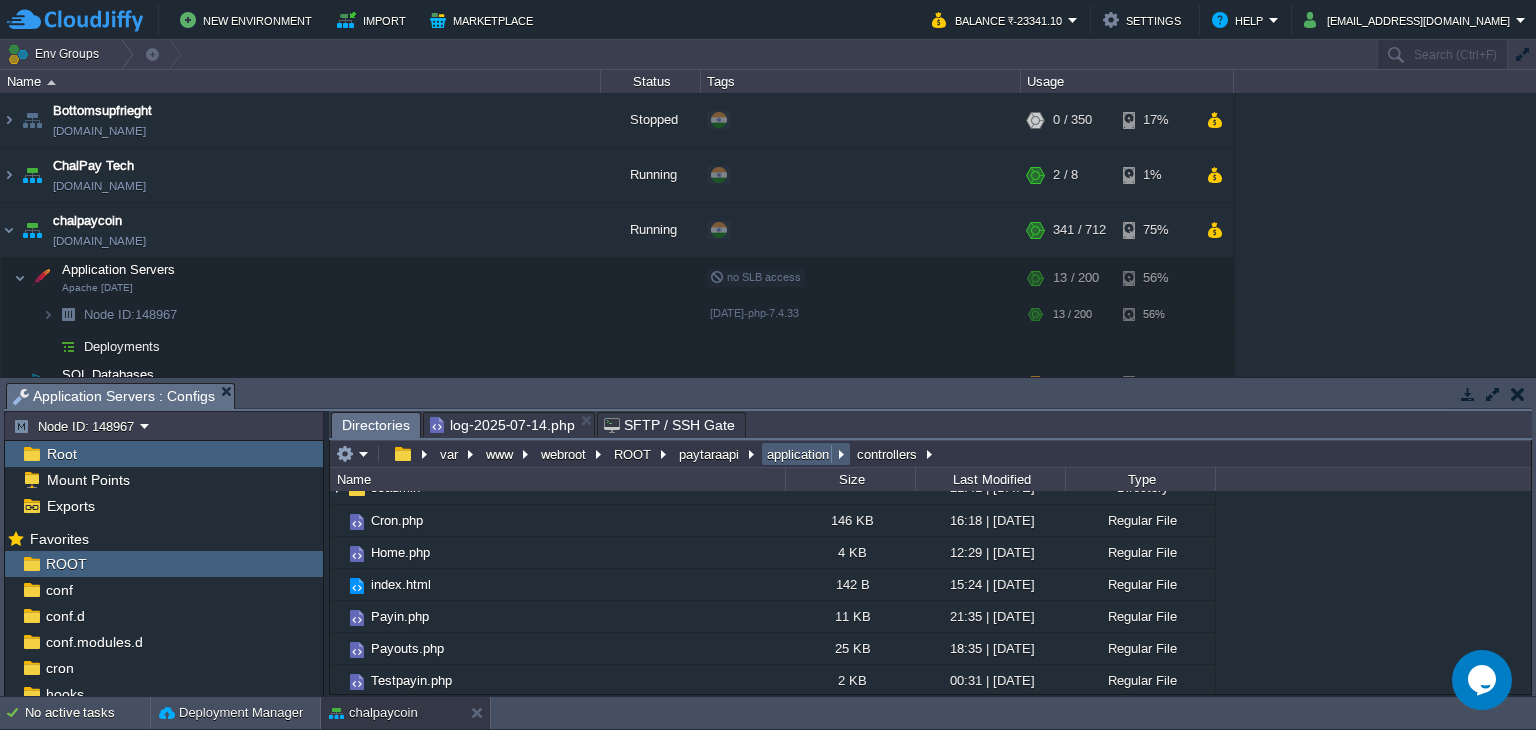 click on "application" at bounding box center [799, 454] 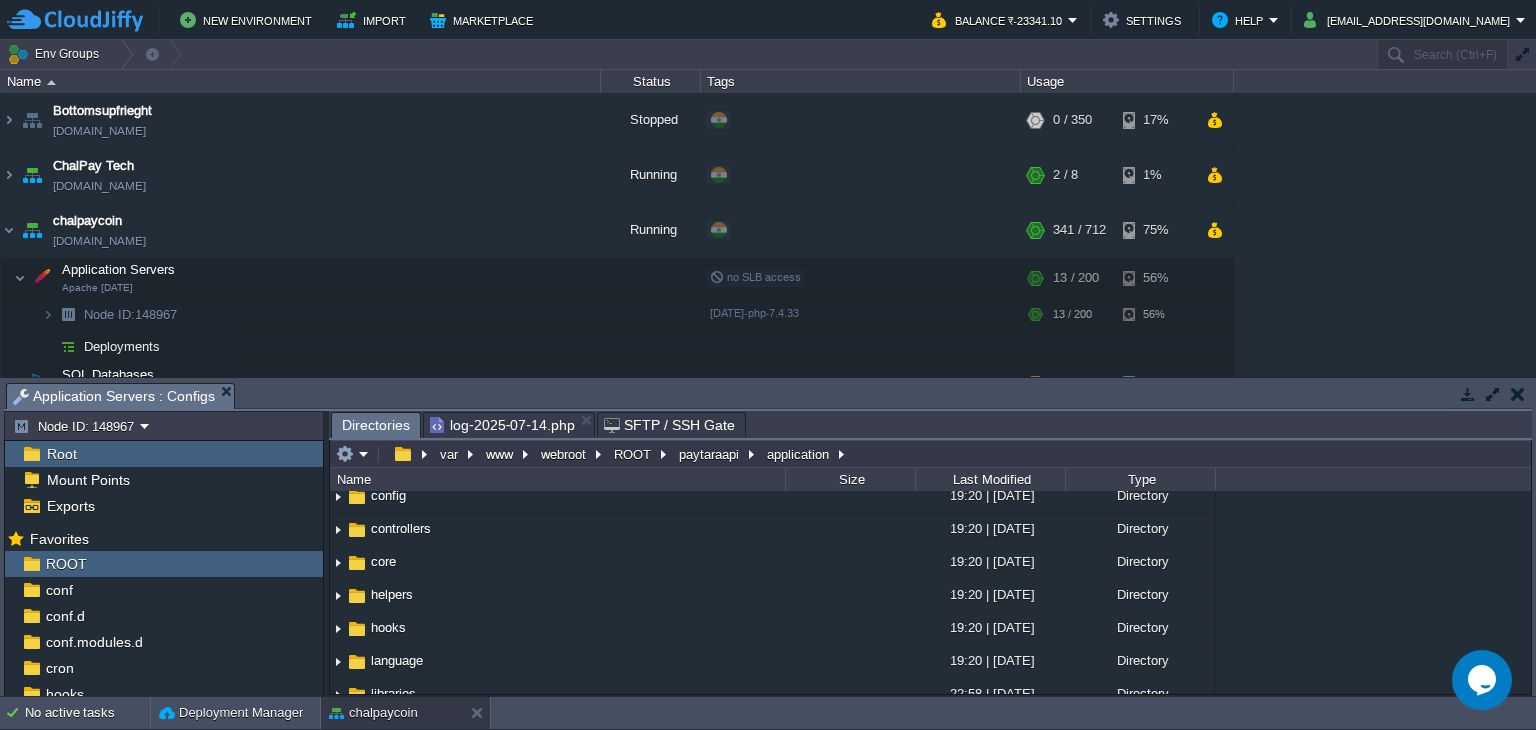 scroll, scrollTop: 200, scrollLeft: 0, axis: vertical 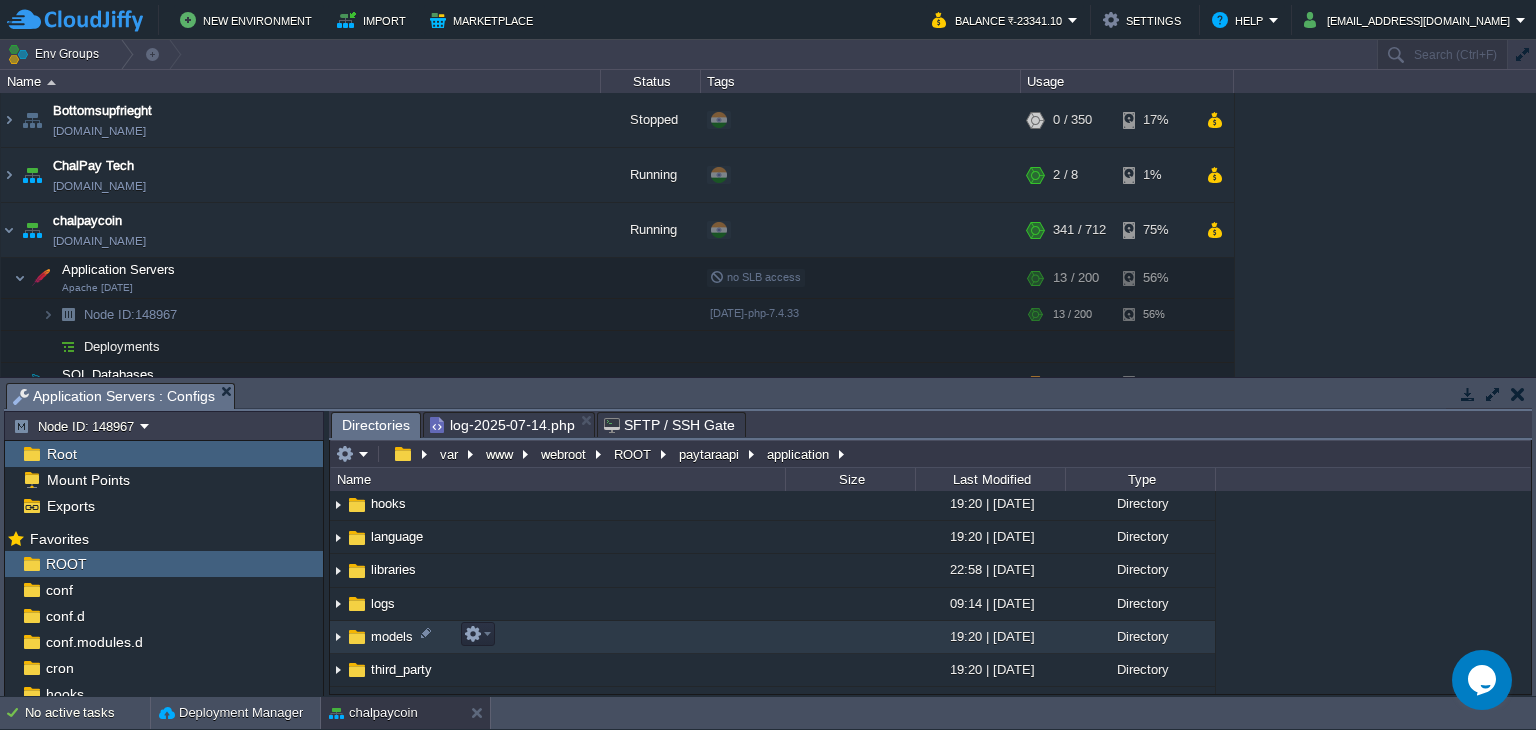 click on "models" at bounding box center [392, 636] 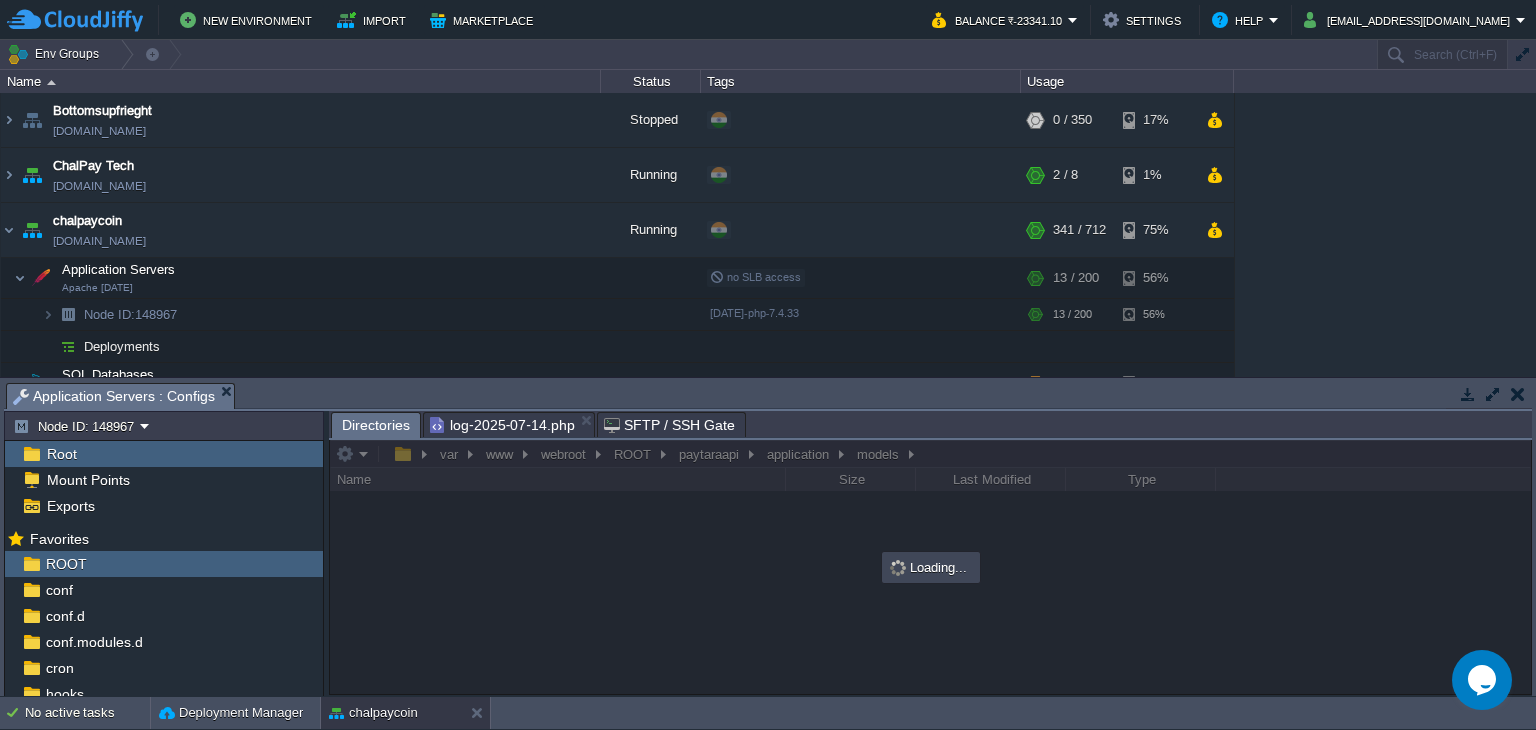 scroll, scrollTop: 0, scrollLeft: 0, axis: both 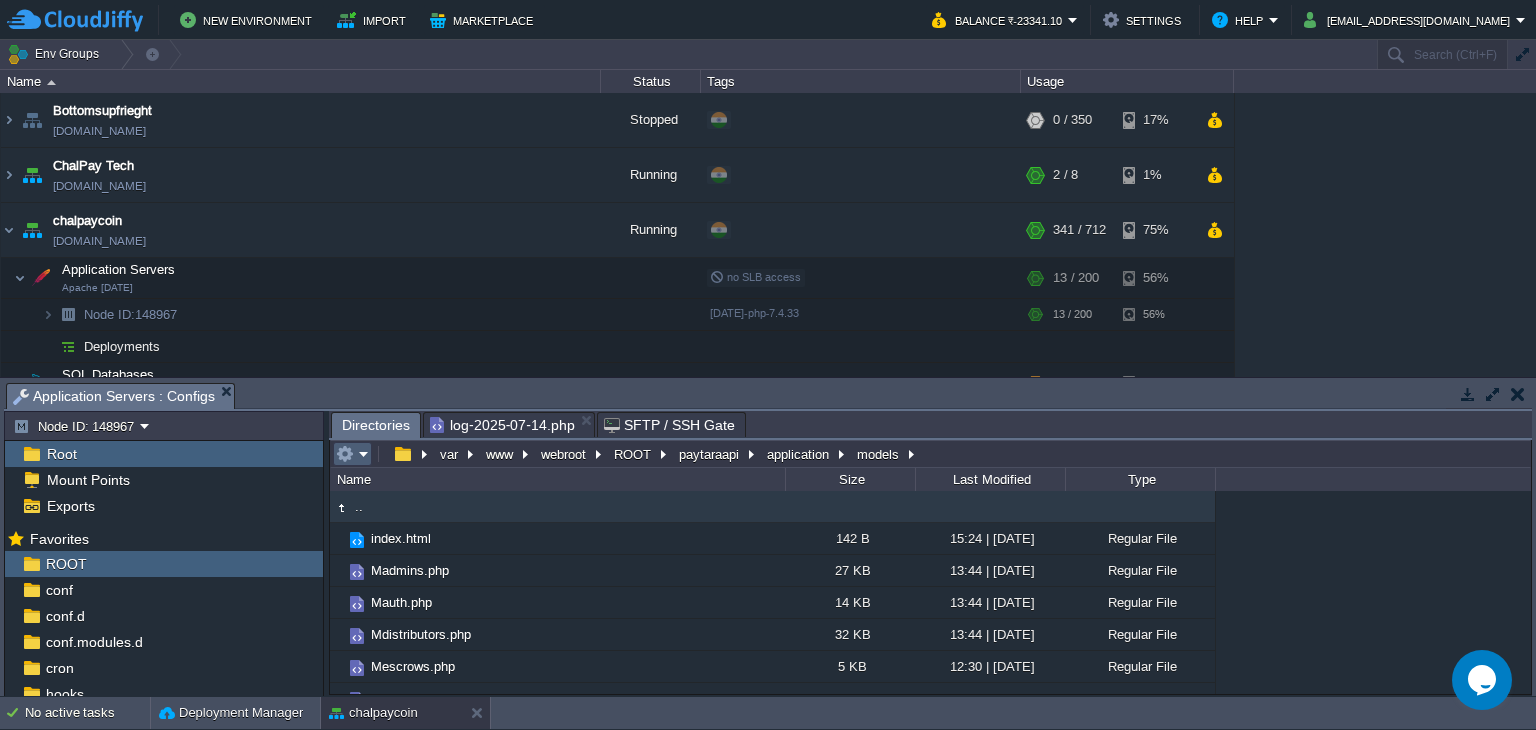 click at bounding box center (352, 454) 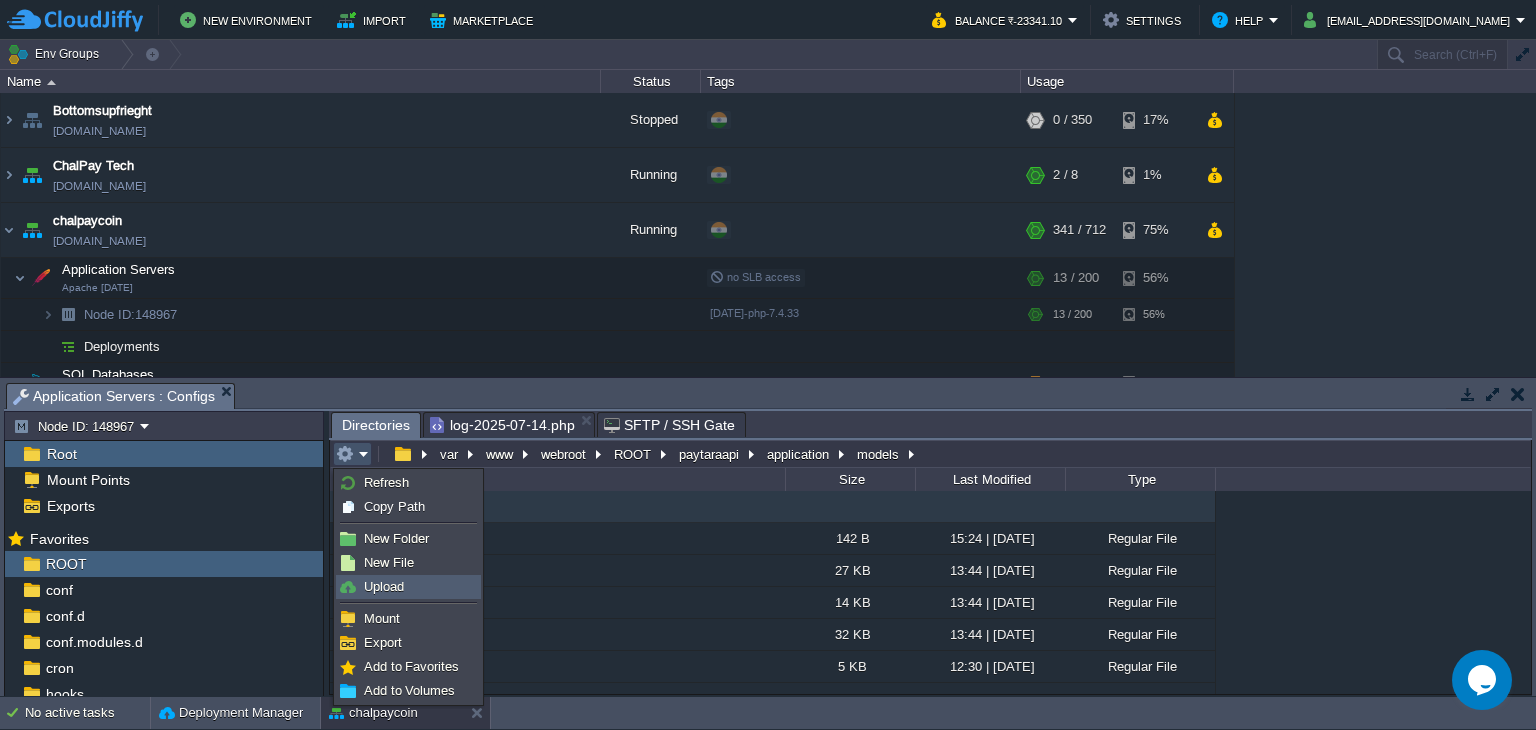 click on "Upload" at bounding box center (384, 586) 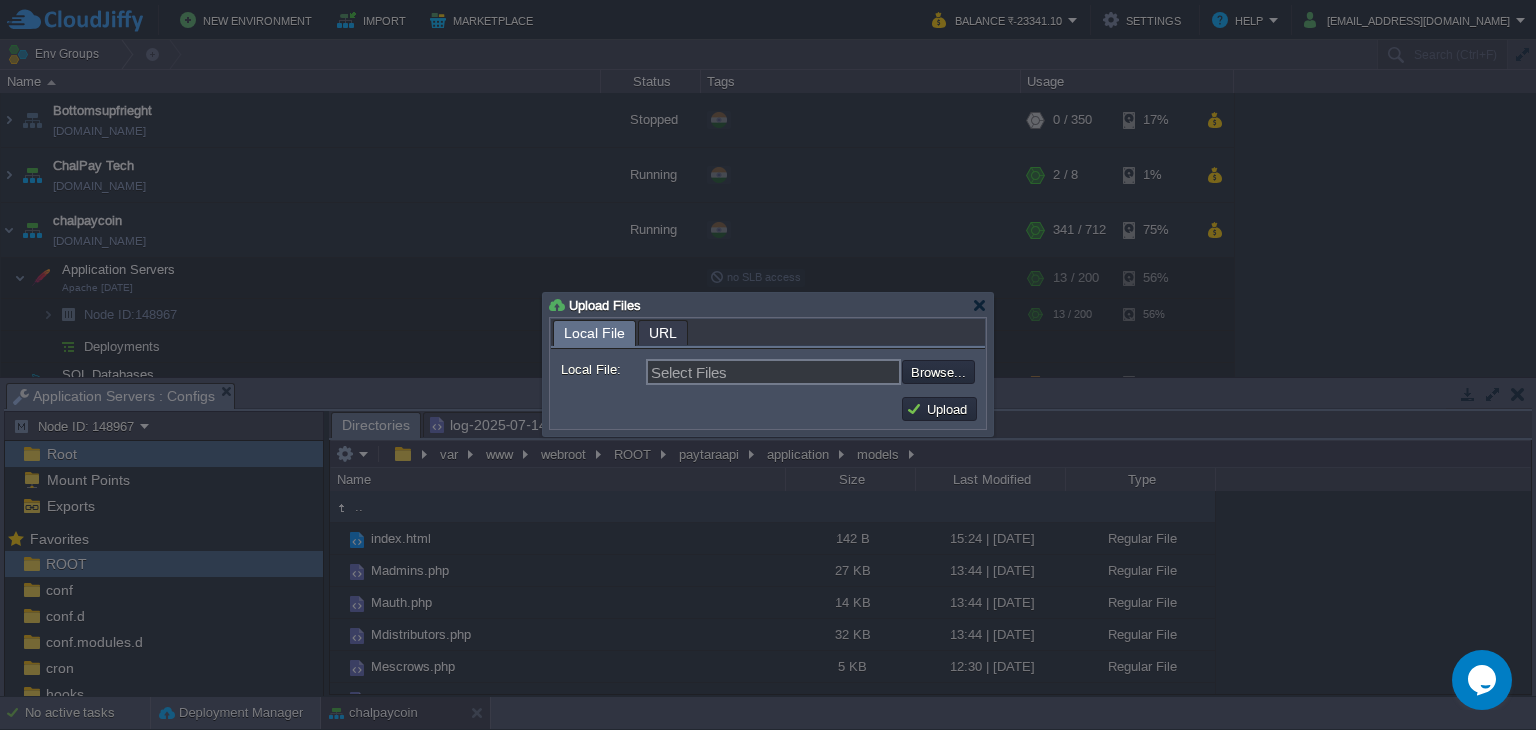 click at bounding box center (848, 372) 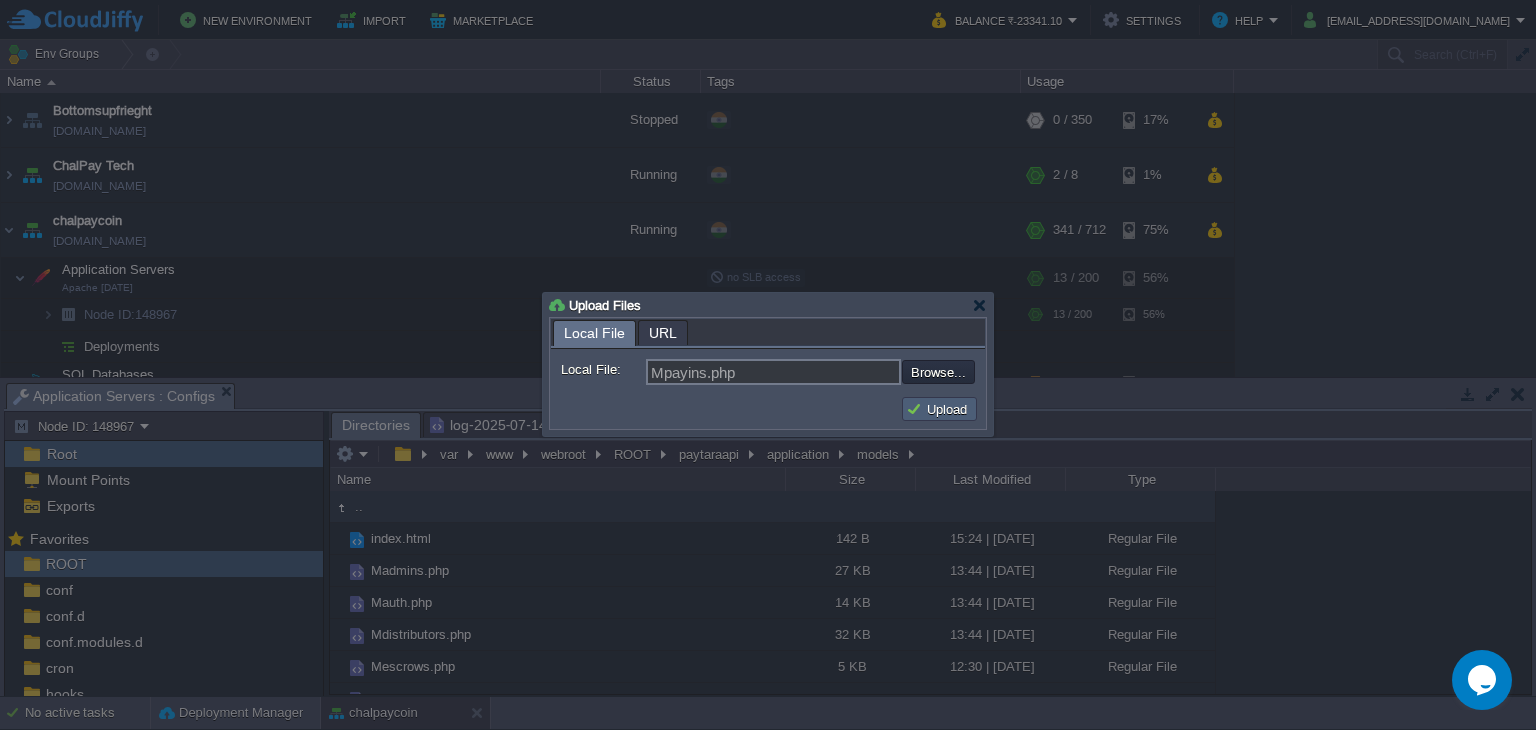 click on "Upload" at bounding box center (939, 409) 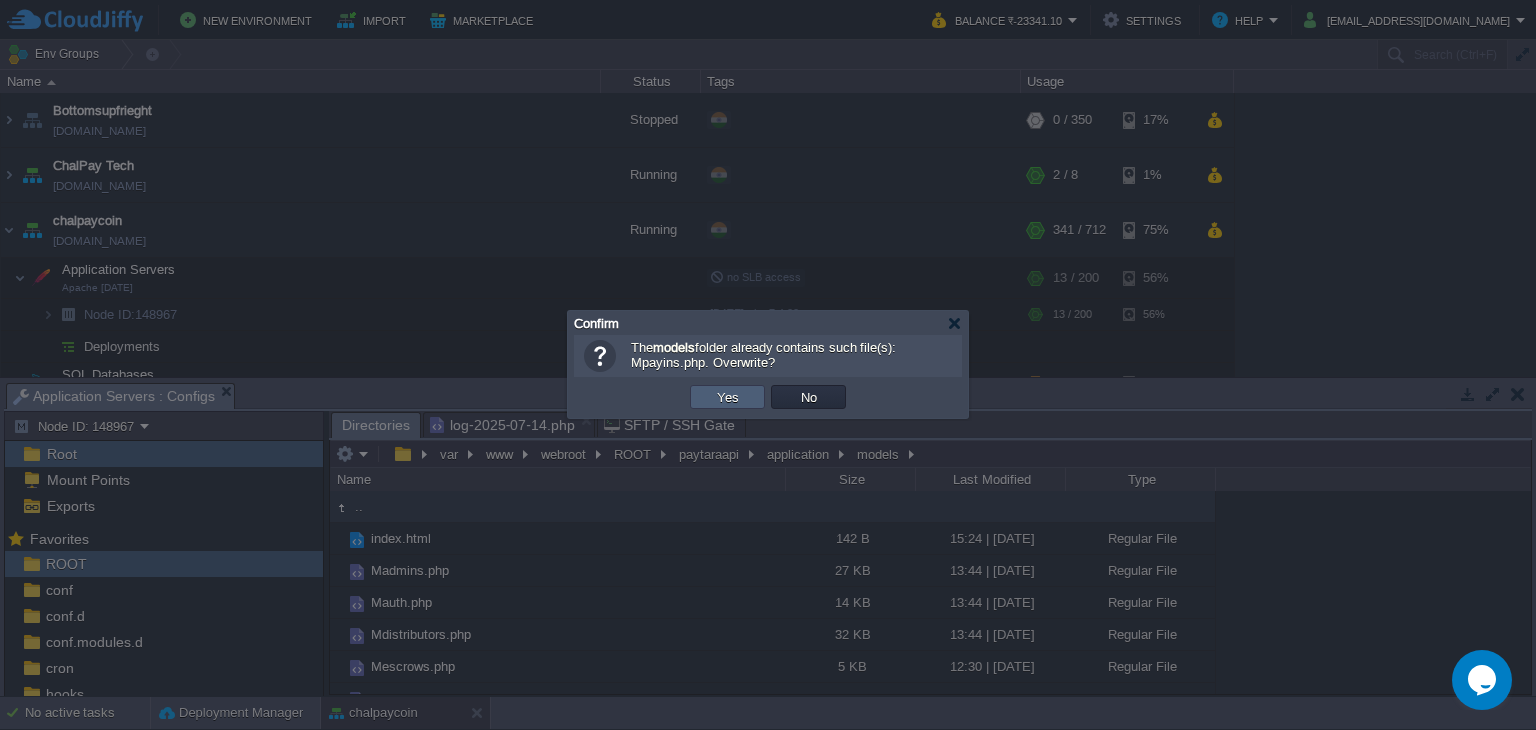 click on "Yes" at bounding box center [728, 397] 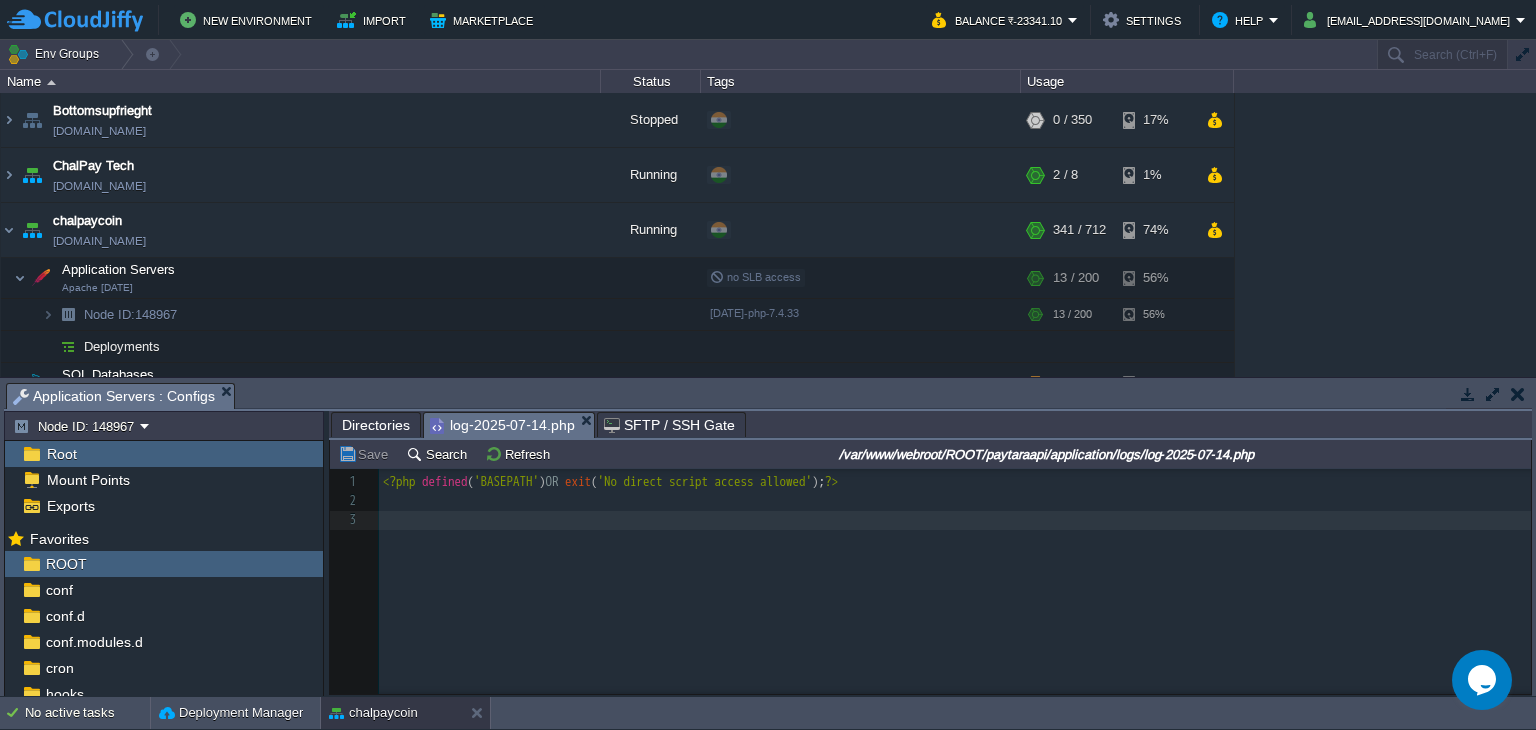 click on "log-2025-07-14.php" at bounding box center (502, 425) 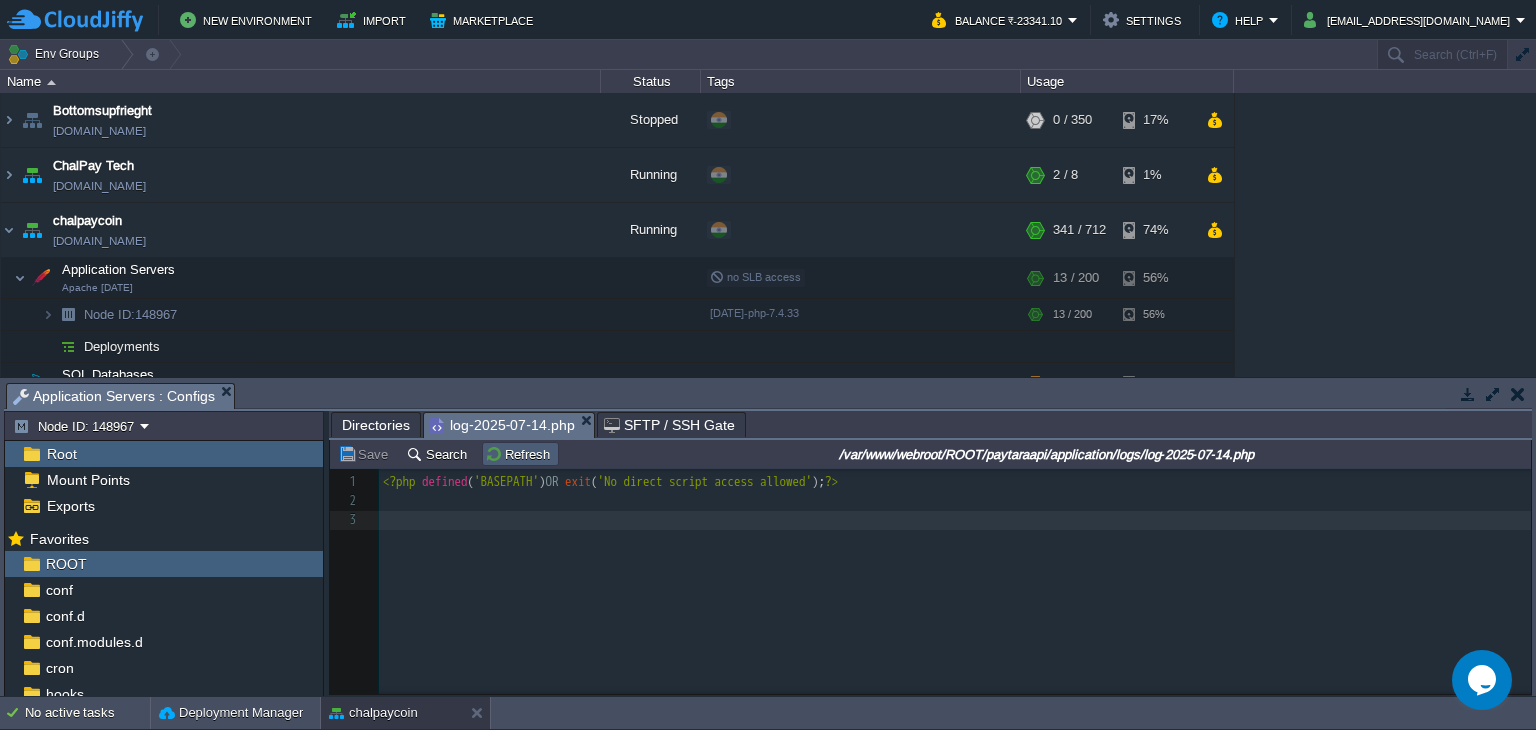 click on "Refresh" at bounding box center (520, 454) 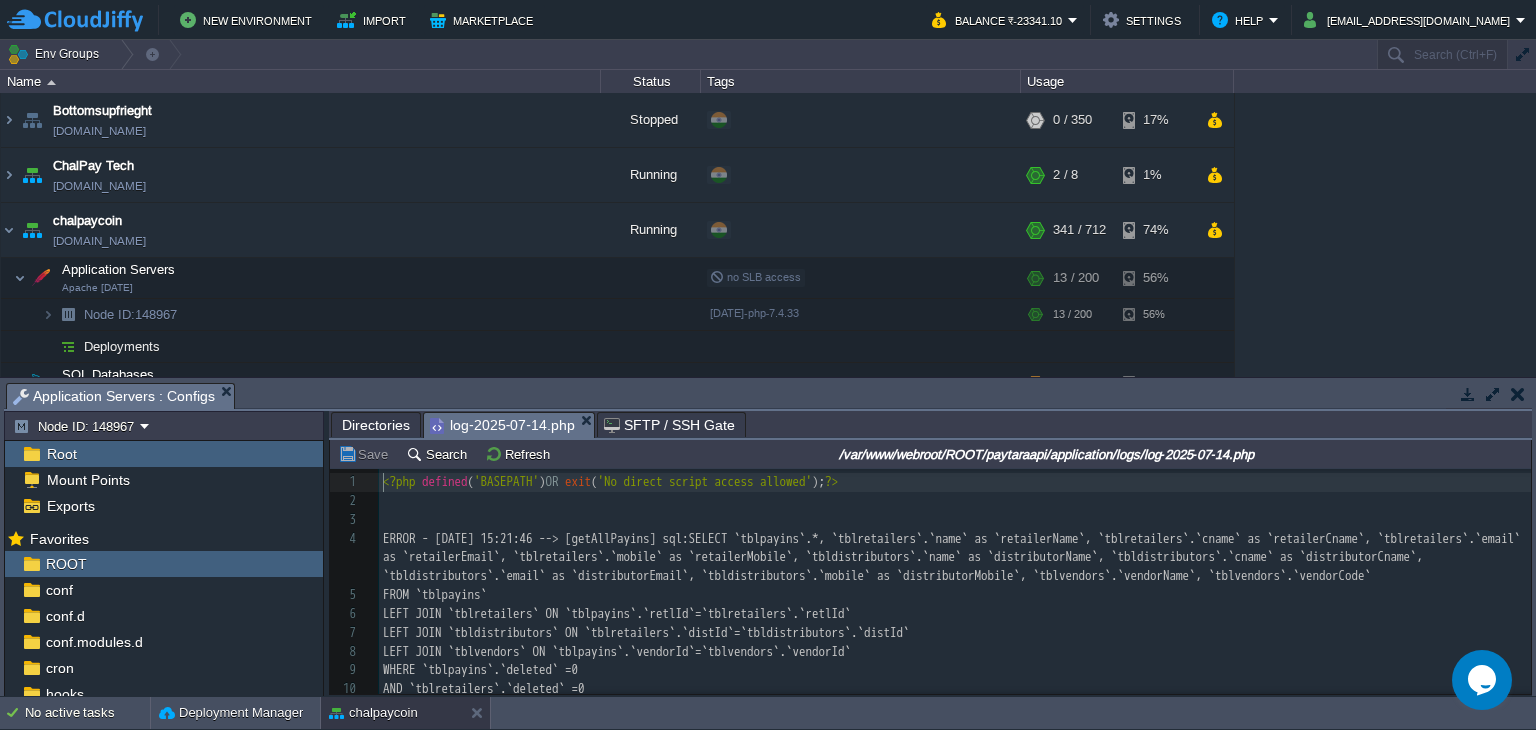 scroll, scrollTop: 405, scrollLeft: 0, axis: vertical 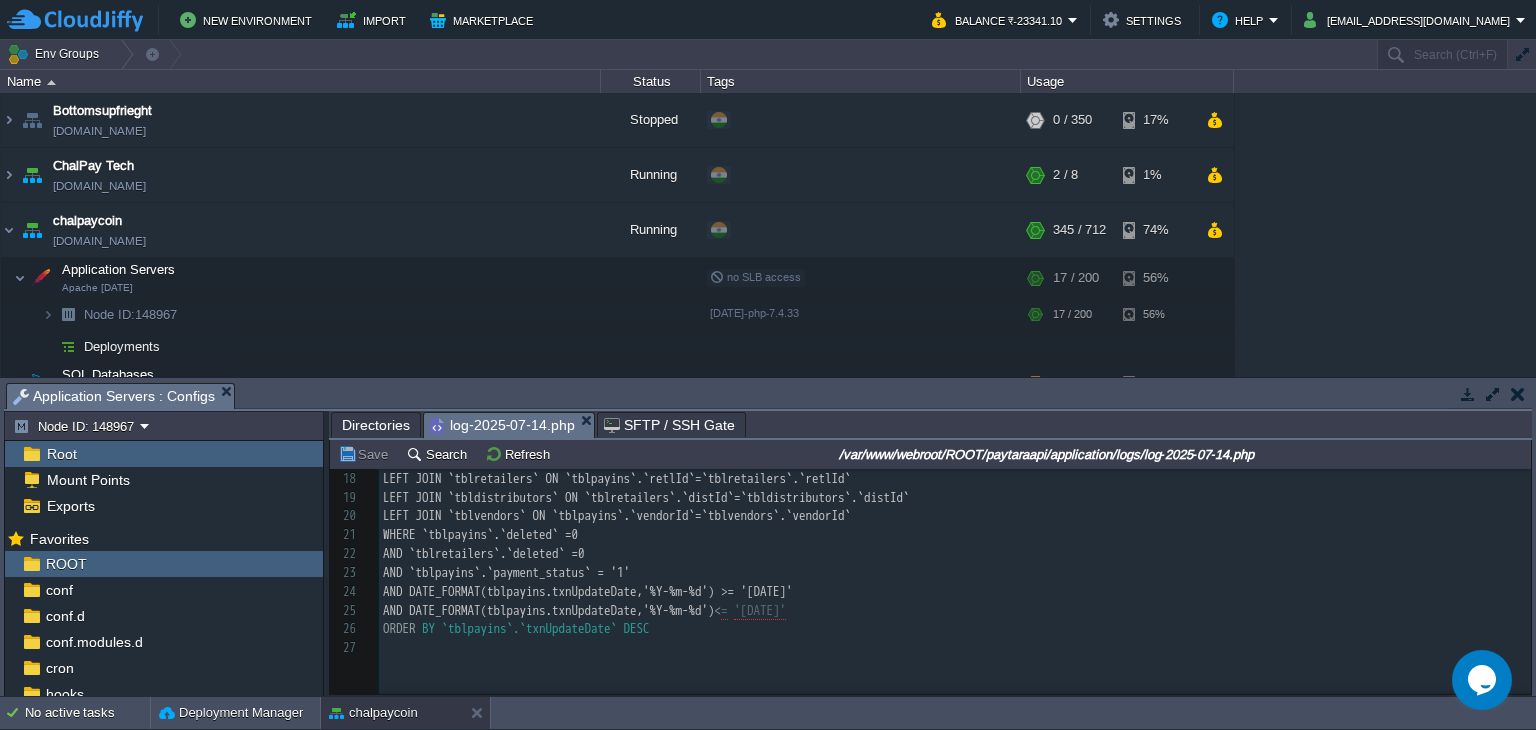 click on "AND `tblpayins`.`payment_status` = '1'" at bounding box center (506, 572) 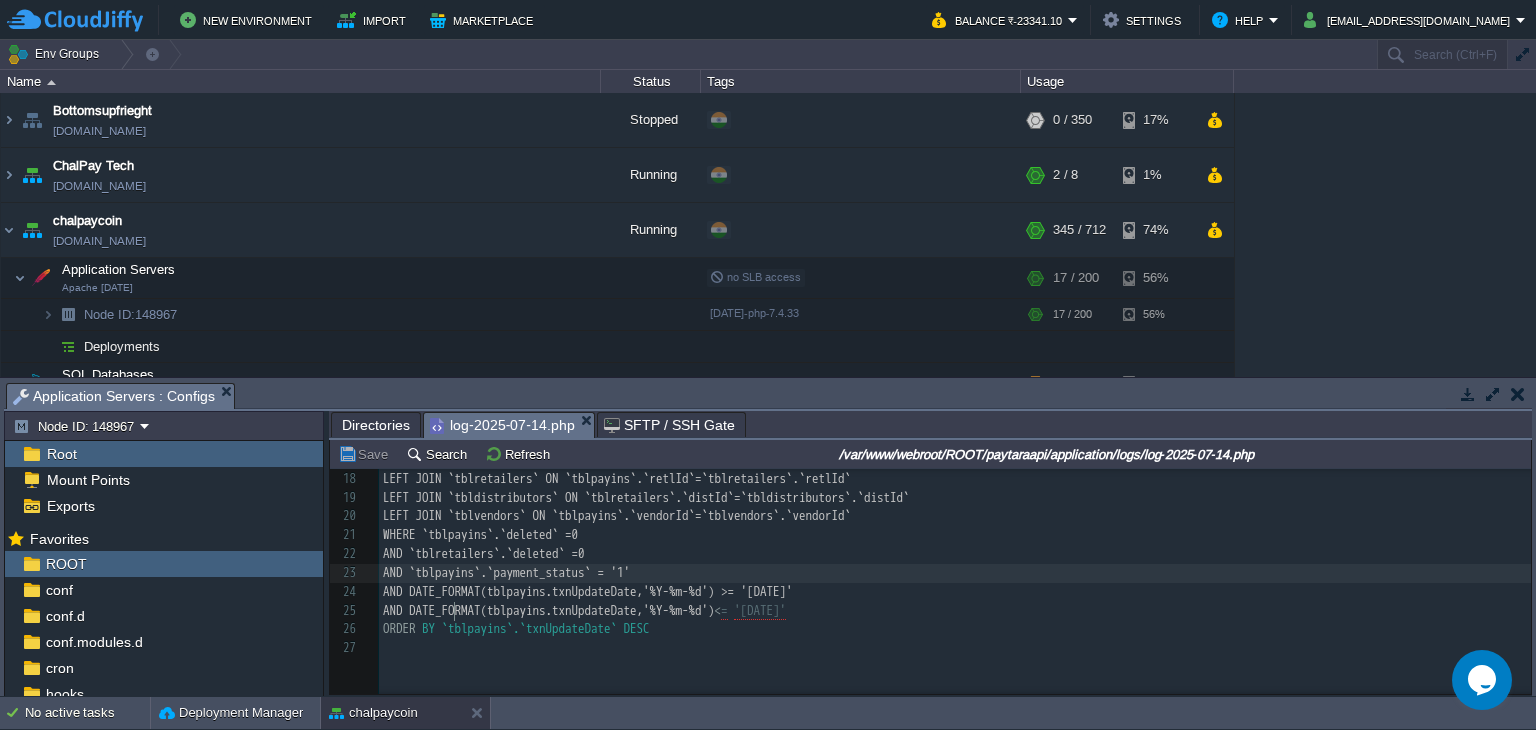 type on "tblpayins" 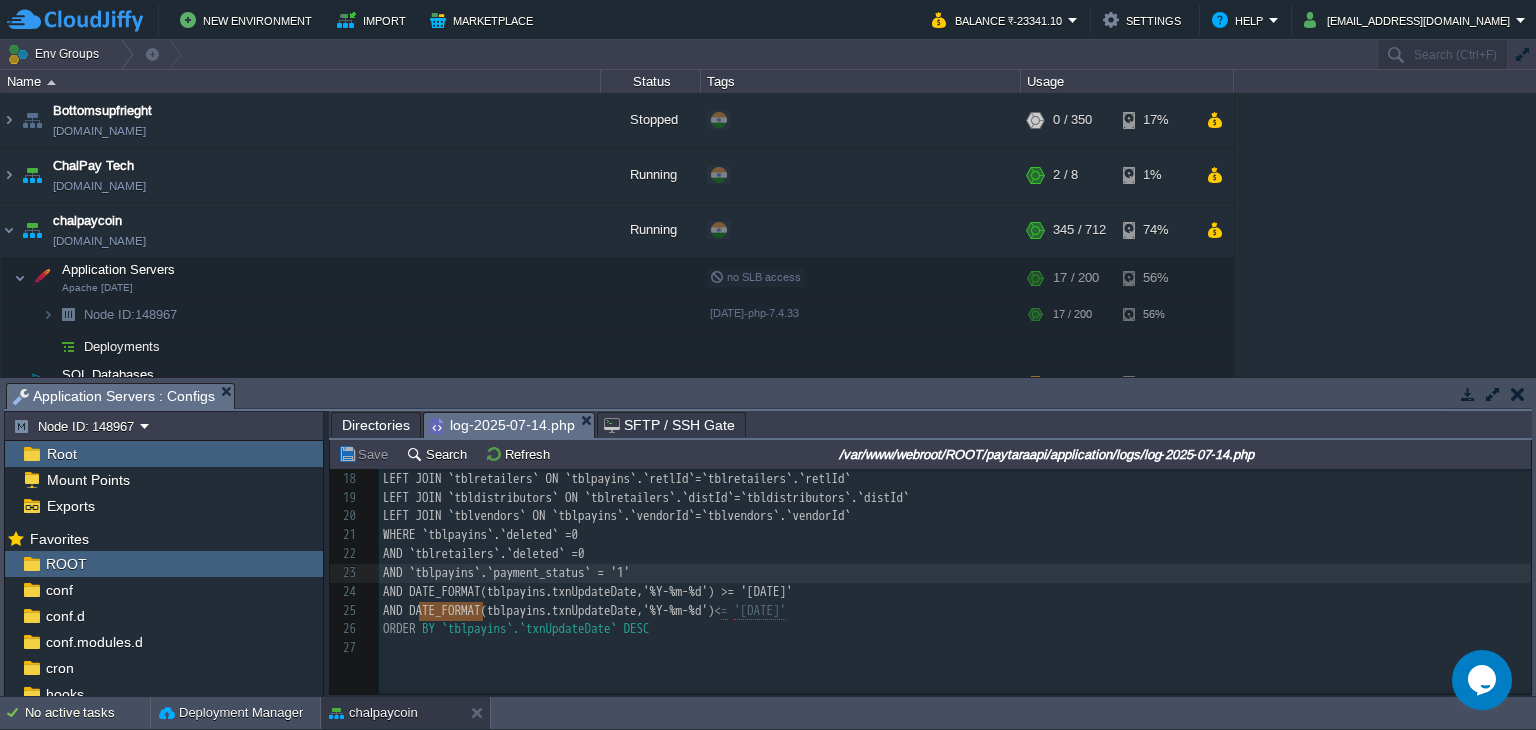 click on "<" at bounding box center [718, 610] 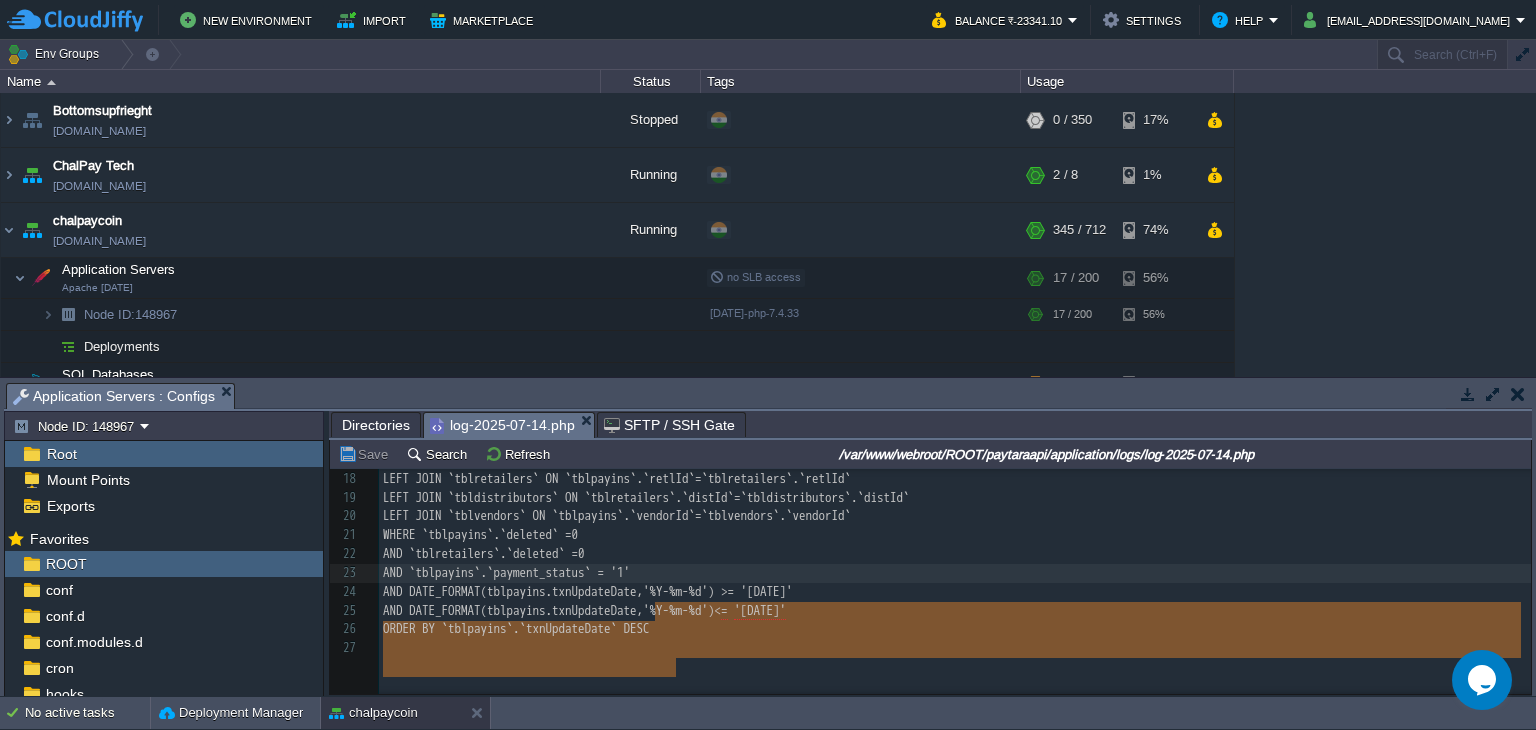 scroll, scrollTop: 336, scrollLeft: 0, axis: vertical 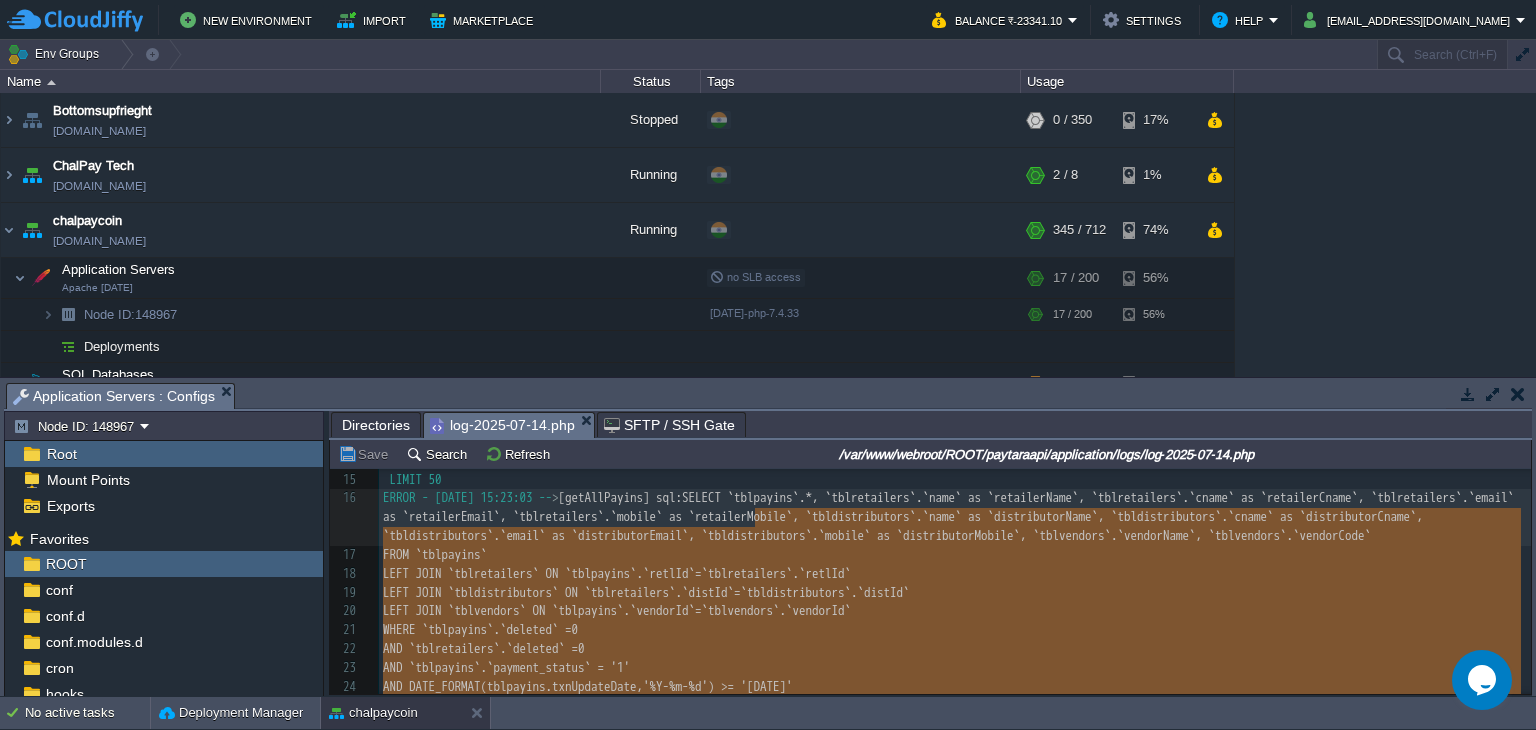type on "SELECT `tblpayins`.*, `tblretailers`.`name` as `retailerName`, `tblretailers`.`cname` as `retailerCname`, `tblretailers`.`email` as `retailerEmail`, `tblretailers`.`mobile` as `retailerMobile`, `tbldistributors`.`name` as `distributorName`, `tbldistributors`.`cname` as `distributorCname`, `tbldistributors`.`email` as `distributorEmail`, `tbldistributors`.`mobile` as `distributorMobile`, `tblvendors`.`vendorName`, `tblvendors`.`vendorCode`
FROM `tblpayins`
LEFT JOIN `tblretailers` ON `tblpayins`.`retlId`=`tblretailers`.`retlId`
LEFT JOIN `tbldistributors` ON `tblretailers`.`distId`=`tbldistributors`.`distId`
LEFT JOIN `tblvendors` ON `tblpayins`.`vendorId`=`tblvendors`.`vendorId`
WHERE `tblpayins`.`deleted` =0
AND `tblretailers`.`deleted` =0
AND `tblpayins`.`payment_status` = '1'
AND DATE_FORMAT(tblpayins.txnUpdateDate,'%Y-%m-%d') >= '[DATE]'
AND DATE_FORMAT(tblpayins.txnUpdateDate,'%Y-%m-%d') <= '[DATE]'
ORDER BY `tblpayins`.`txnUpdateDate` DESC" 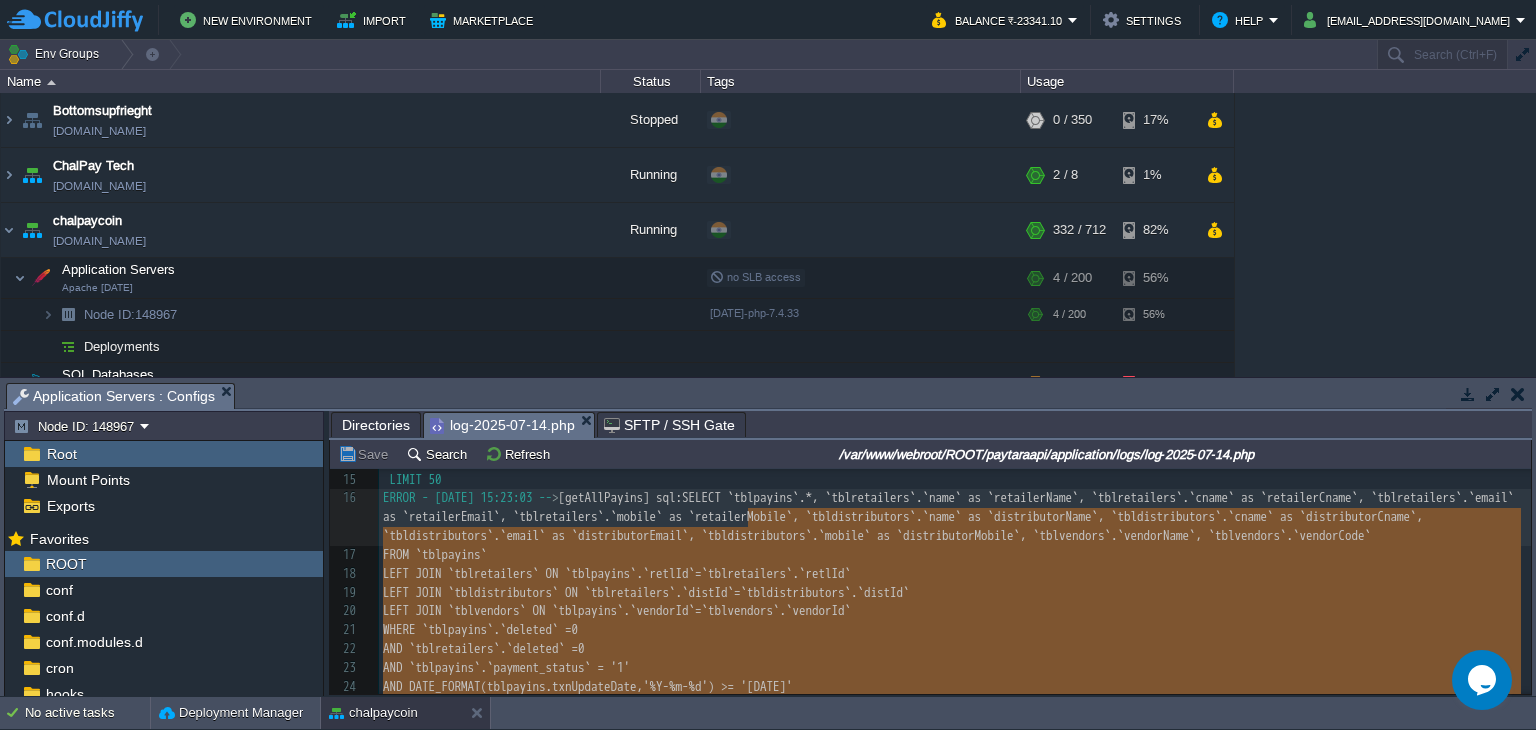 type 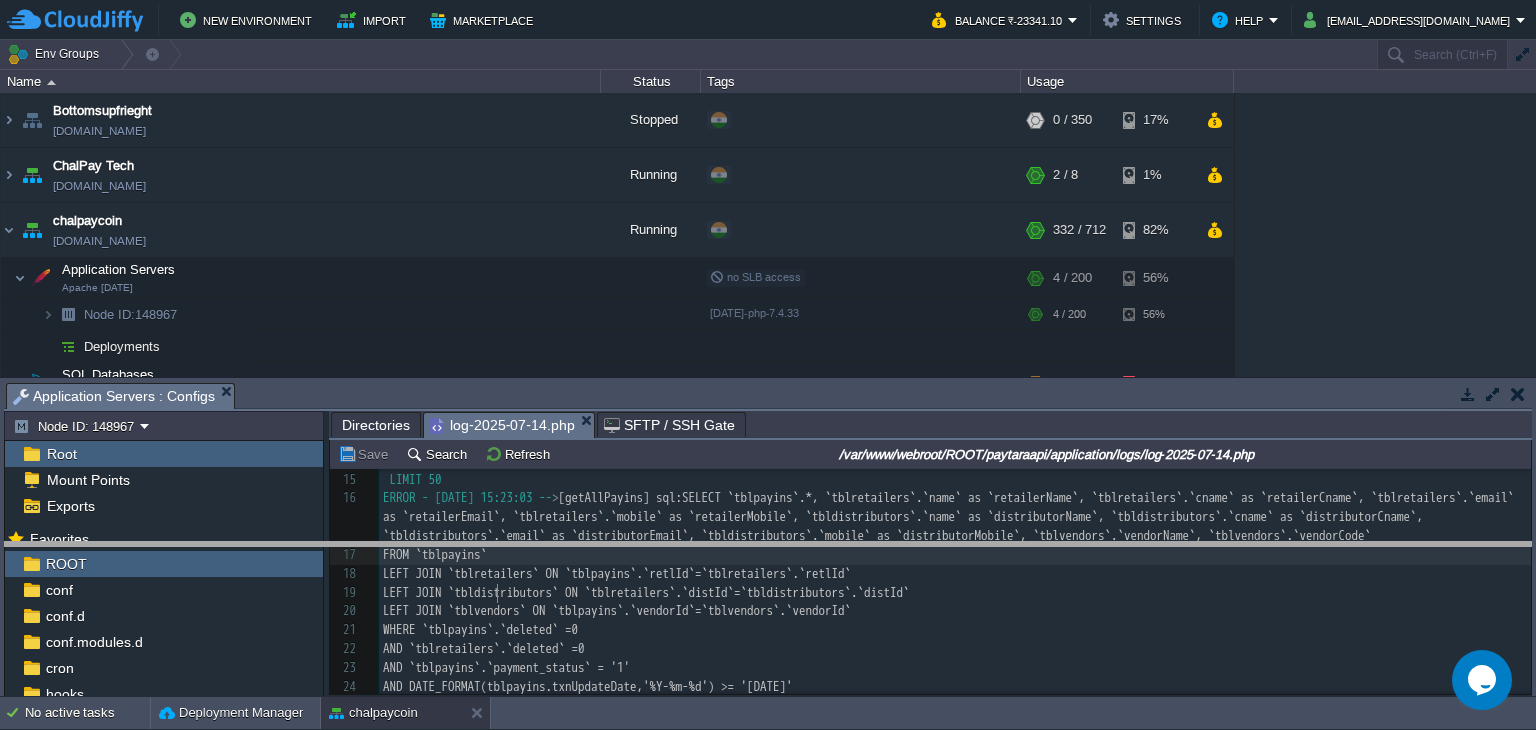 drag, startPoint x: 758, startPoint y: 400, endPoint x: 792, endPoint y: 562, distance: 165.52945 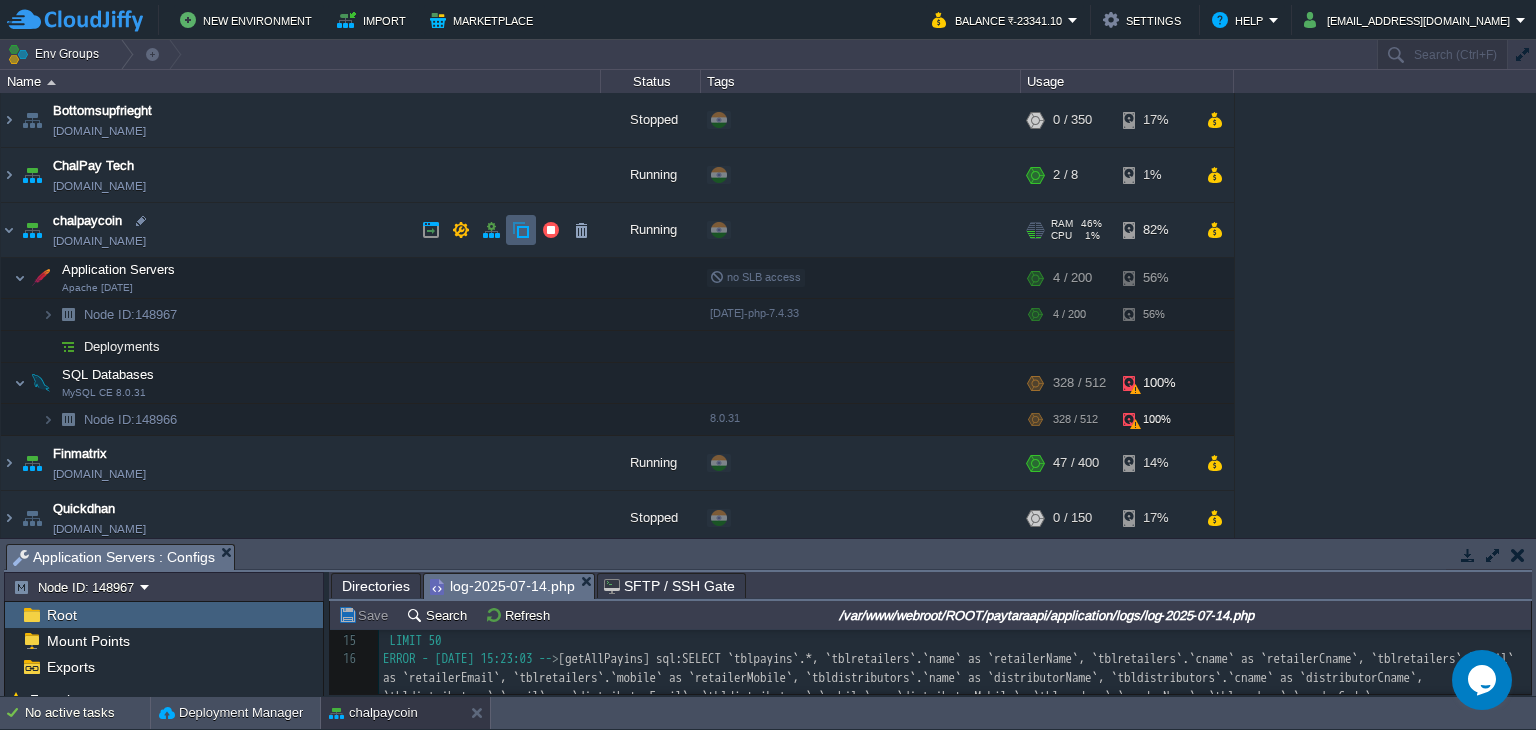 click at bounding box center [521, 230] 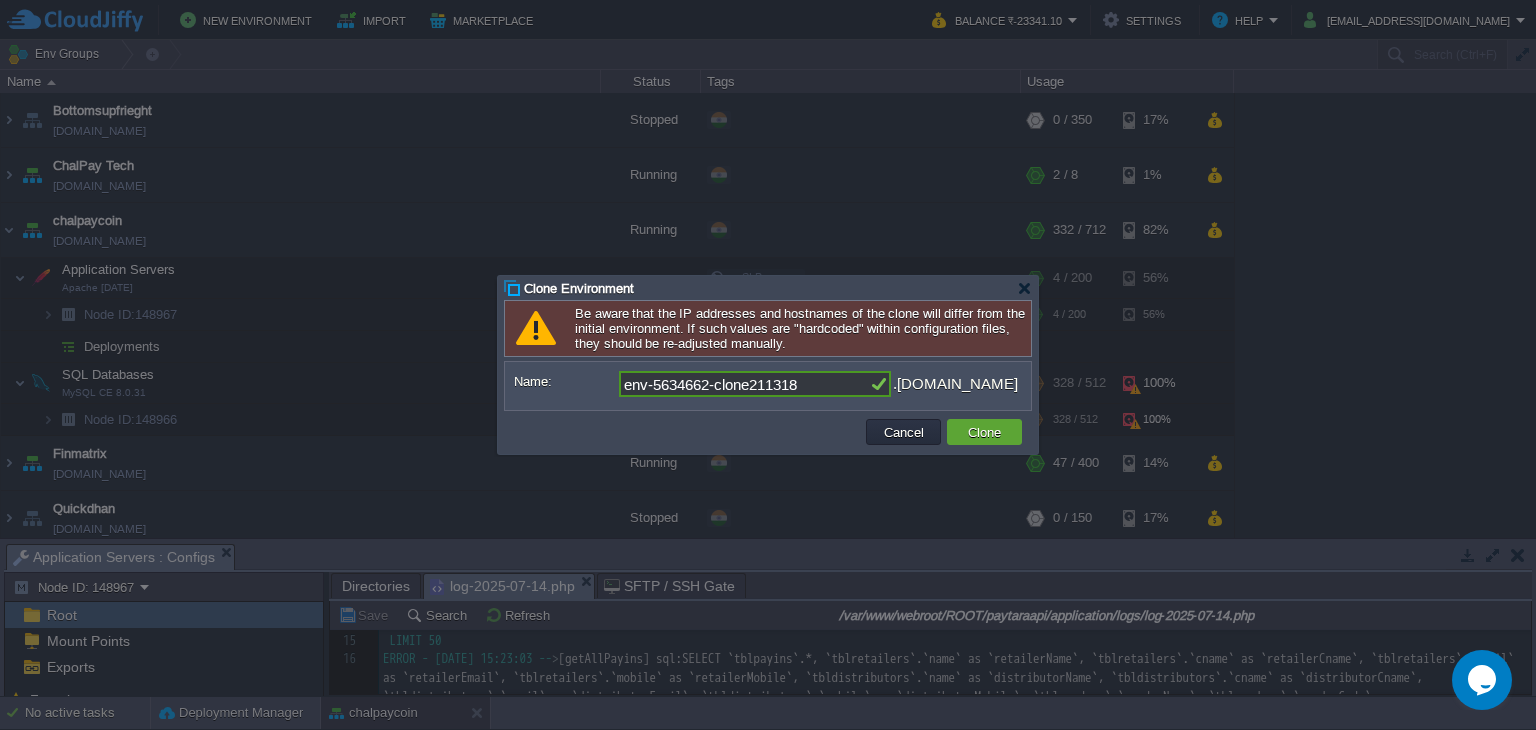 click on "Cancel" at bounding box center (904, 432) 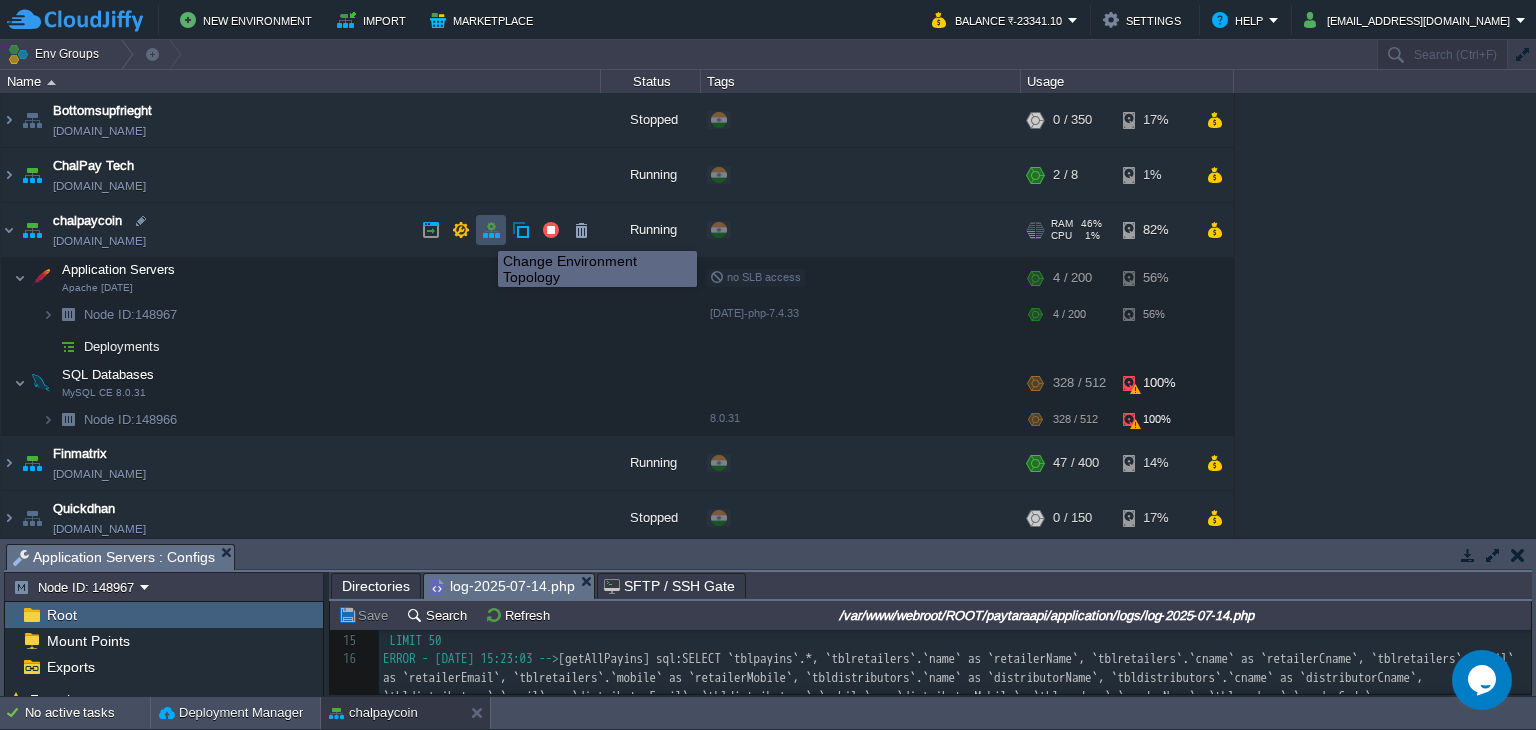 click at bounding box center [491, 230] 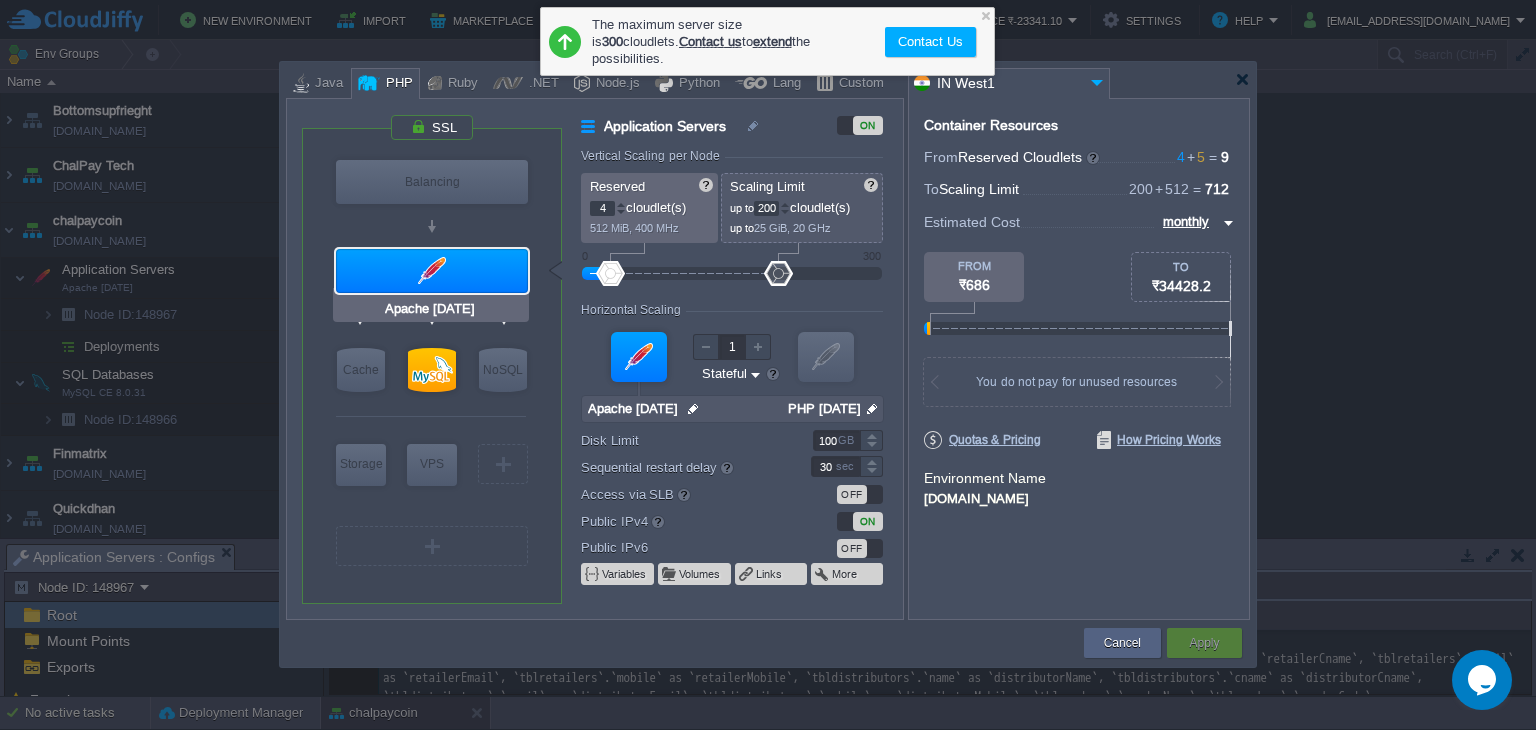 type on "MySQL CE 8.0.31" 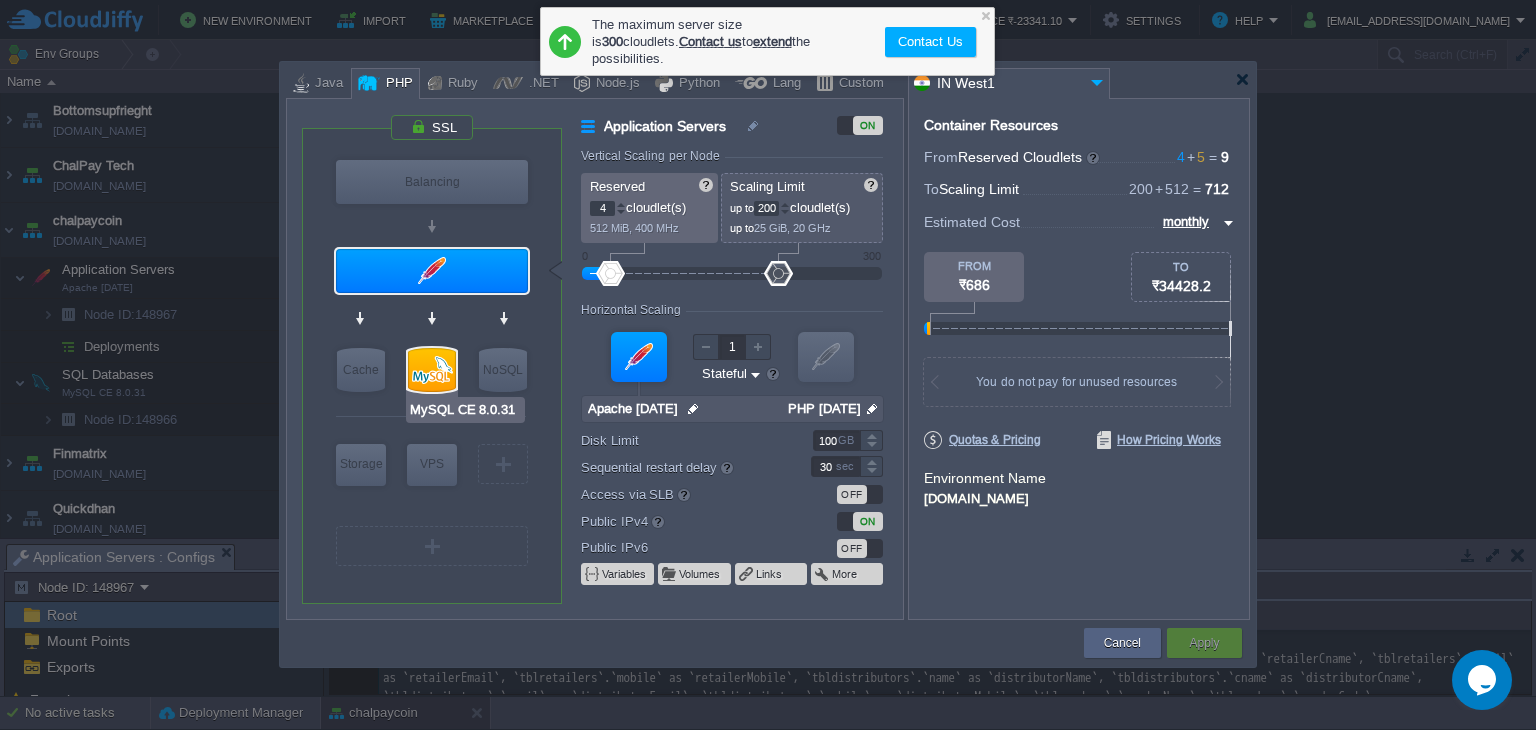 click at bounding box center [432, 370] 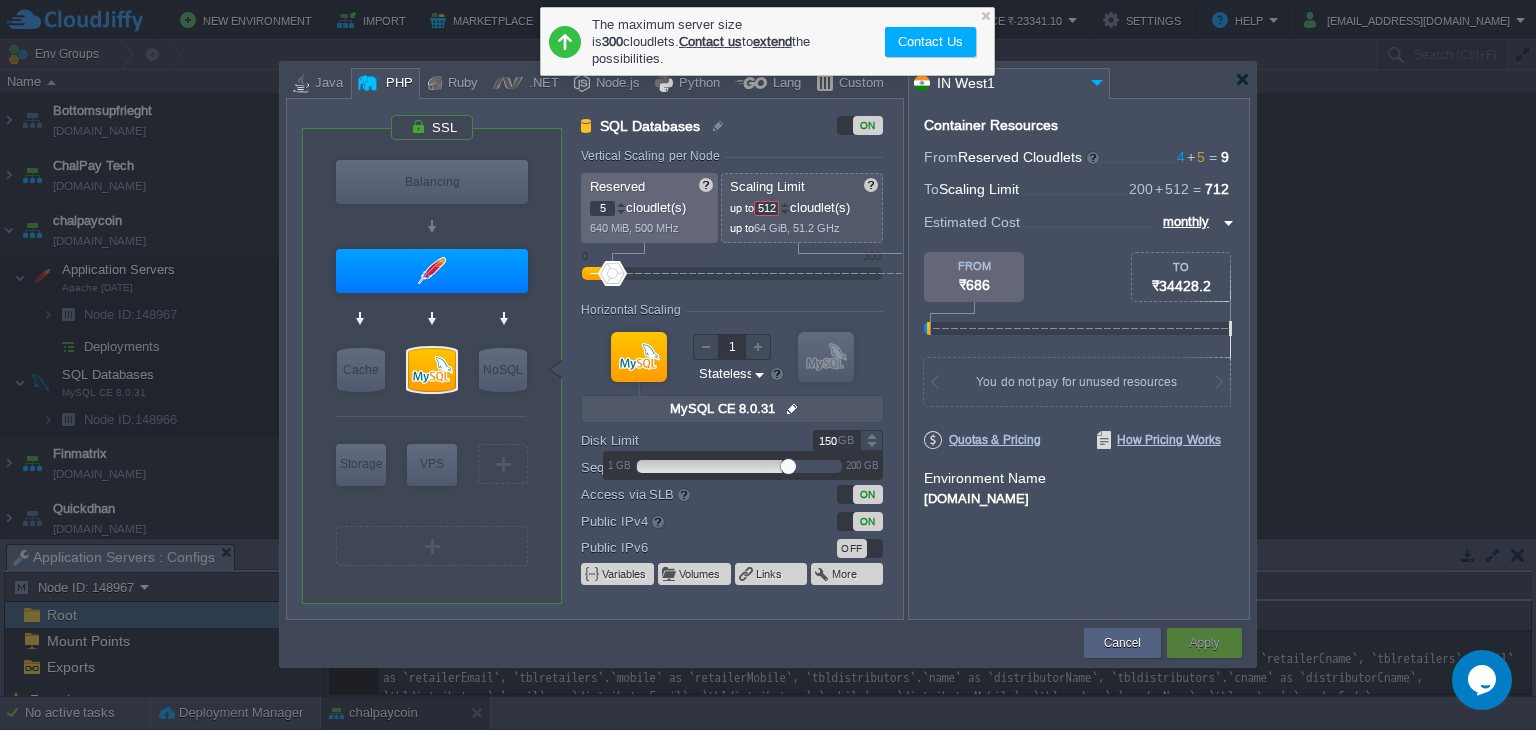 click at bounding box center (872, 440) 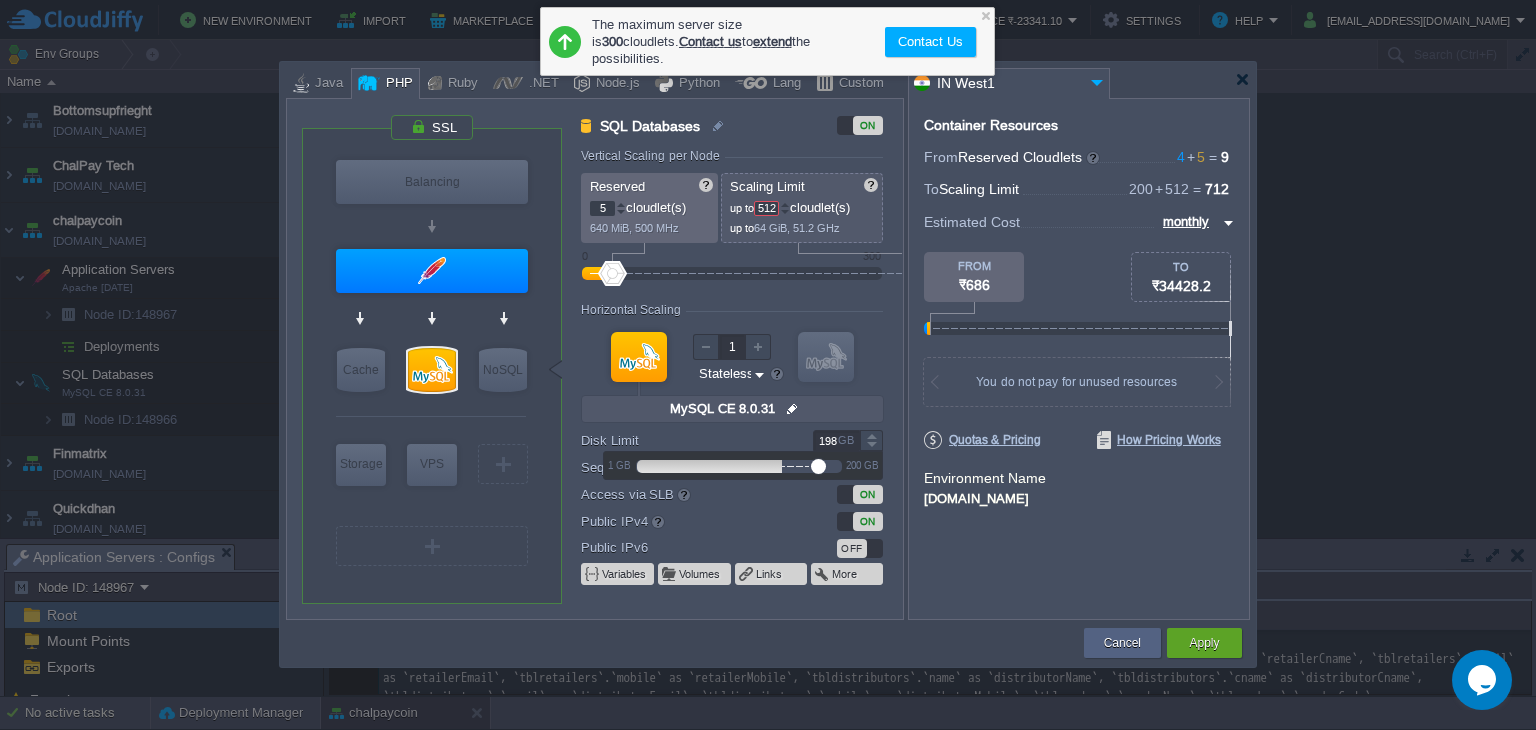 type on "200" 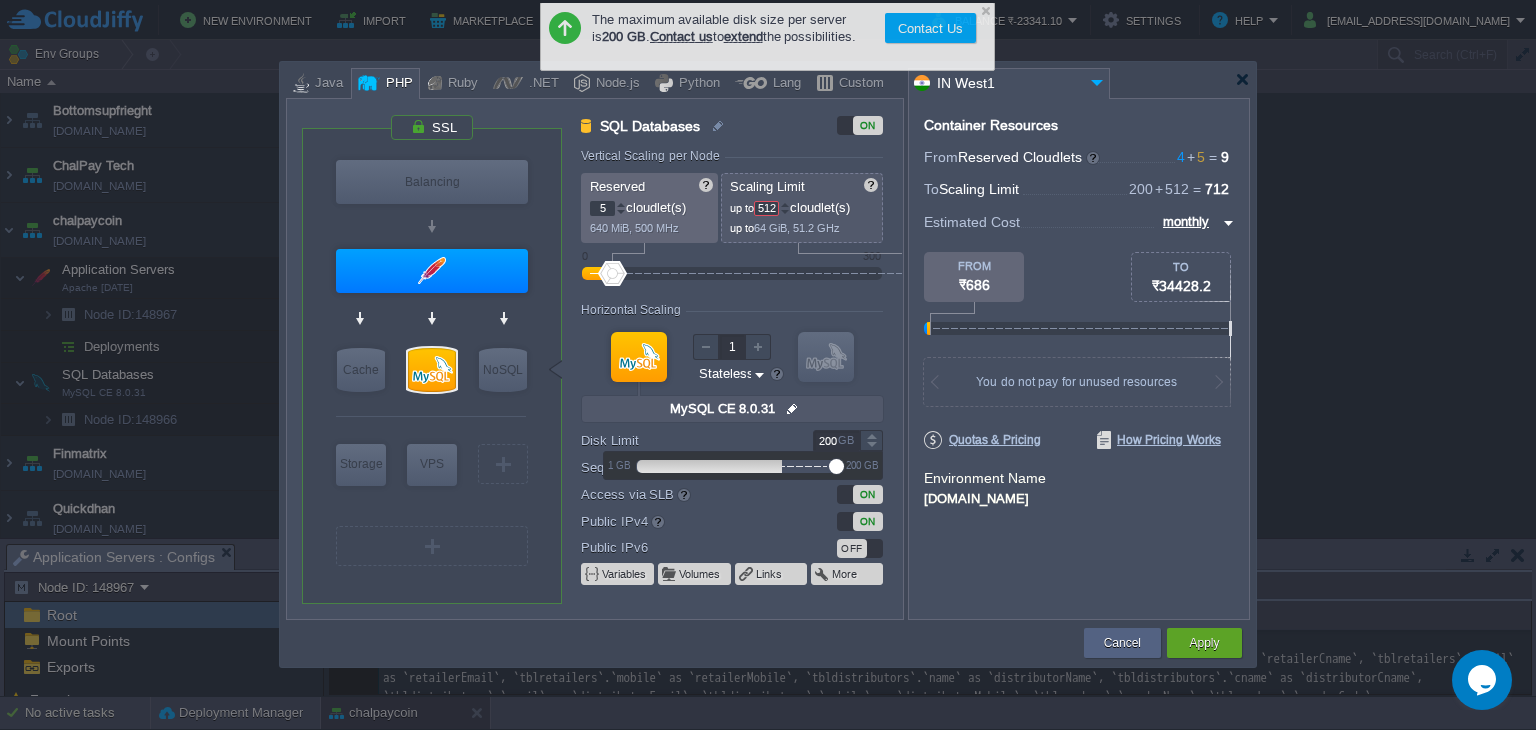 drag, startPoint x: 784, startPoint y: 465, endPoint x: 848, endPoint y: 469, distance: 64.12488 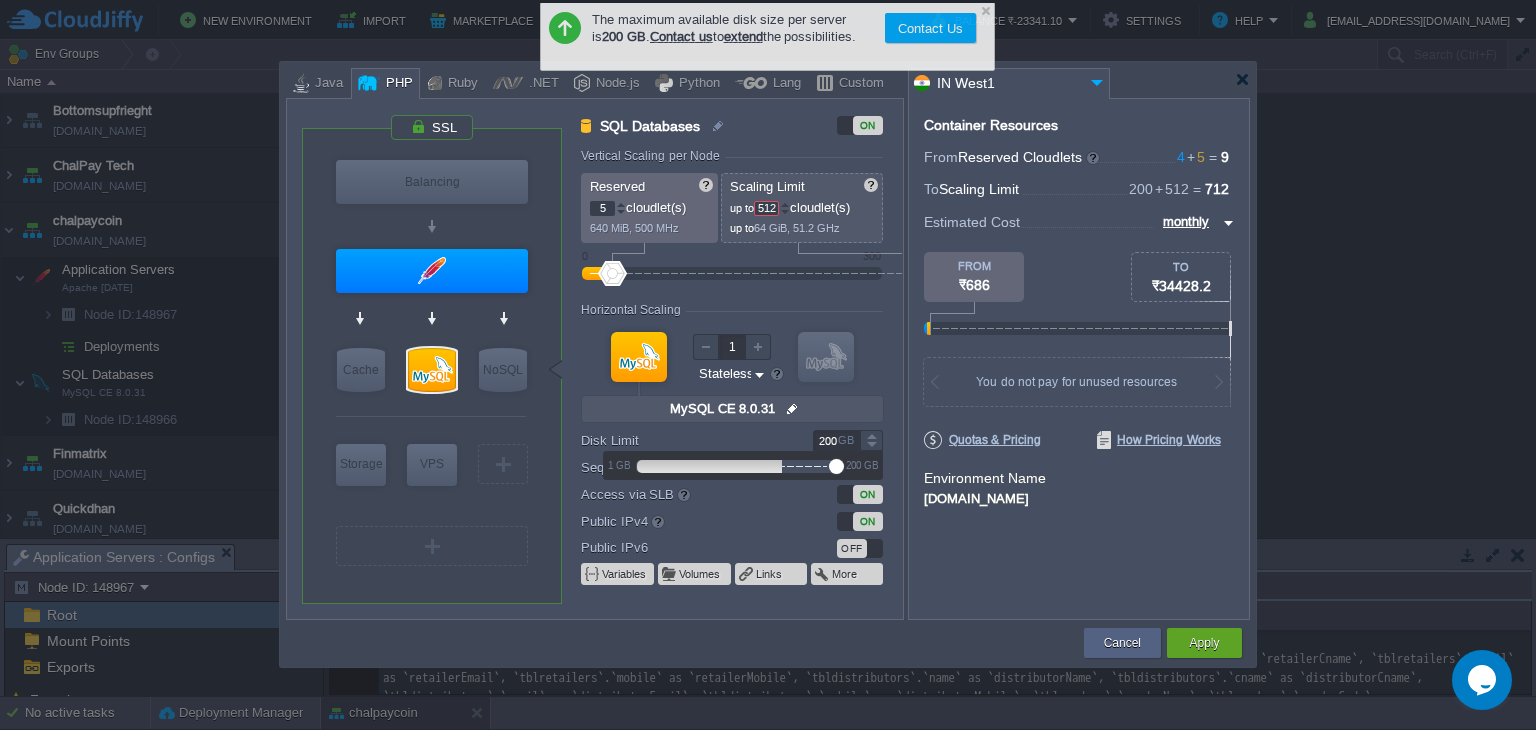 click on "1 GB 200 GB" at bounding box center (743, 465) 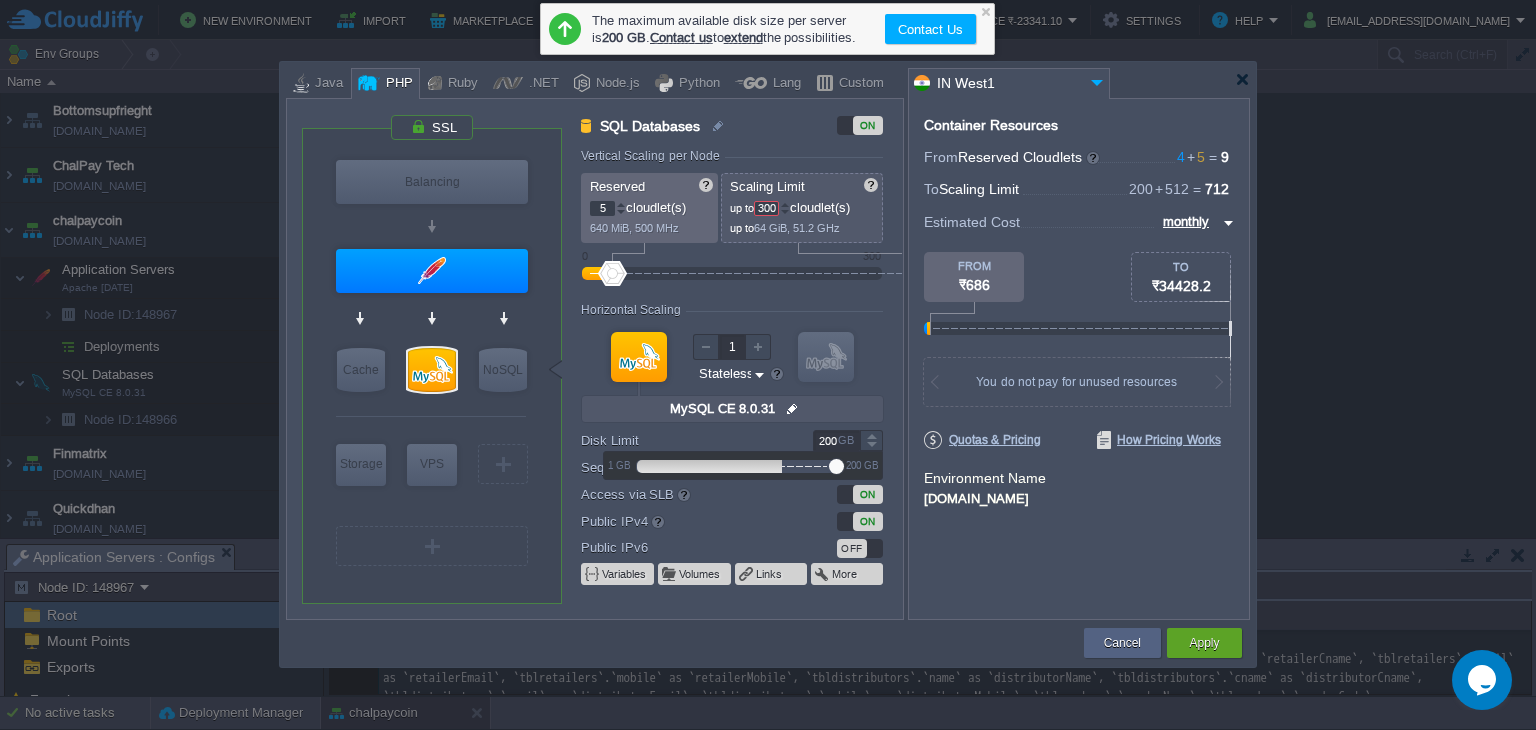 click at bounding box center (785, 204) 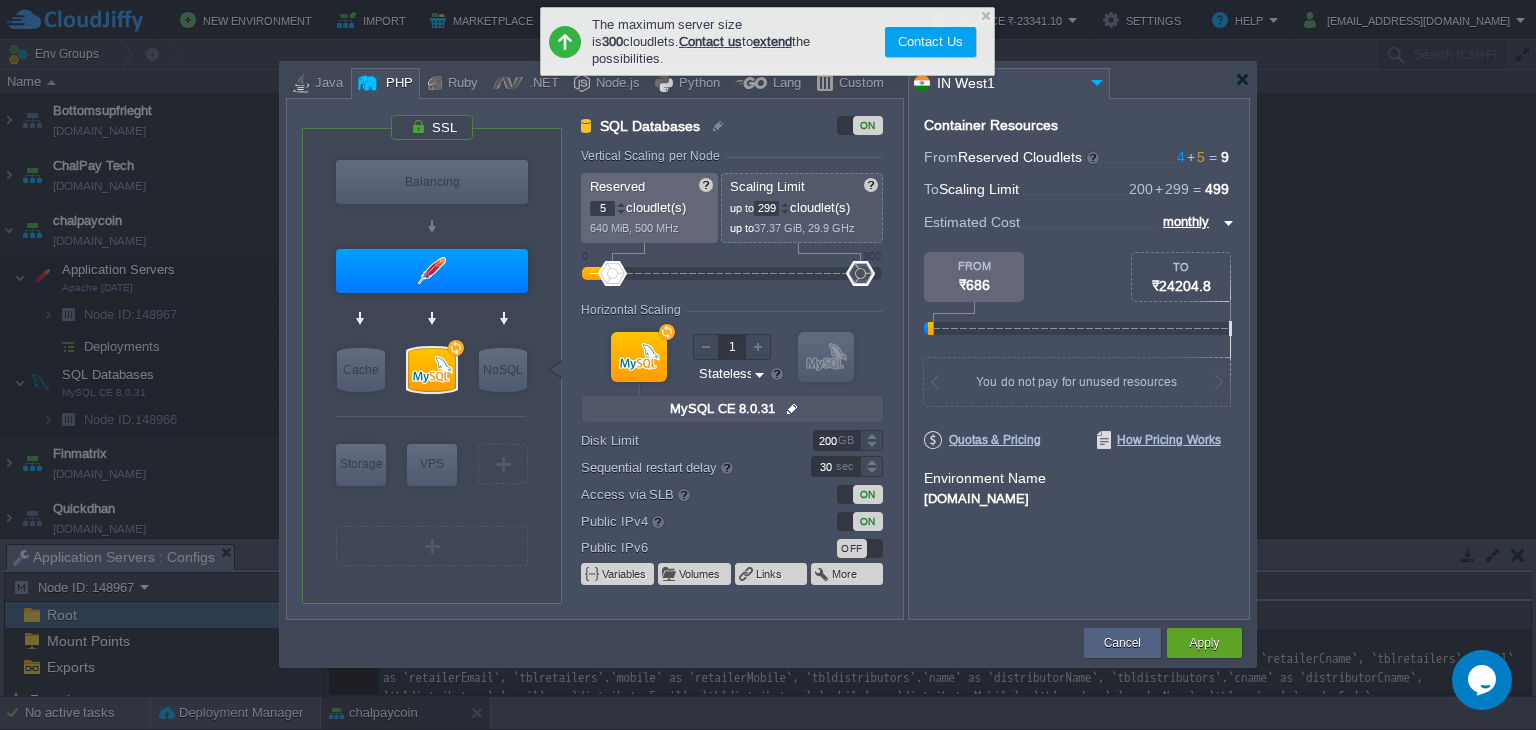 click at bounding box center (785, 212) 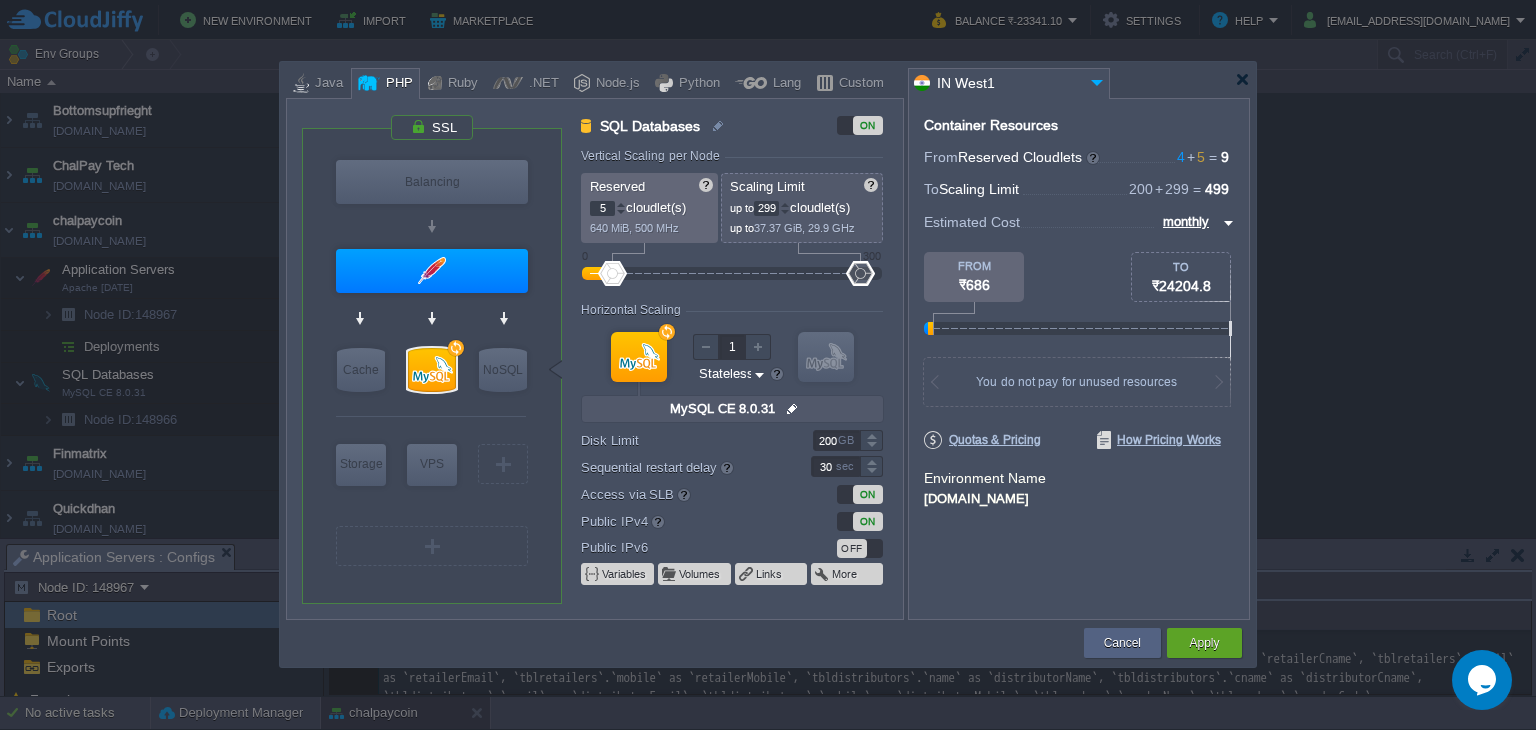 type on "300" 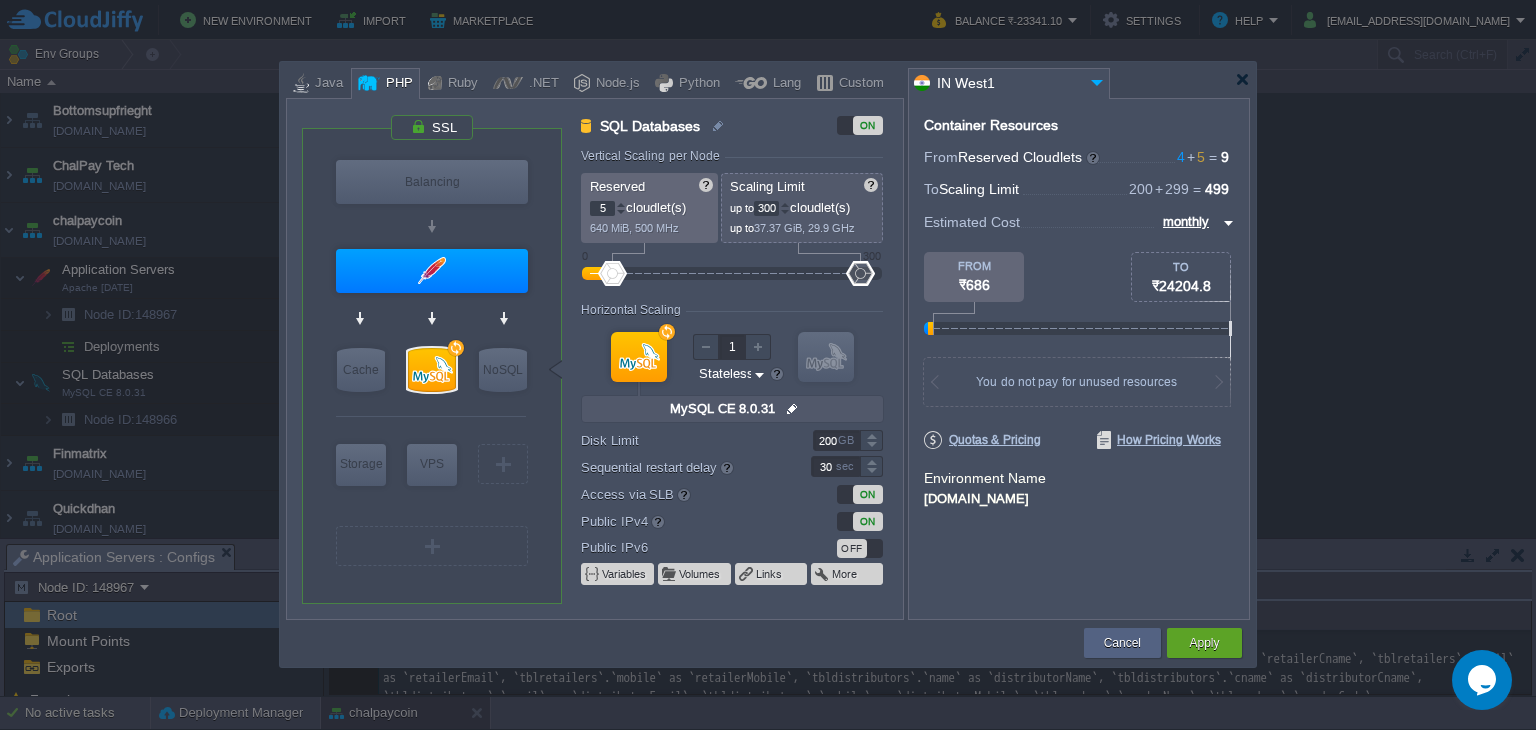 click at bounding box center [785, 204] 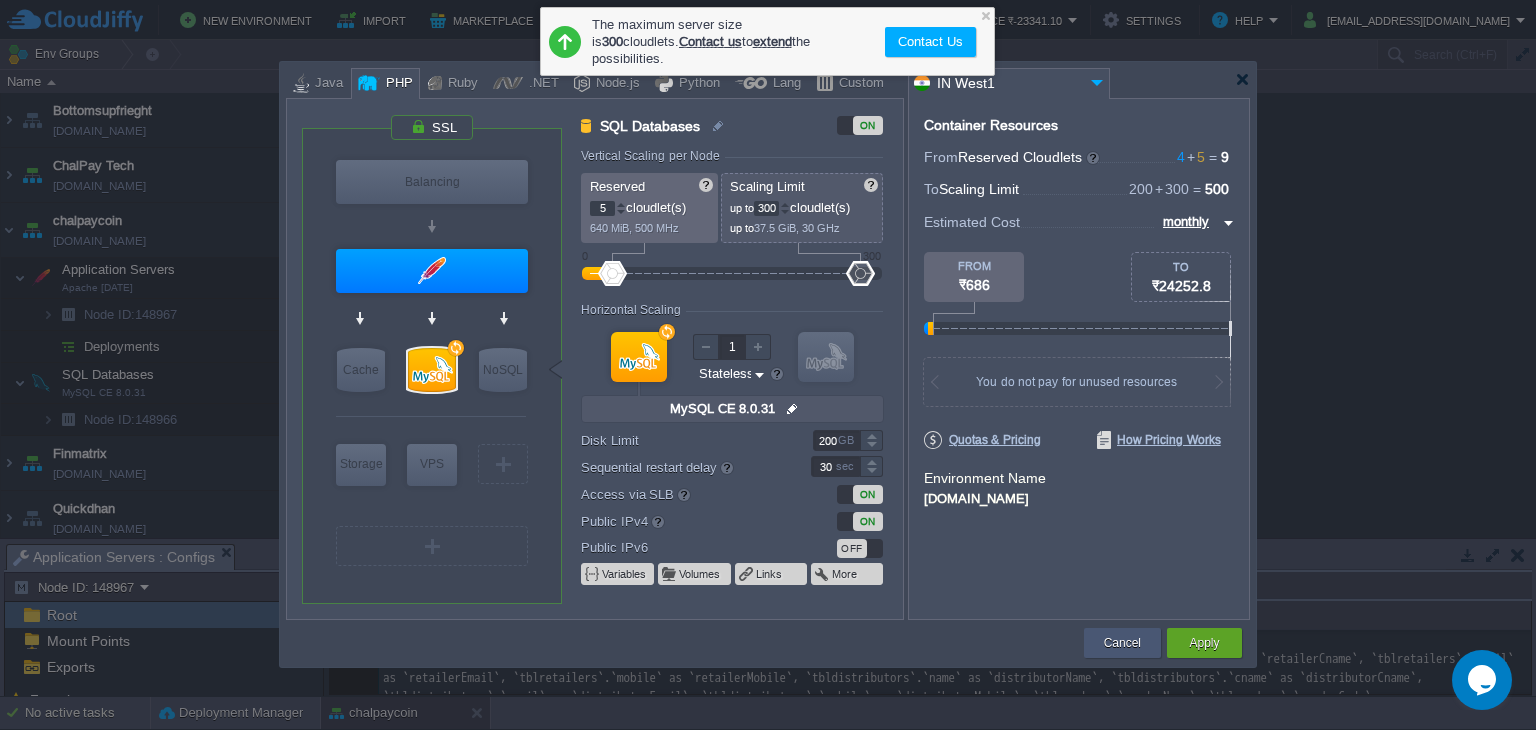 click on "Cancel" at bounding box center (1122, 643) 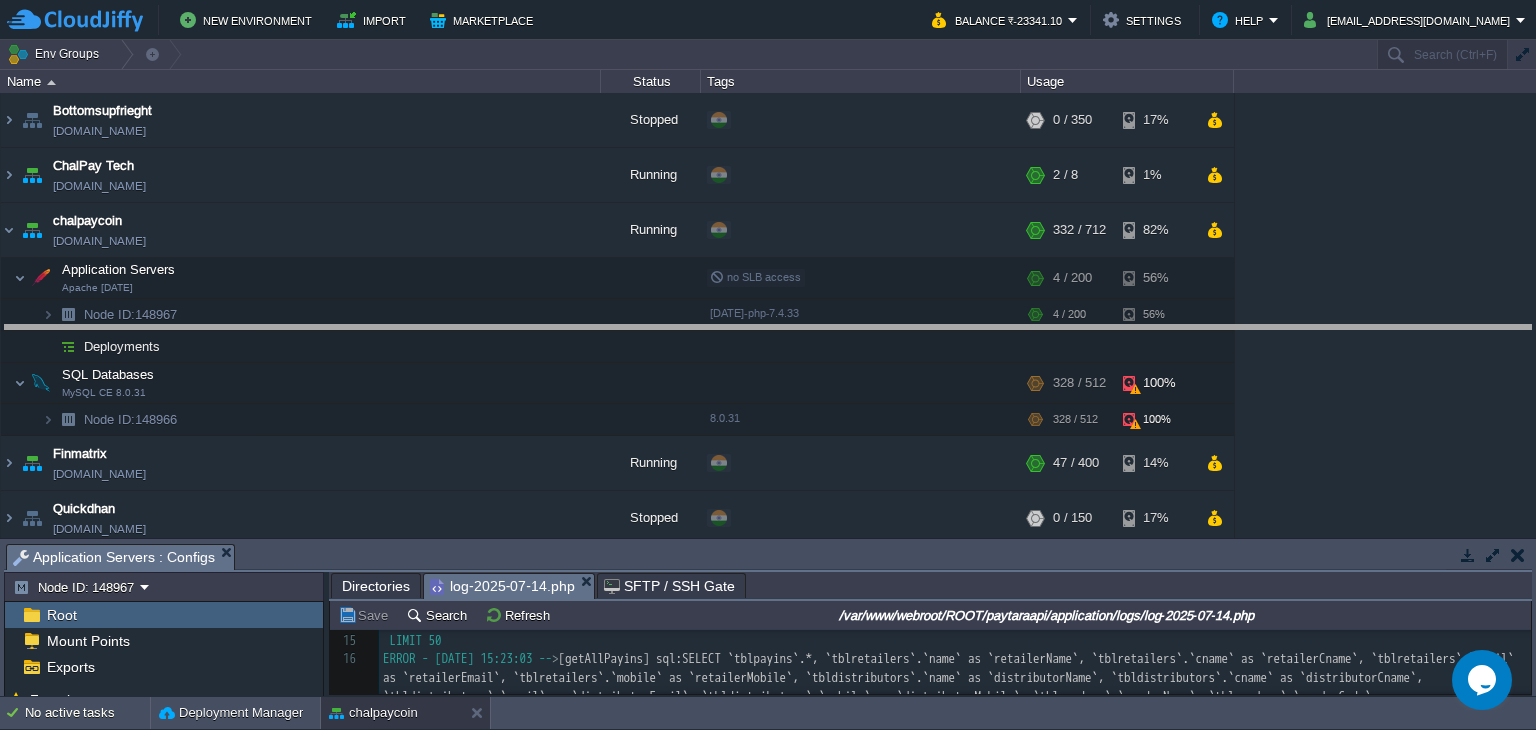 drag, startPoint x: 735, startPoint y: 561, endPoint x: 766, endPoint y: 309, distance: 253.89958 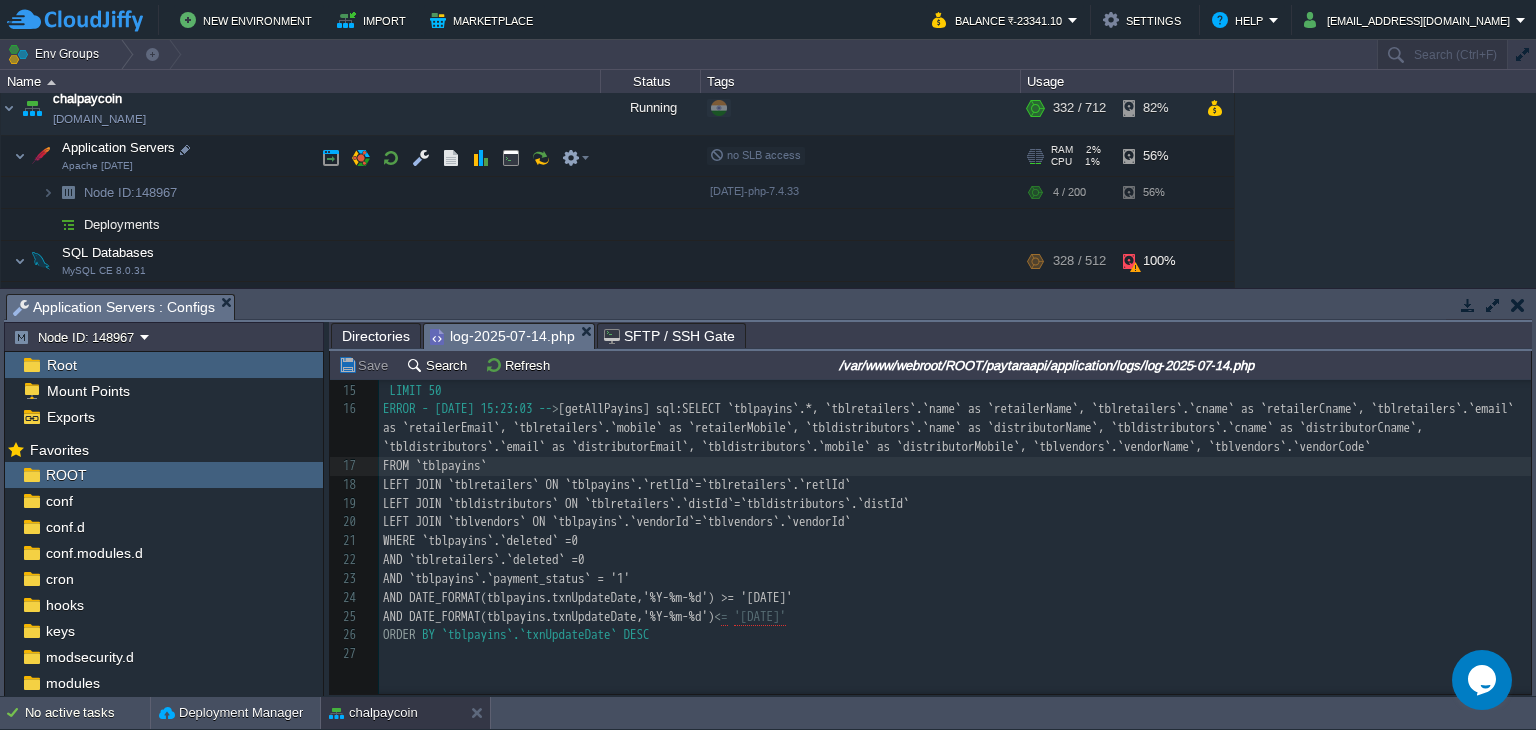 scroll, scrollTop: 200, scrollLeft: 0, axis: vertical 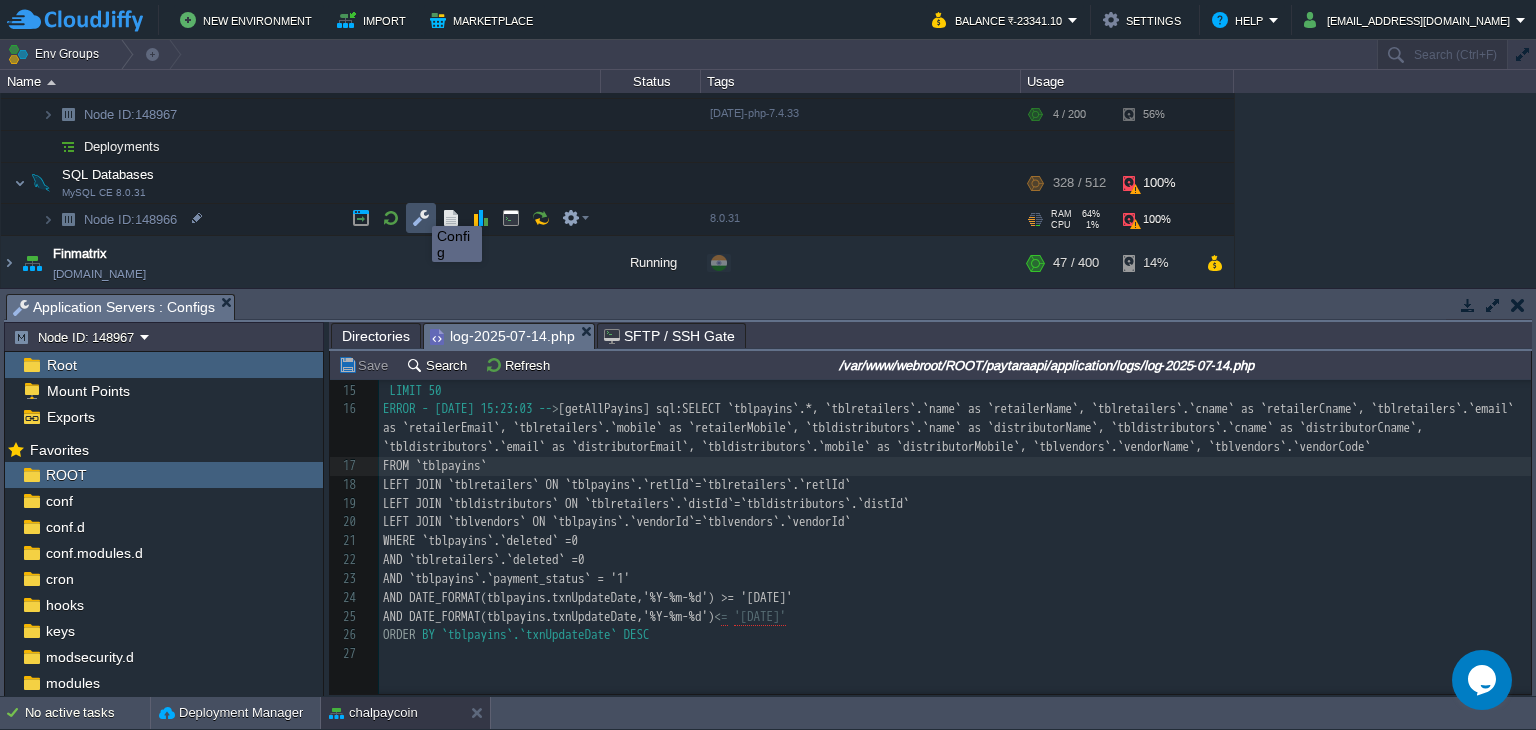 click at bounding box center (421, 218) 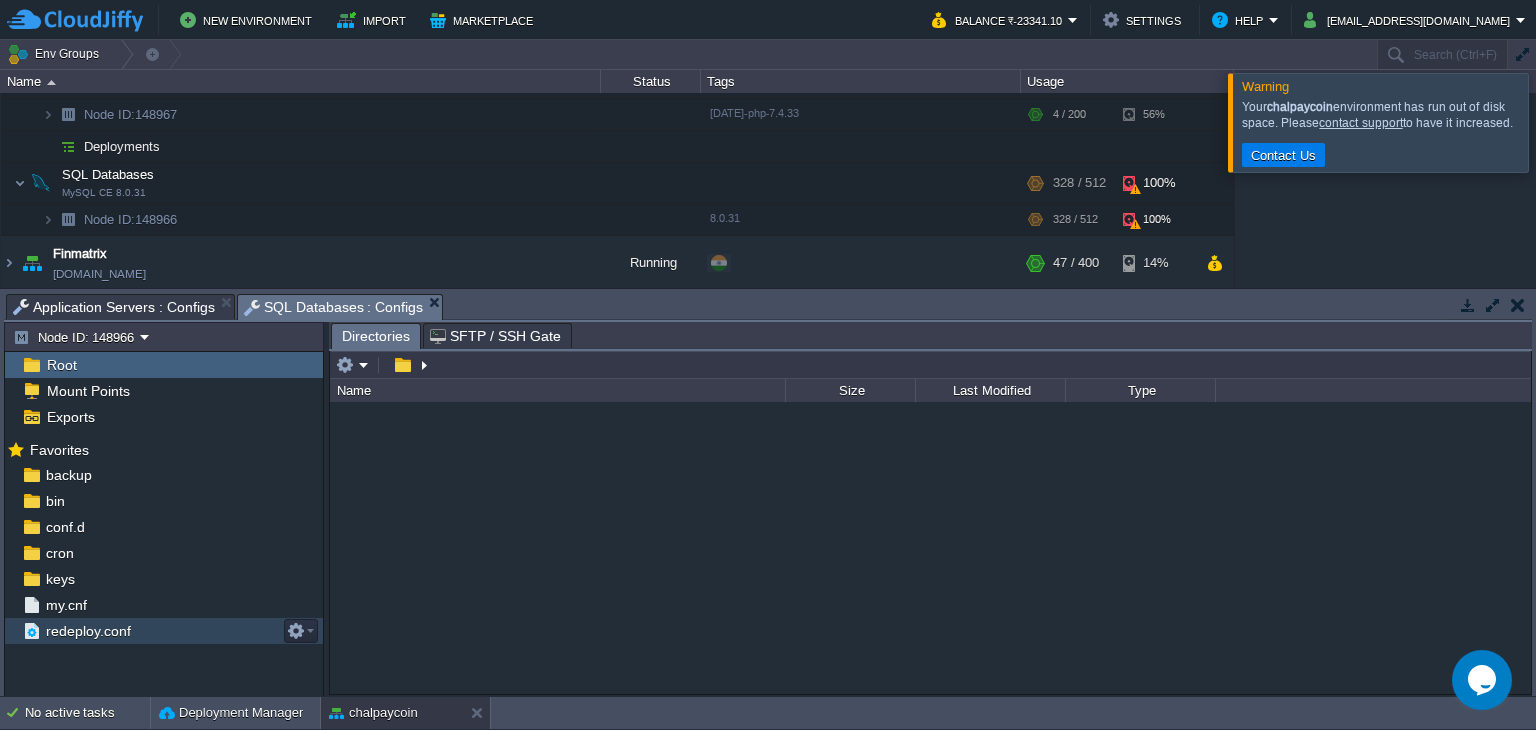 click at bounding box center [1560, 122] 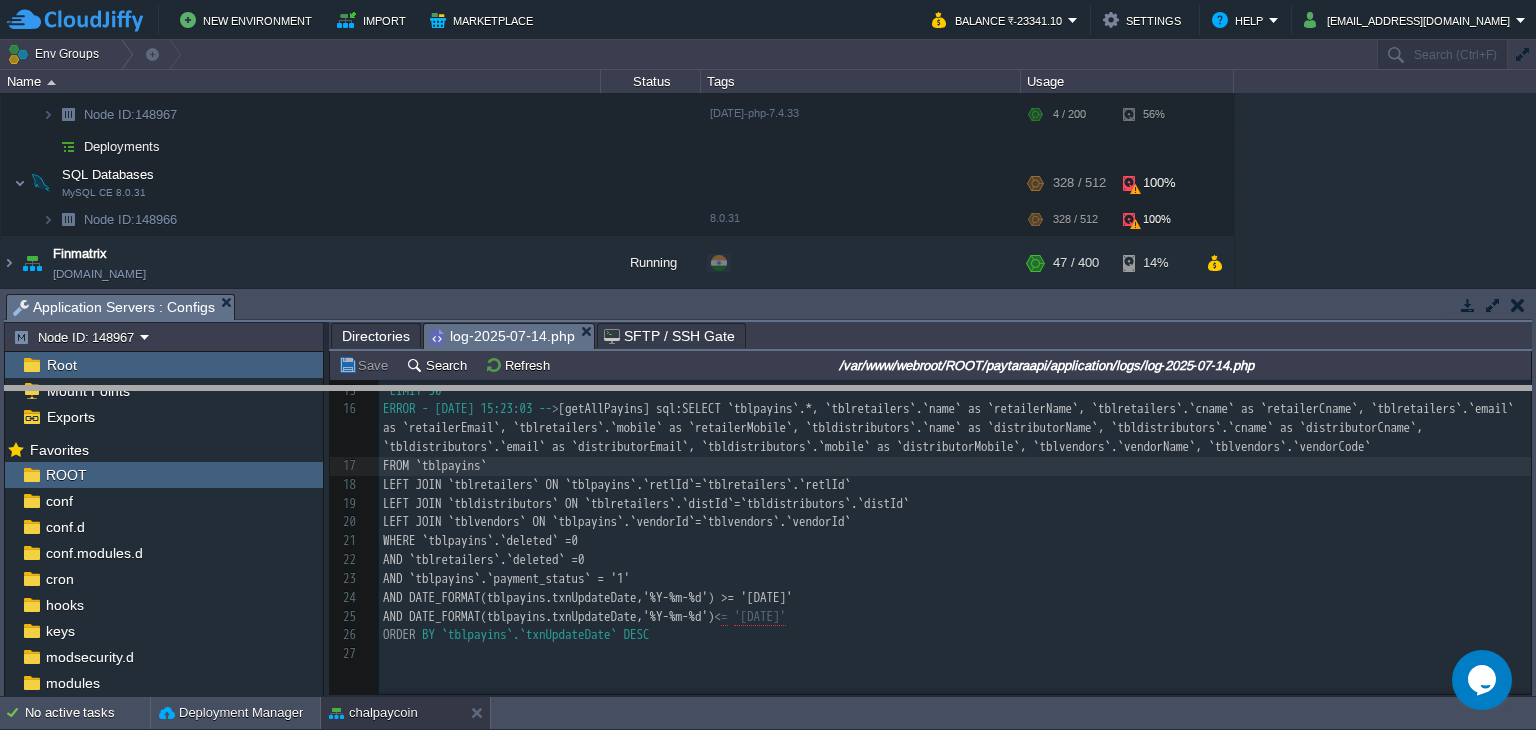 drag, startPoint x: 926, startPoint y: 309, endPoint x: 923, endPoint y: 396, distance: 87.05171 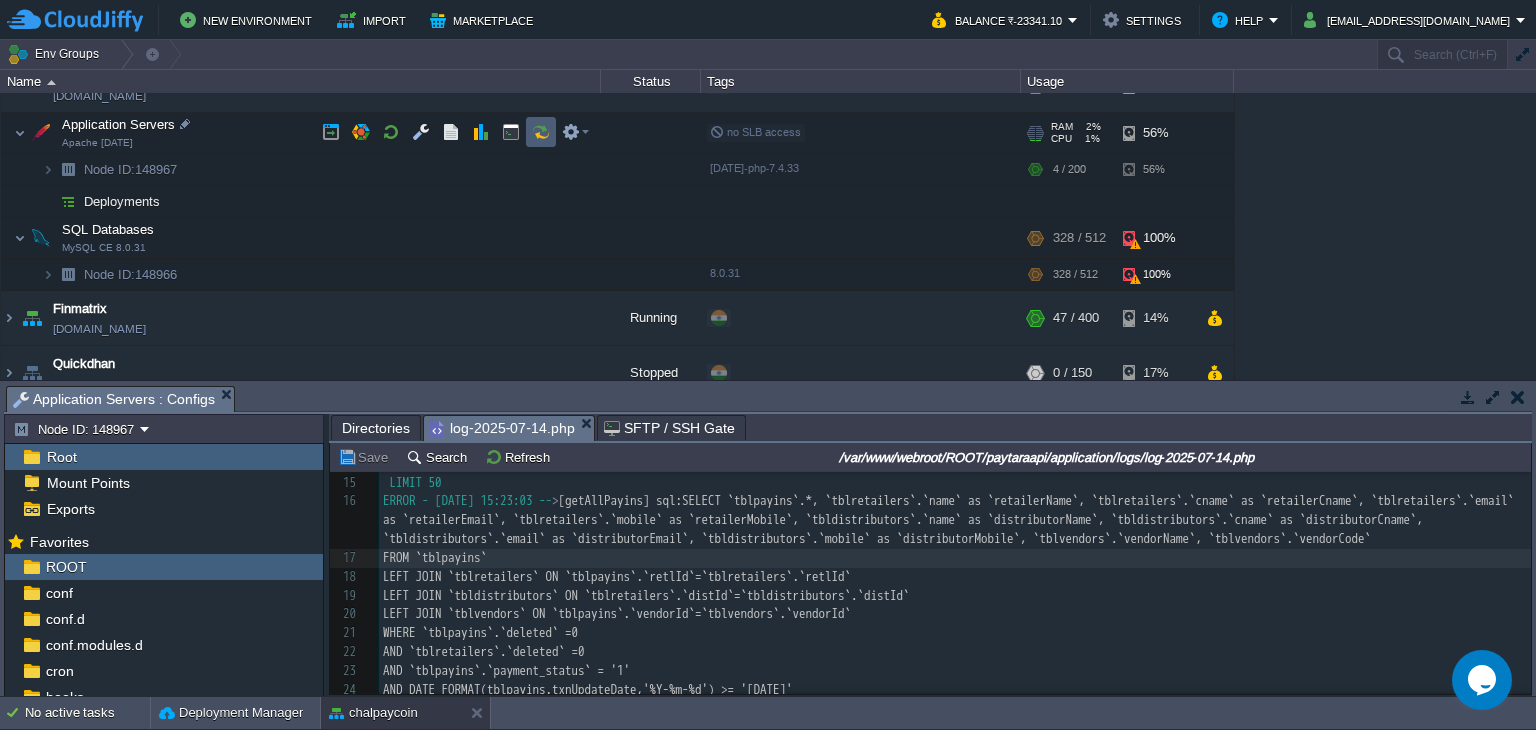 scroll, scrollTop: 100, scrollLeft: 0, axis: vertical 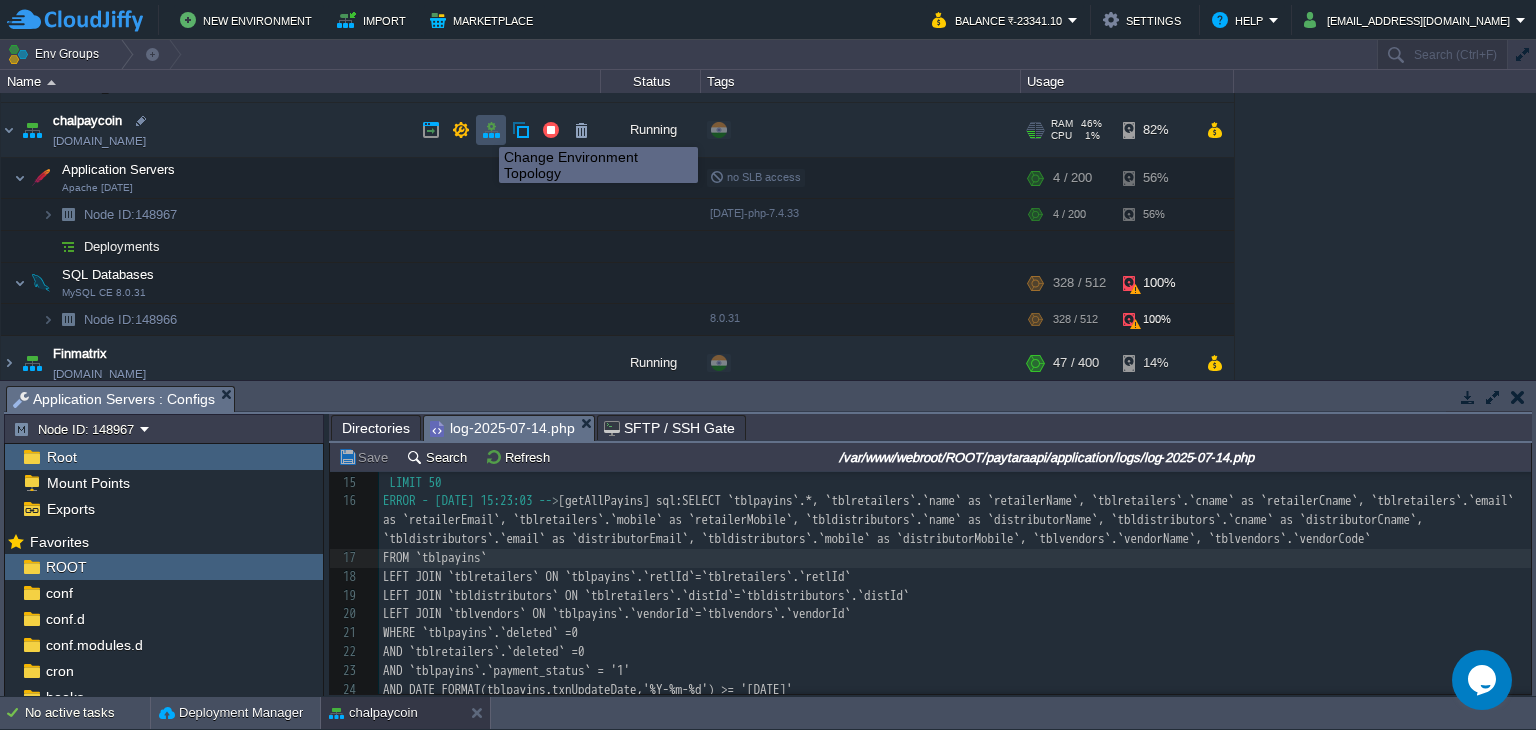click at bounding box center (491, 130) 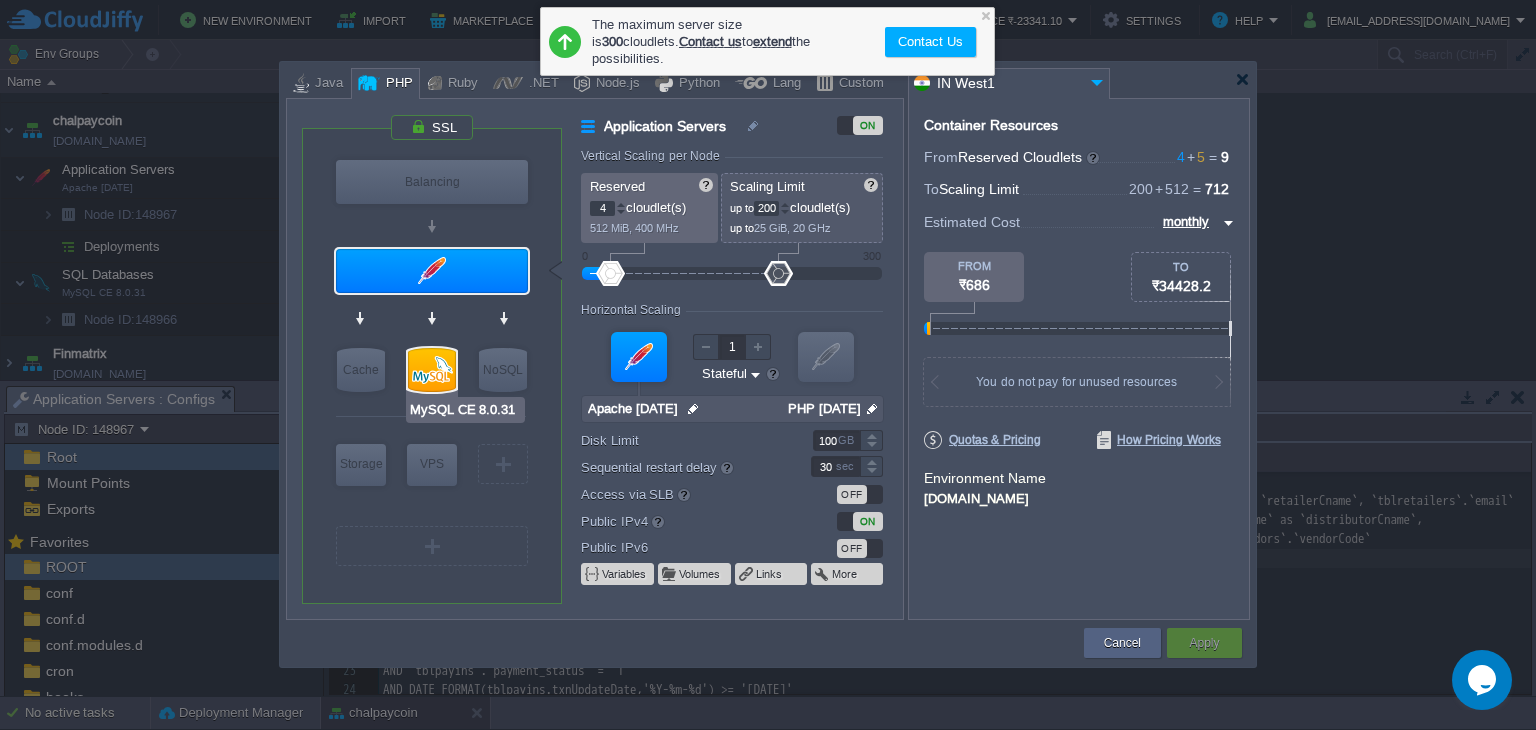 click at bounding box center (432, 370) 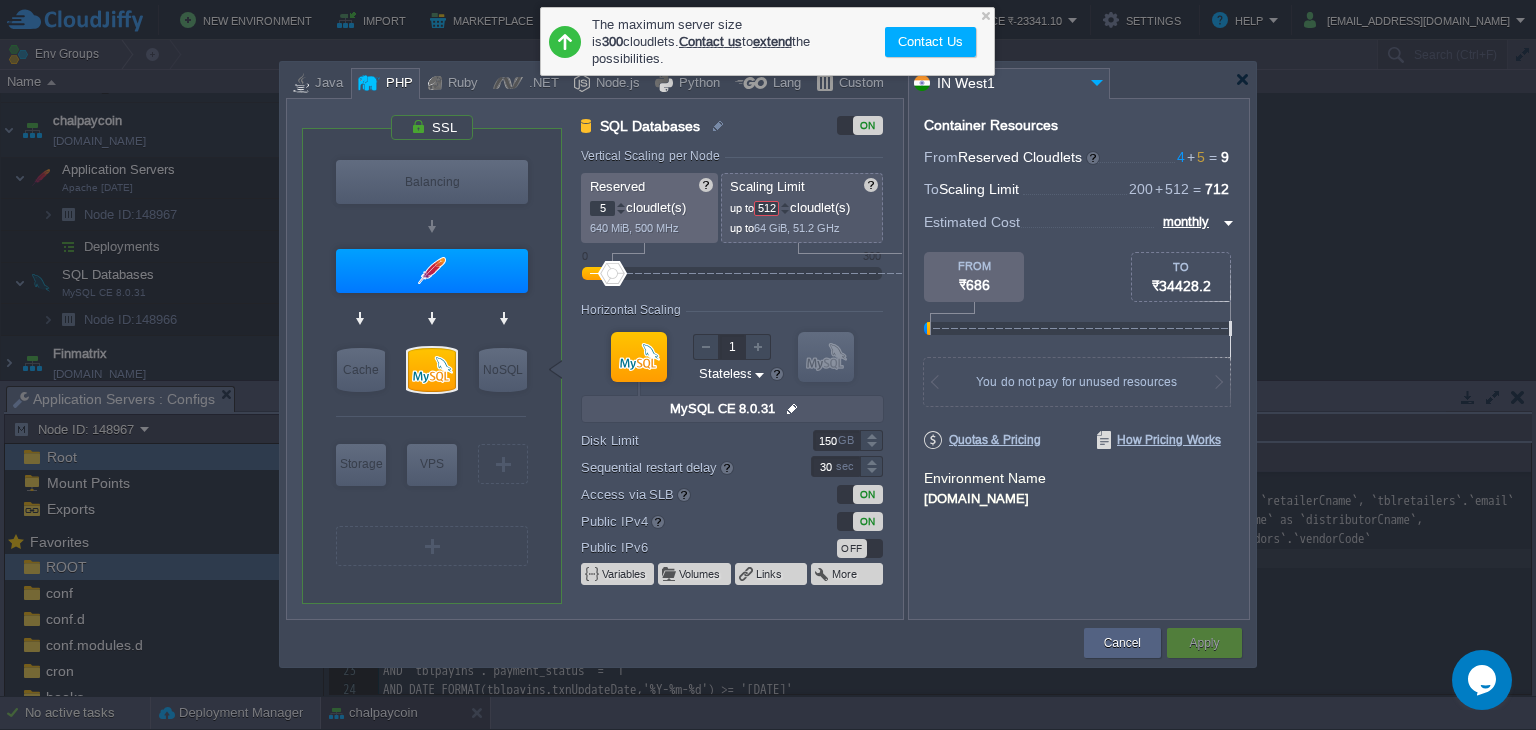click on "150 GB" at bounding box center (834, 440) 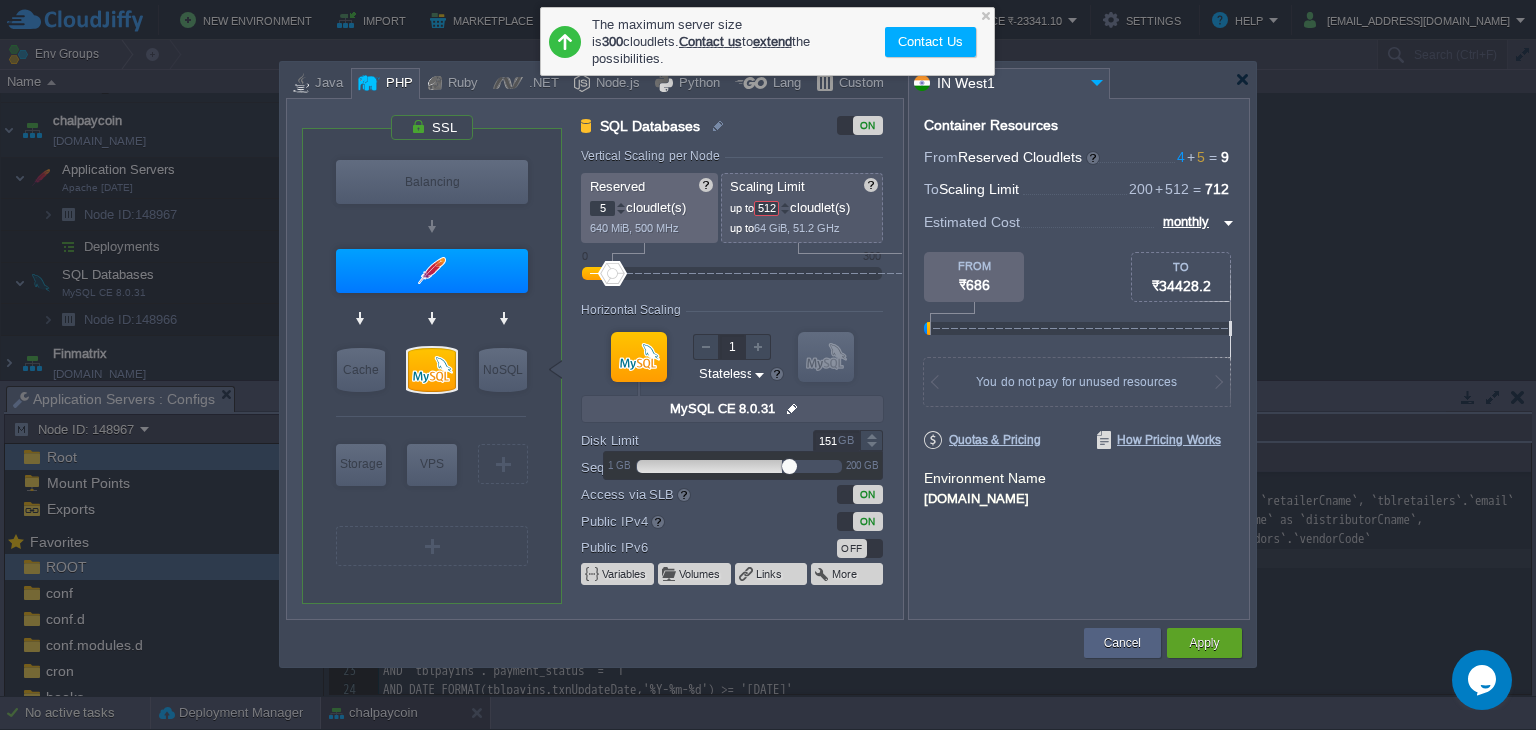 click at bounding box center (871, 435) 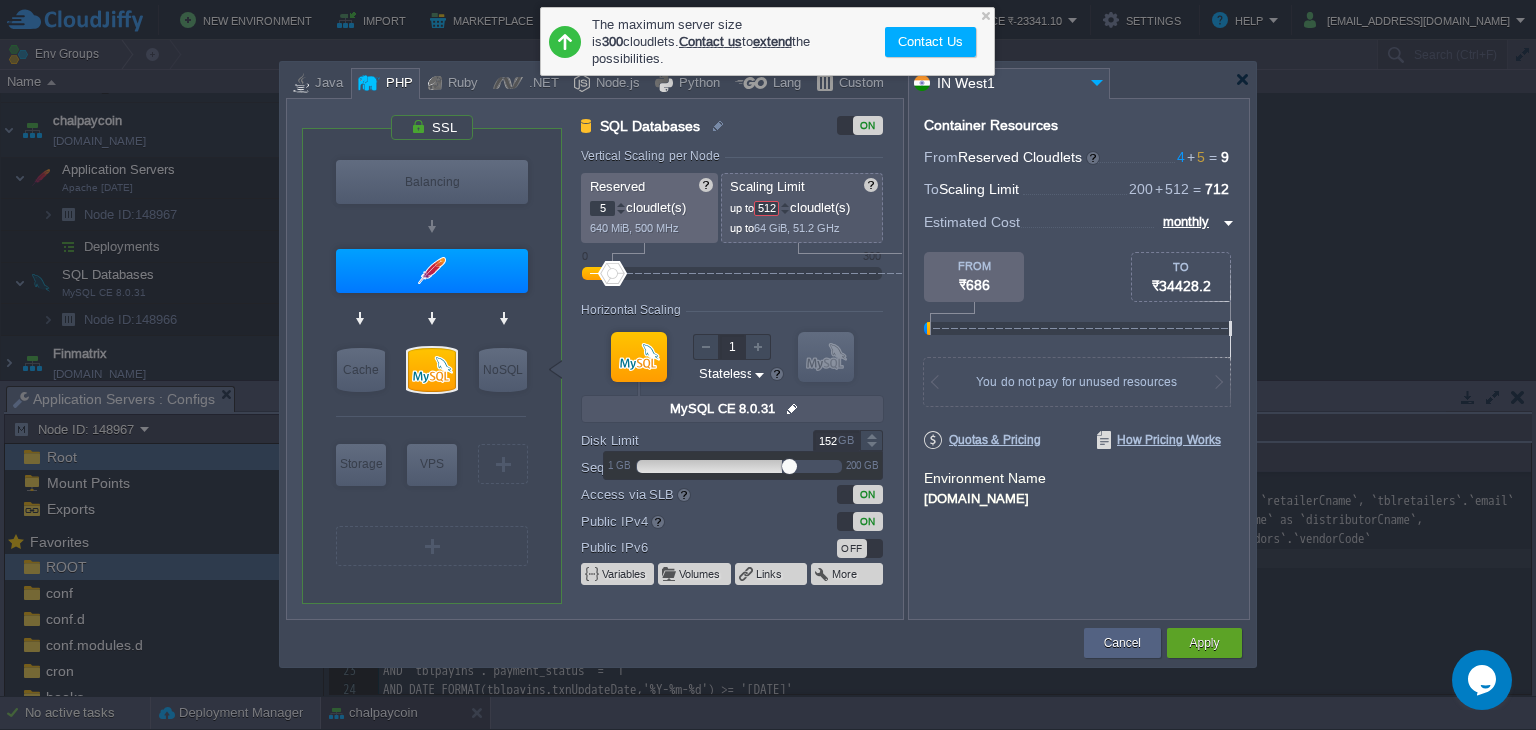 click at bounding box center (871, 435) 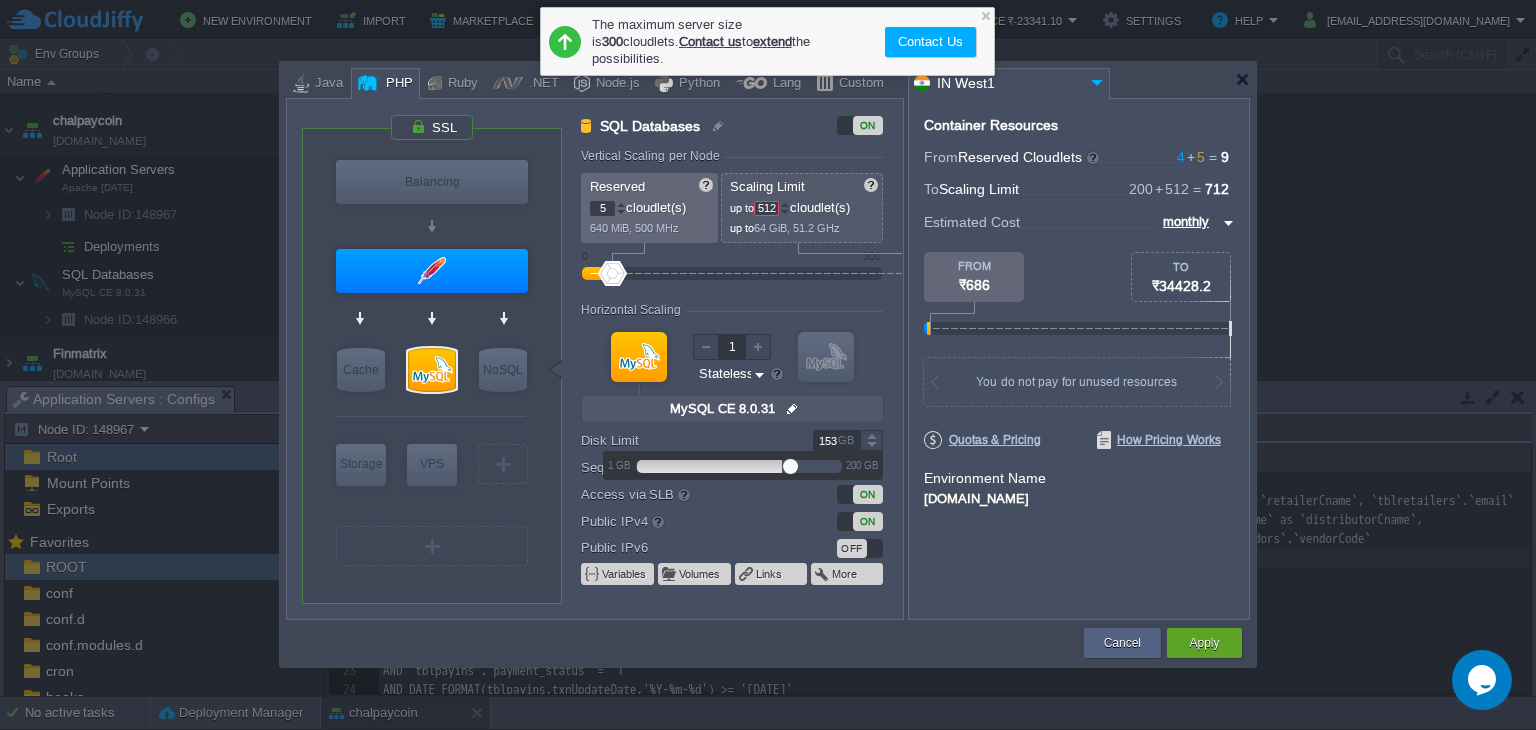 click at bounding box center [871, 435] 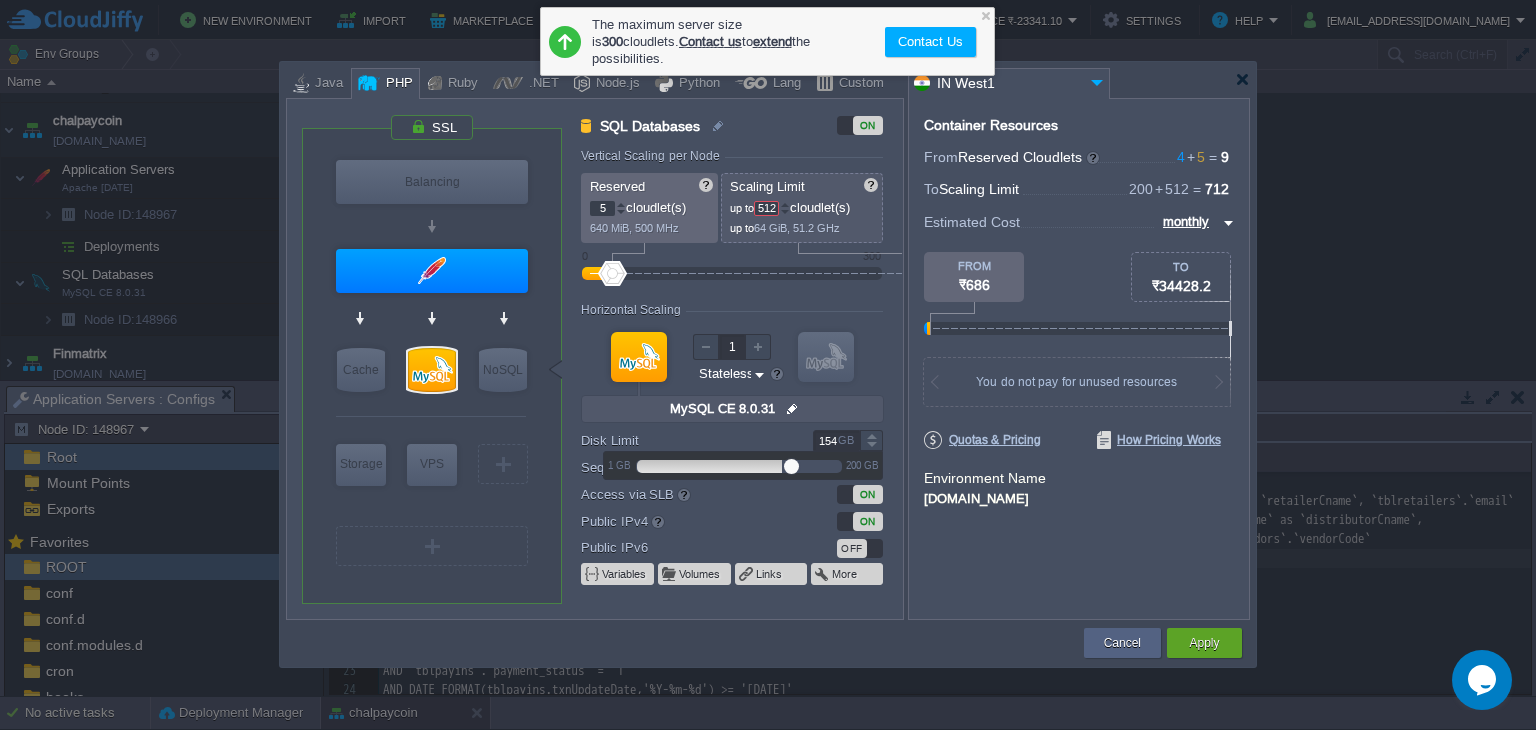 click at bounding box center [871, 435] 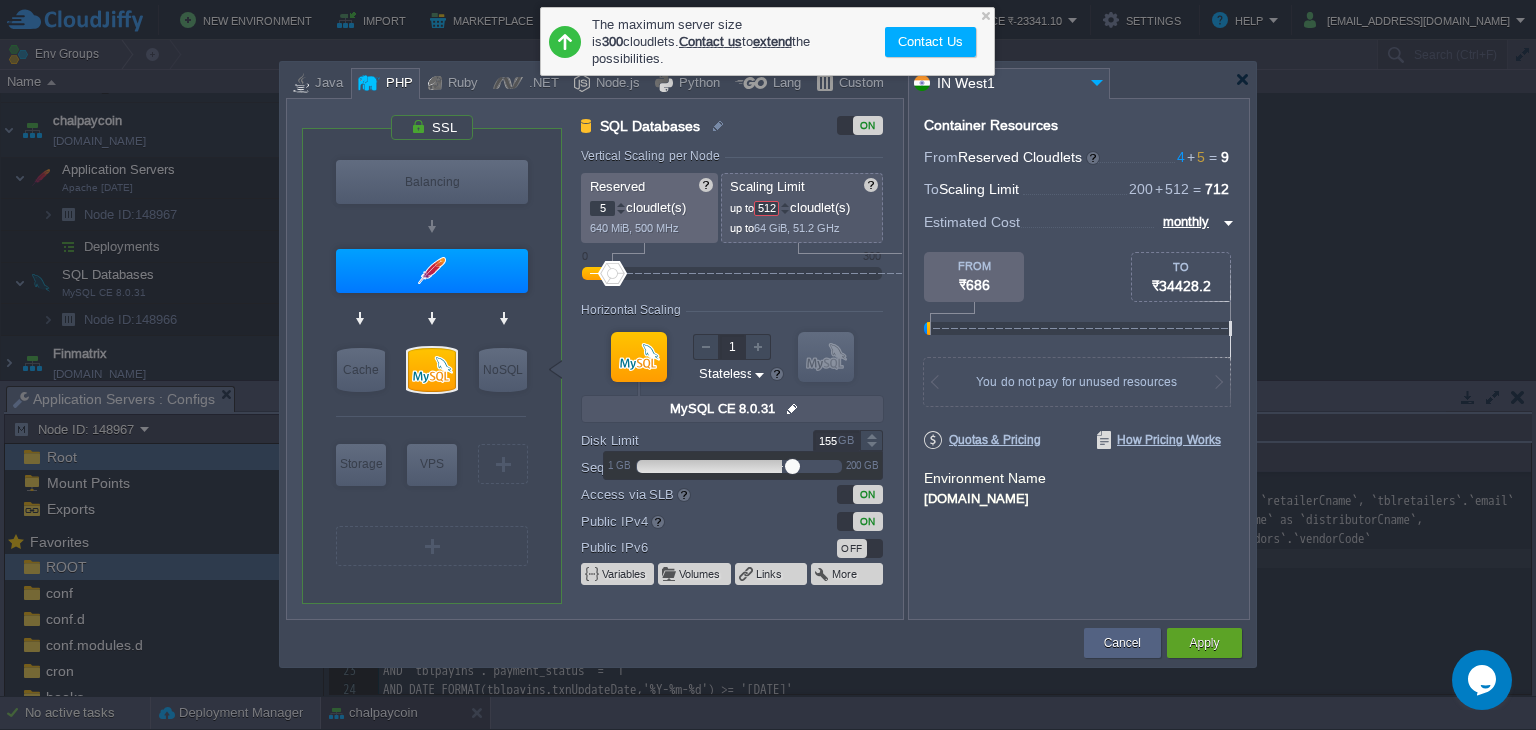 click at bounding box center [871, 435] 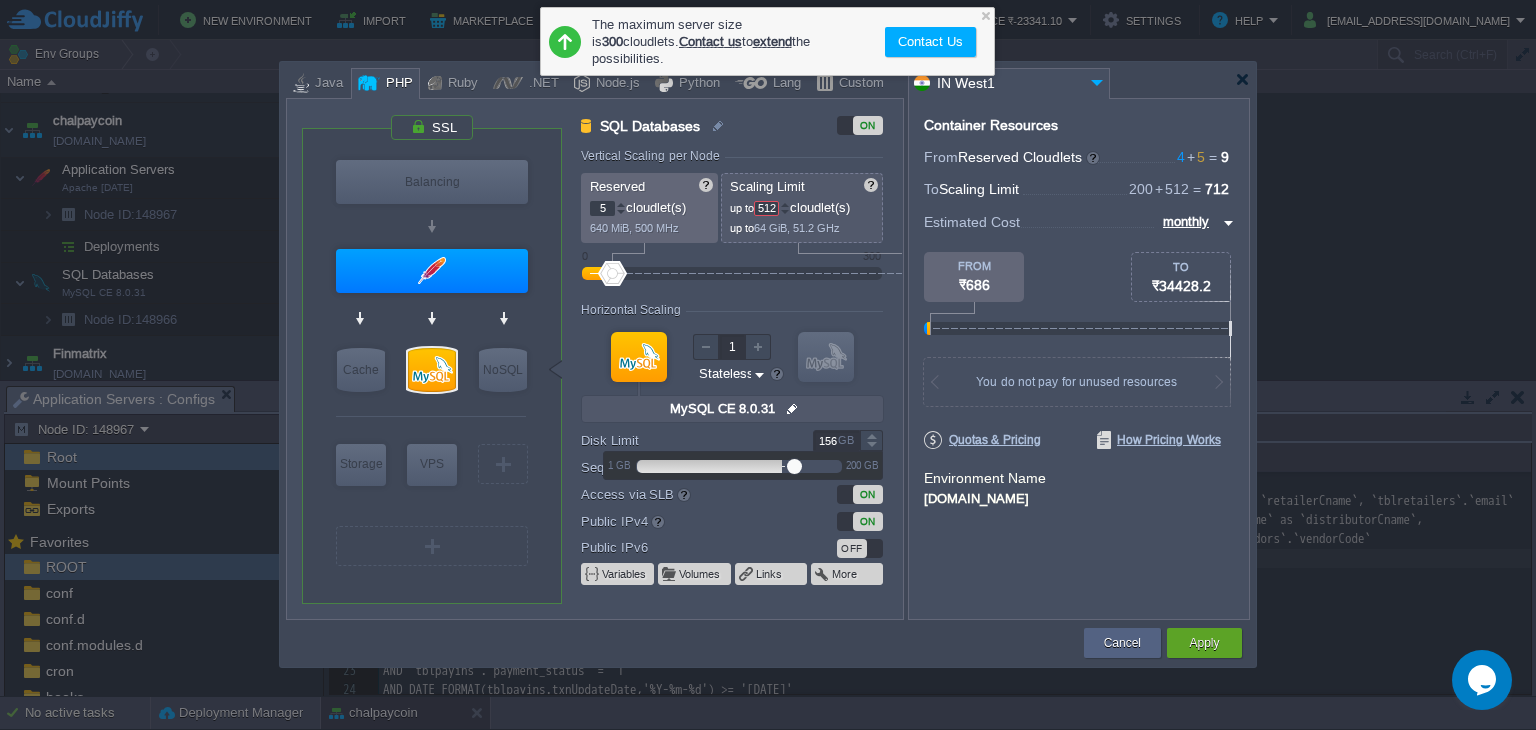 click at bounding box center (871, 435) 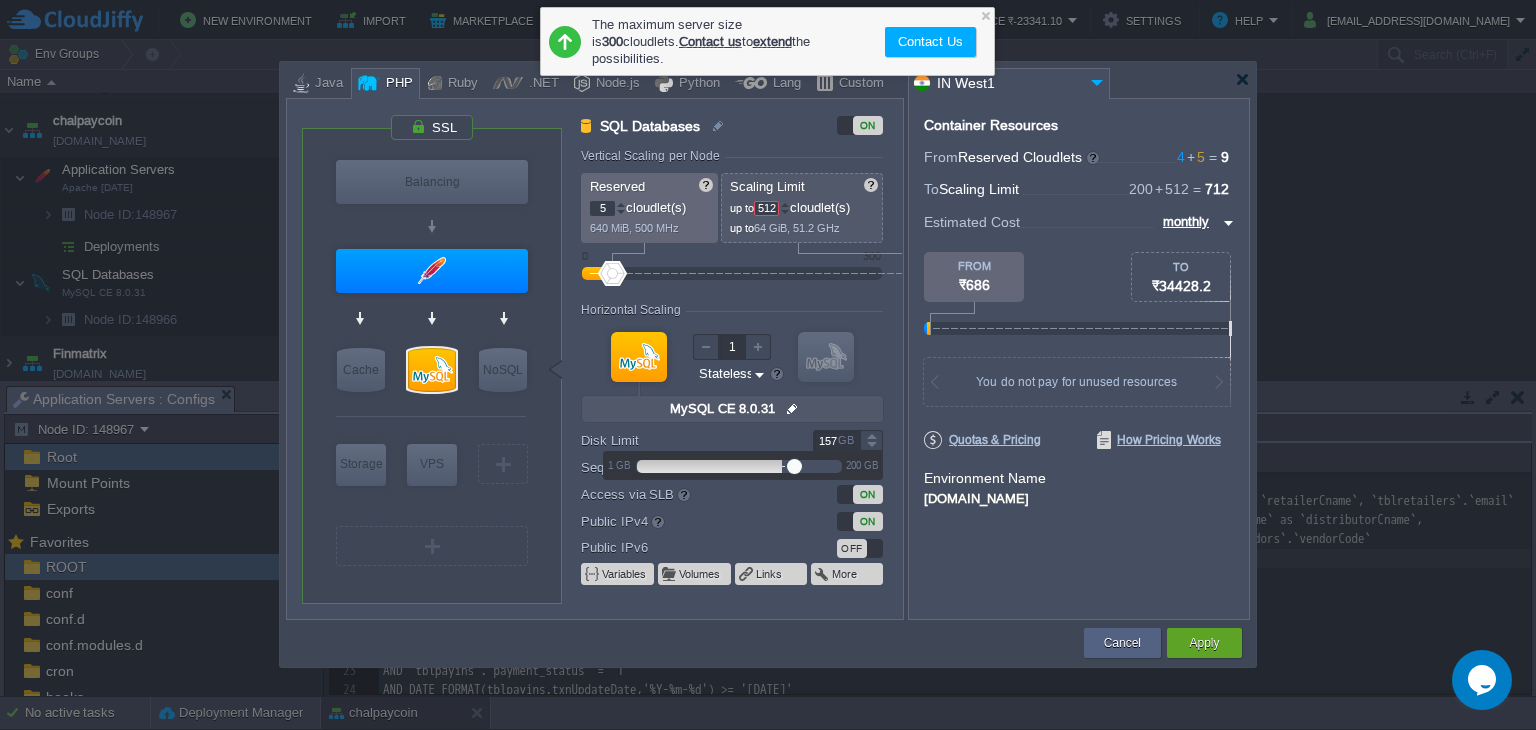 click at bounding box center [871, 435] 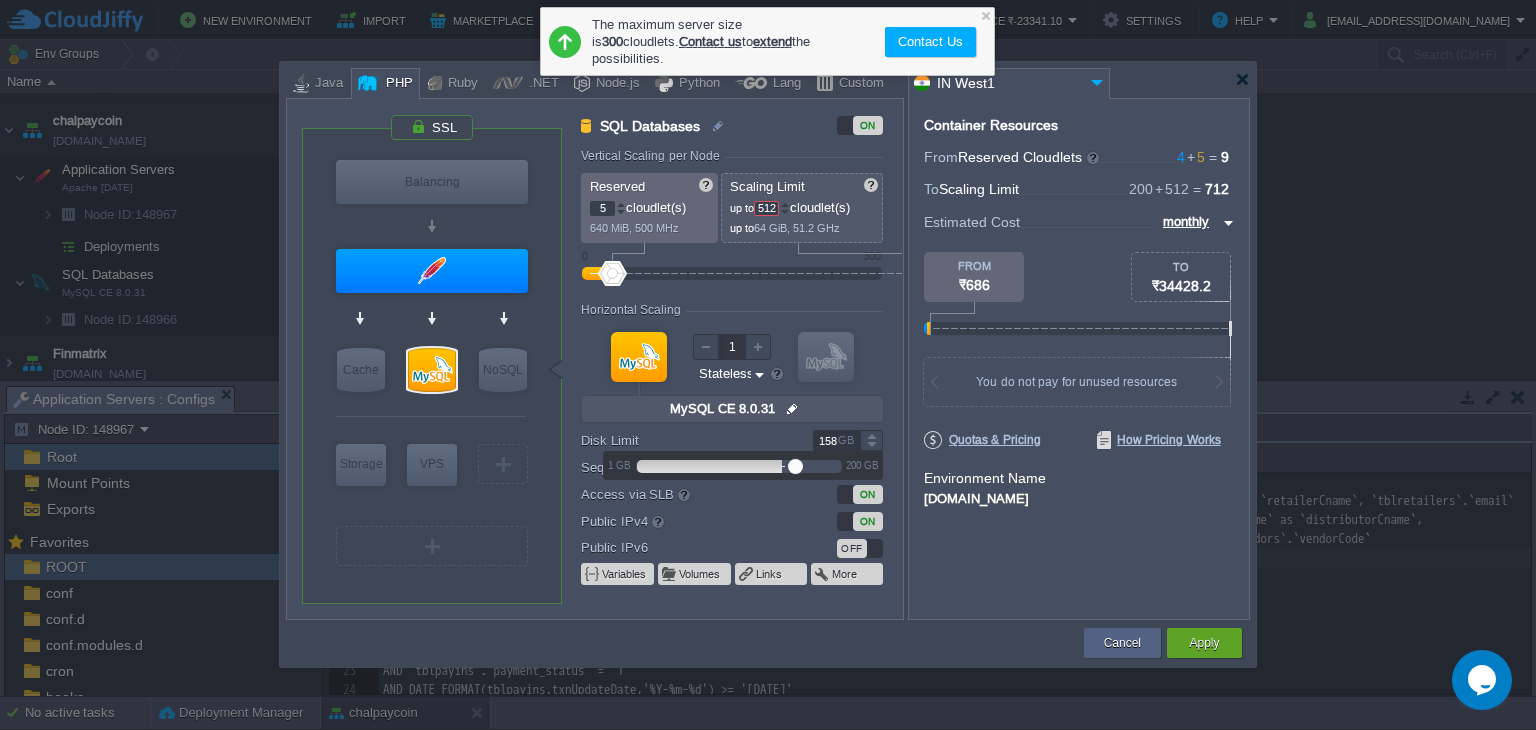 click at bounding box center [871, 435] 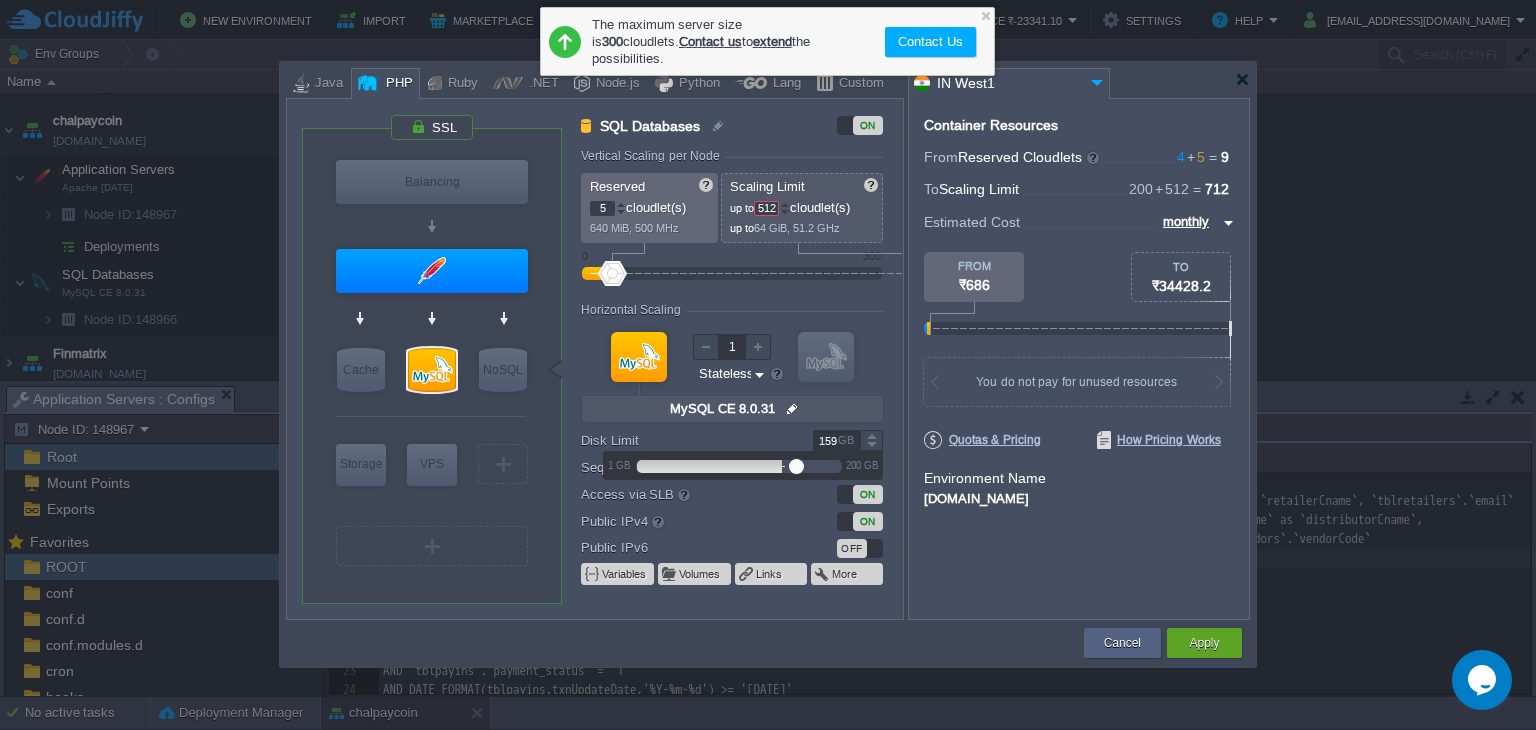 click at bounding box center (871, 435) 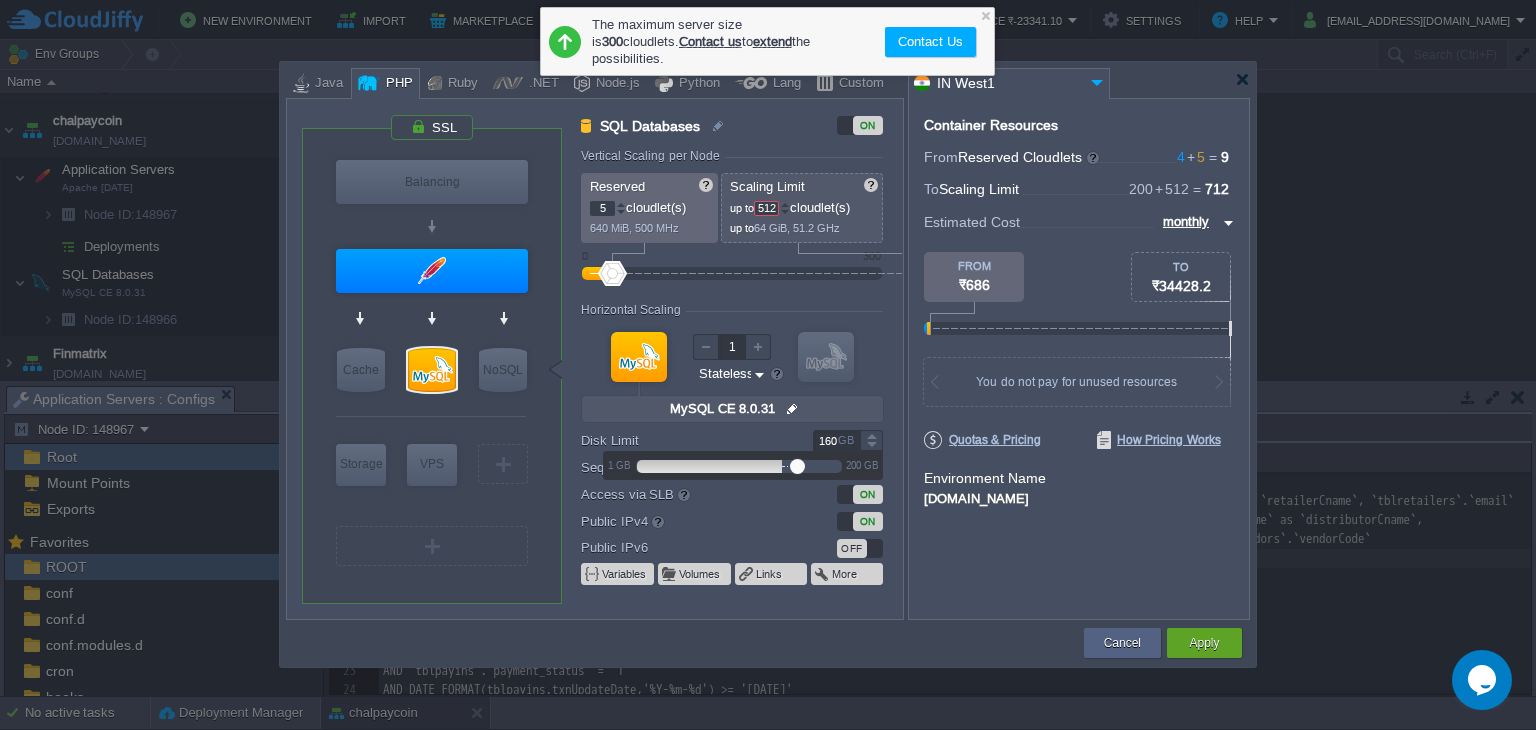 click at bounding box center [871, 435] 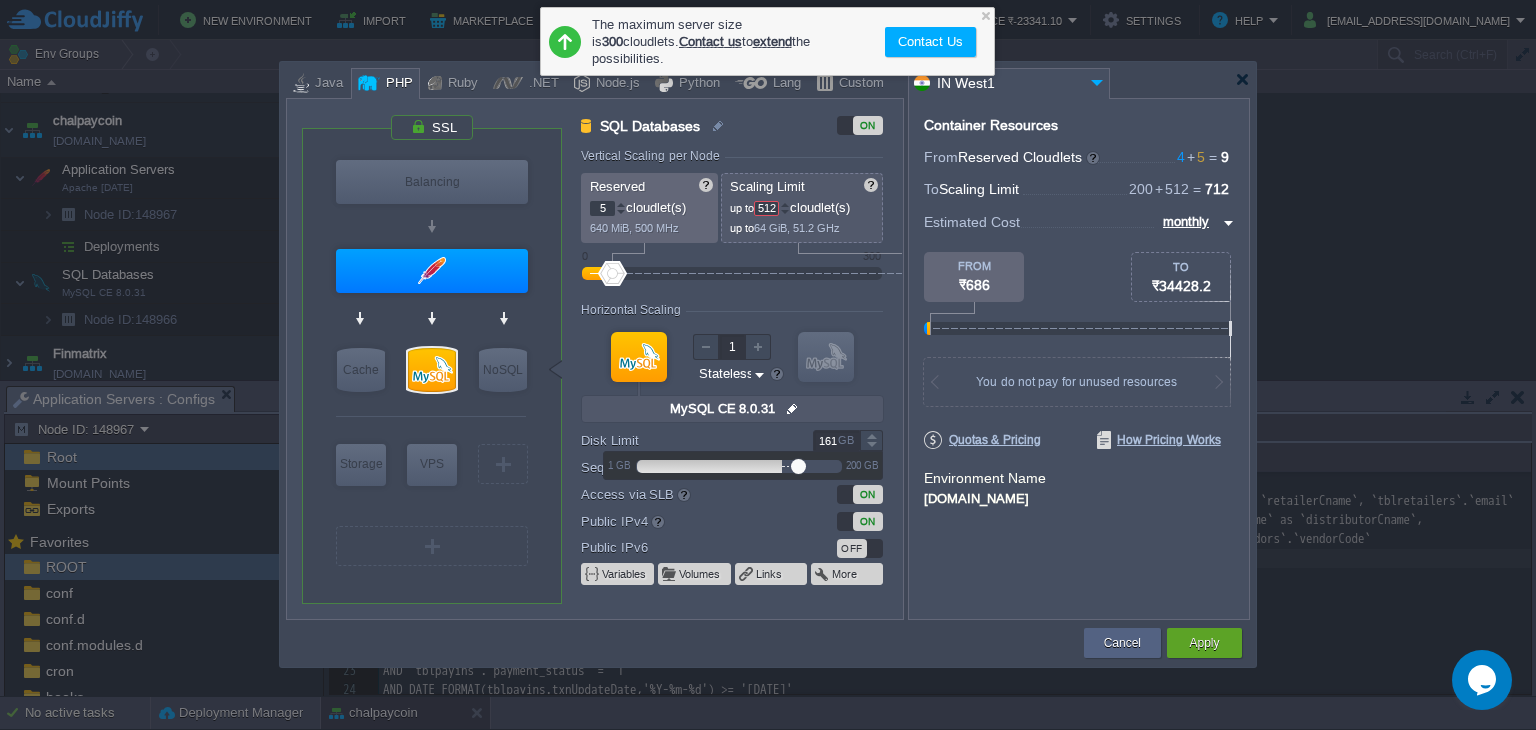 click at bounding box center (871, 435) 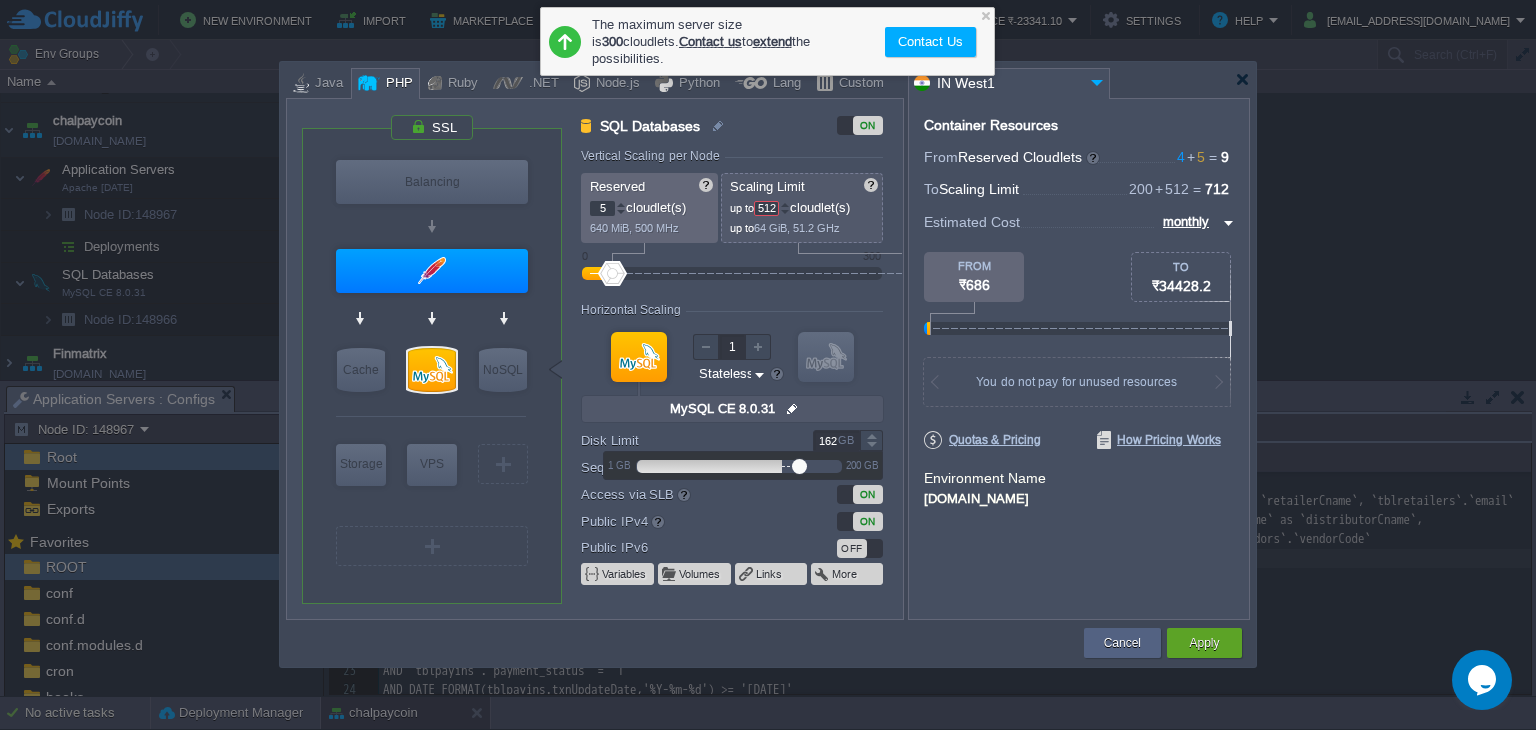 click at bounding box center [871, 435] 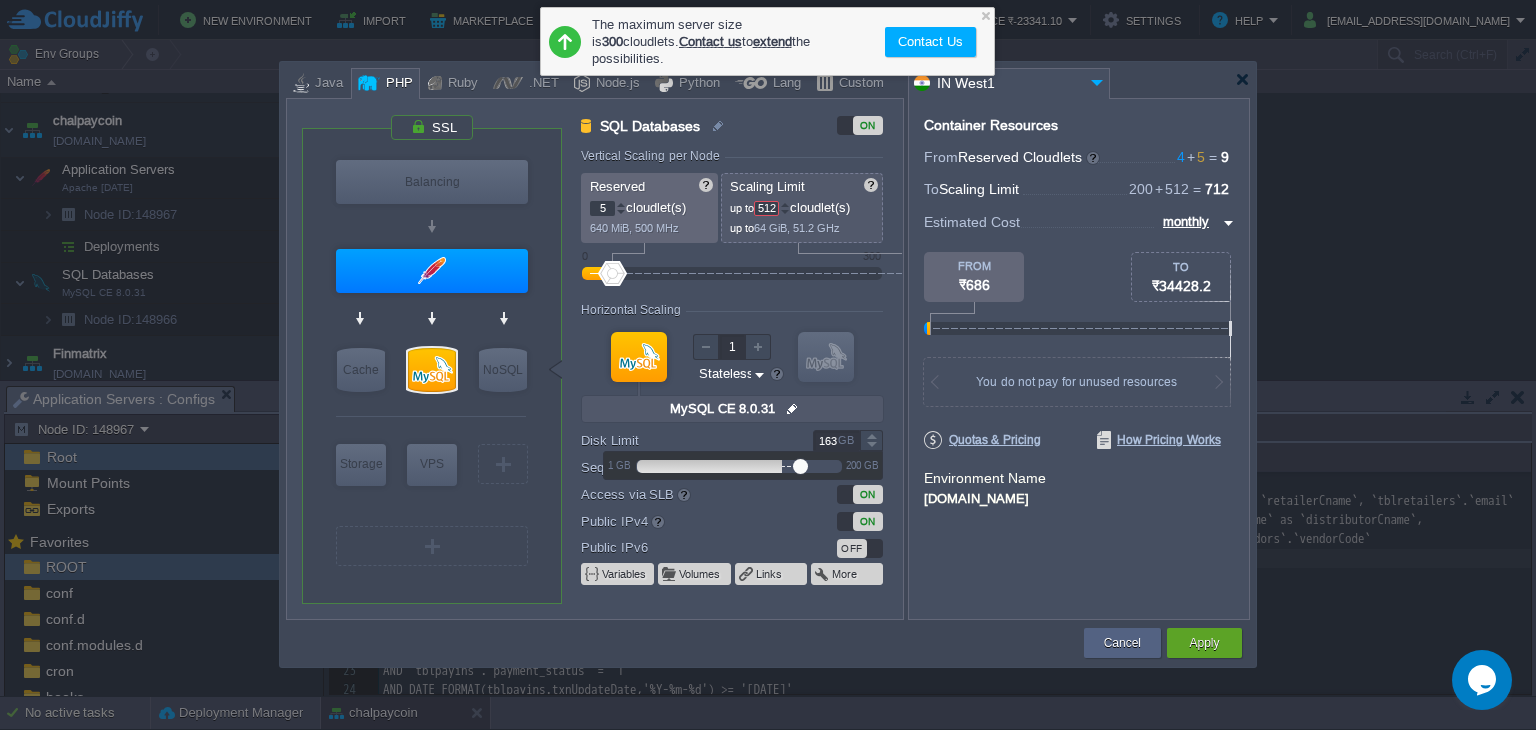 click at bounding box center [871, 435] 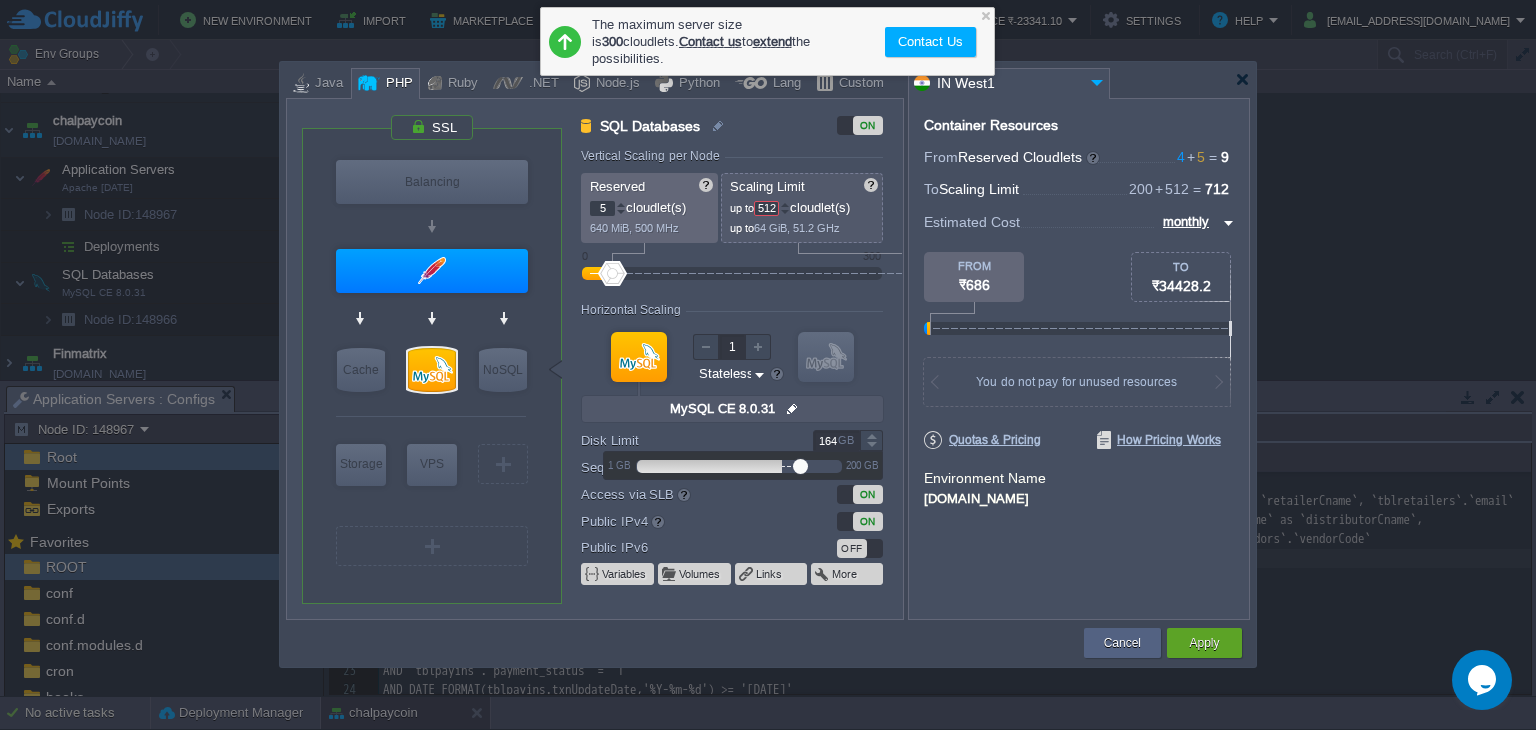 click at bounding box center (871, 435) 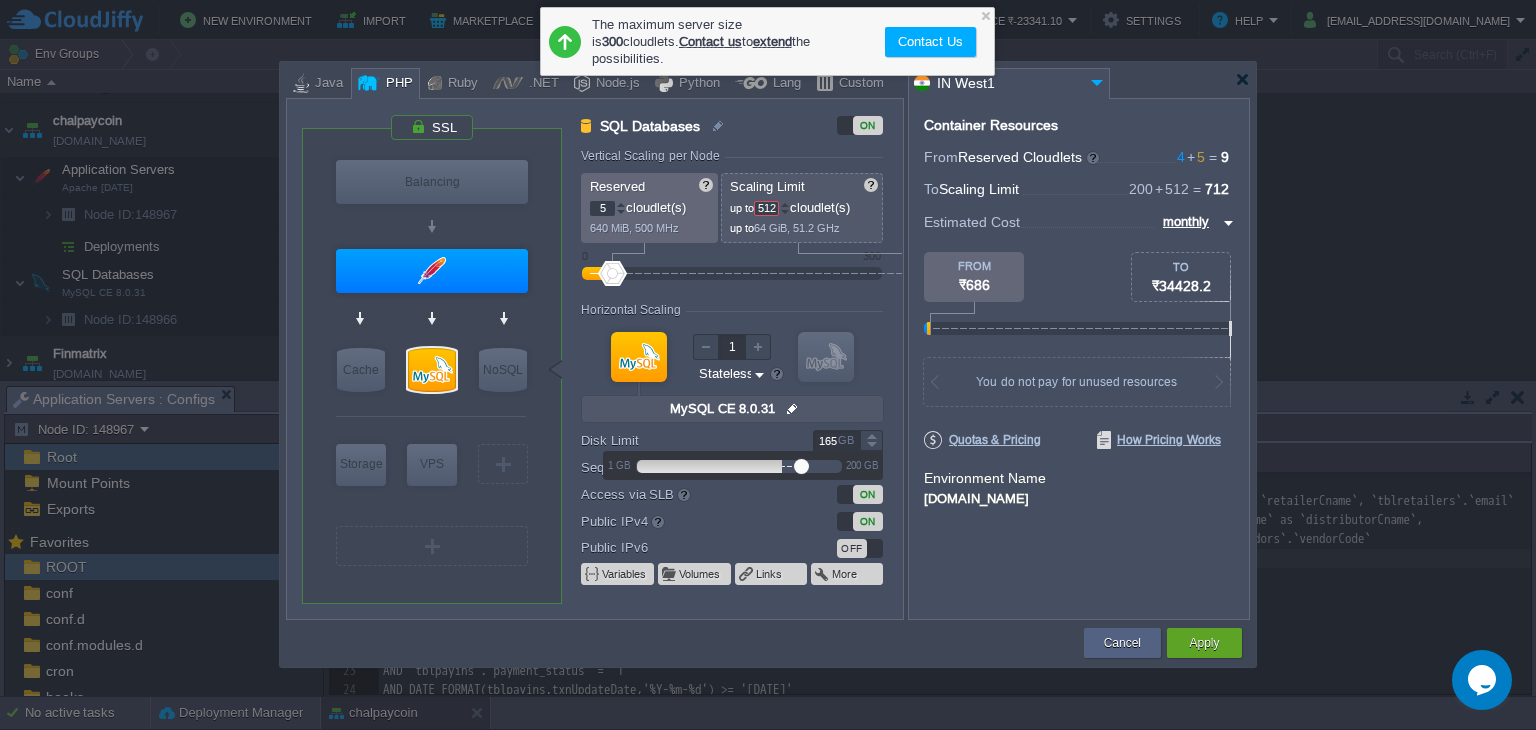 click at bounding box center [871, 435] 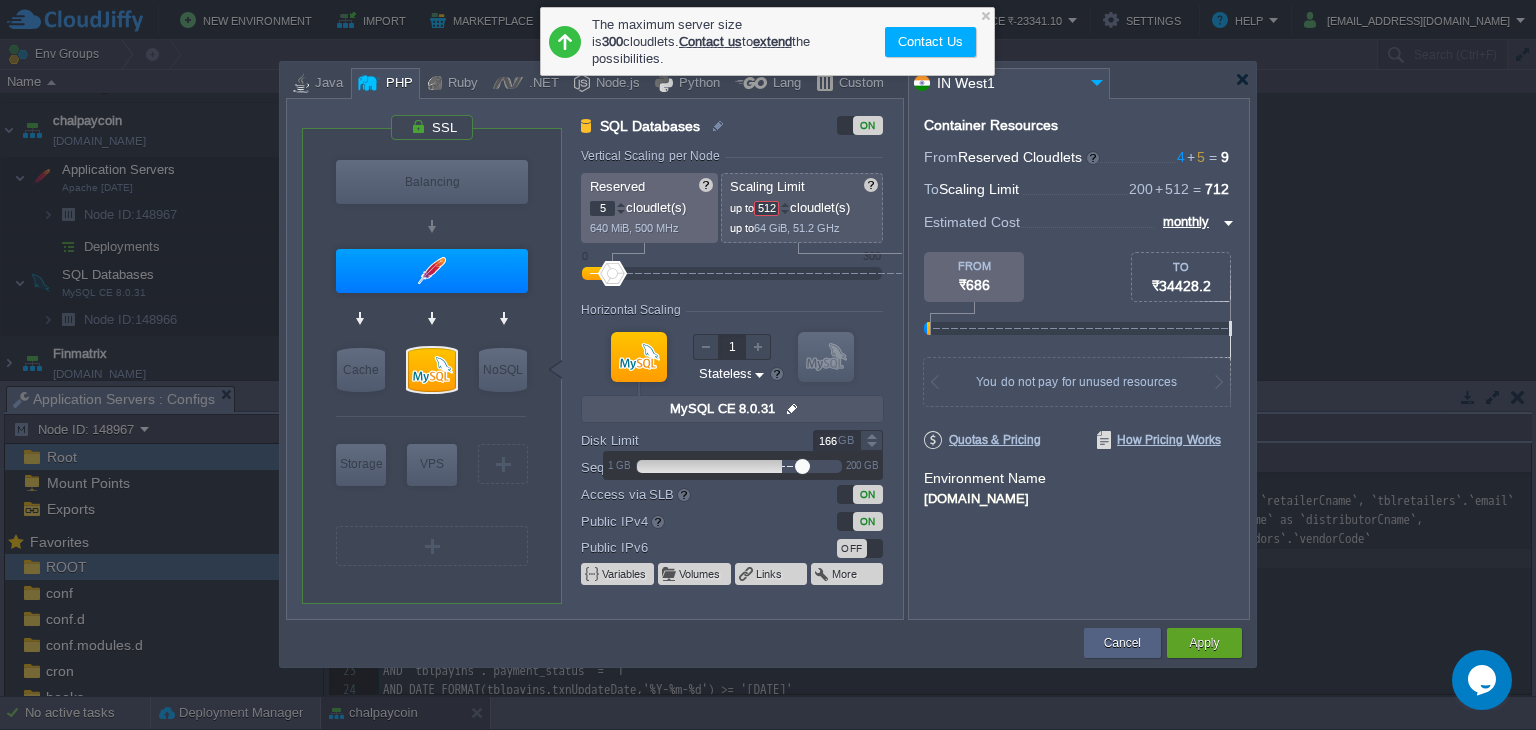 click at bounding box center [871, 435] 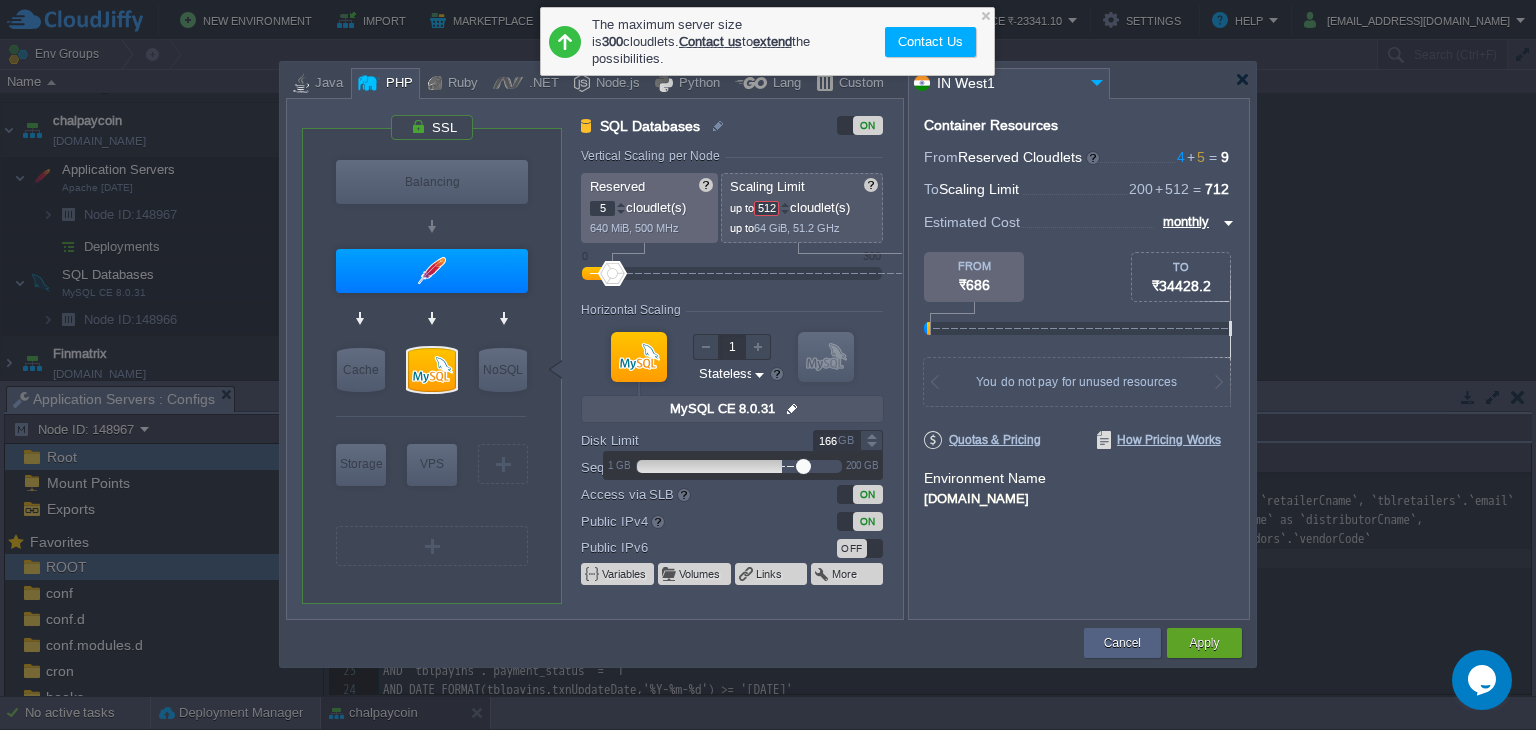 click at bounding box center (872, 440) 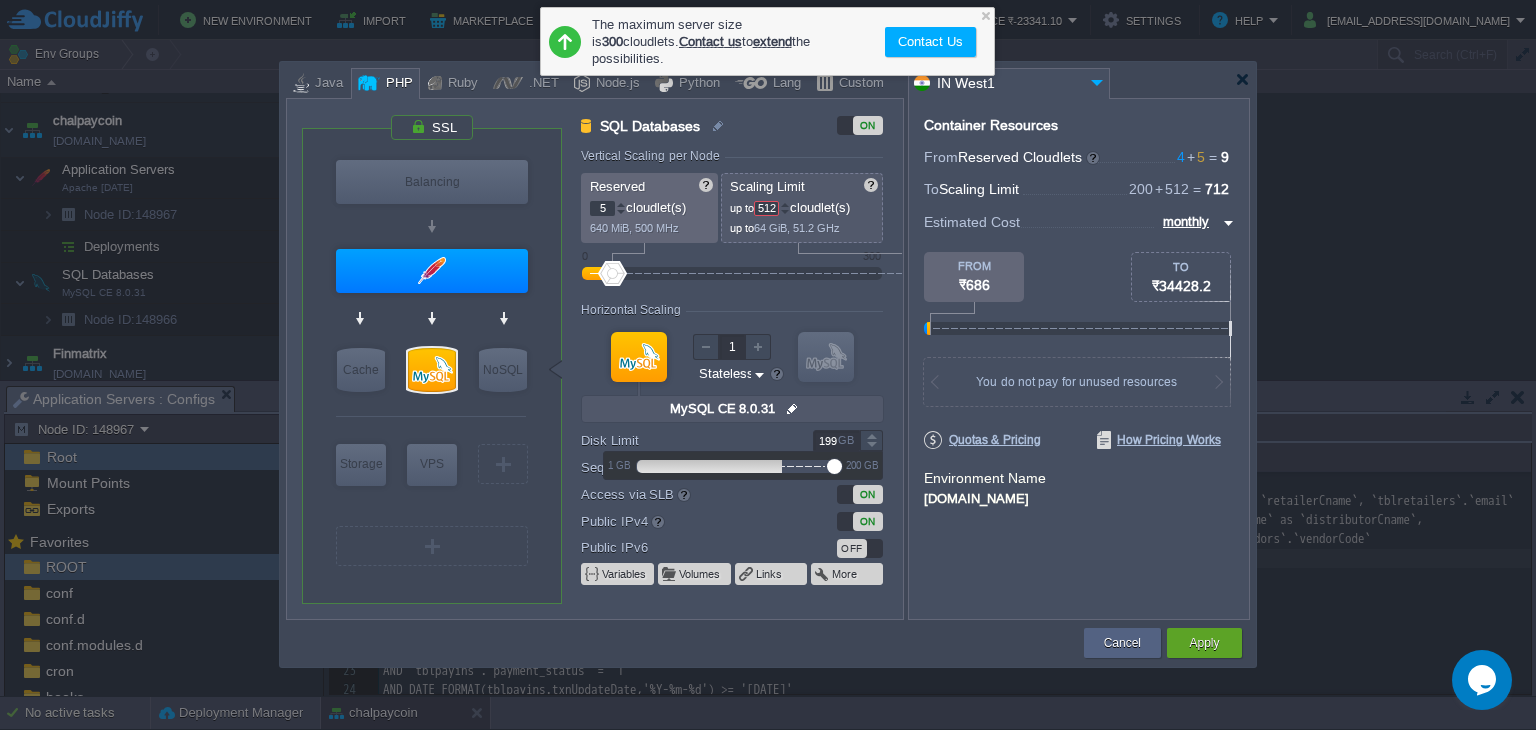 type on "200" 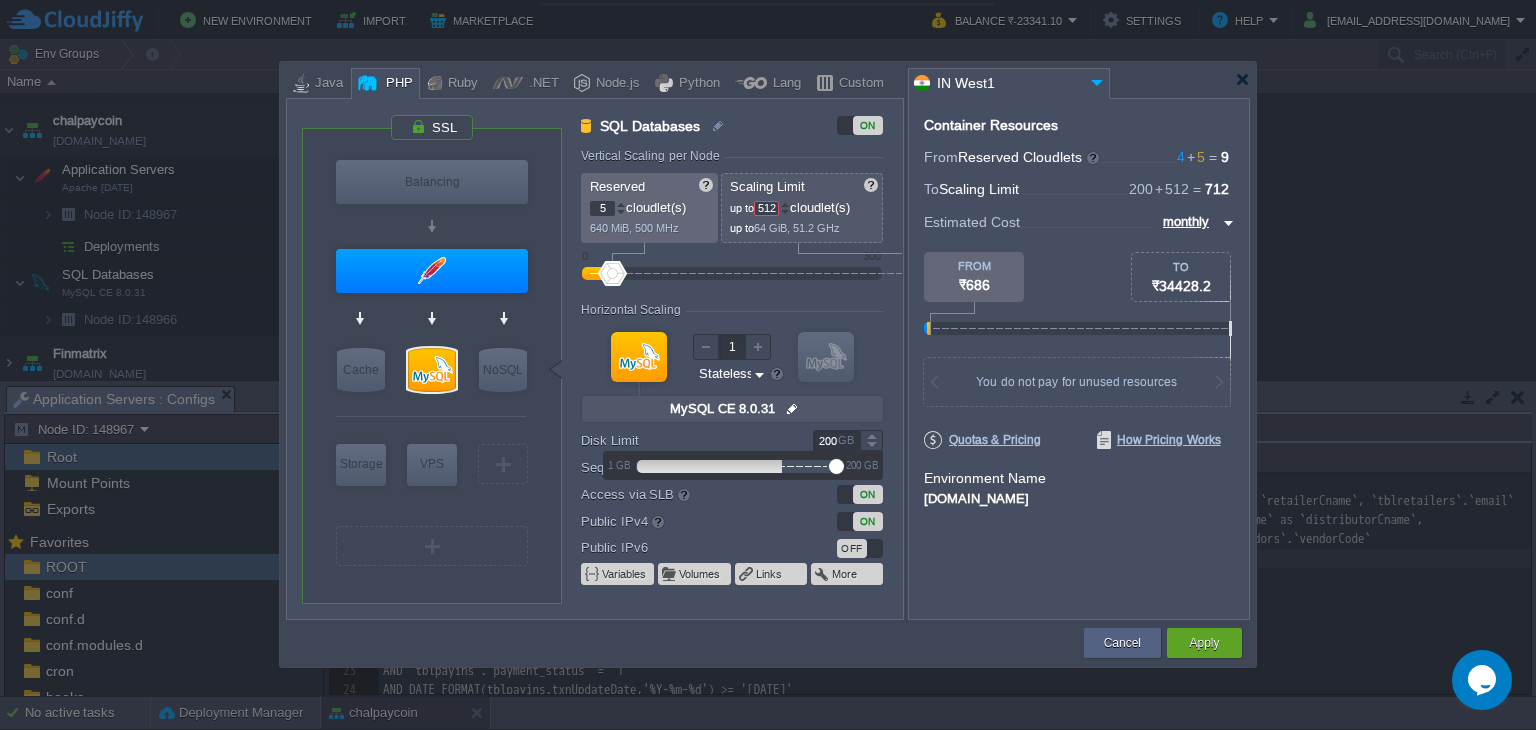 drag, startPoint x: 800, startPoint y: 464, endPoint x: 840, endPoint y: 469, distance: 40.311287 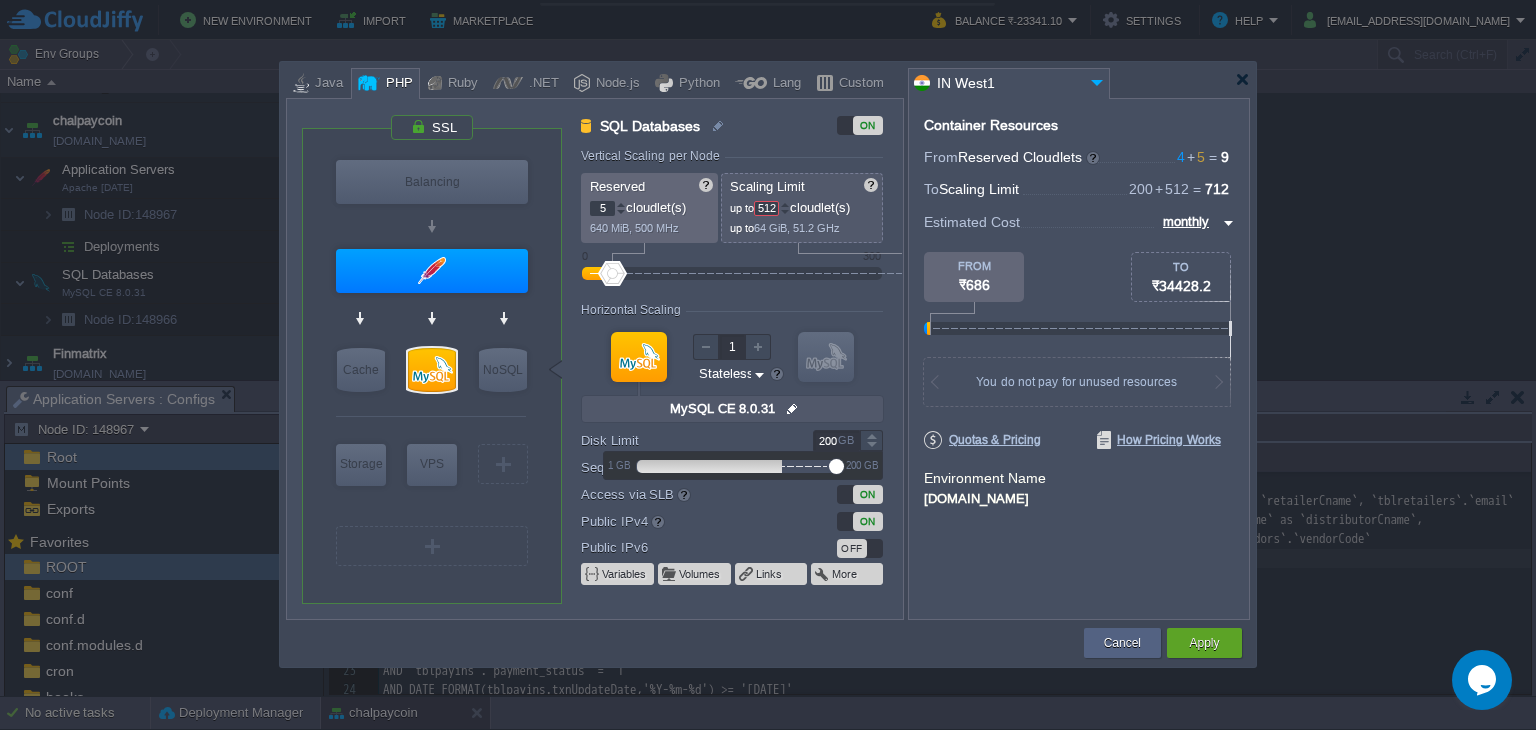click at bounding box center [836, 466] 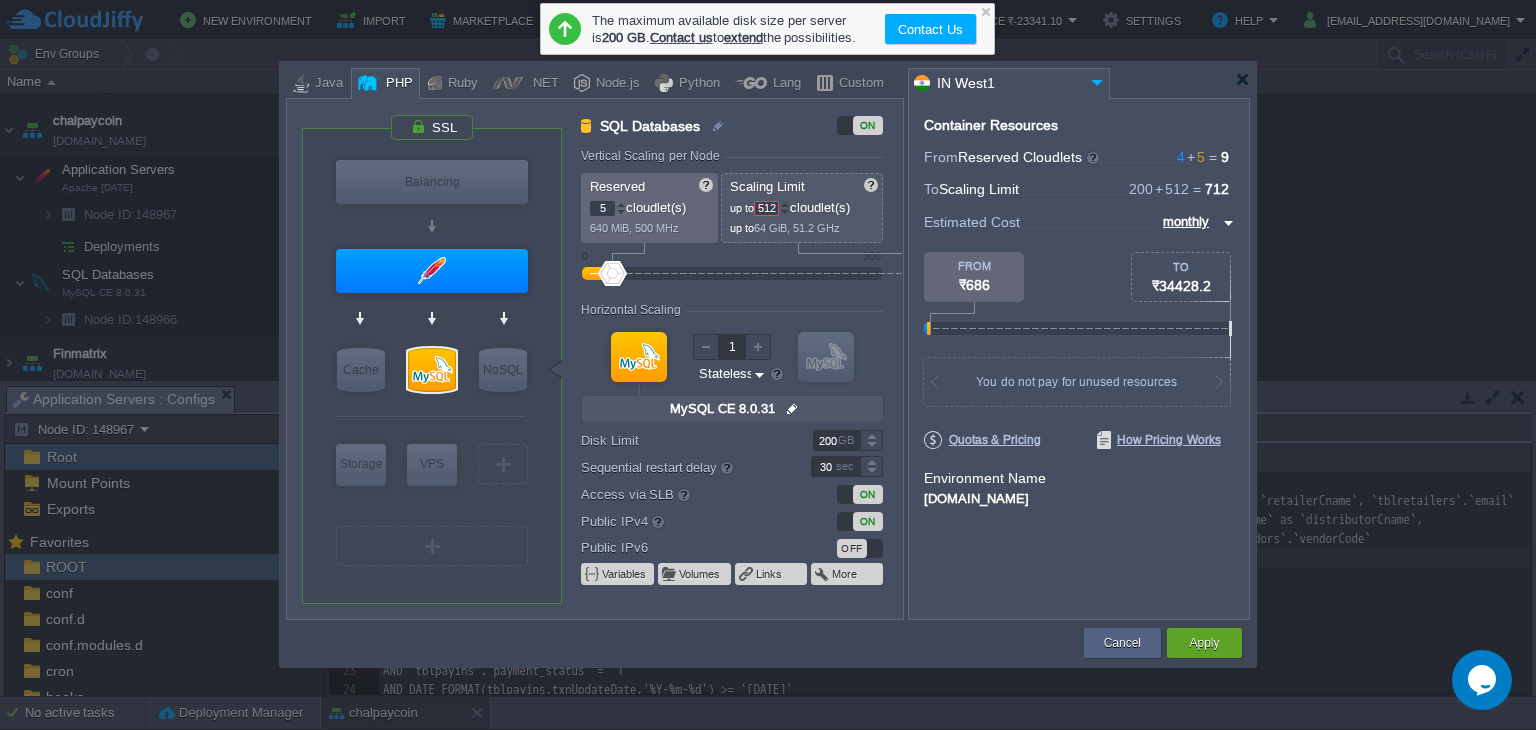 click on "Container Resources From  Reserved Cloudlets   4   +   5 ... = 9 not added To  Scaling Limit 200   +   512 ... = 712 not added   VM Resources ... = 0 GiB, 0 vCPU not added Estimated Cost monthly TO ₹34428.2 FROM ₹686 1.12 GiB RAM + 900 MHz CPU + 300 GB Disk You pay the fixed price for reserved resources Total cost at  100%  load on  ALL  containers You do not pay for unused resources Disk Limit per Node 200 GB Traffic Limit per Node 300 GB Quotas & Pricing How Pricing Works Environment Name [DOMAIN_NAME]" at bounding box center (1079, 359) 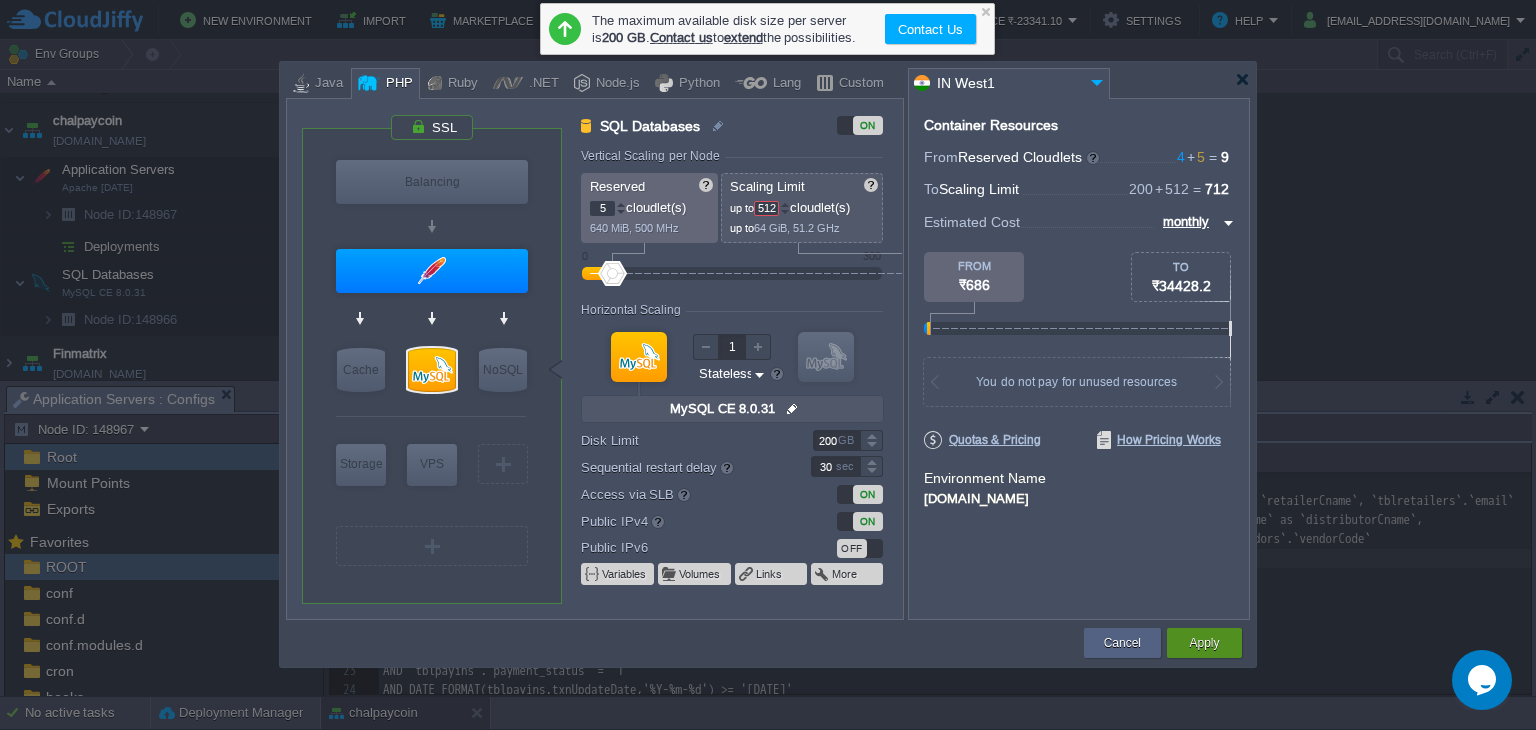 click on "Apply" at bounding box center [1204, 643] 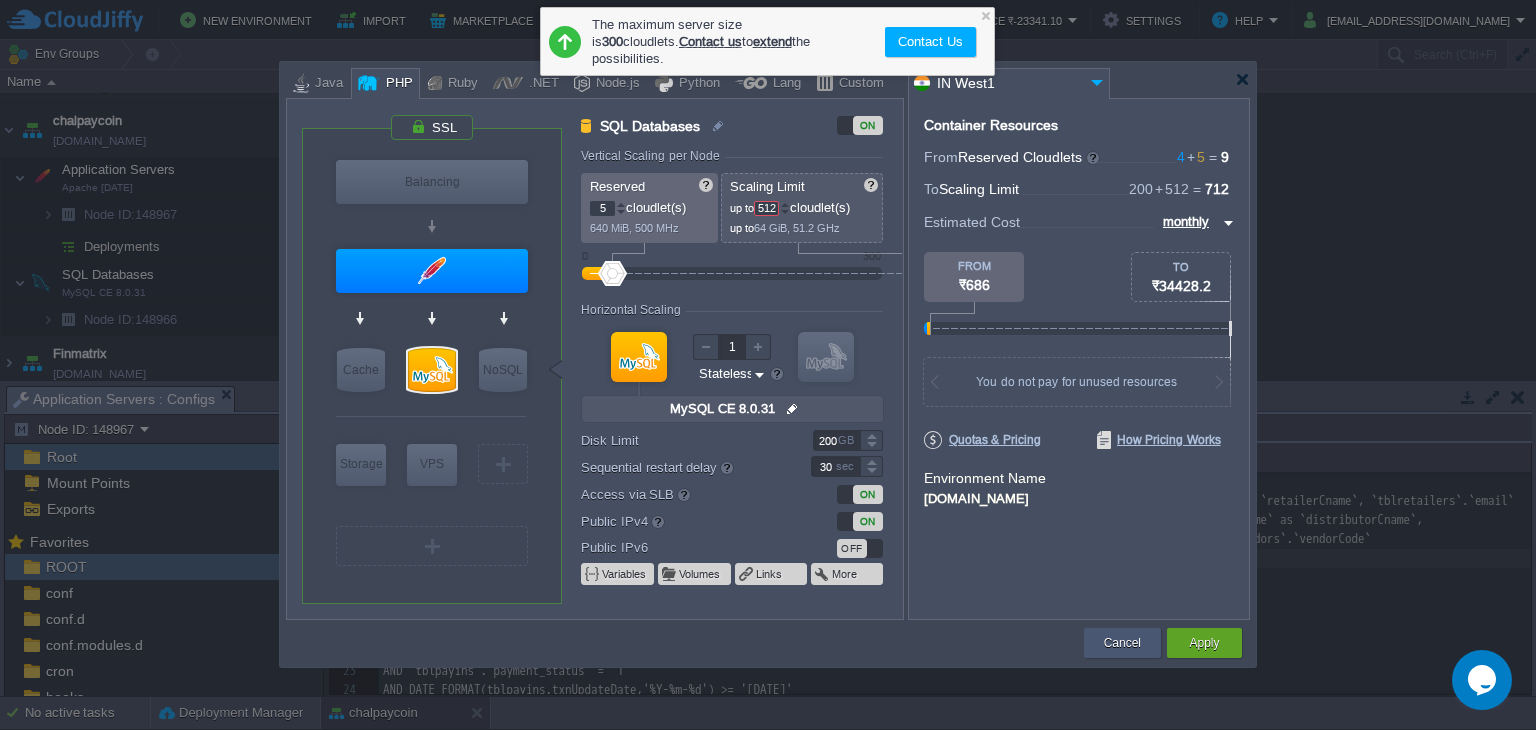click on "Cancel" at bounding box center [1122, 643] 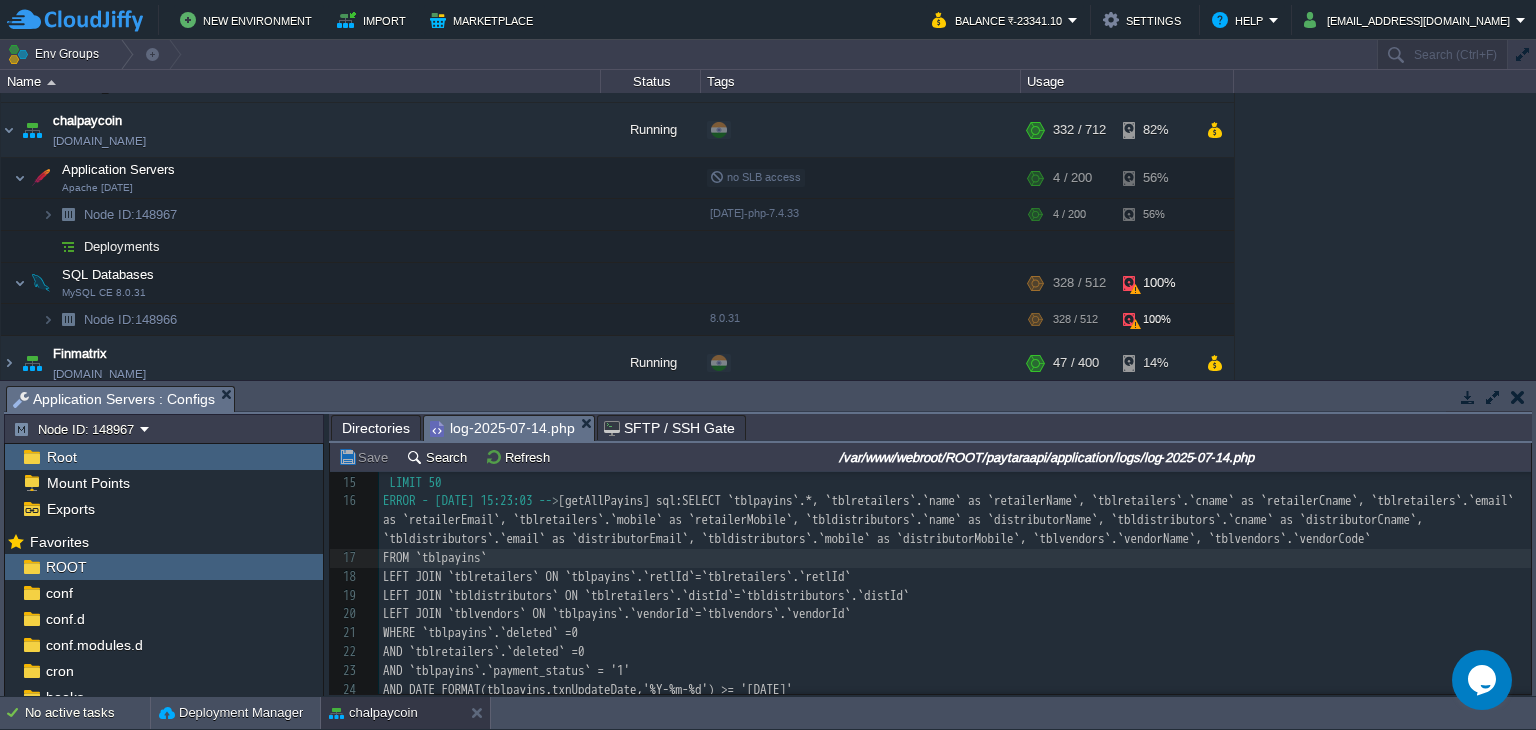 click on "Opens Chat This icon Opens the chat window." at bounding box center [1482, 680] 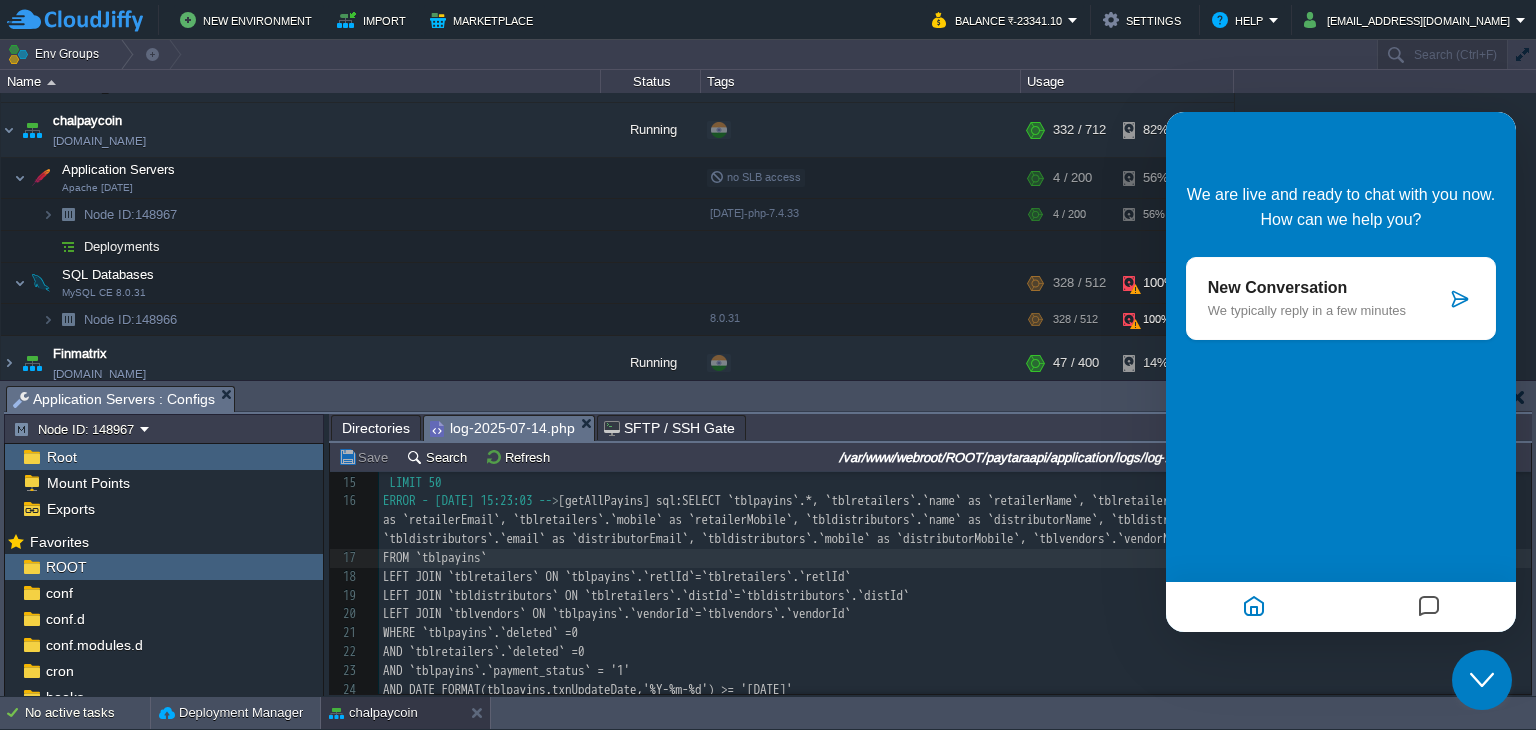 click on "New Conversation   We typically reply in a few minutes" at bounding box center (1327, 298) 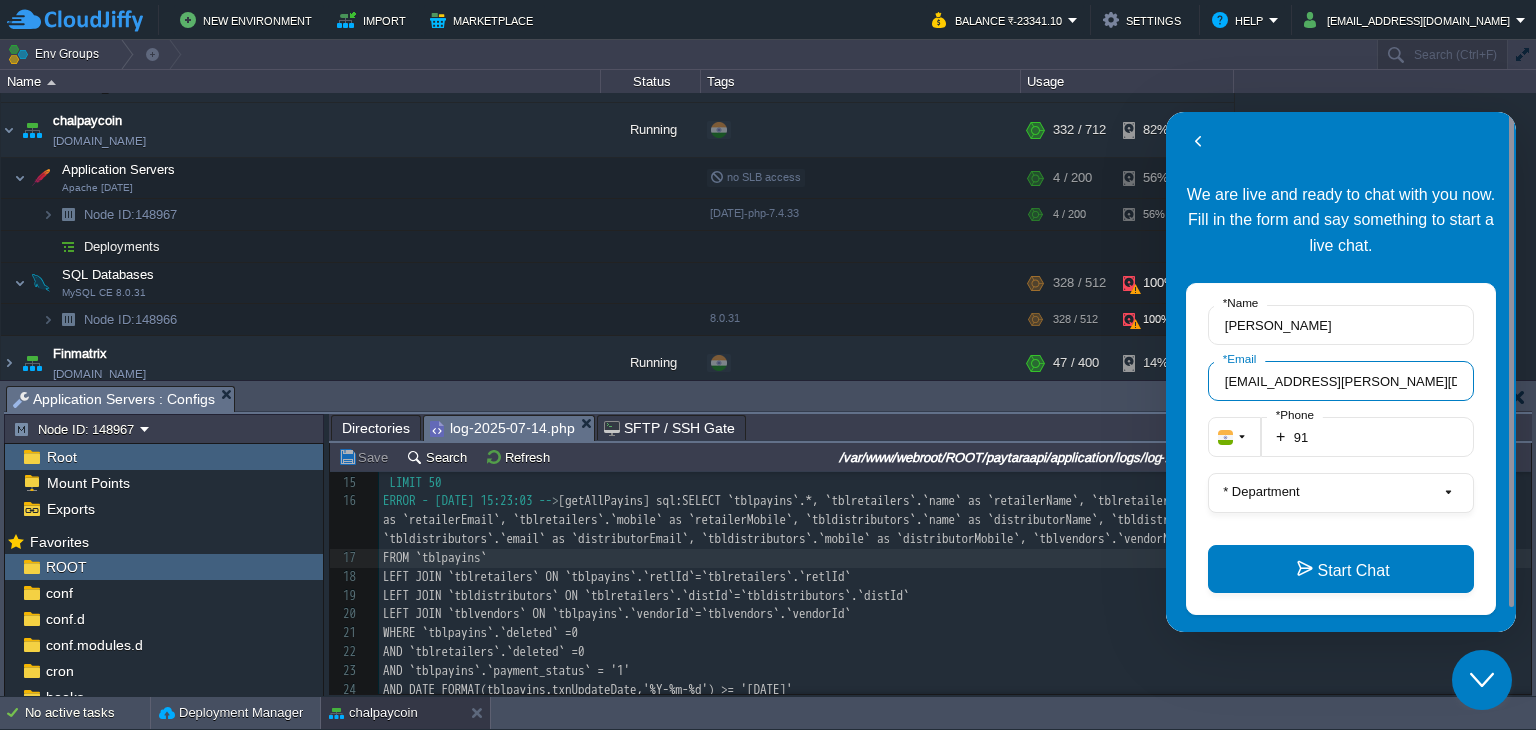 drag, startPoint x: 1376, startPoint y: 382, endPoint x: 1204, endPoint y: 372, distance: 172.29045 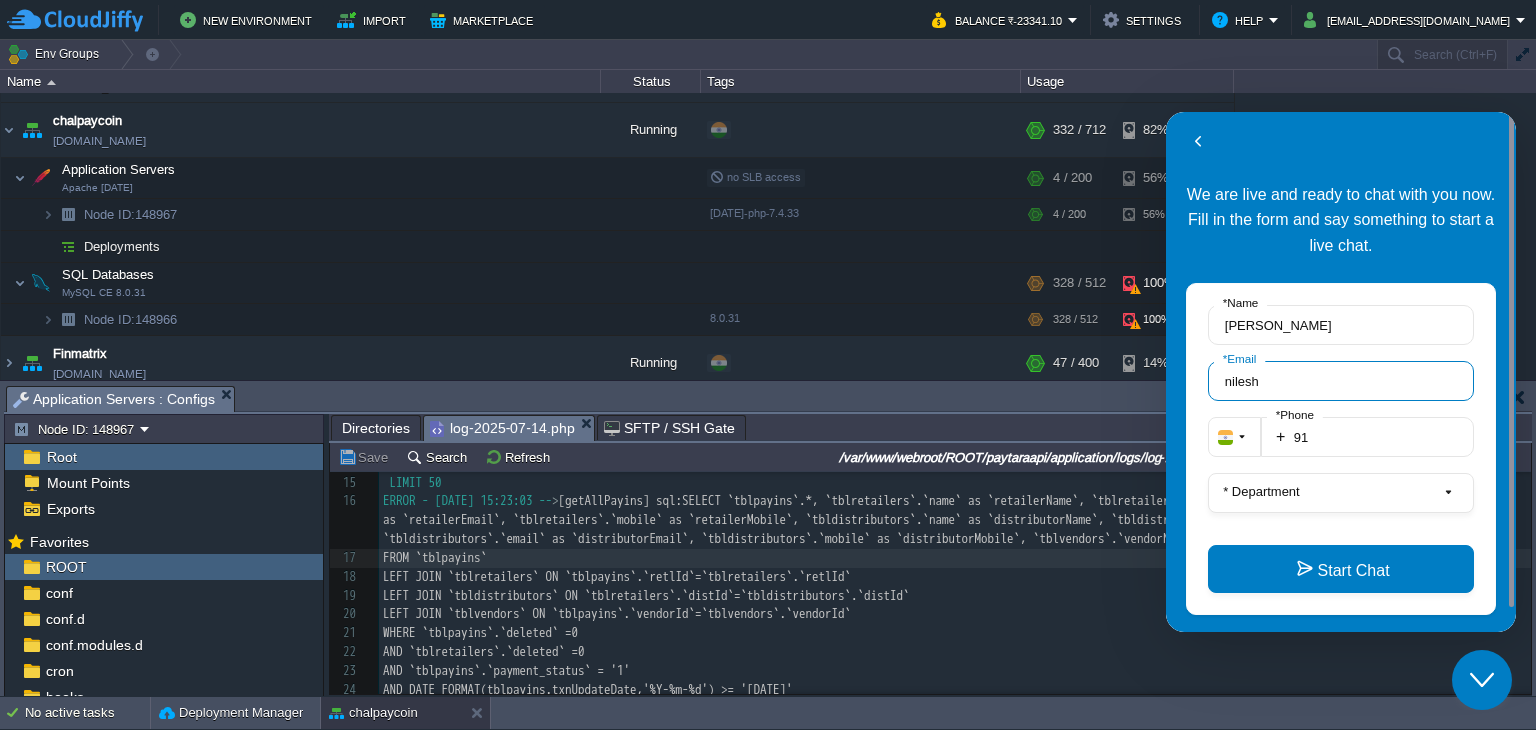 type on "[EMAIL_ADDRESS][DOMAIN_NAME]" 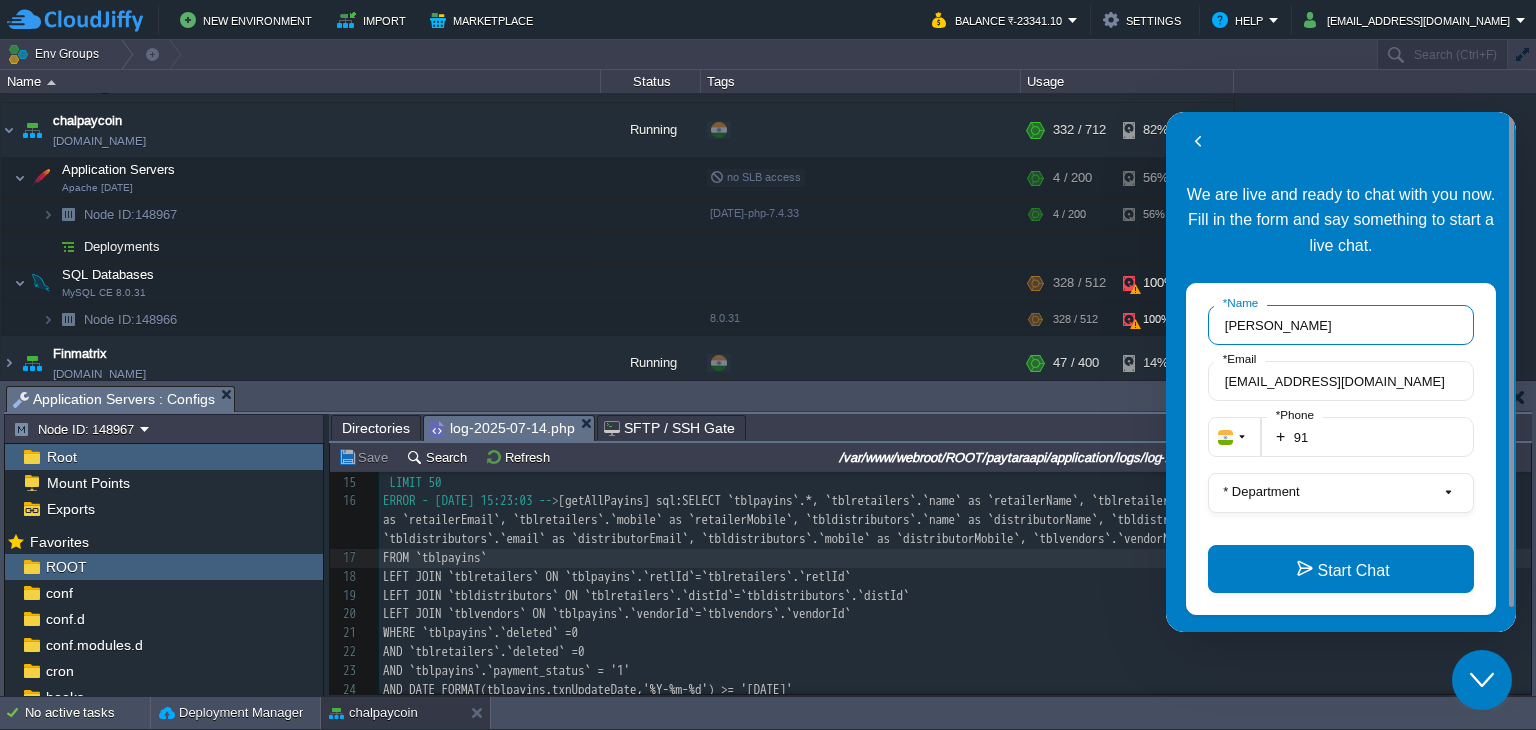 drag, startPoint x: 1333, startPoint y: 325, endPoint x: 1184, endPoint y: 335, distance: 149.33519 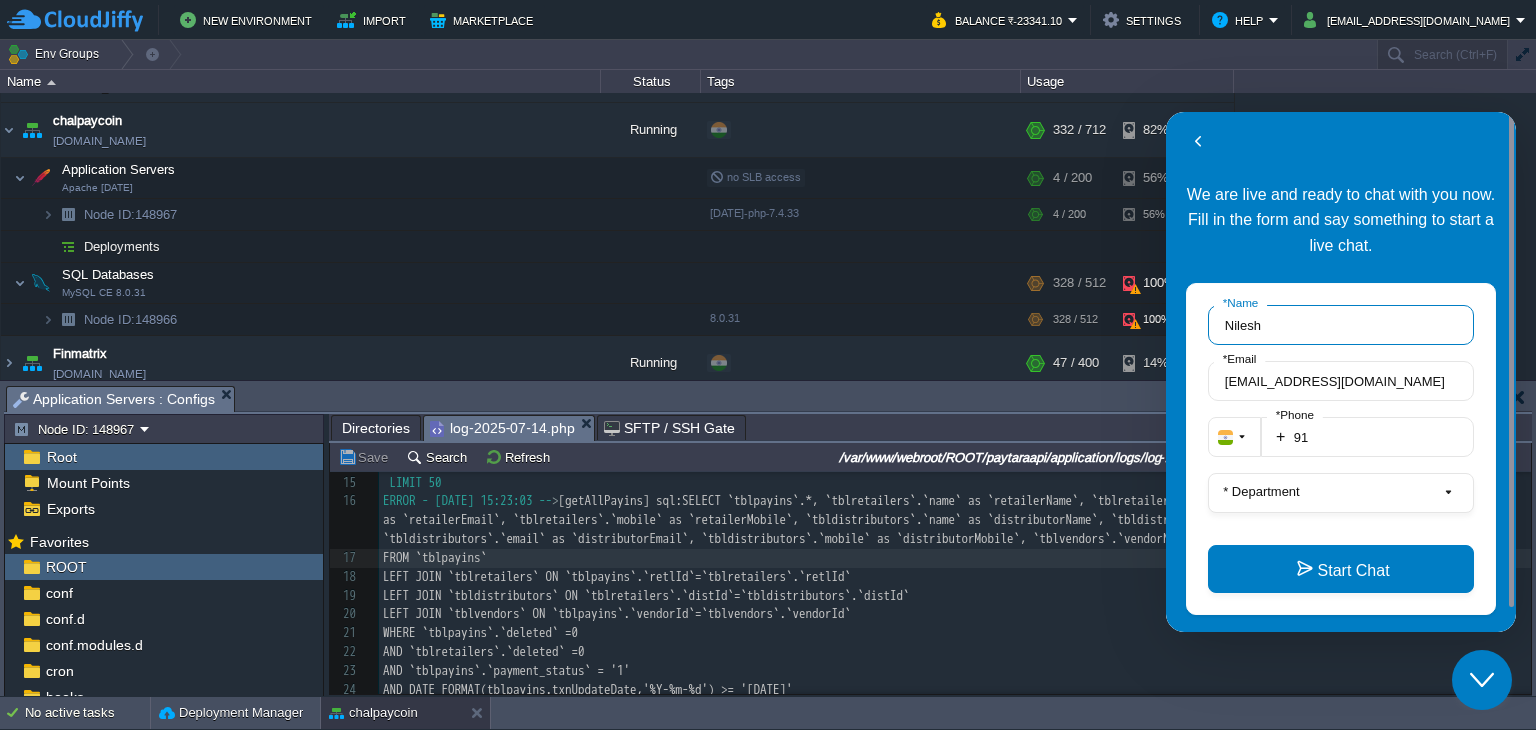 scroll, scrollTop: 25, scrollLeft: 0, axis: vertical 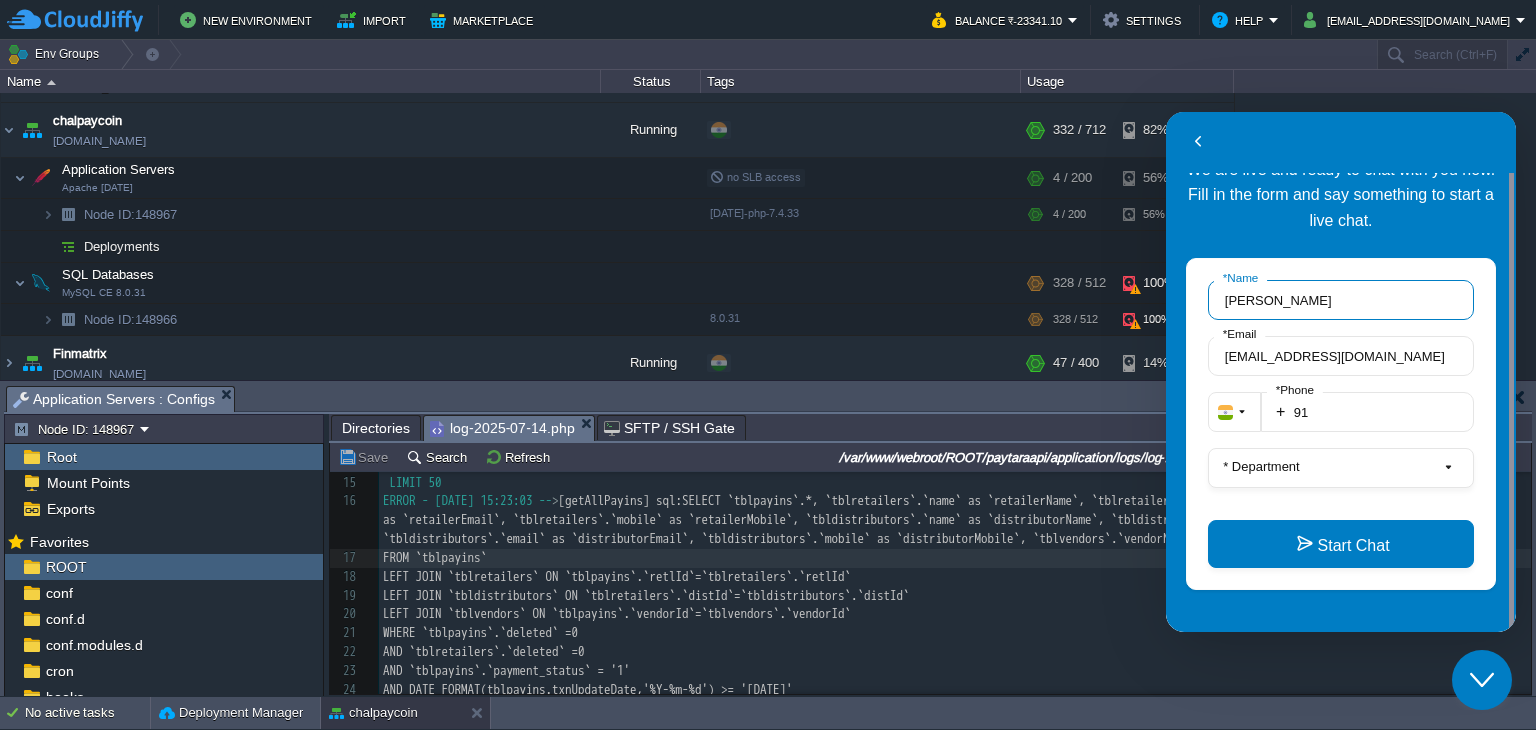 type on "[PERSON_NAME]" 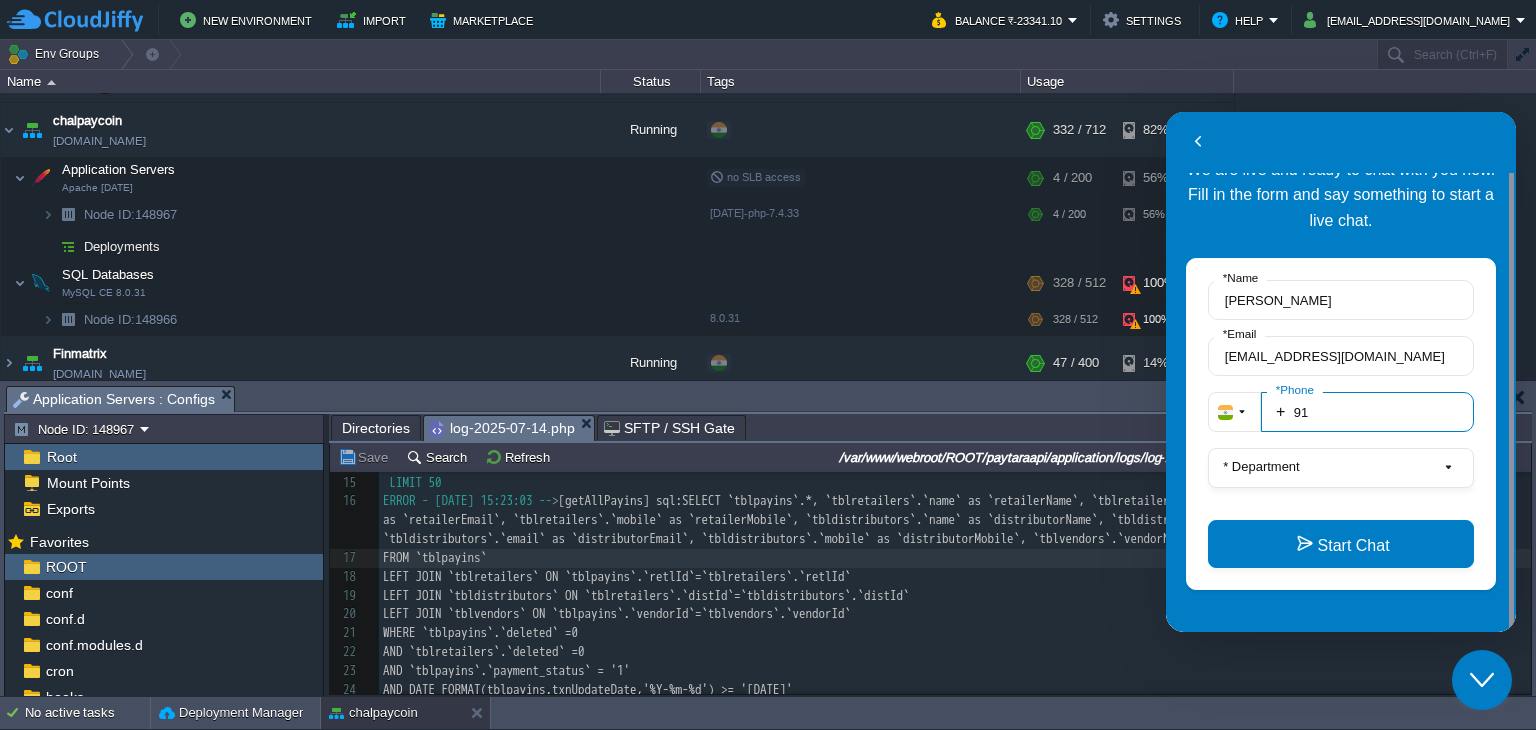 click on "91" at bounding box center [1367, 412] 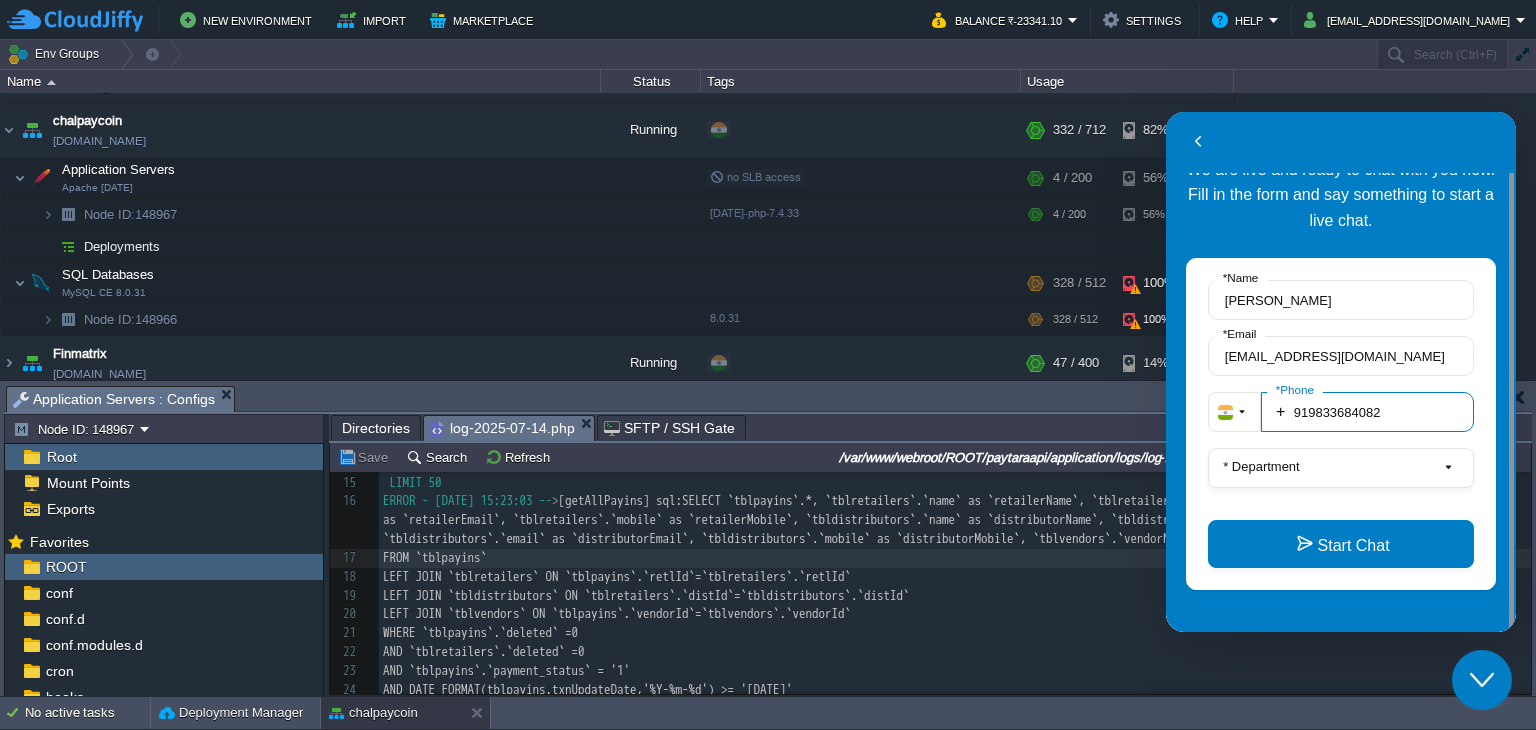 type on "919833684082" 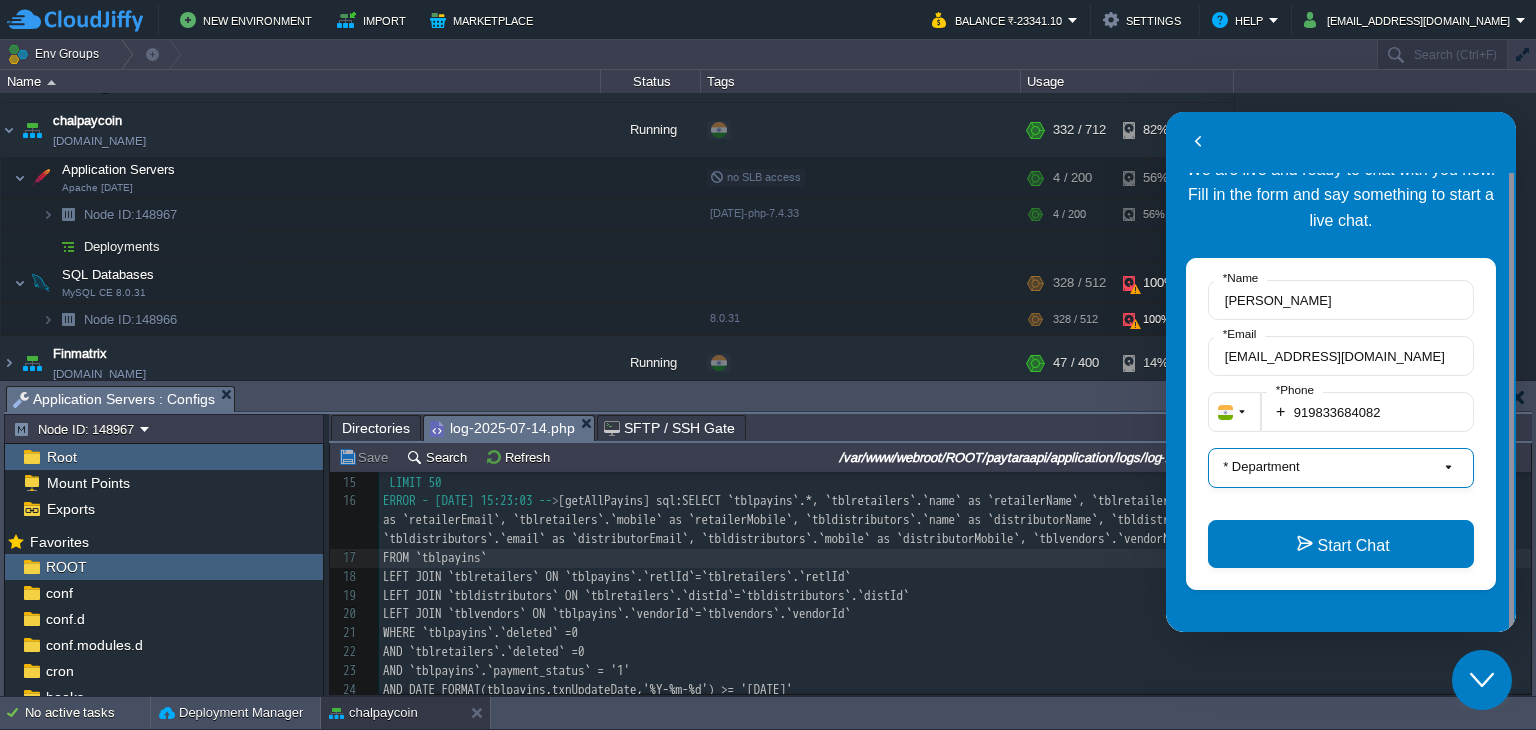click on "* Department" at bounding box center (1341, 468) 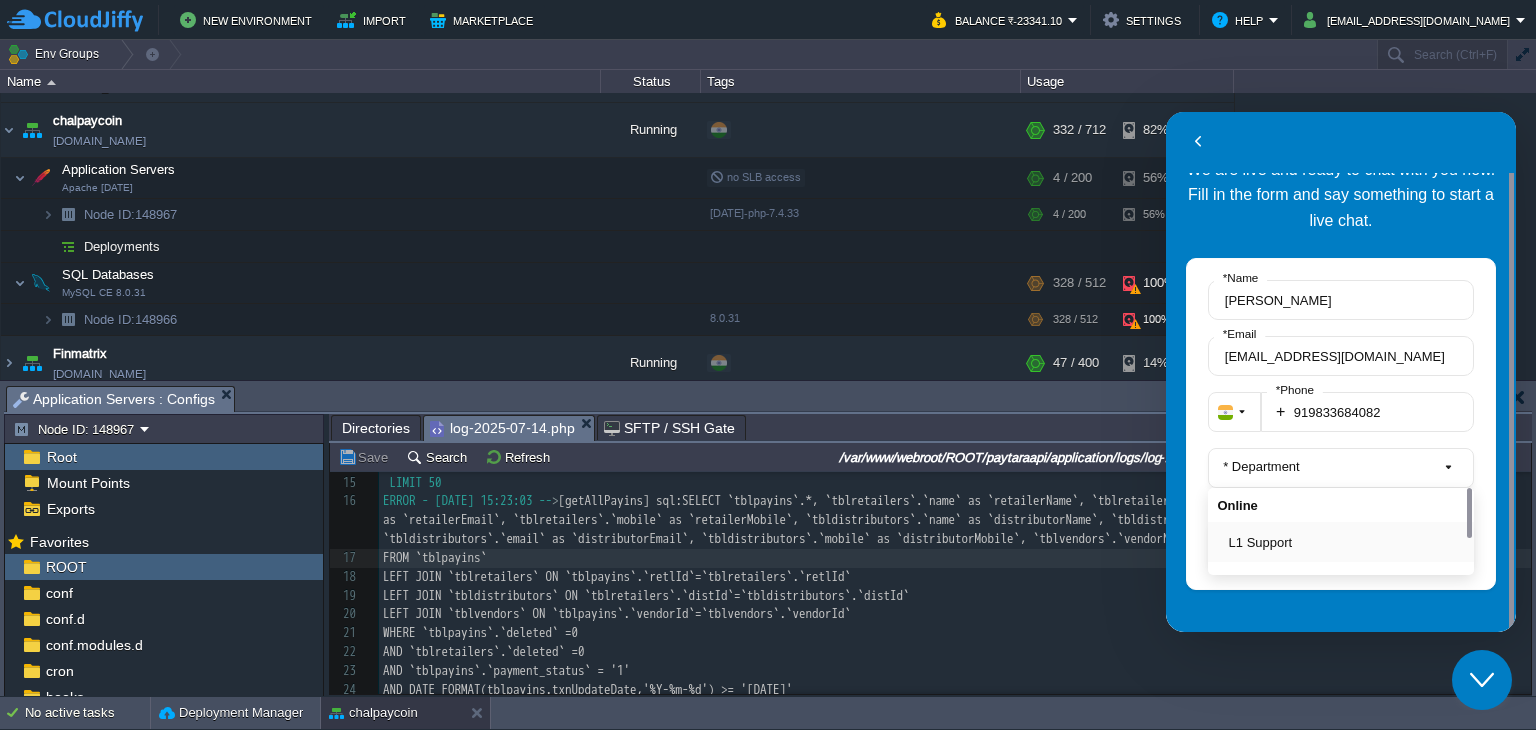 click on "L1 Support" at bounding box center (1347, 542) 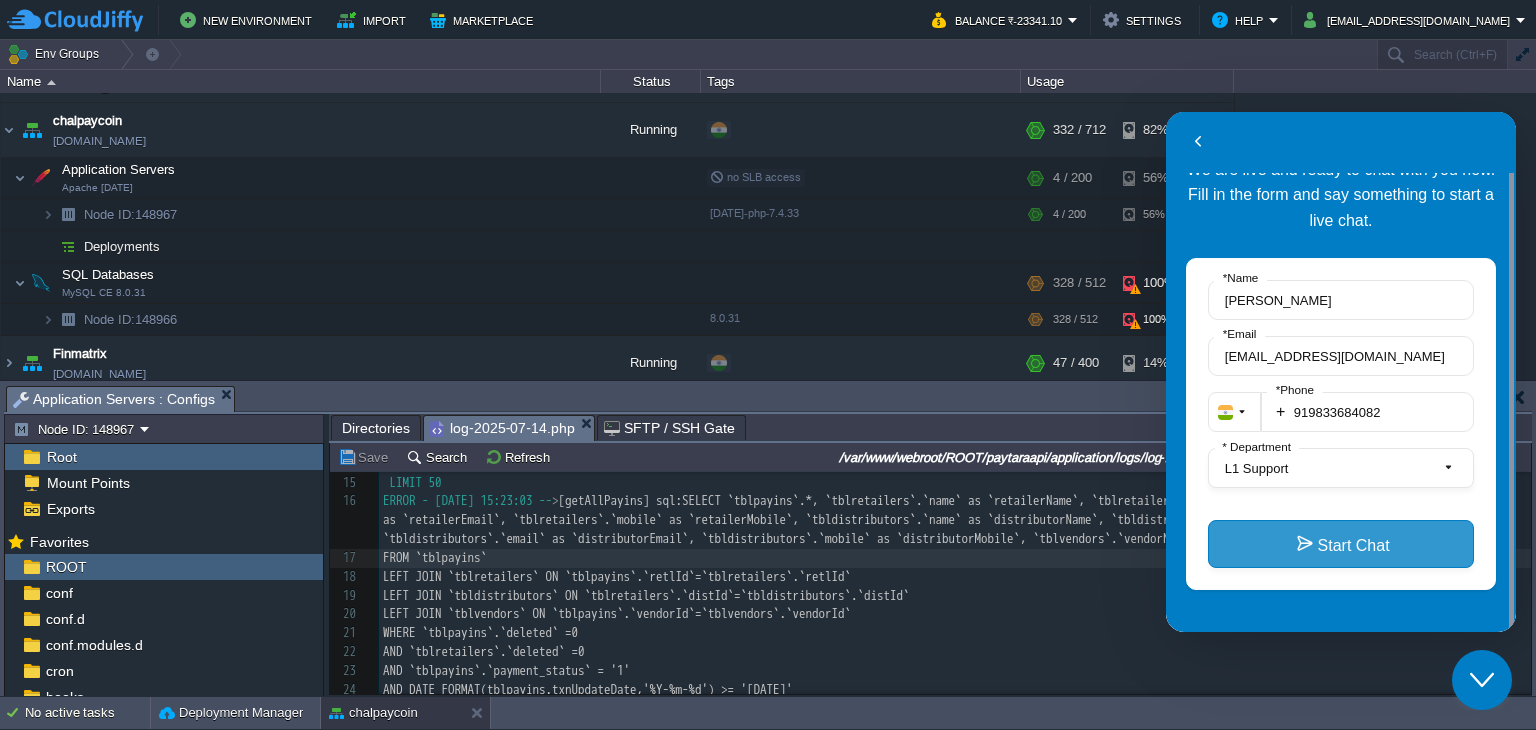 click on "Start Chat" at bounding box center (1341, 544) 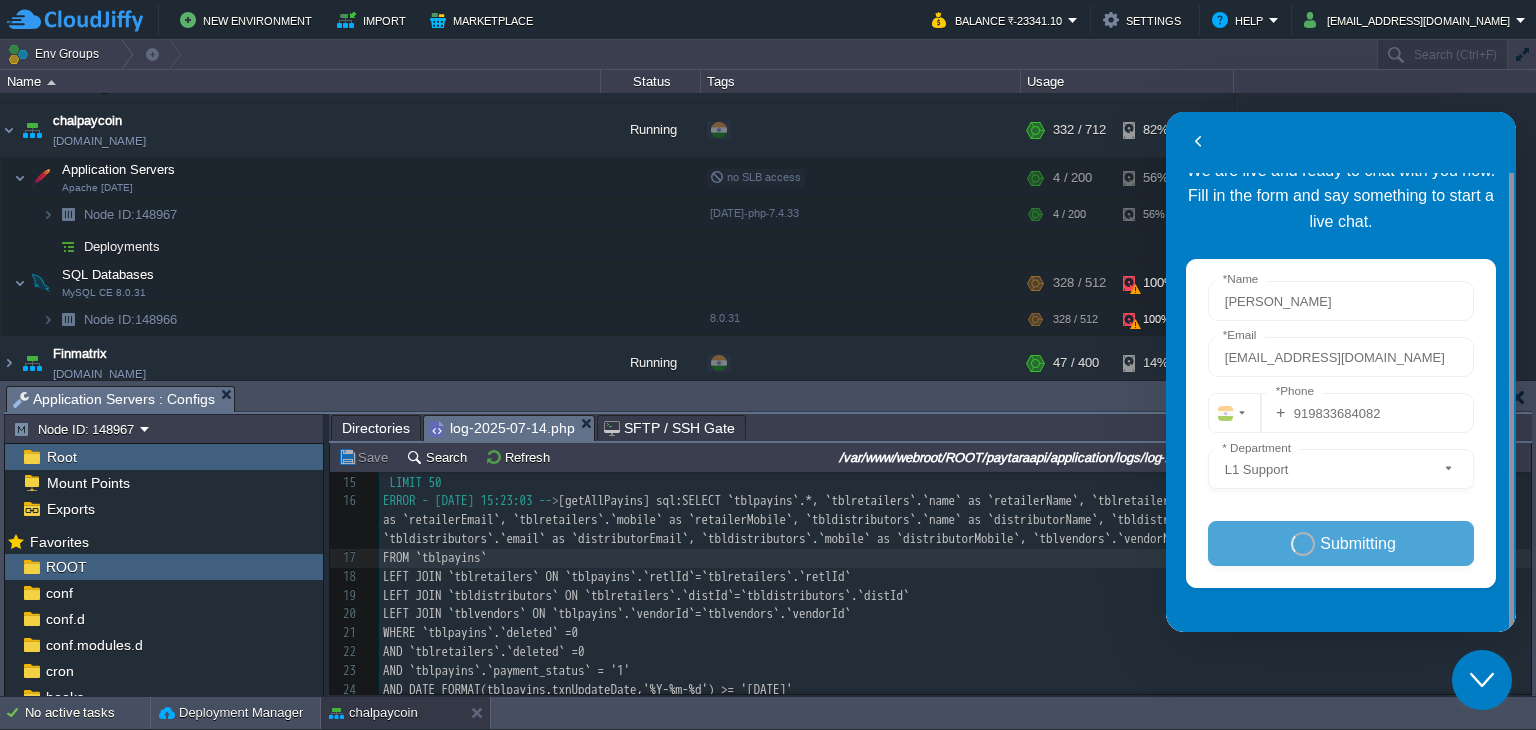 scroll, scrollTop: 24, scrollLeft: 0, axis: vertical 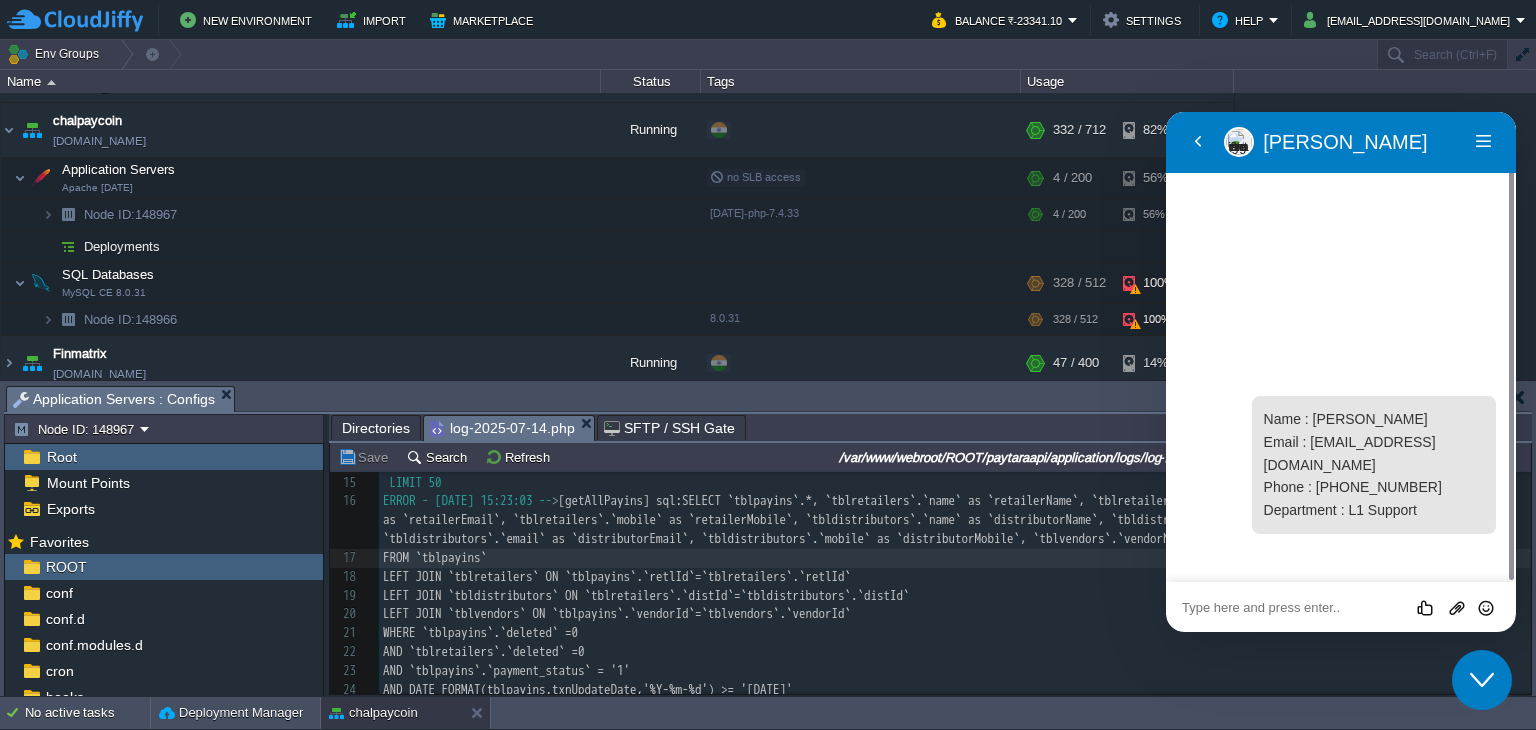 click at bounding box center [1166, 112] 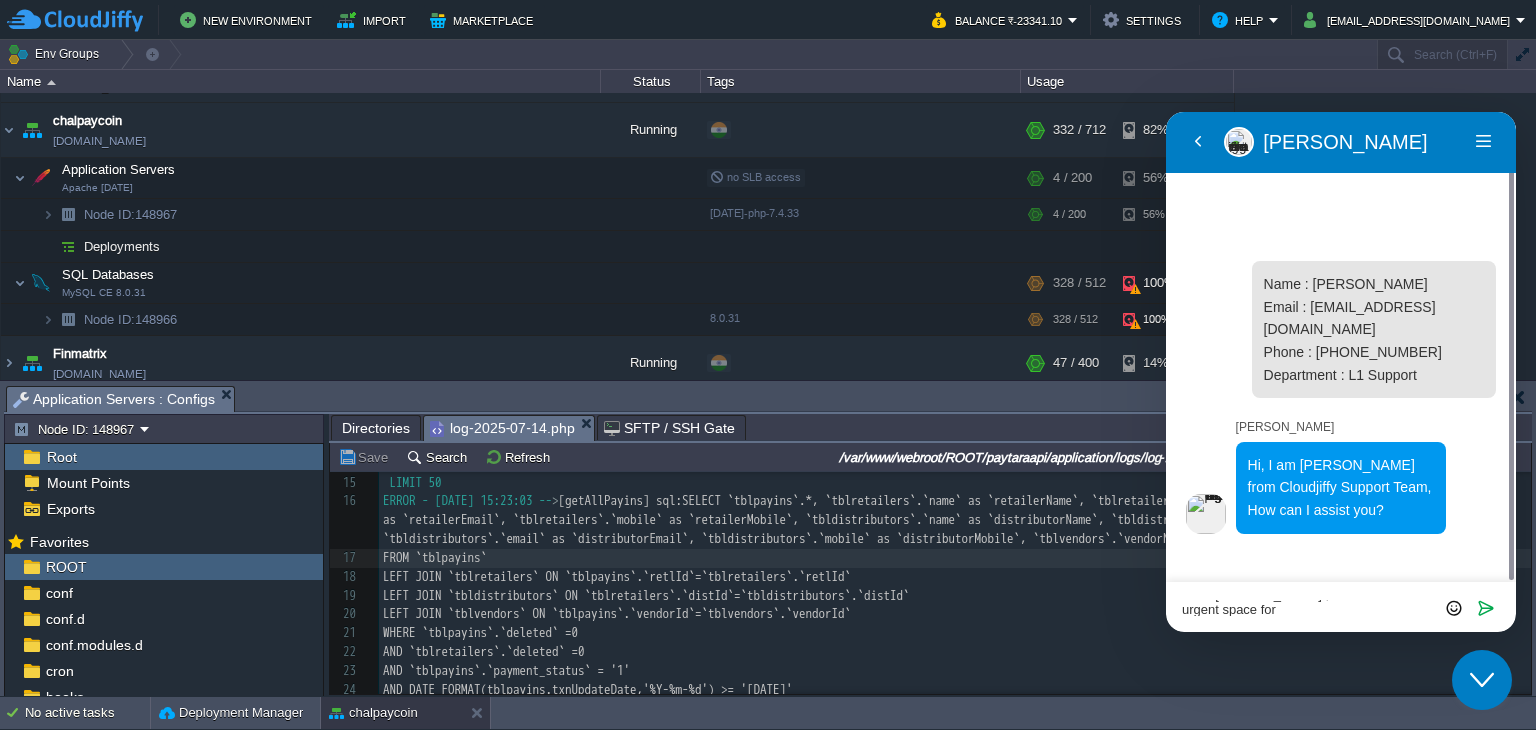 scroll, scrollTop: 0, scrollLeft: 0, axis: both 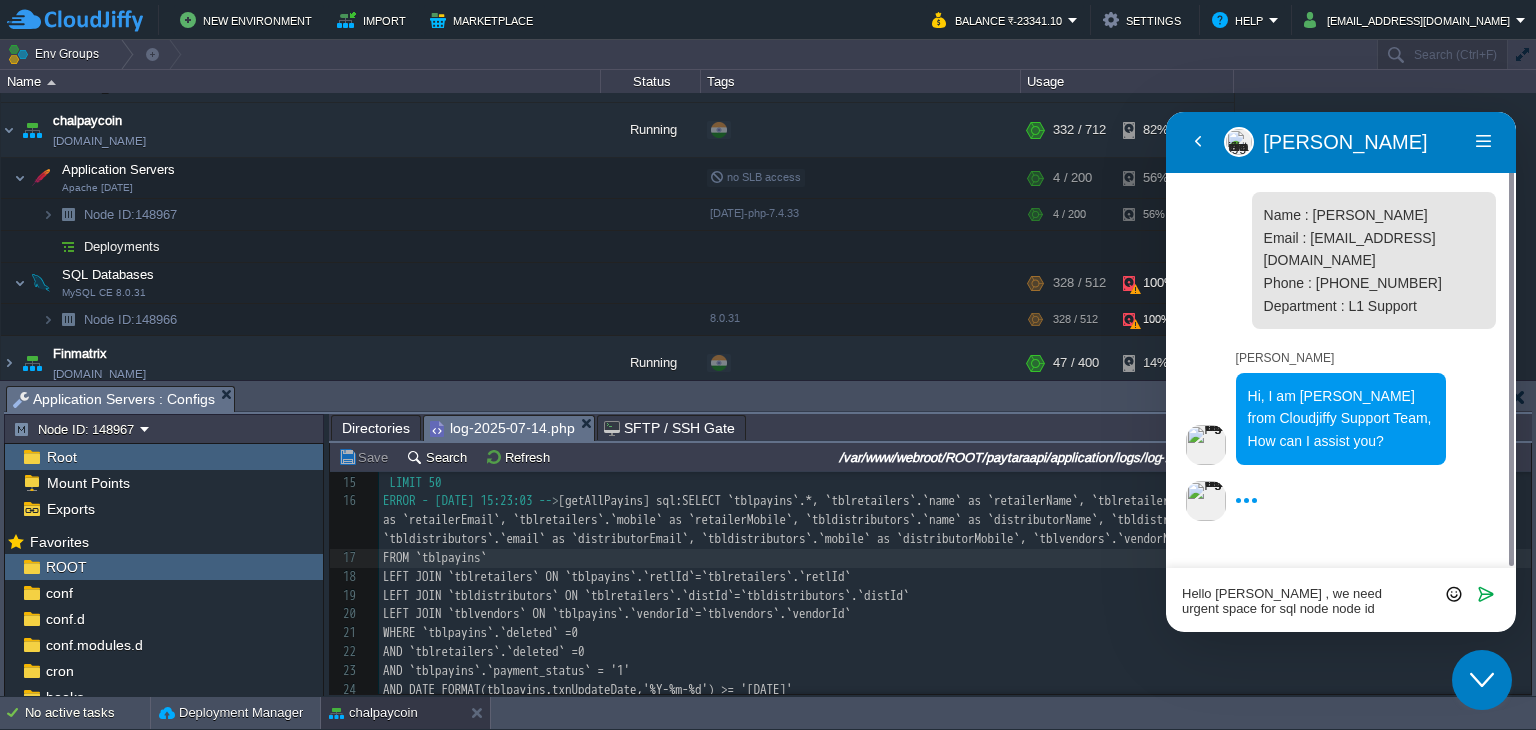 type on "Hello [PERSON_NAME] , we need urgent space for sql node node id 148966" 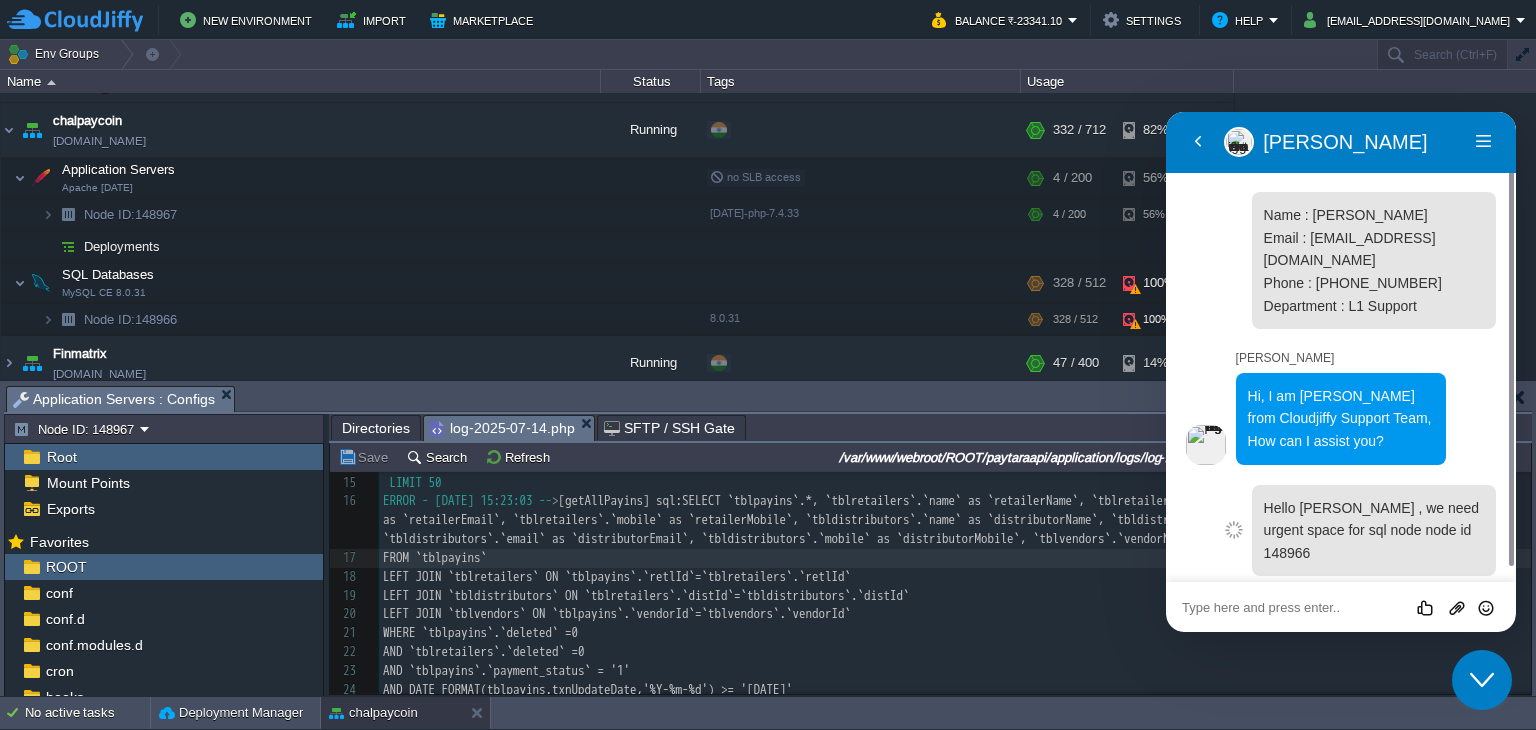 scroll, scrollTop: 44, scrollLeft: 0, axis: vertical 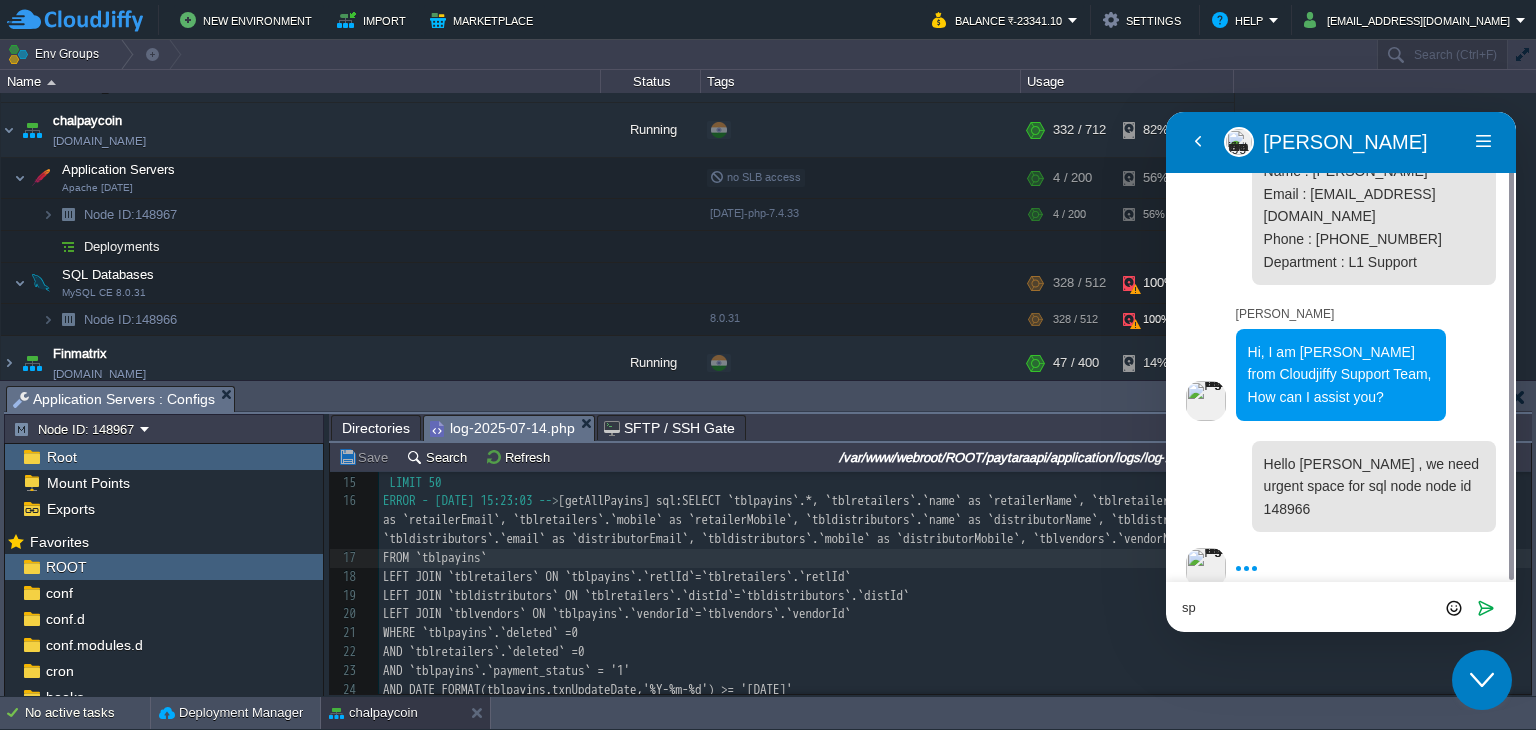 type on "s" 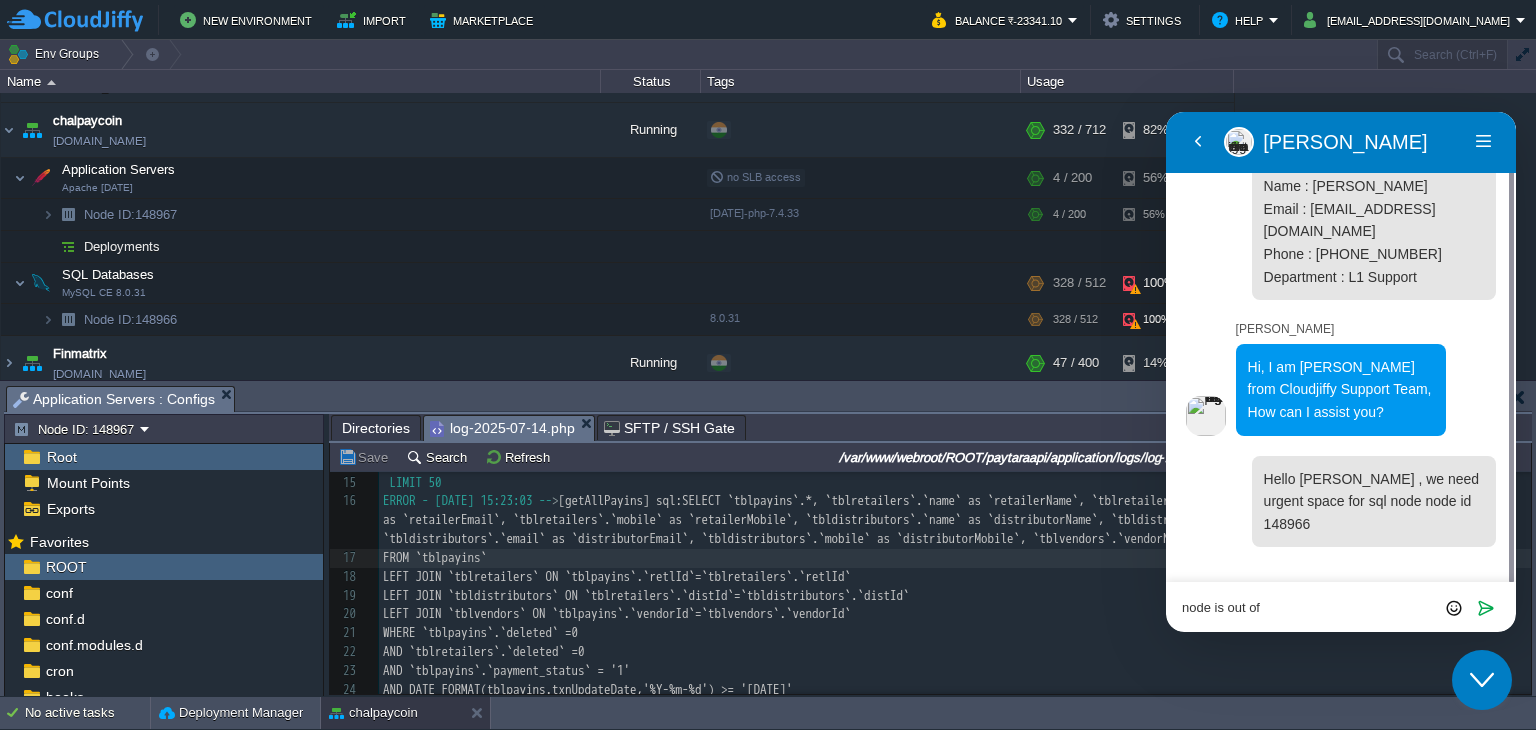 scroll, scrollTop: 0, scrollLeft: 0, axis: both 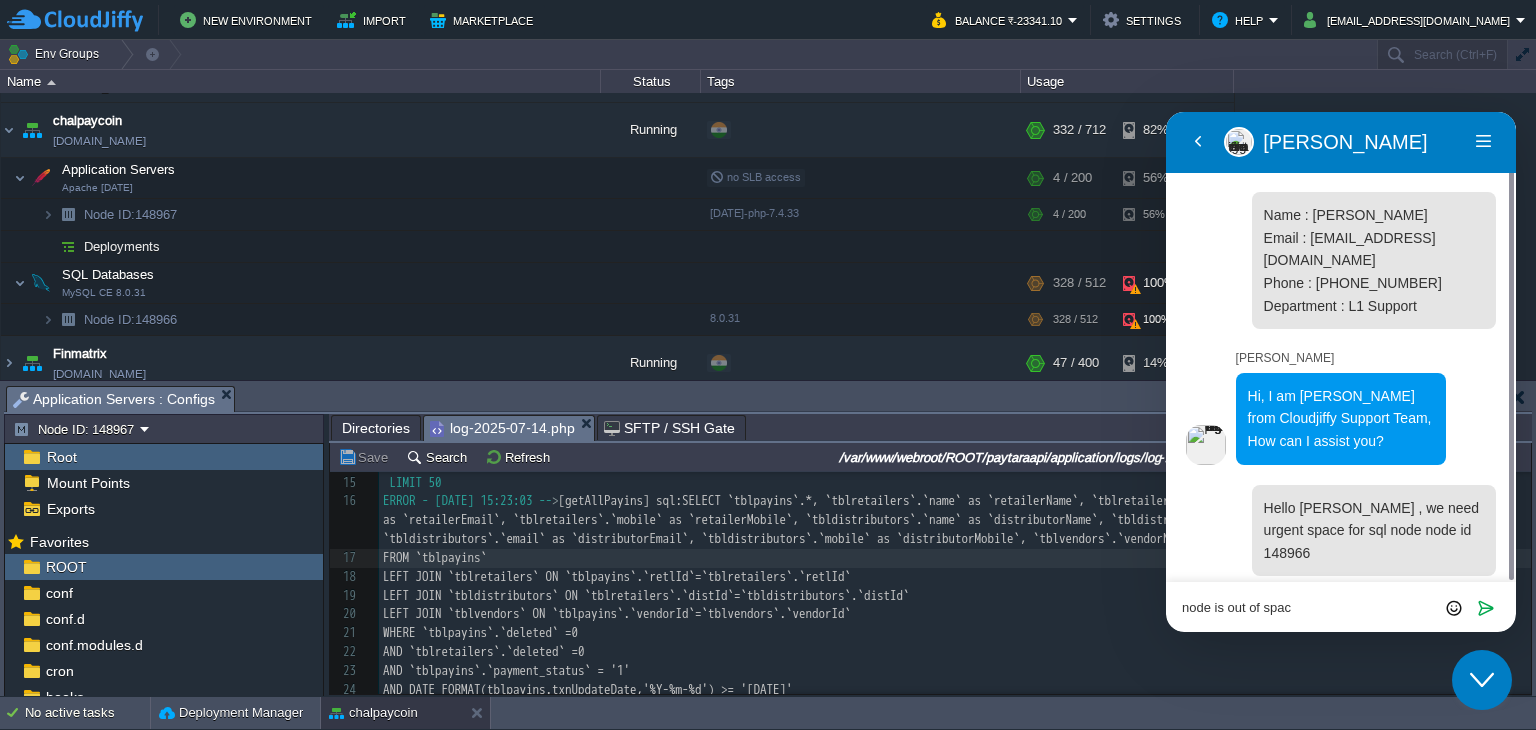 type on "node is out of space" 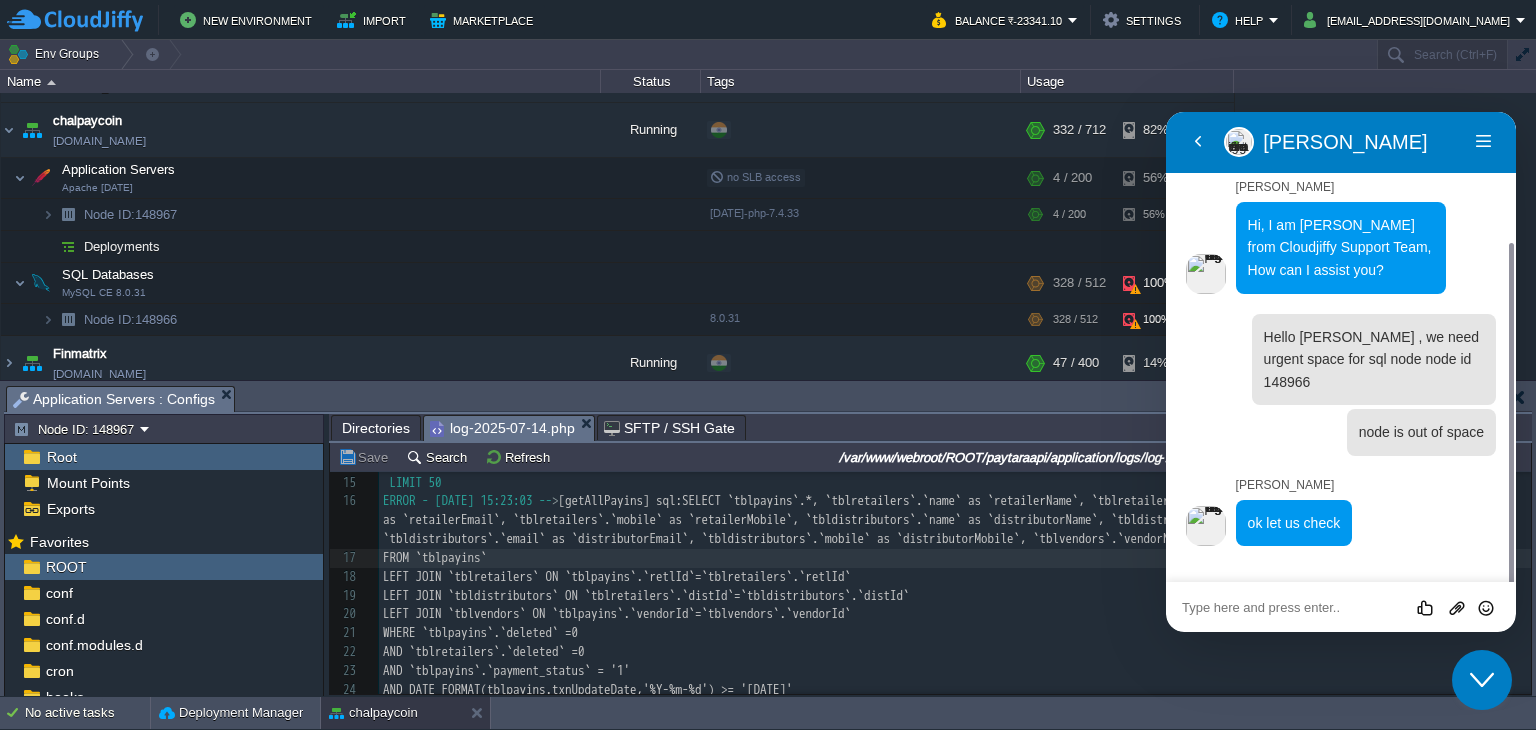 scroll, scrollTop: 128, scrollLeft: 0, axis: vertical 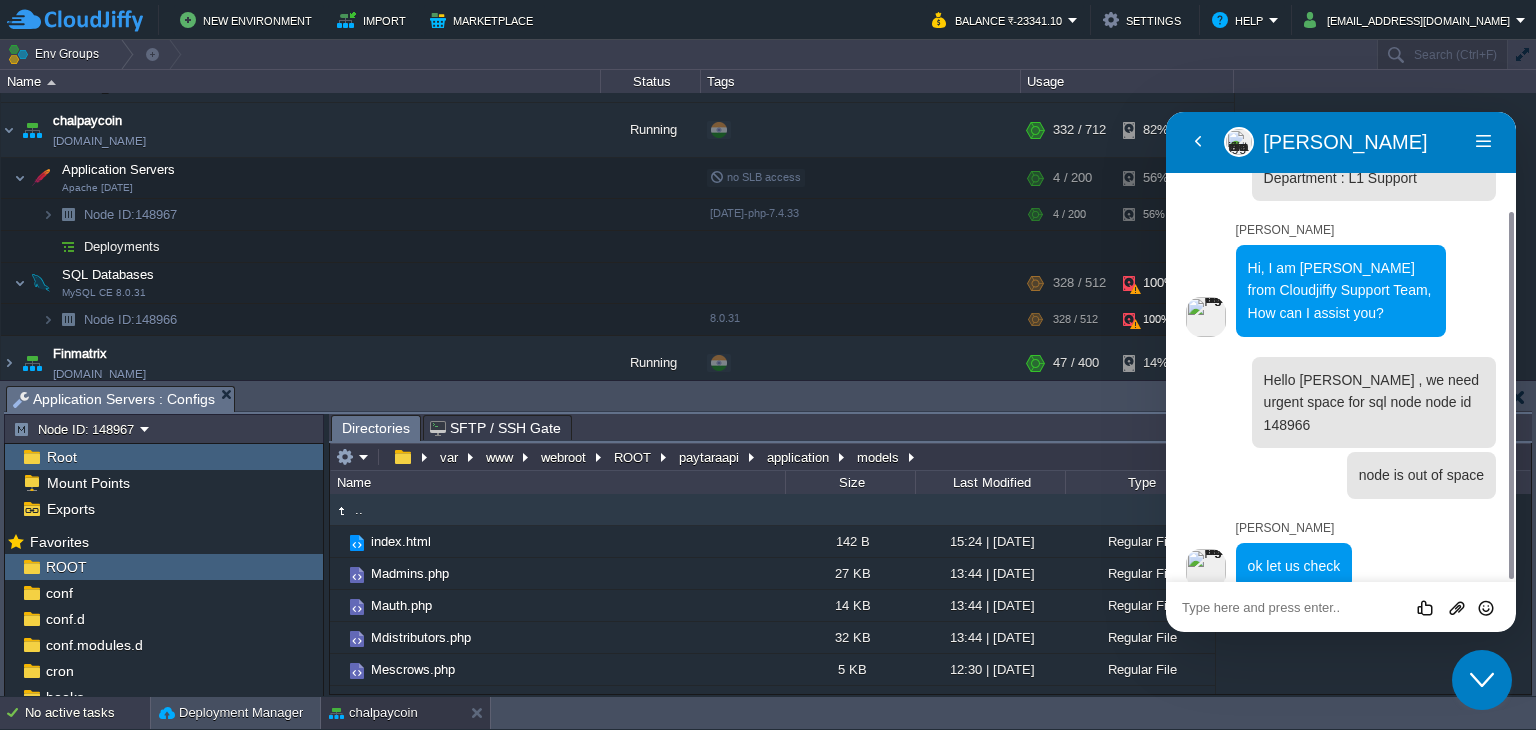 click on "No active tasks" at bounding box center (87, 713) 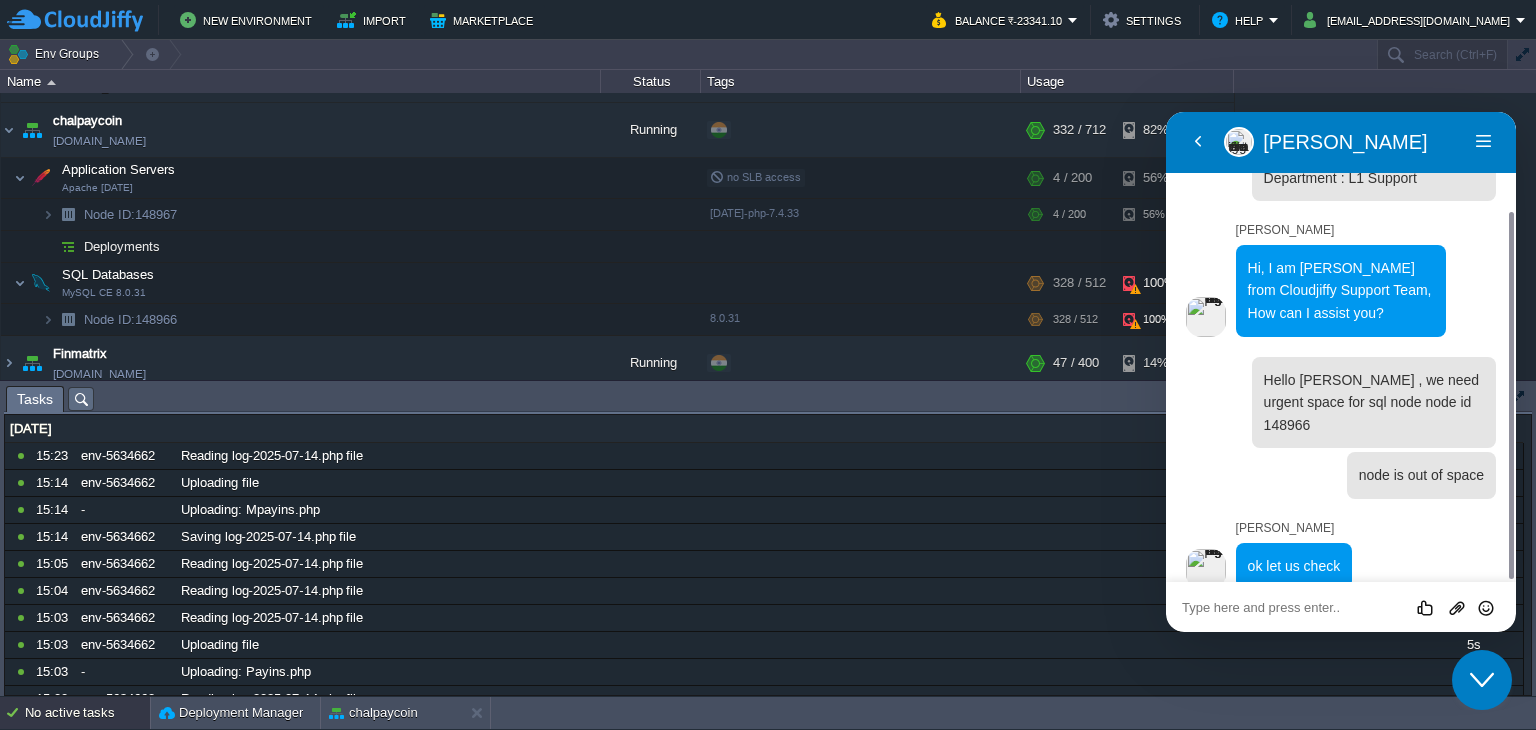 click at bounding box center [1166, 112] 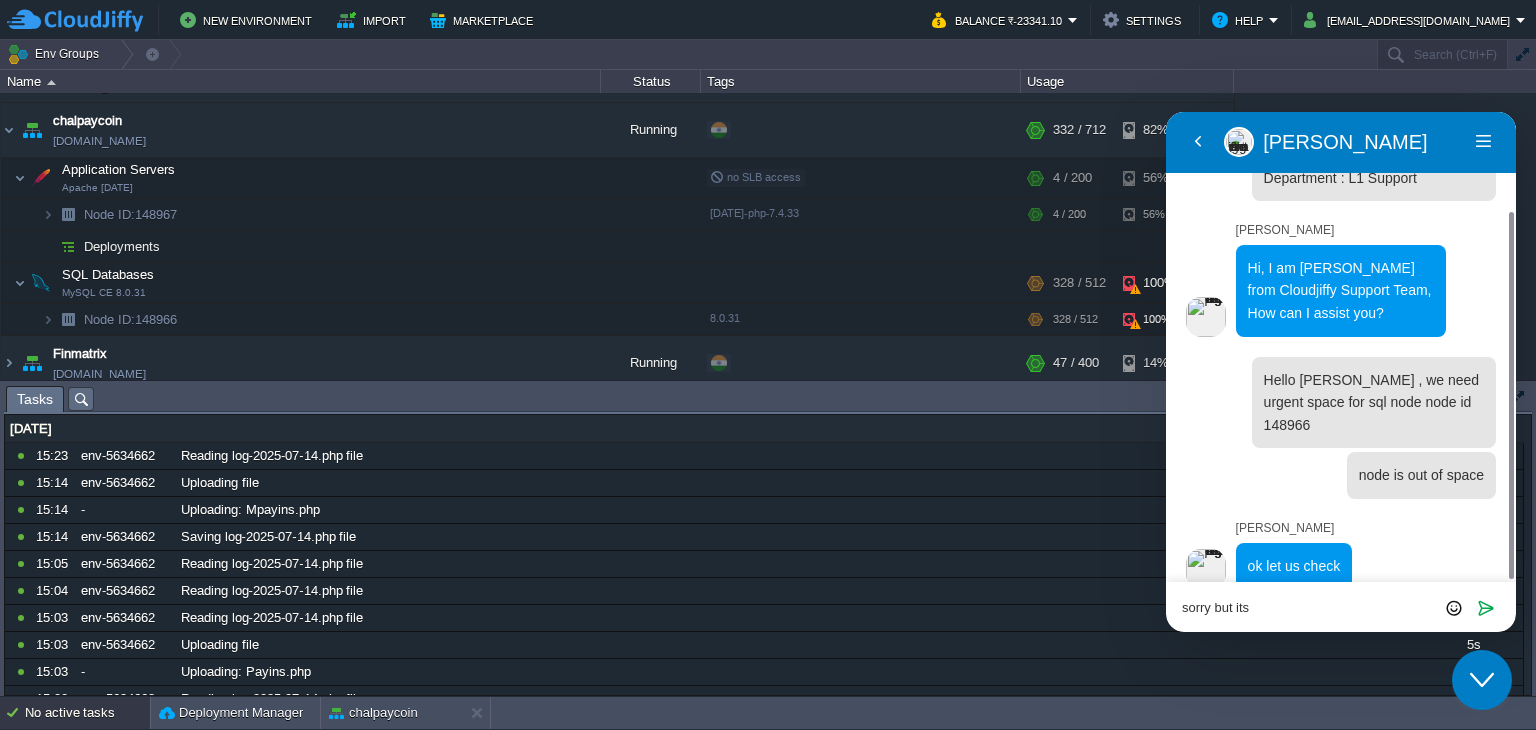 type on "sorry but its" 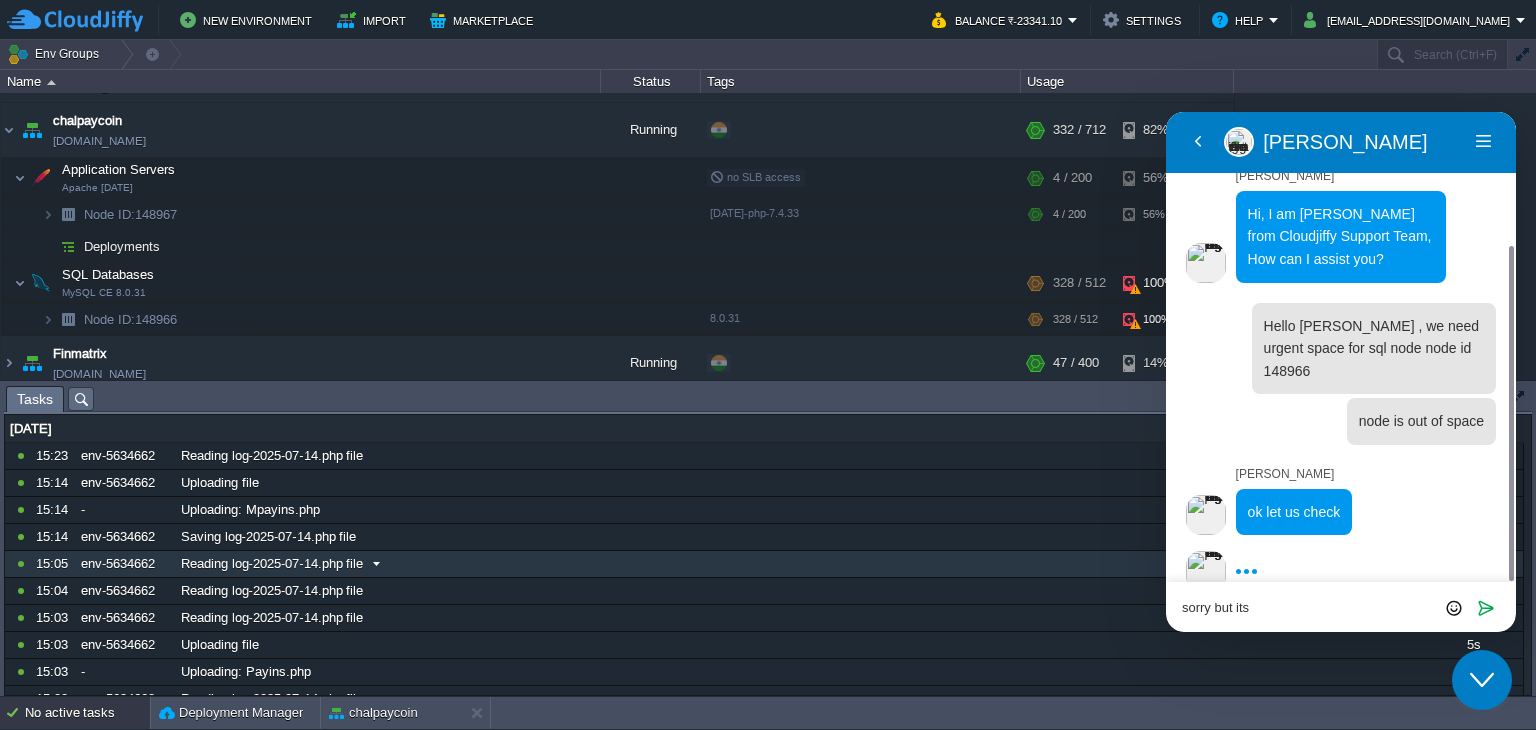 scroll, scrollTop: 184, scrollLeft: 0, axis: vertical 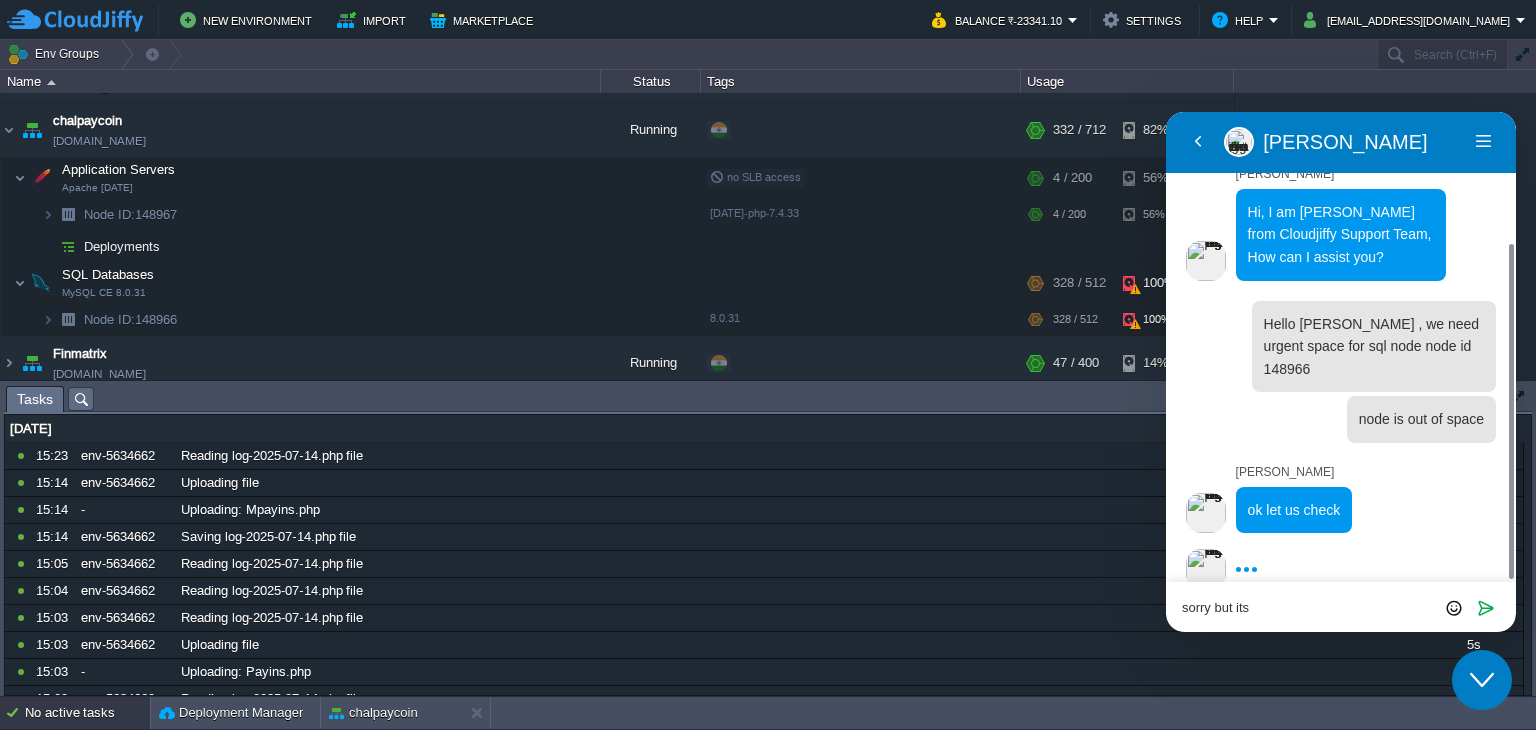 drag, startPoint x: 1272, startPoint y: 610, endPoint x: 1119, endPoint y: 606, distance: 153.05228 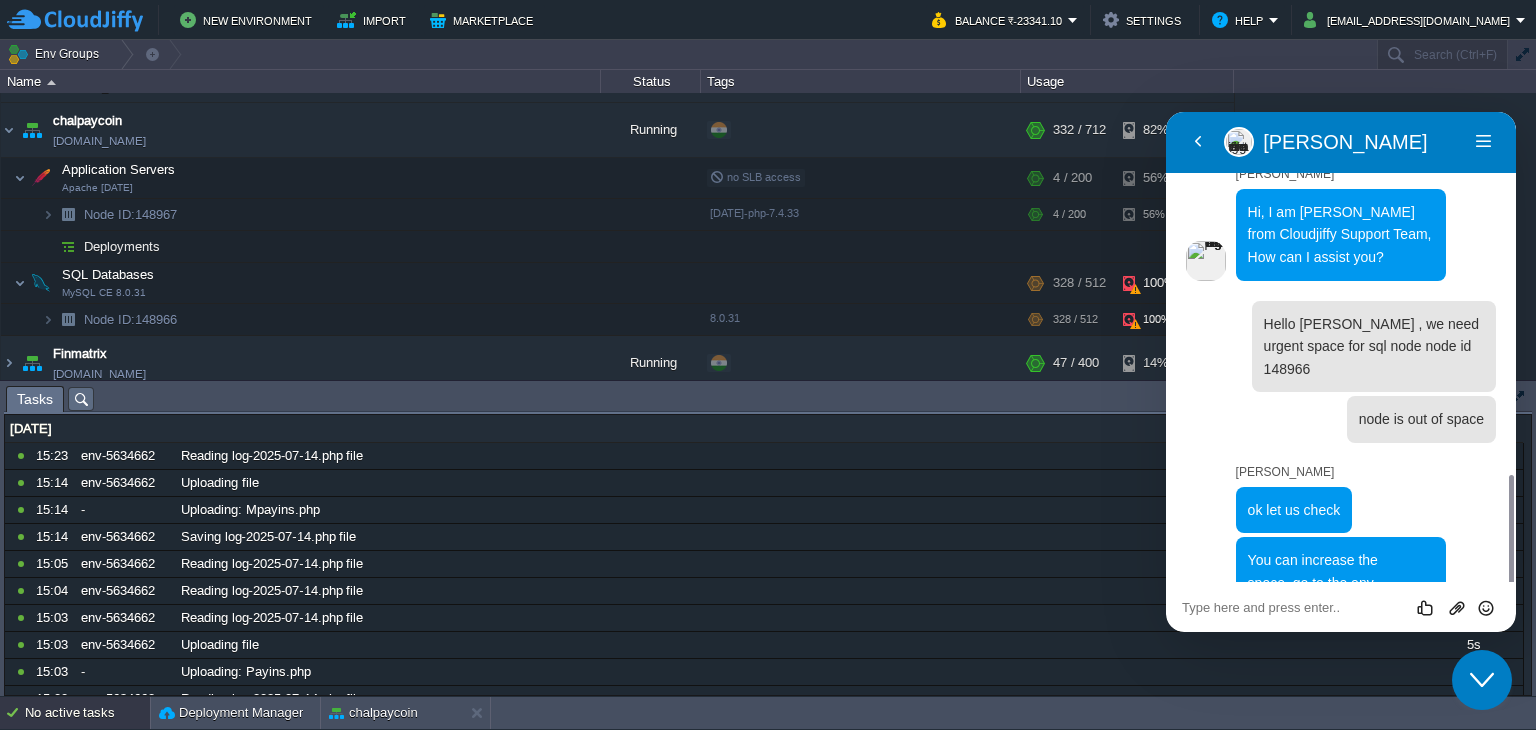 scroll, scrollTop: 292, scrollLeft: 0, axis: vertical 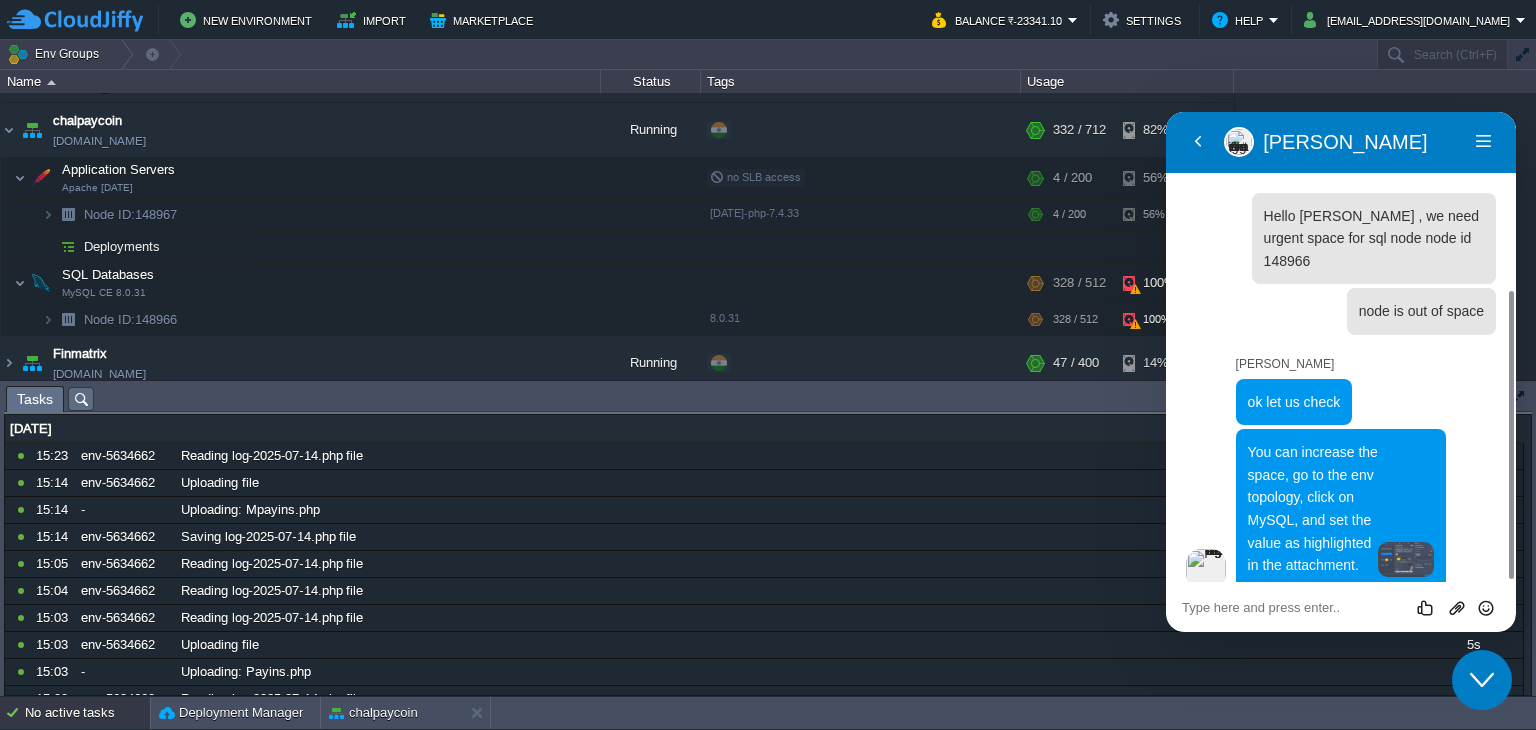 click at bounding box center [1166, 112] 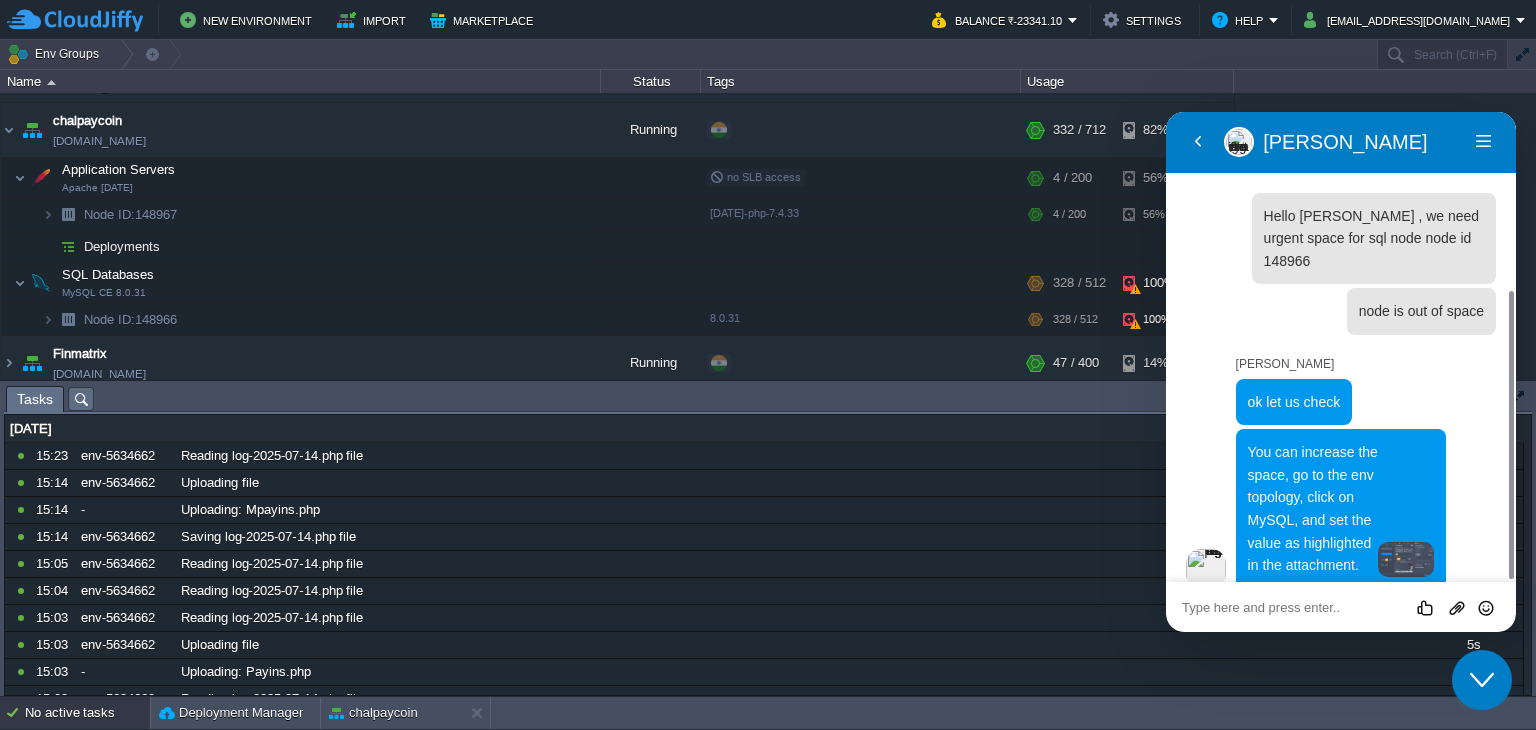 click at bounding box center [1166, 112] 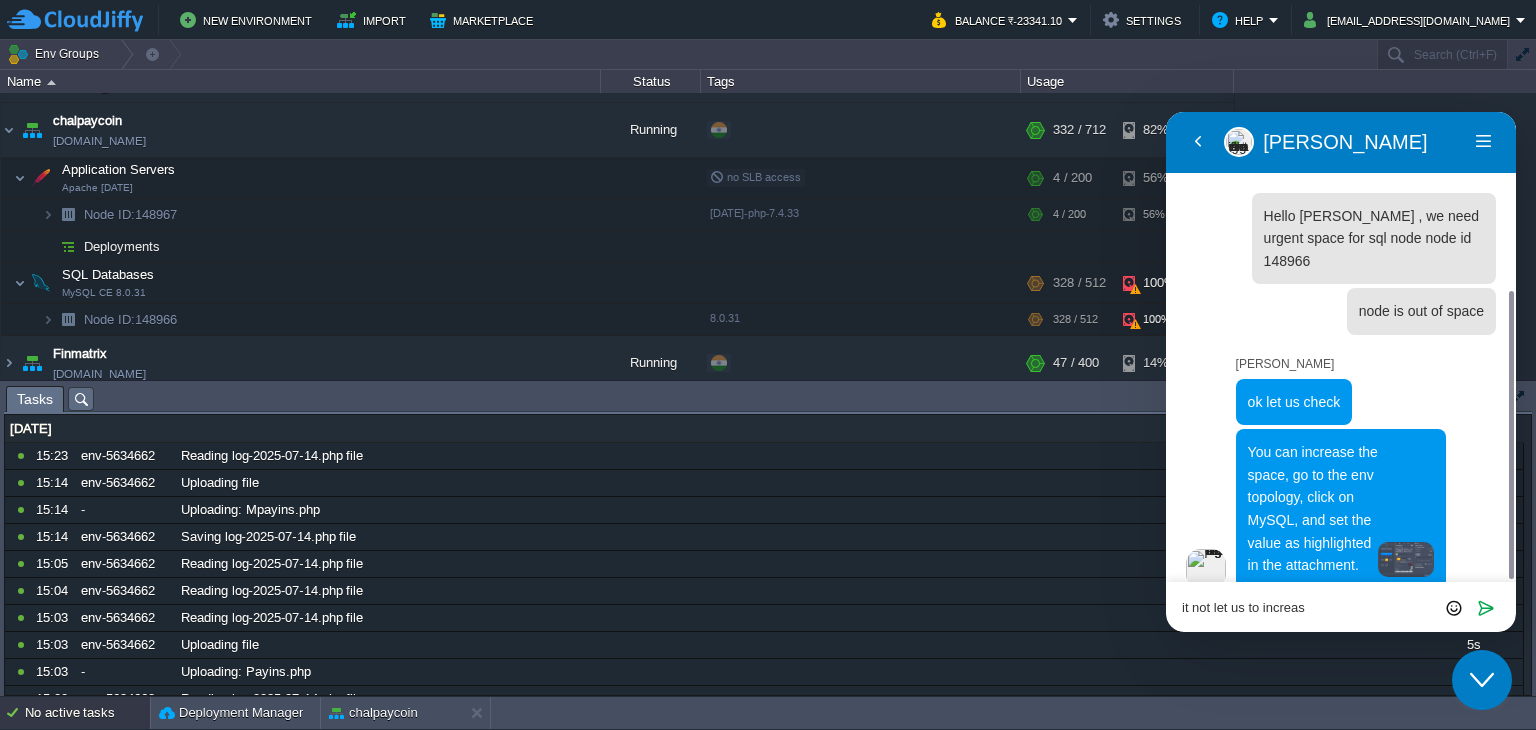 type on "it not let us to increase" 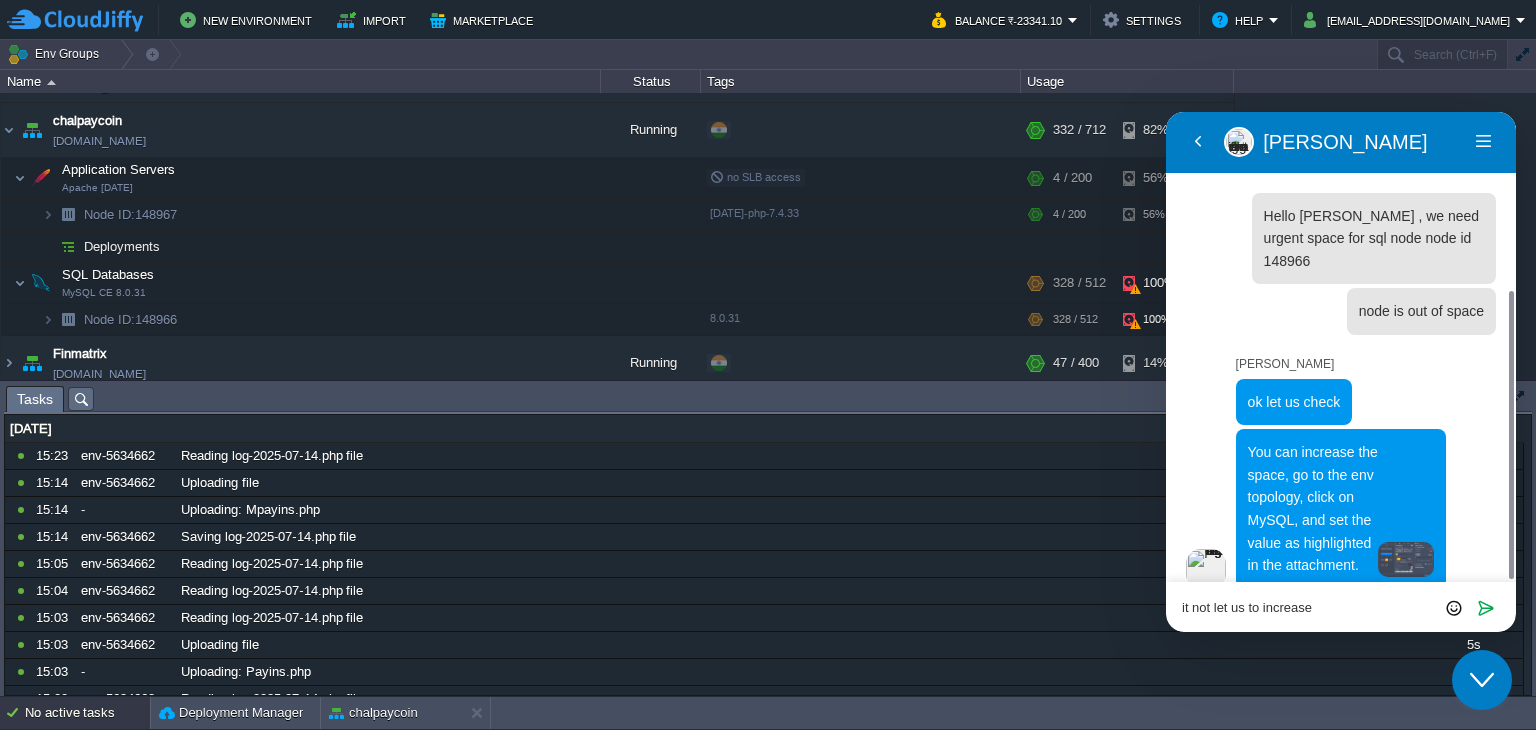 type 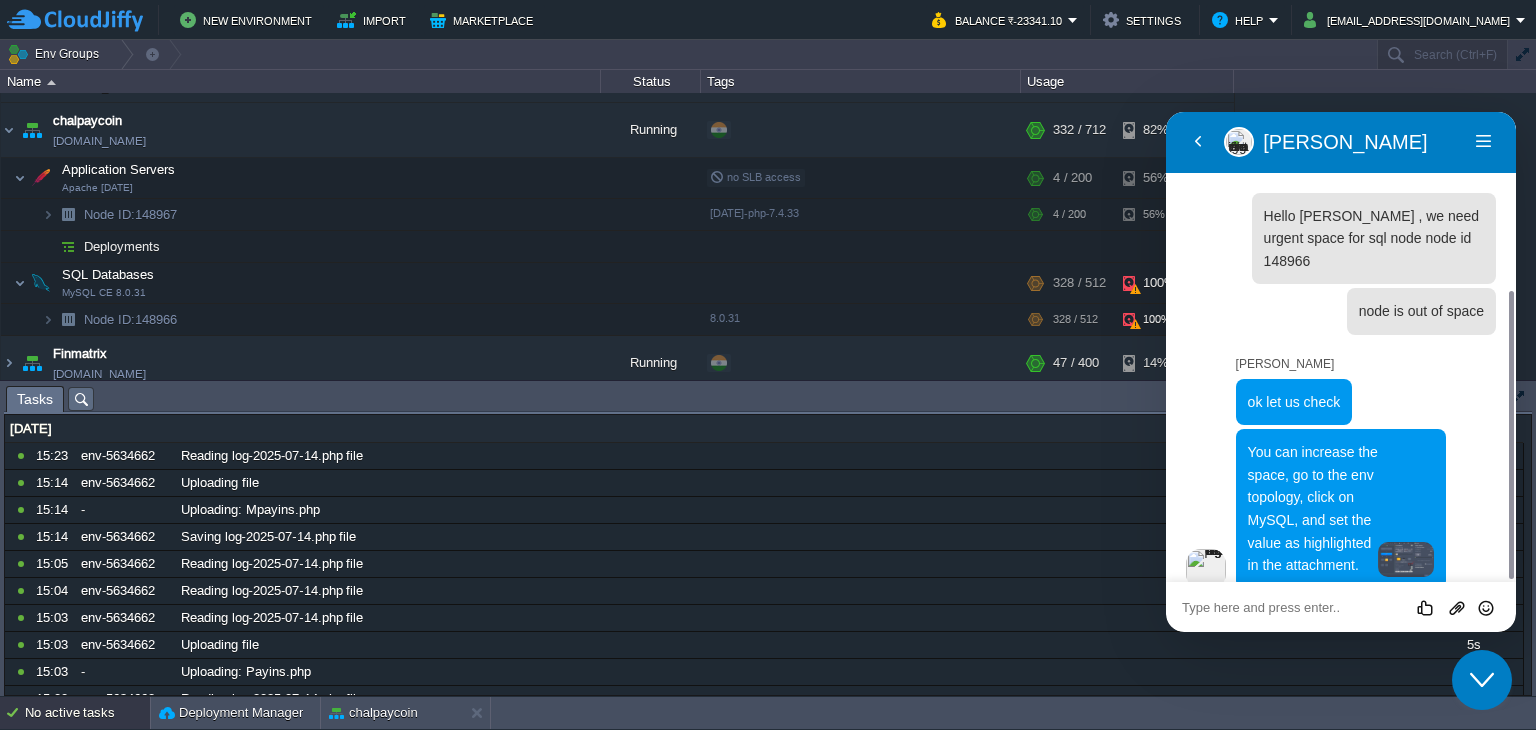 scroll, scrollTop: 359, scrollLeft: 0, axis: vertical 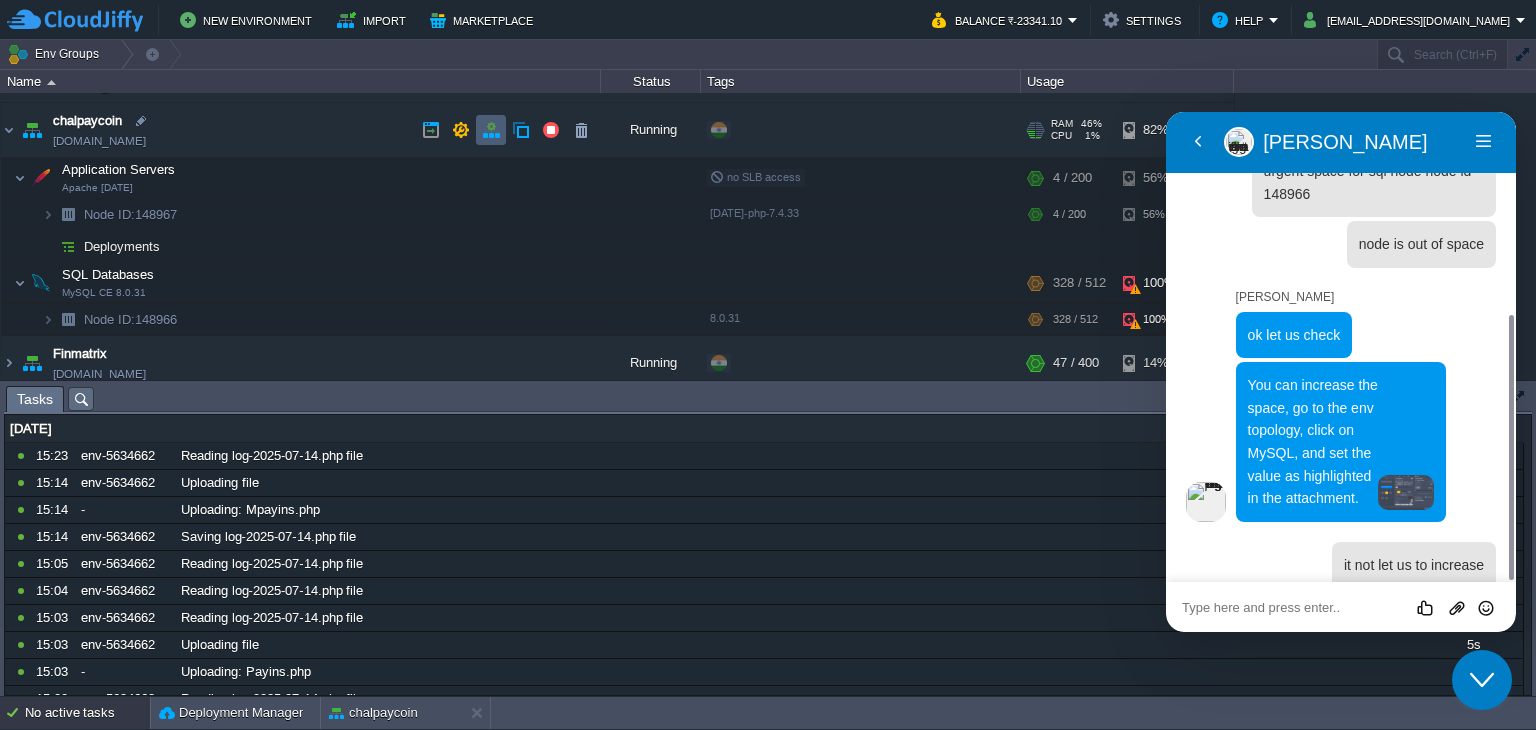 click at bounding box center [491, 130] 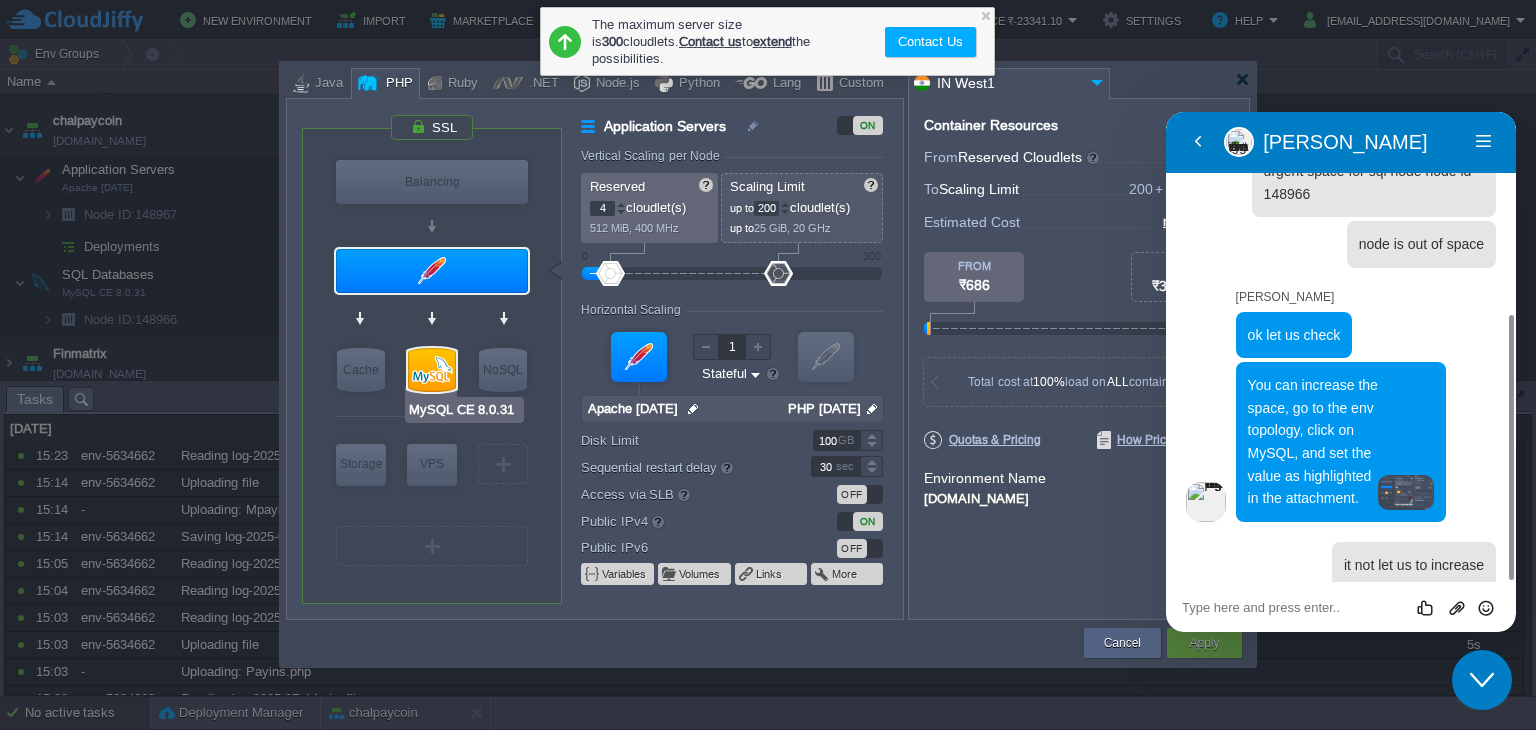click at bounding box center (432, 370) 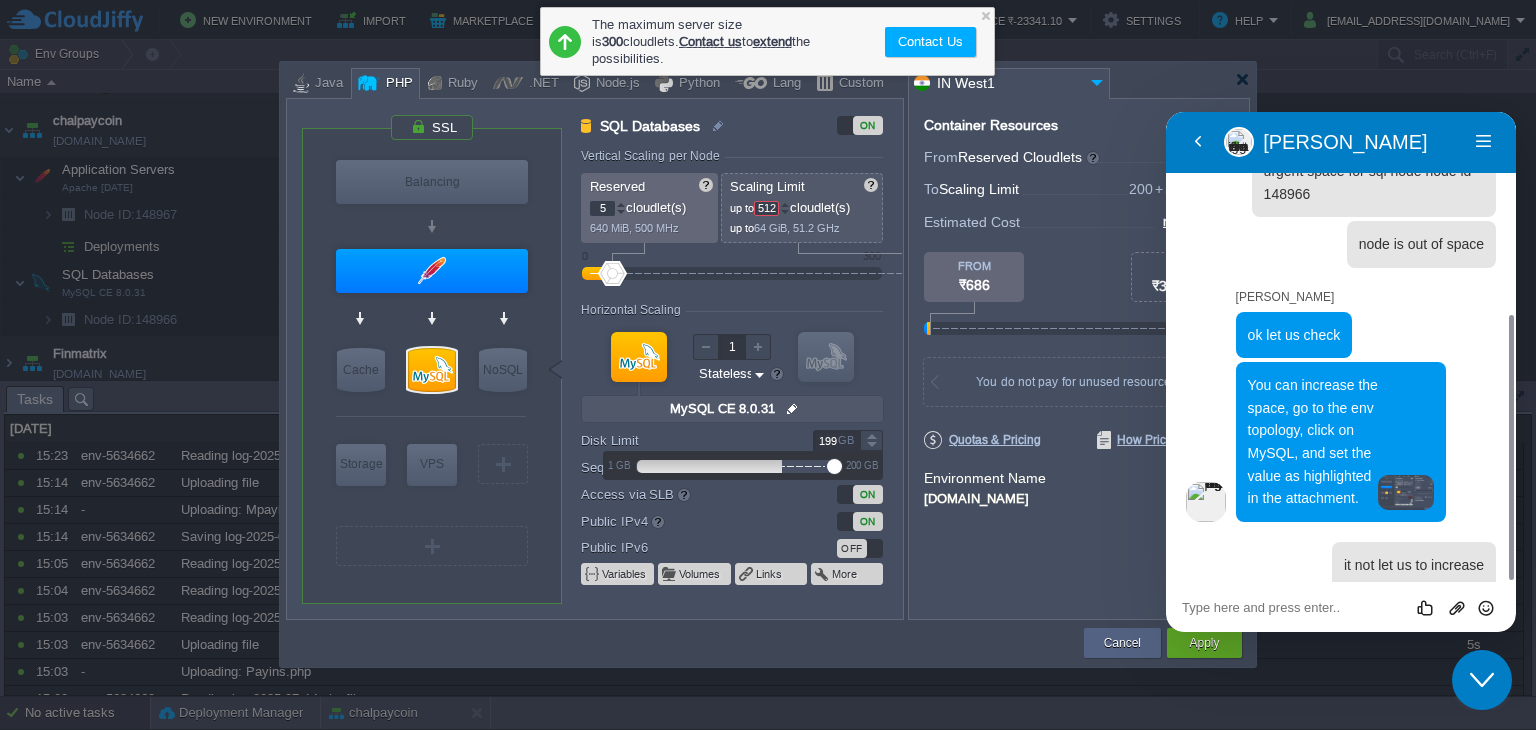 type on "200" 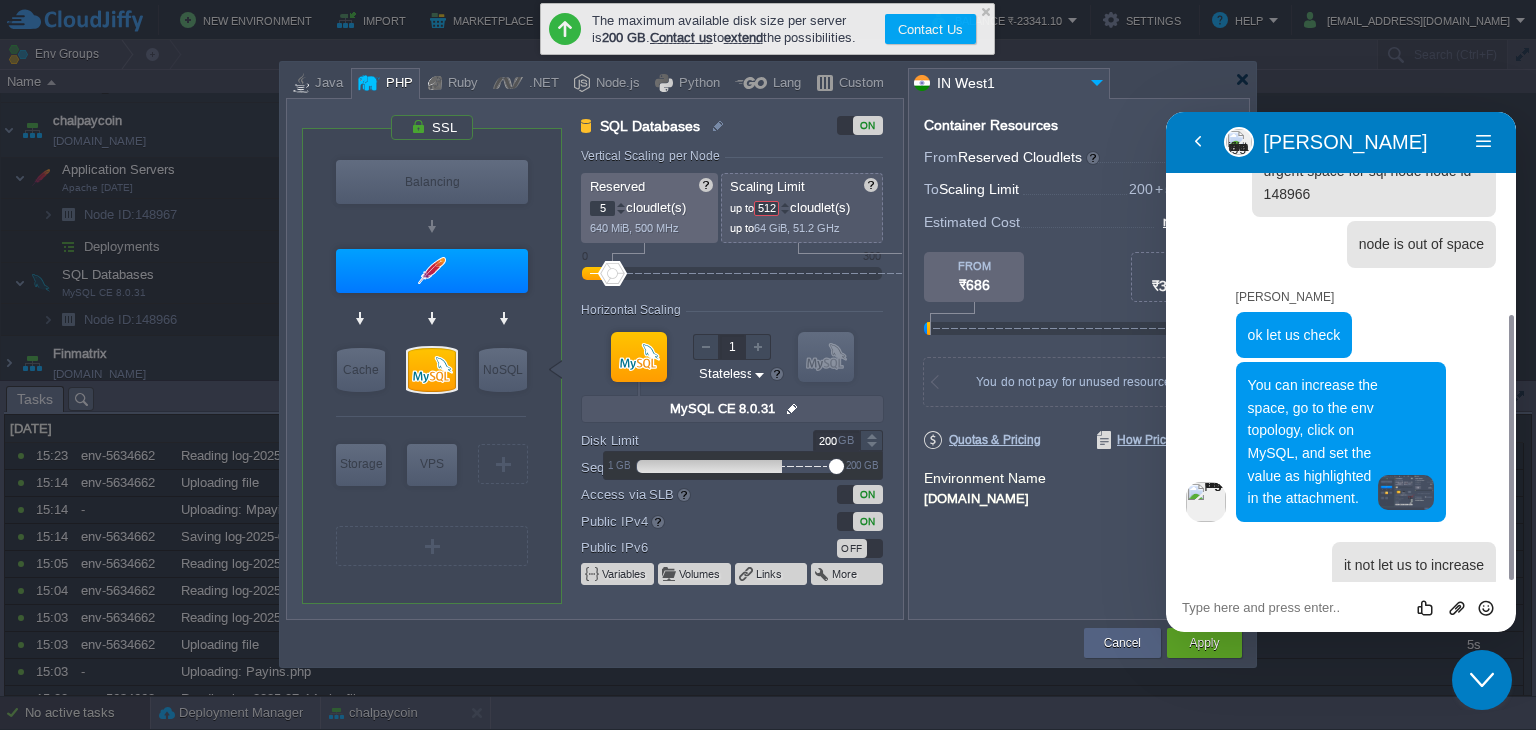 drag, startPoint x: 788, startPoint y: 460, endPoint x: 844, endPoint y: 469, distance: 56.718605 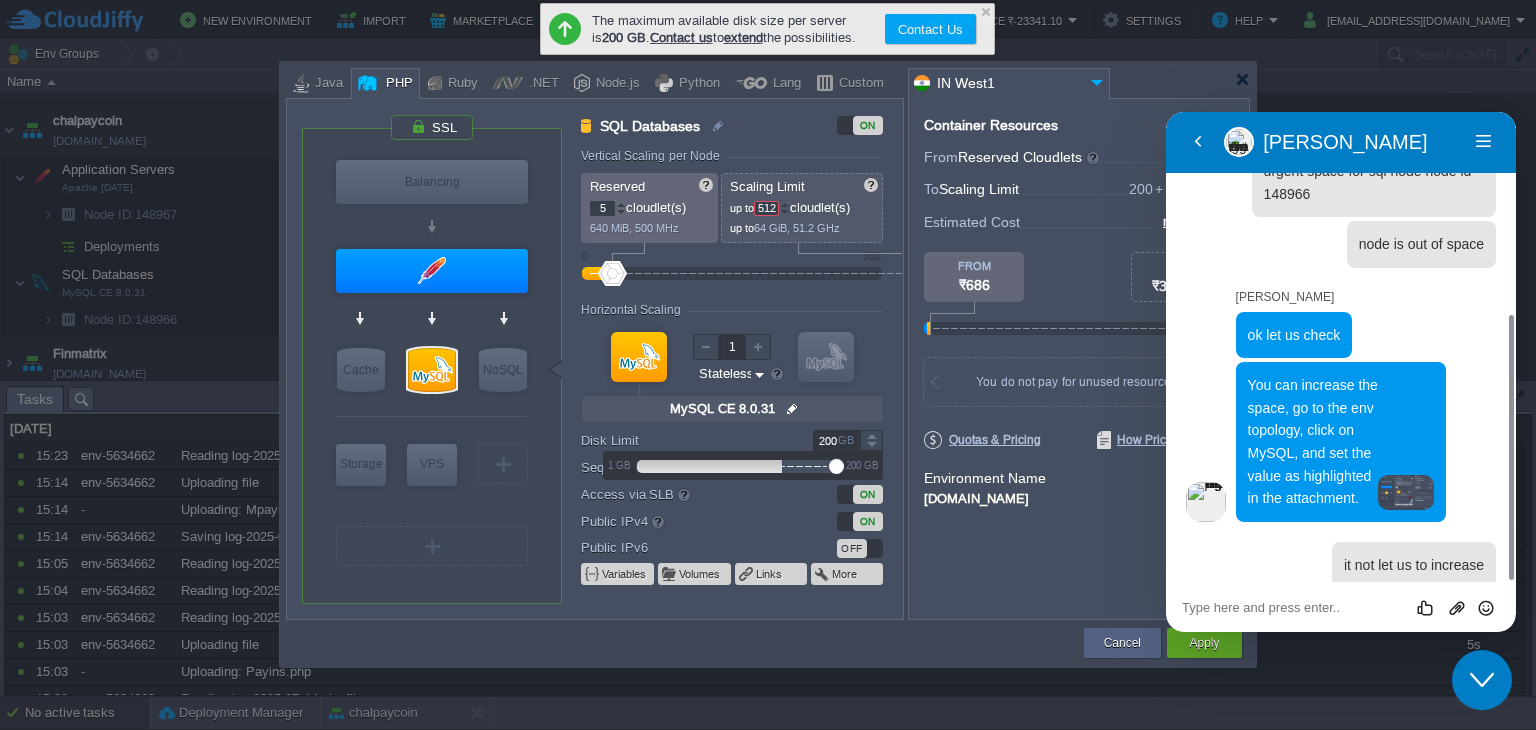 click on "1 GB 200 GB" at bounding box center [743, 465] 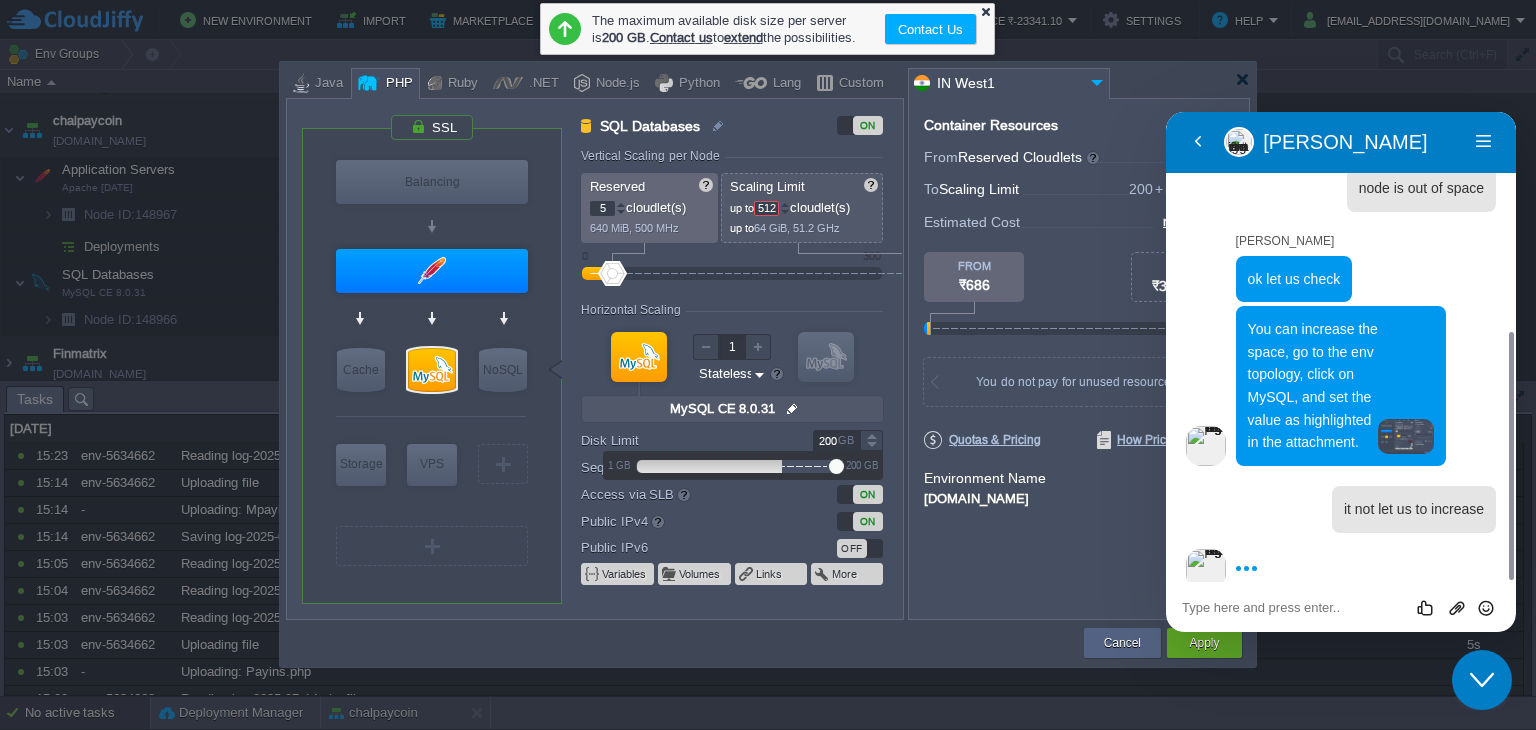 click at bounding box center [985, 11] 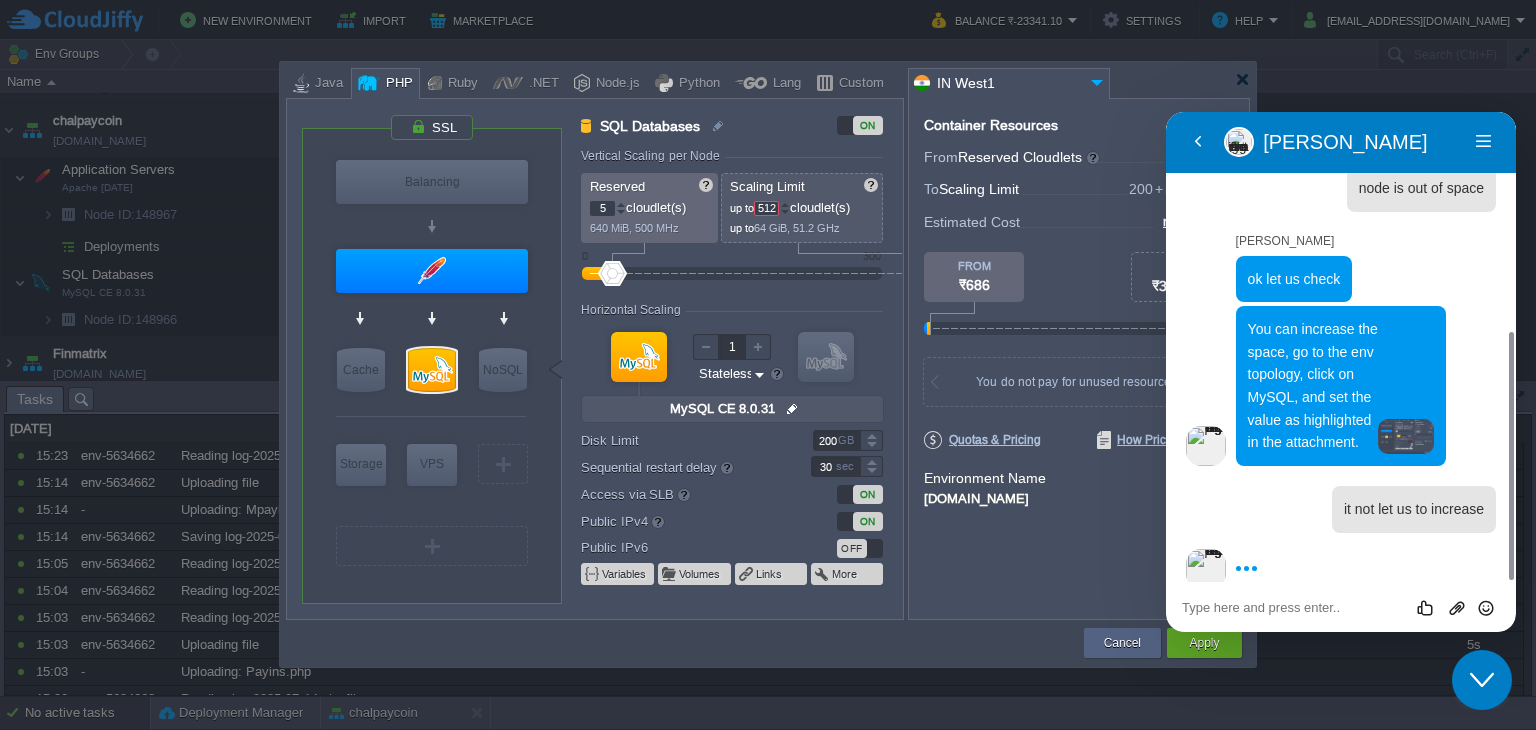 click on "16:01 Name : [PERSON_NAME] Email : [EMAIL_ADDRESS][DOMAIN_NAME] Phone : 919833684082 Department : L1 Support  [PERSON_NAME]  Hi, I am [PERSON_NAME] from Cloudjiffy Support Team, How can I assist you? 16:01 16:02 Hello [PERSON_NAME] , we need urgent space for sql node node id 148966 16:02 node is out of space  [PERSON_NAME]  ok let us check 16:02 You can increase the space, go to the env topology, click on MySQL, and set the value as highlighted in the attachment. 16:07 16:08 it not let us to increase" at bounding box center [1341, 181] 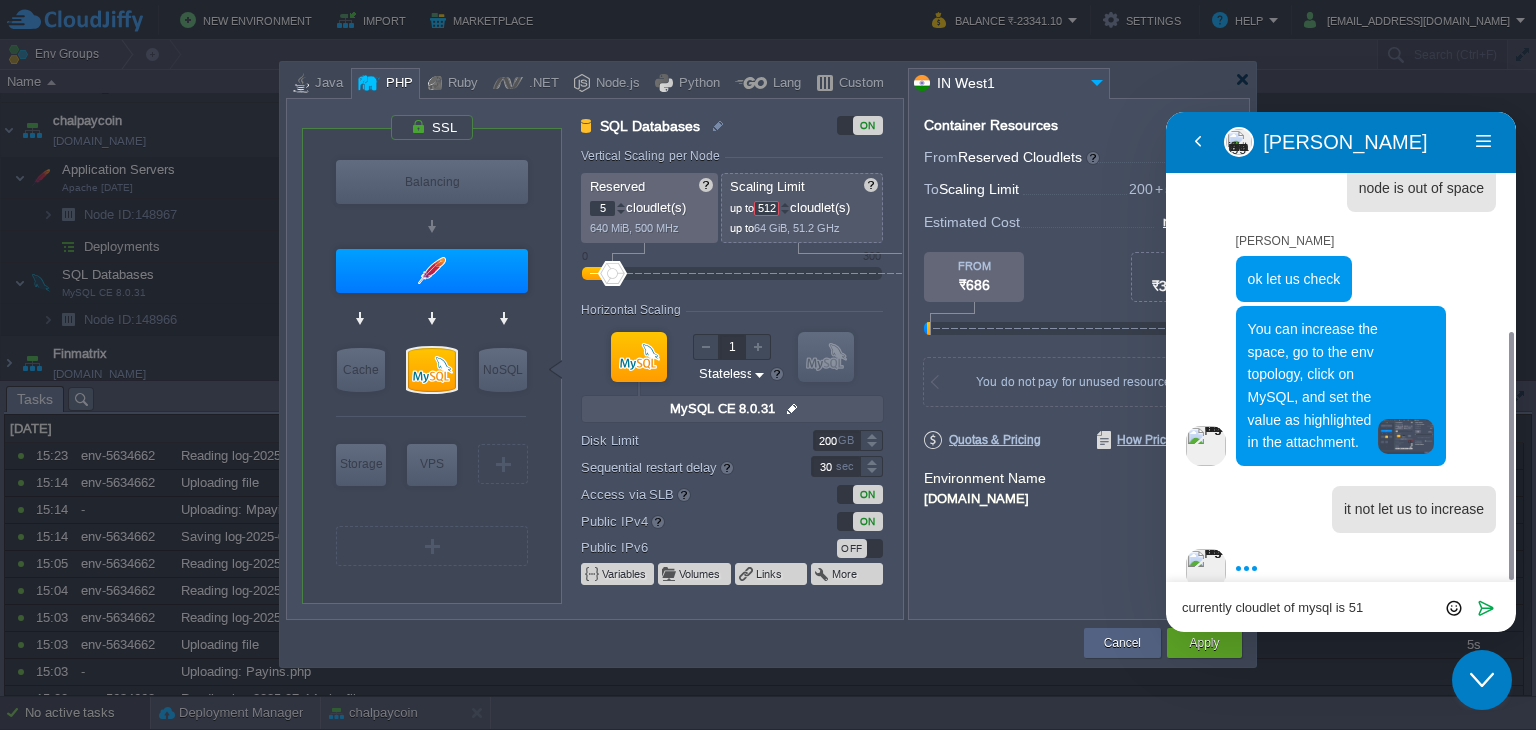 type on "currently cloudlet of mysql is 512" 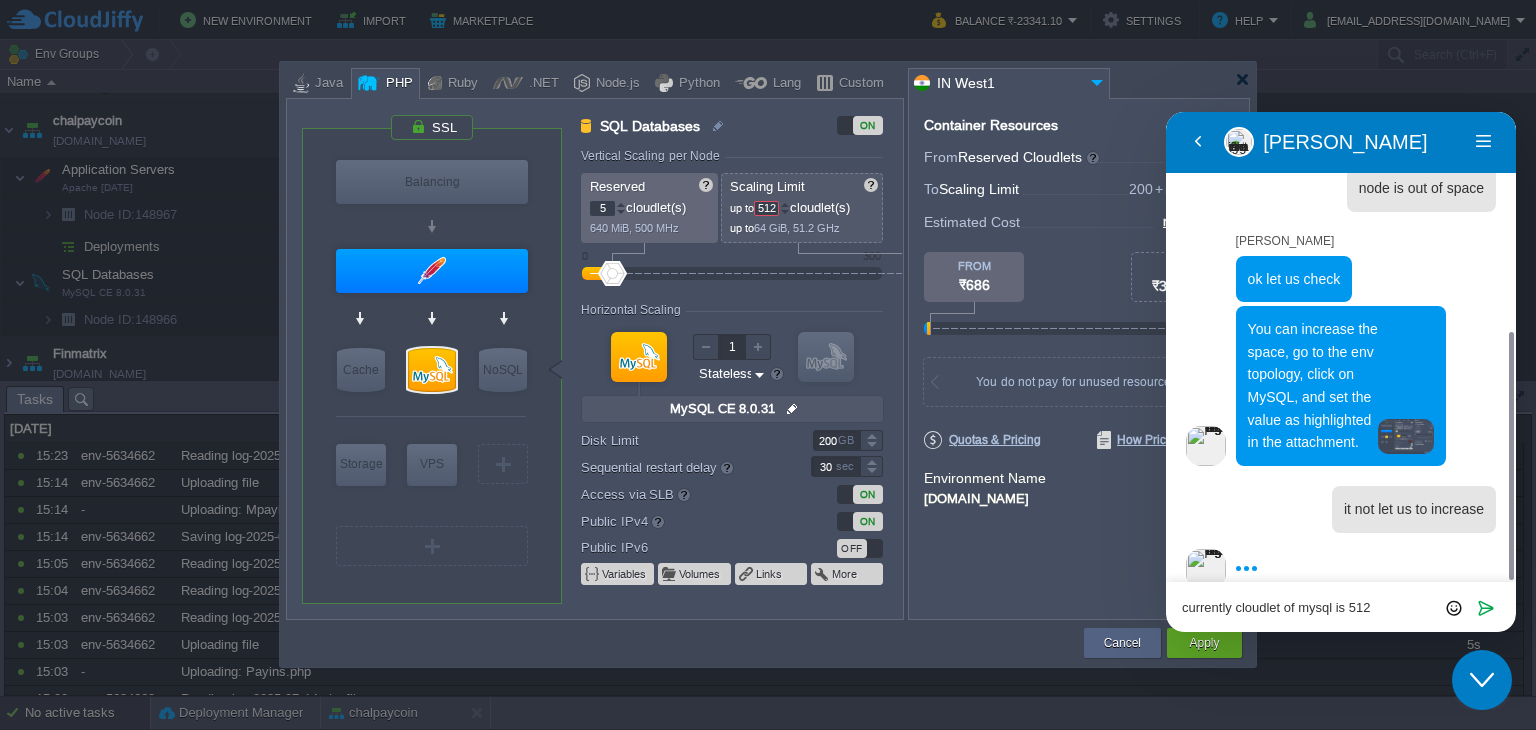 type 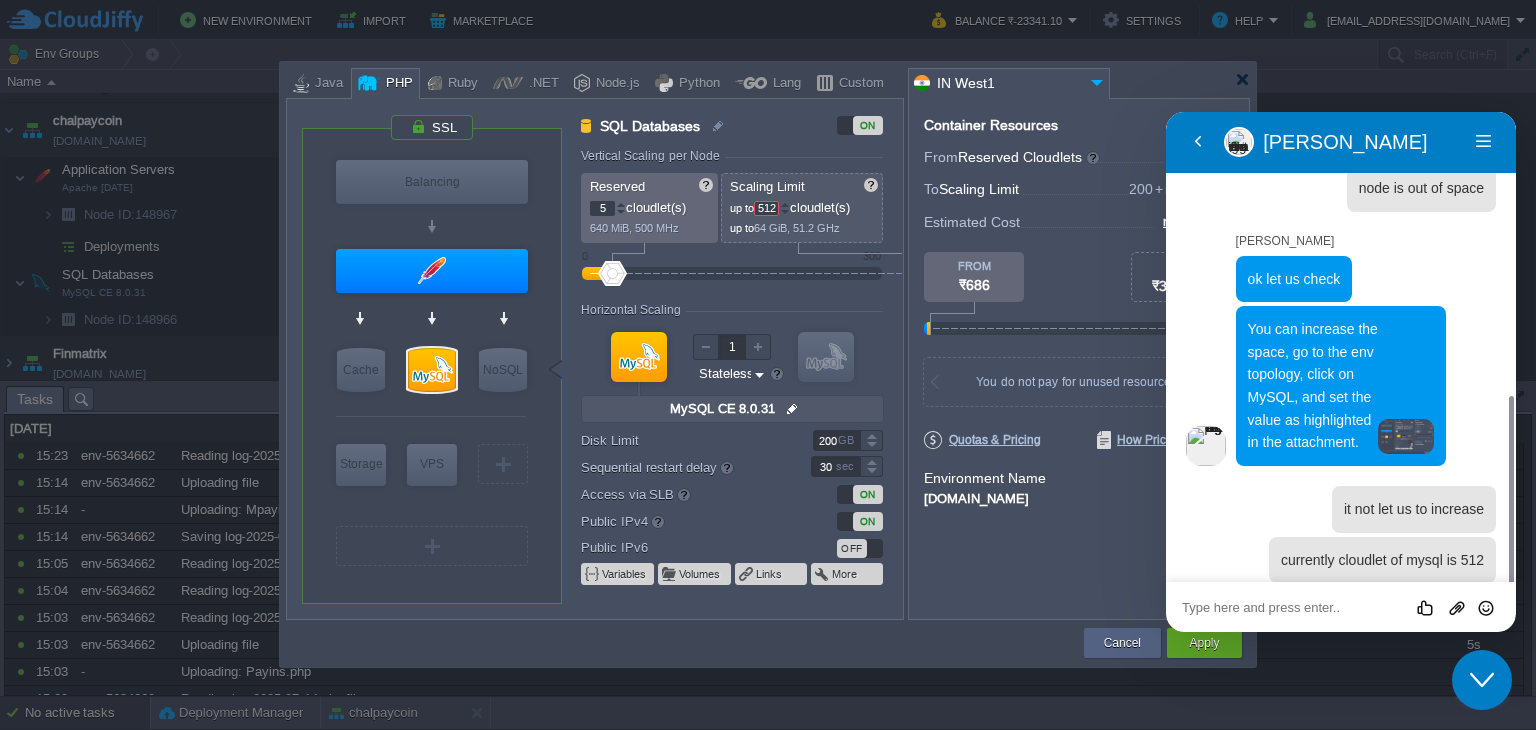 scroll, scrollTop: 466, scrollLeft: 0, axis: vertical 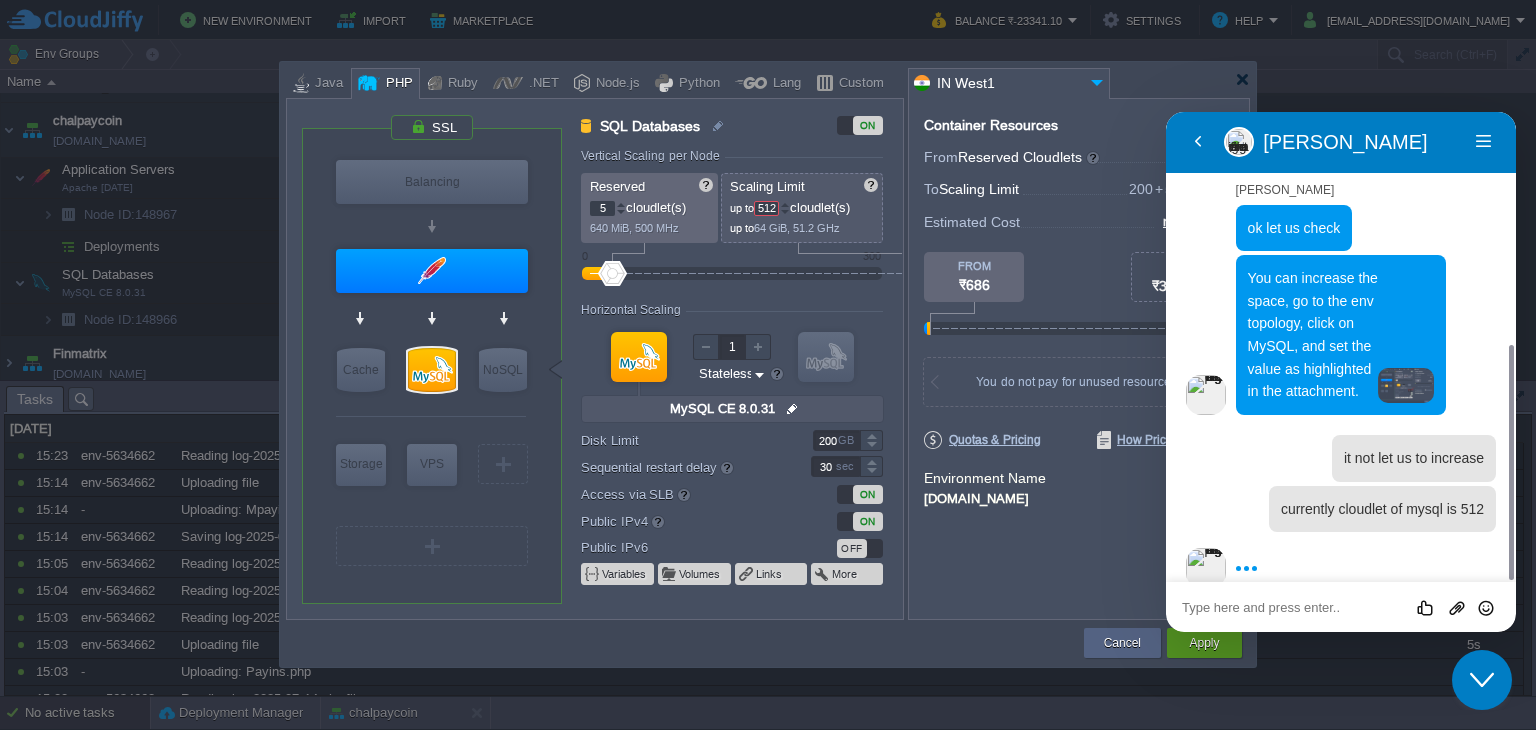 click on "Apply" at bounding box center (1204, 643) 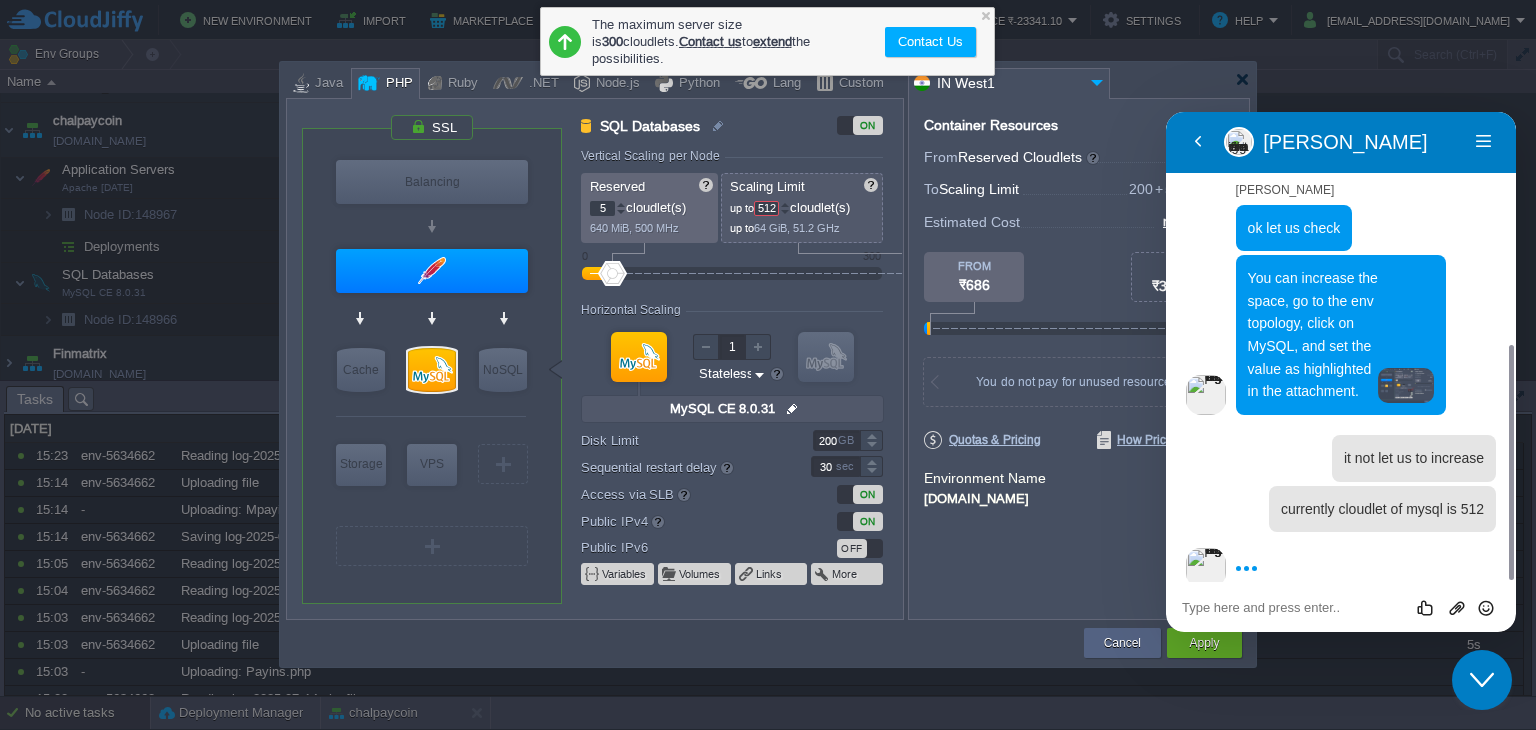 type 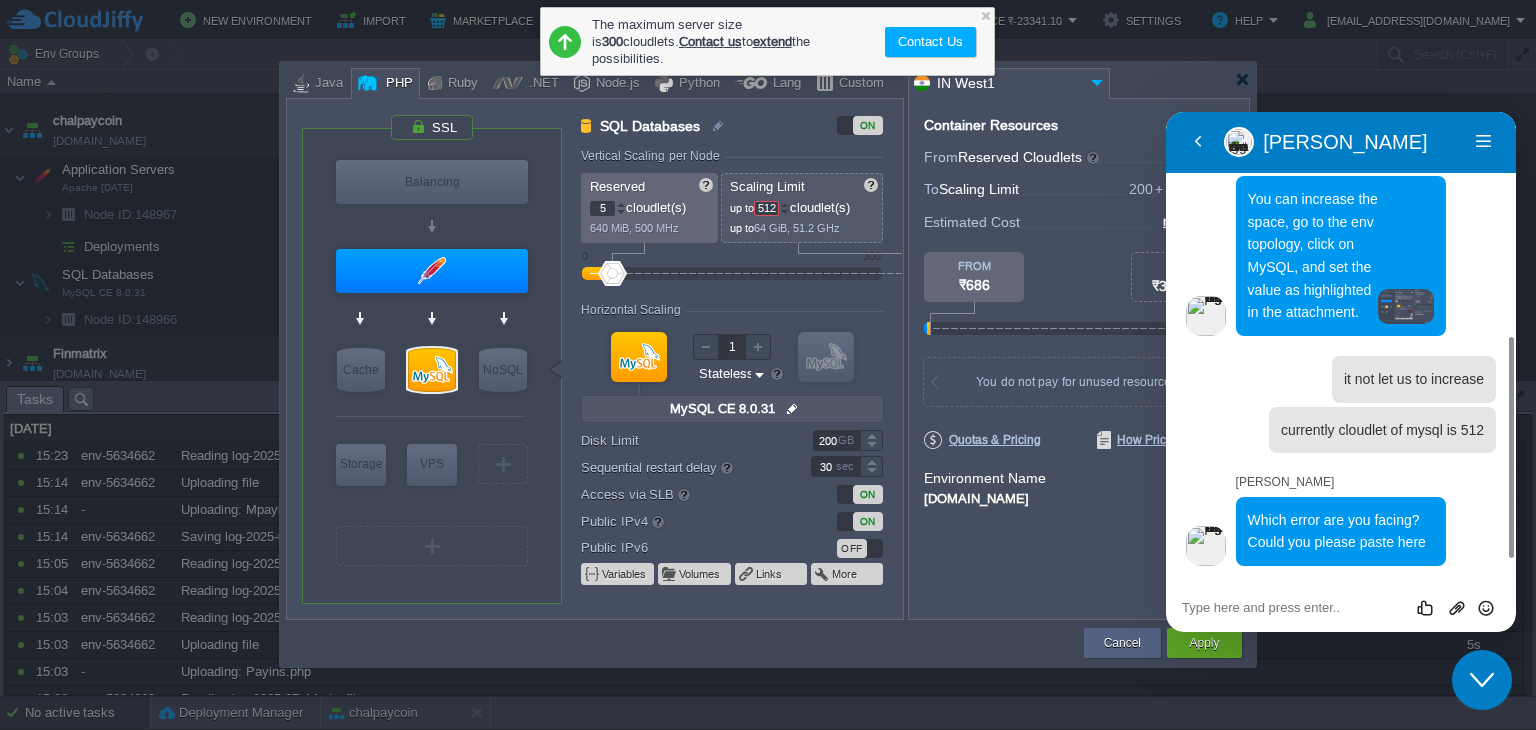 scroll, scrollTop: 523, scrollLeft: 0, axis: vertical 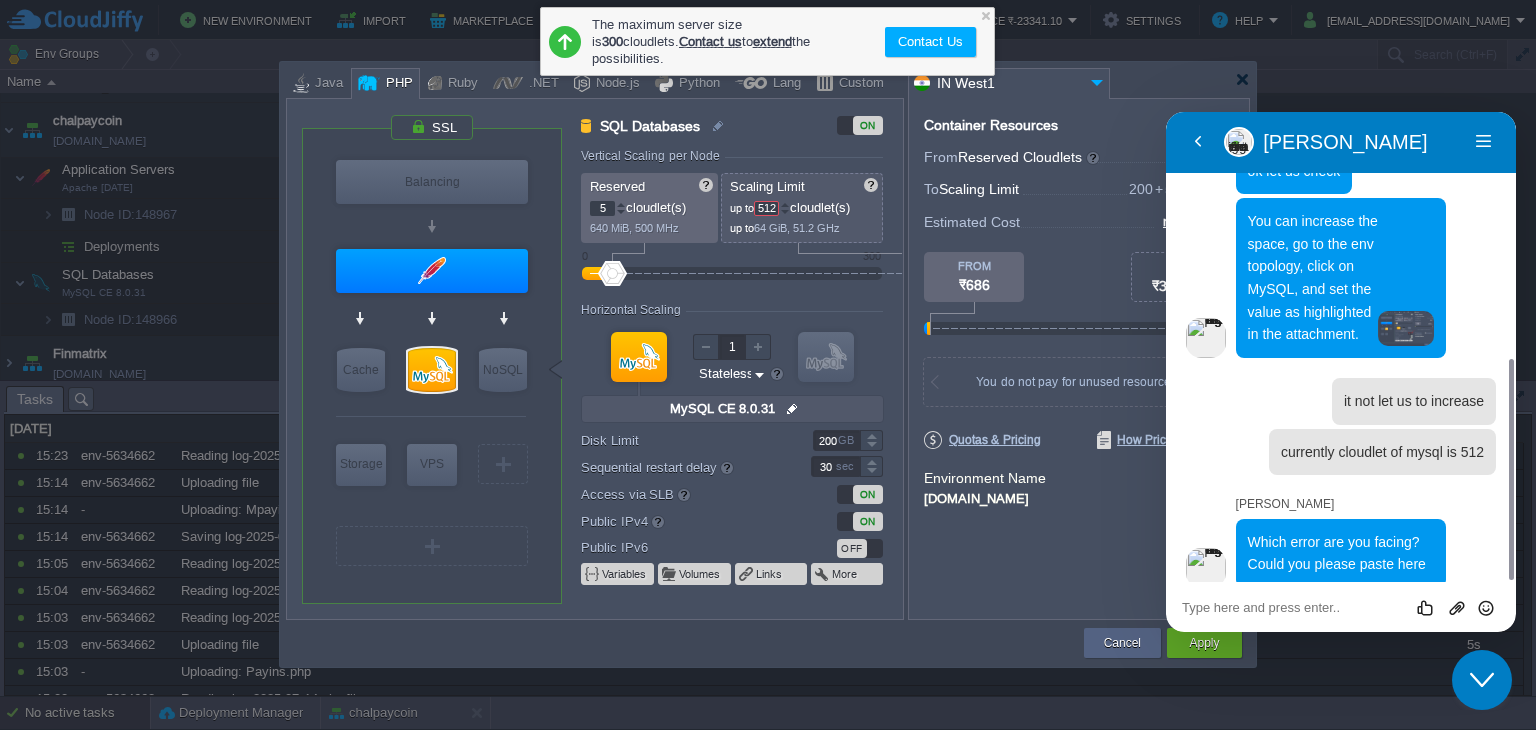 drag, startPoint x: 592, startPoint y: 20, endPoint x: 714, endPoint y: 39, distance: 123.47064 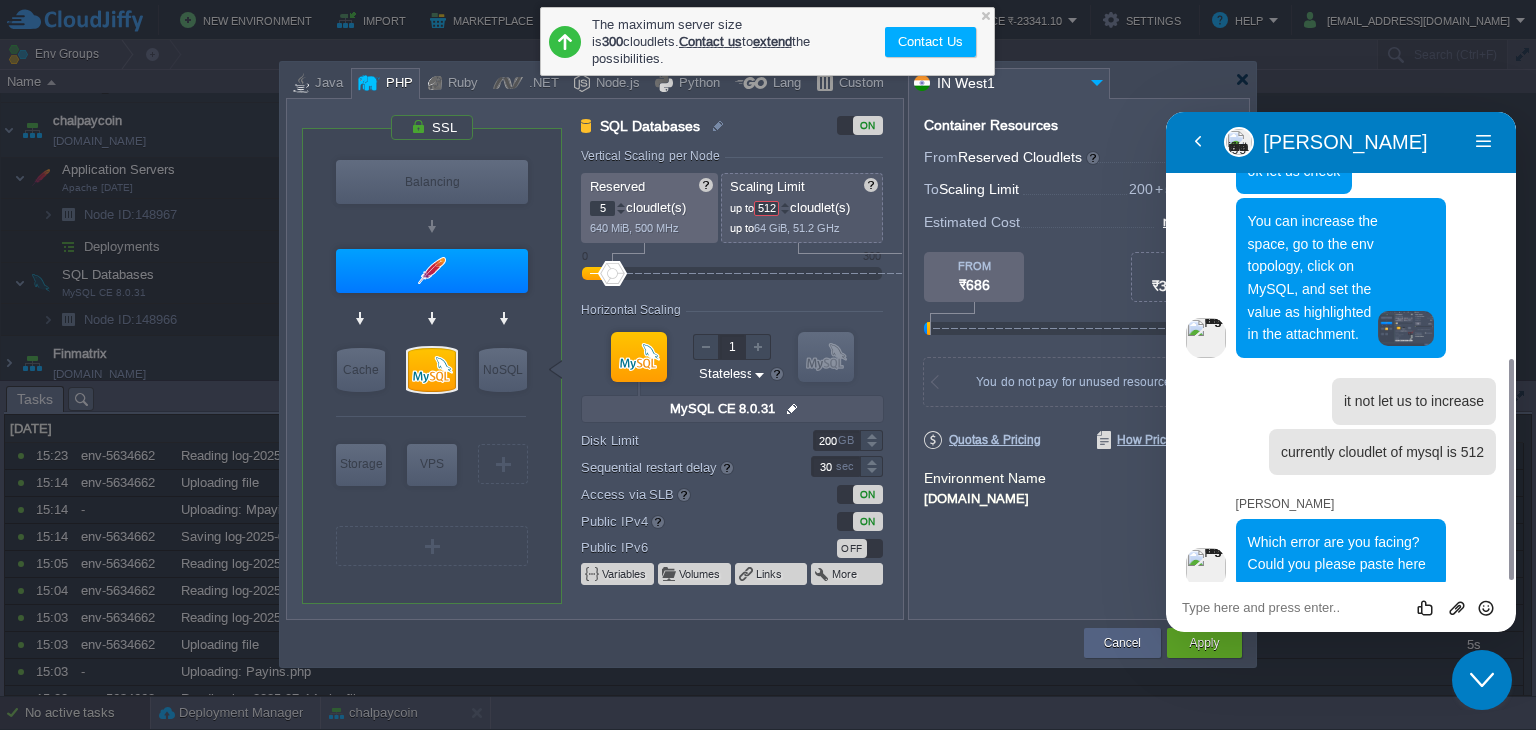 type on "NGINX 1.28.0" 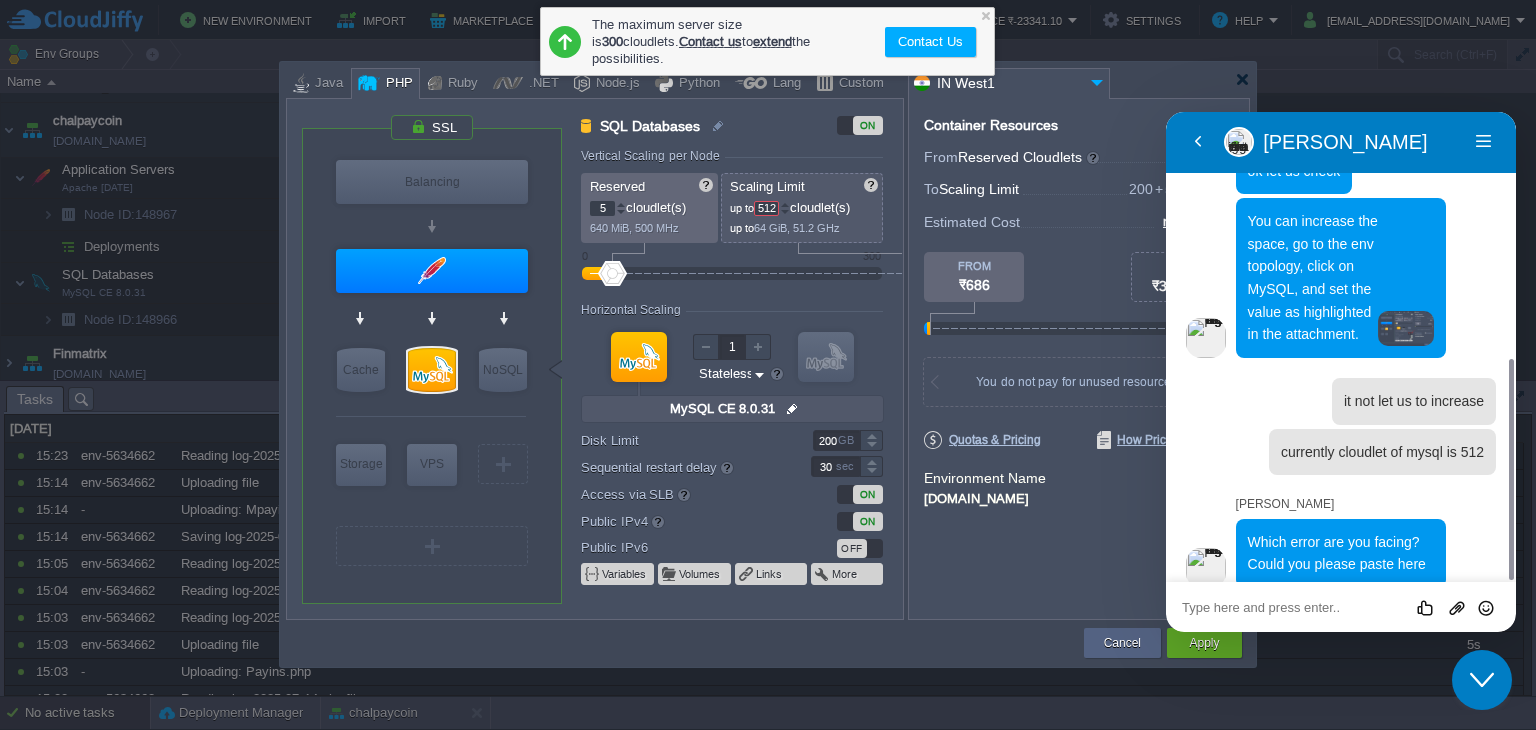 click at bounding box center [1166, 112] 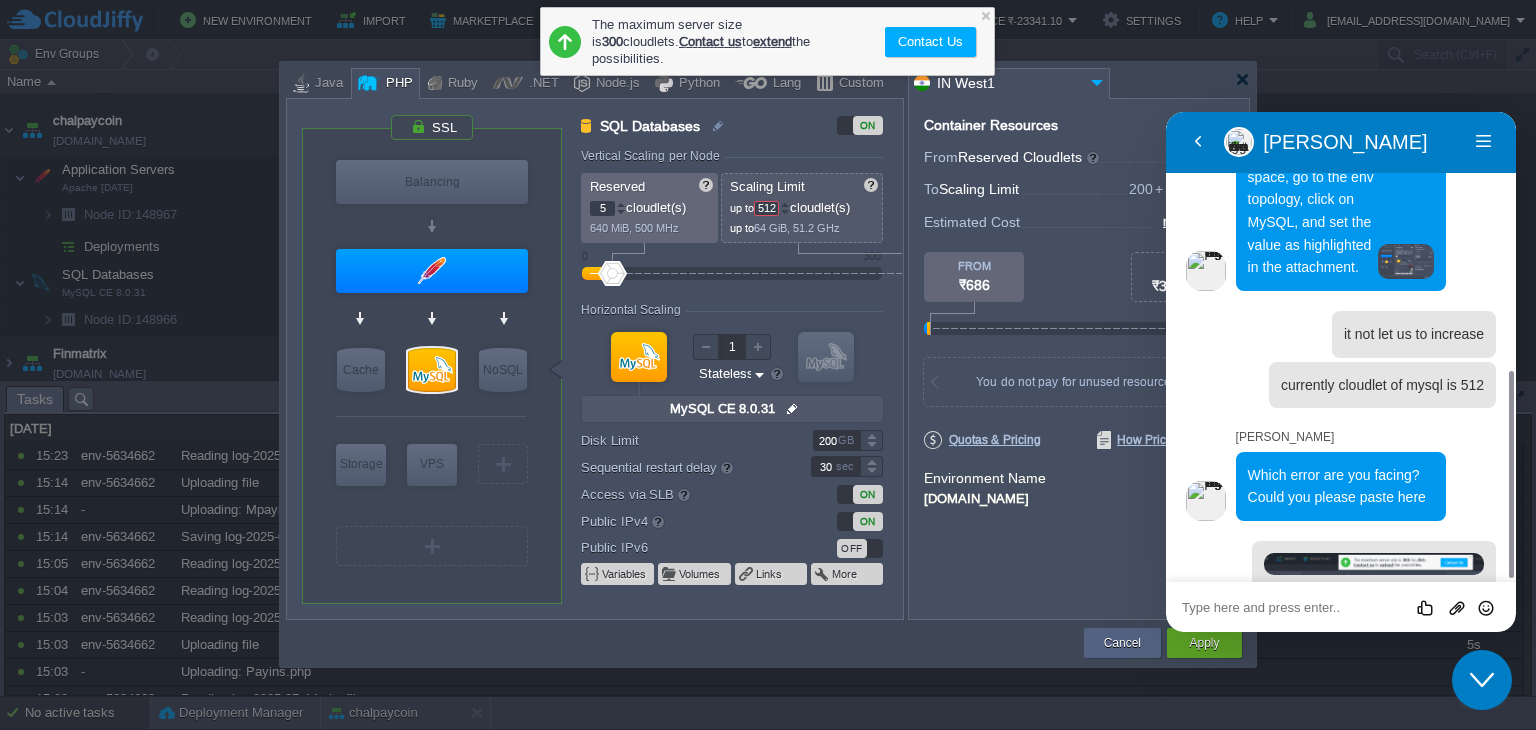 scroll, scrollTop: 588, scrollLeft: 0, axis: vertical 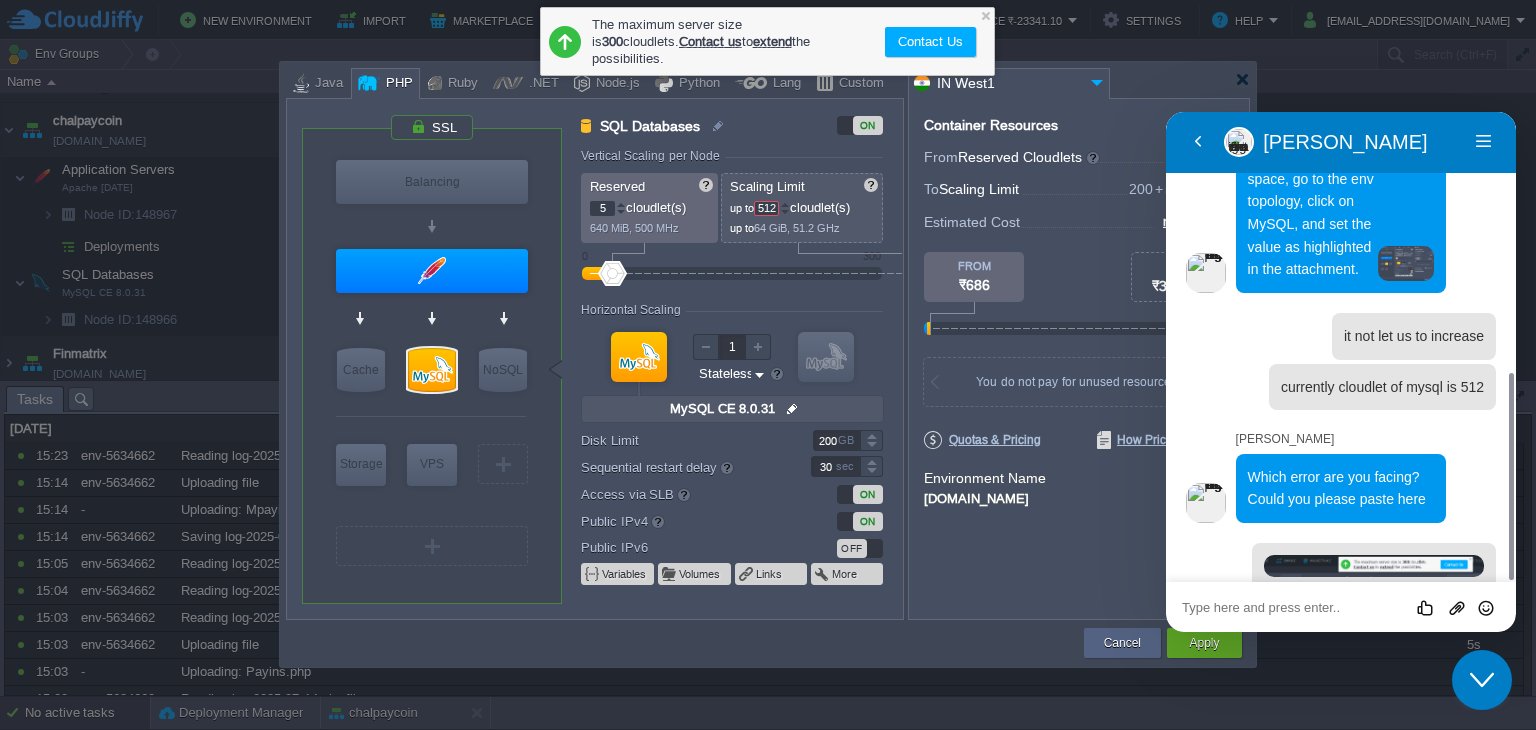 click at bounding box center (1166, 112) 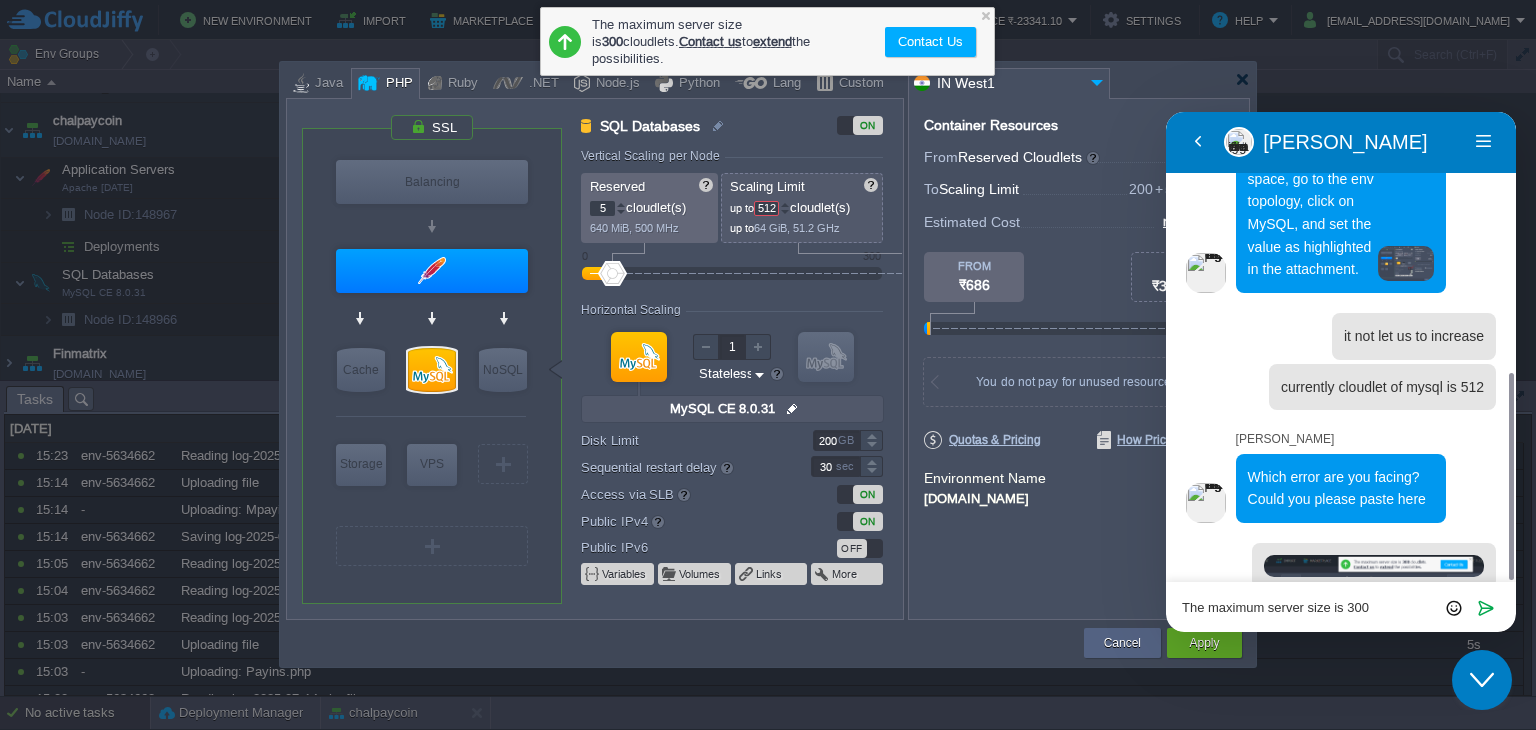 scroll, scrollTop: 13, scrollLeft: 0, axis: vertical 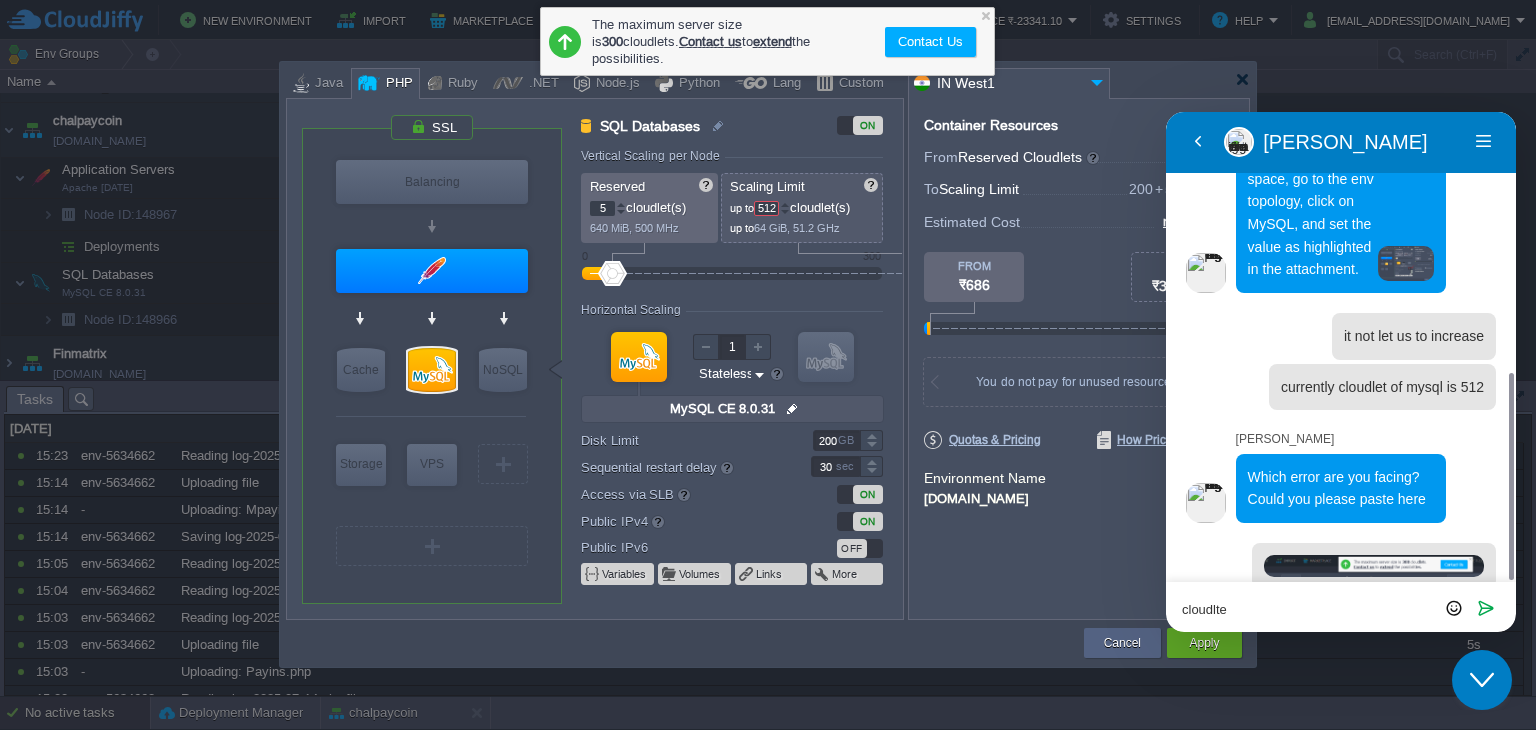 type on "The maximum server size is 300 cloudlter" 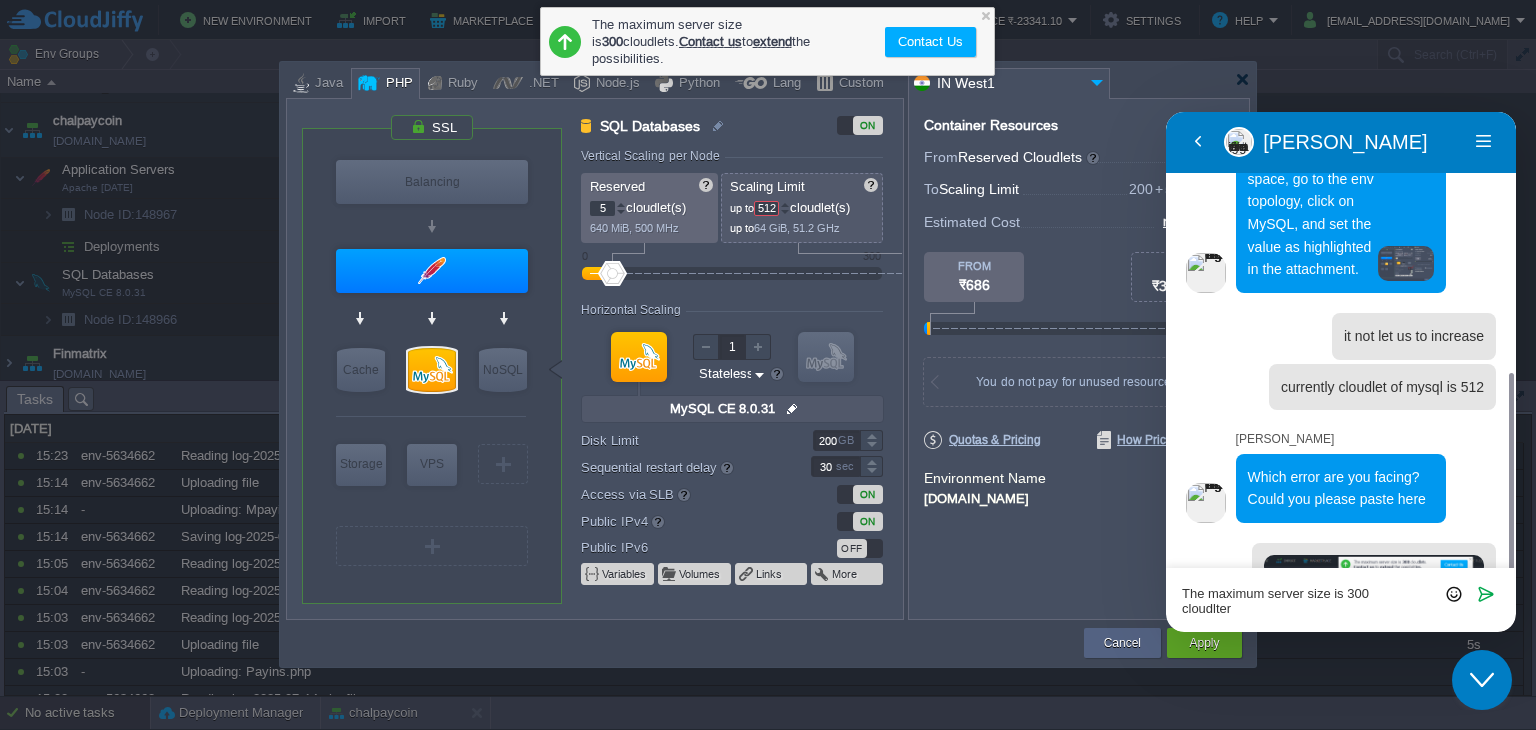 scroll, scrollTop: 0, scrollLeft: 0, axis: both 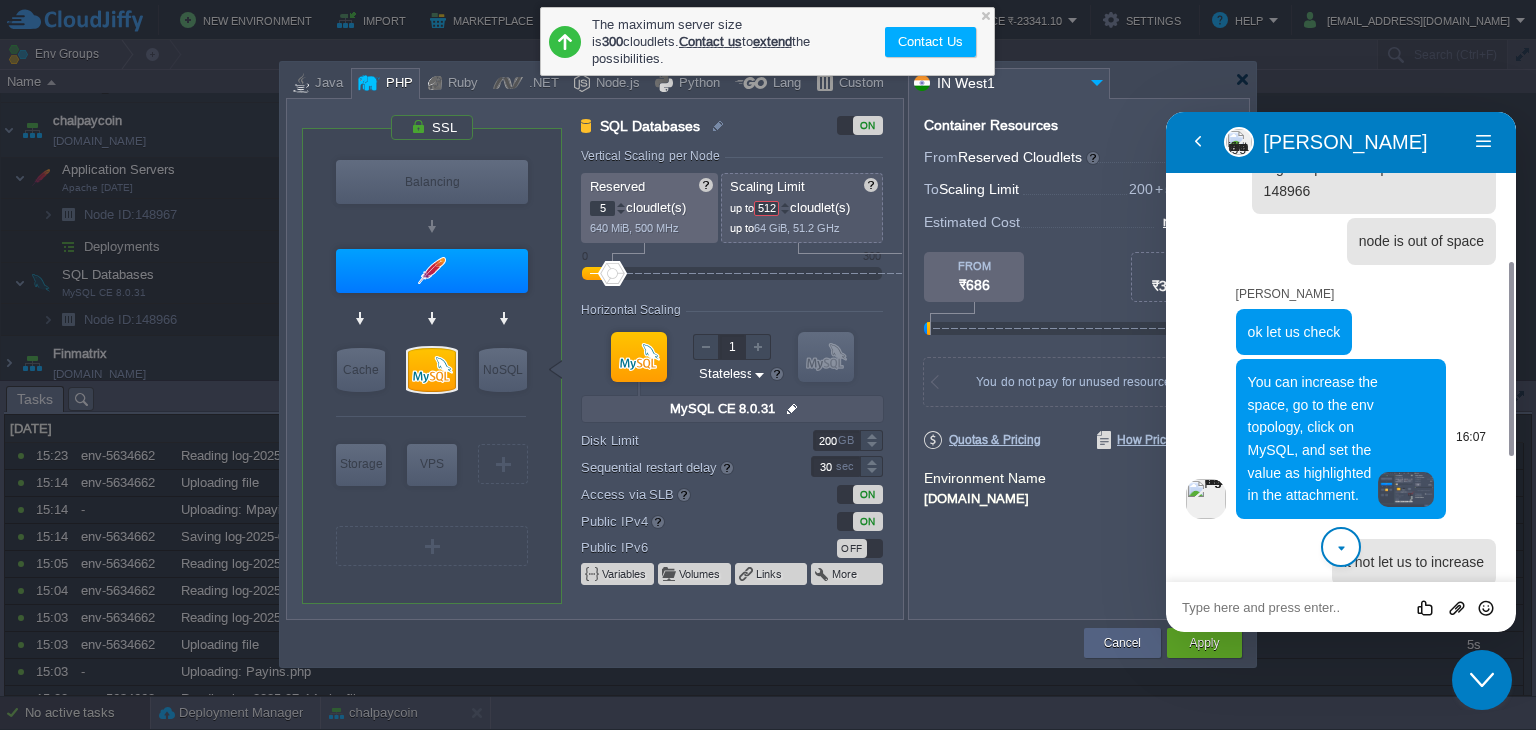 click at bounding box center (1406, 489) 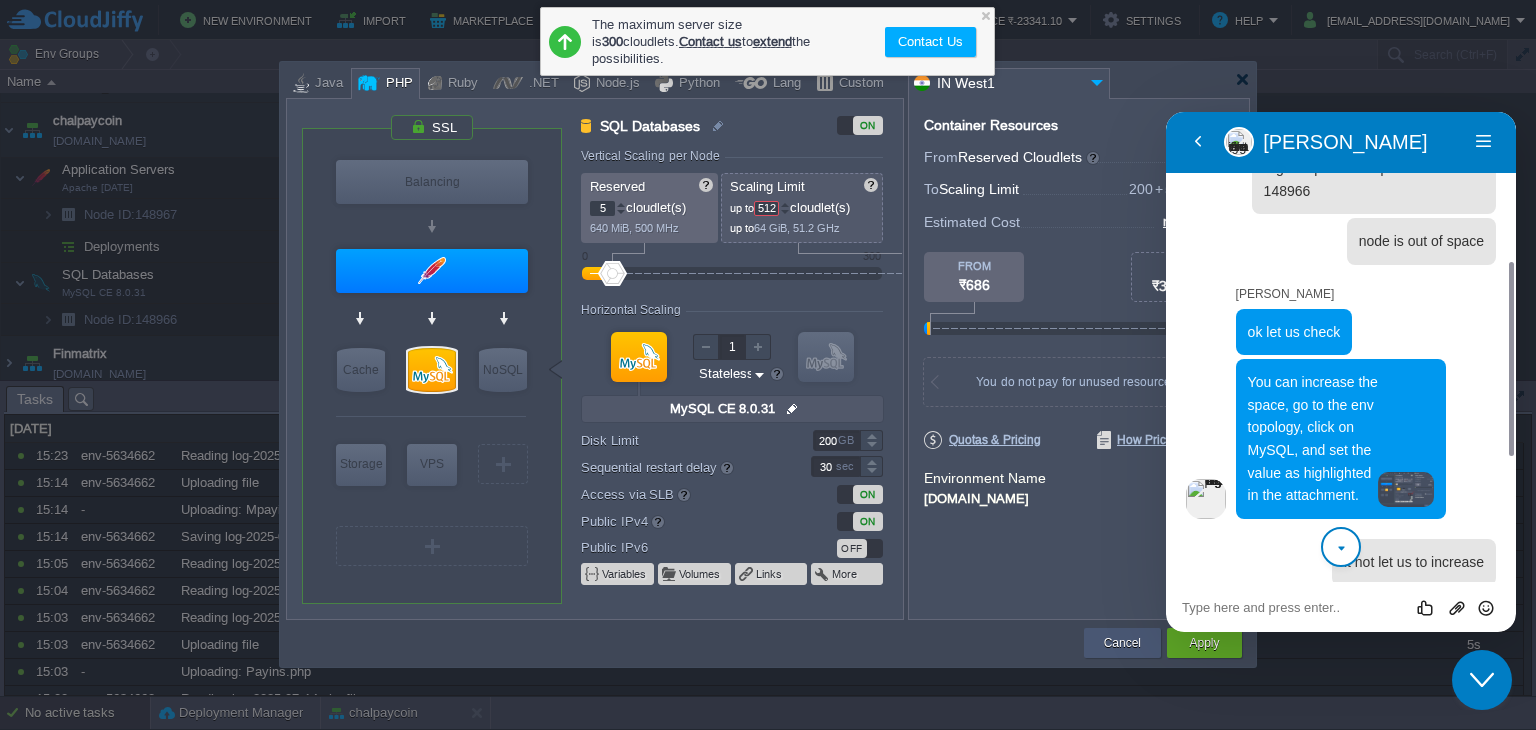 click on "Cancel" at bounding box center [1122, 643] 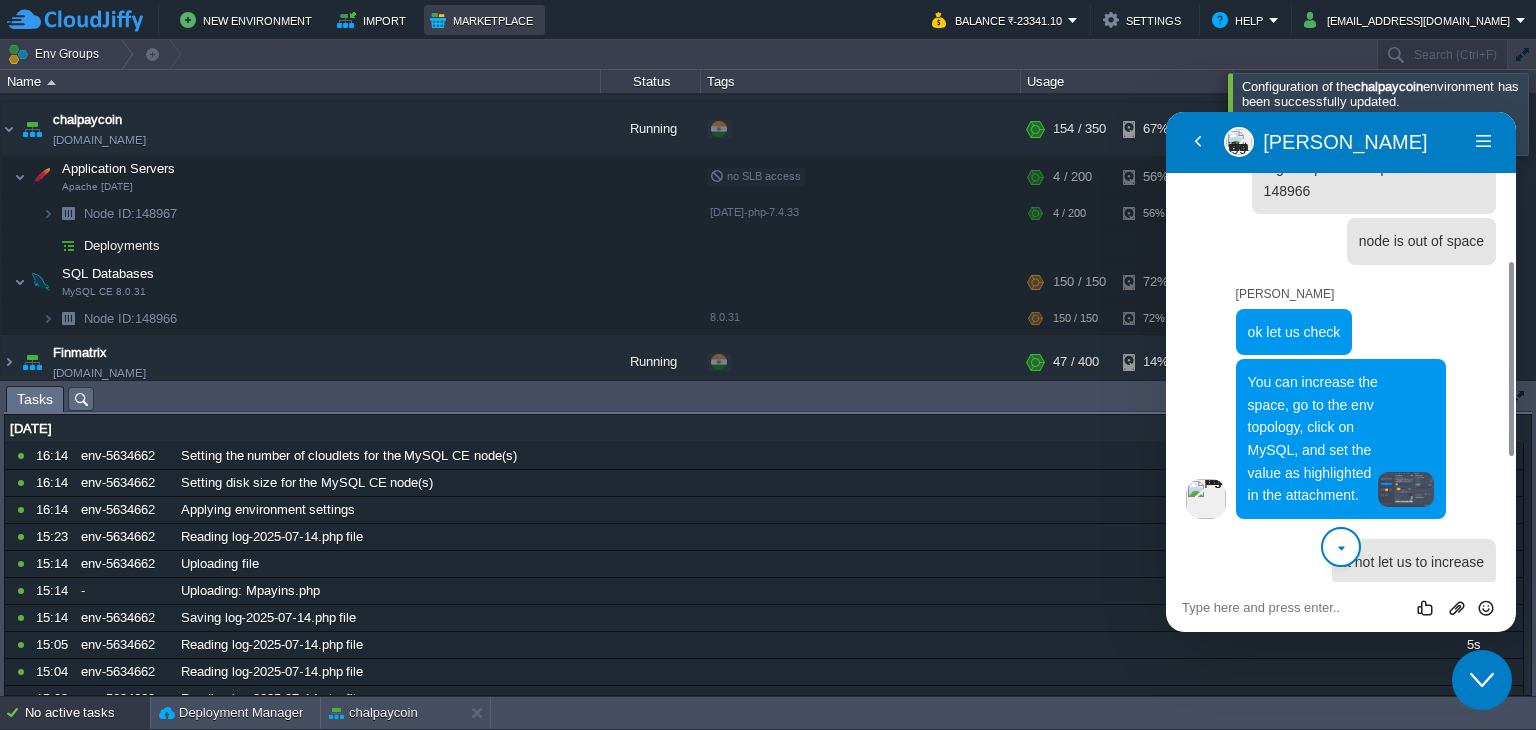 scroll, scrollTop: 41, scrollLeft: 0, axis: vertical 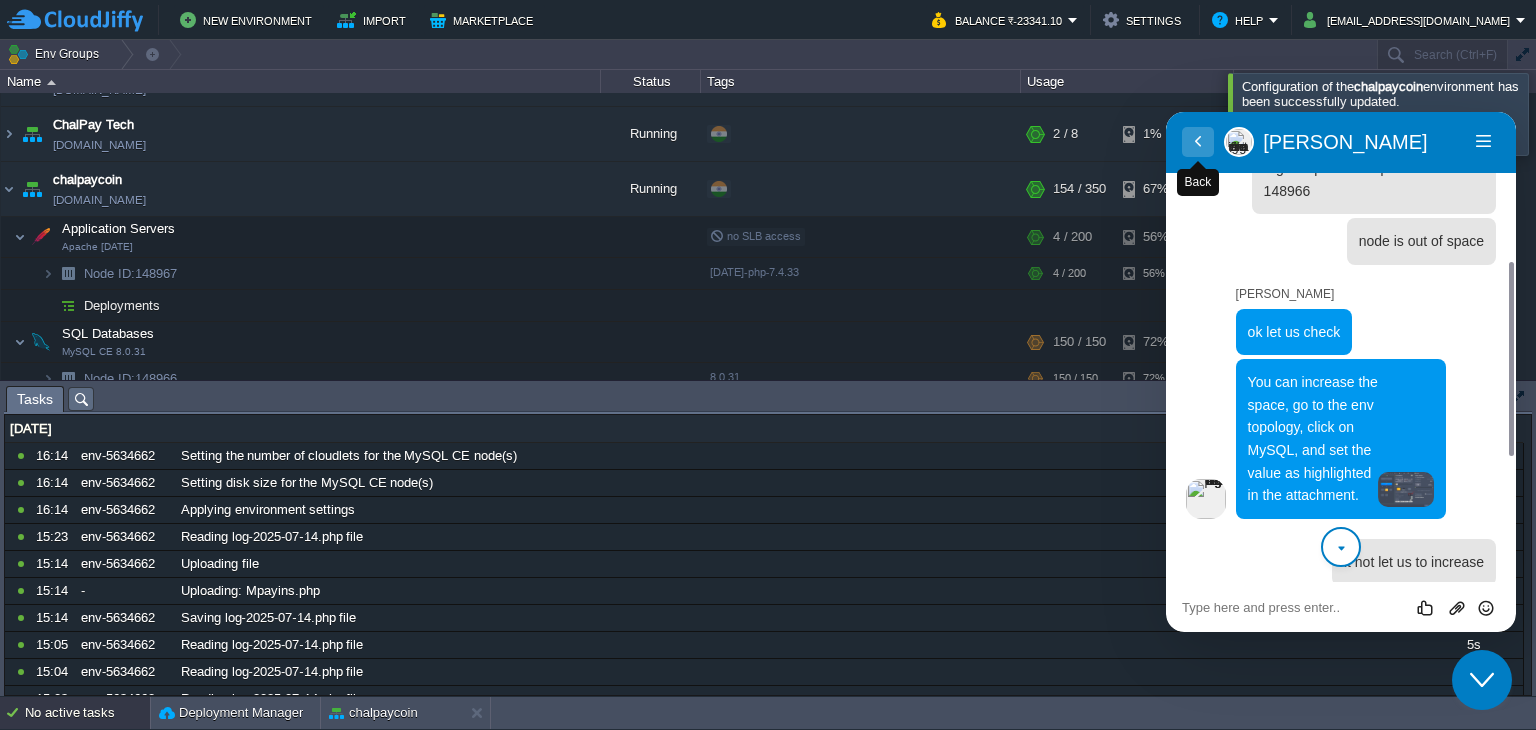 click on "Back" at bounding box center [1198, 142] 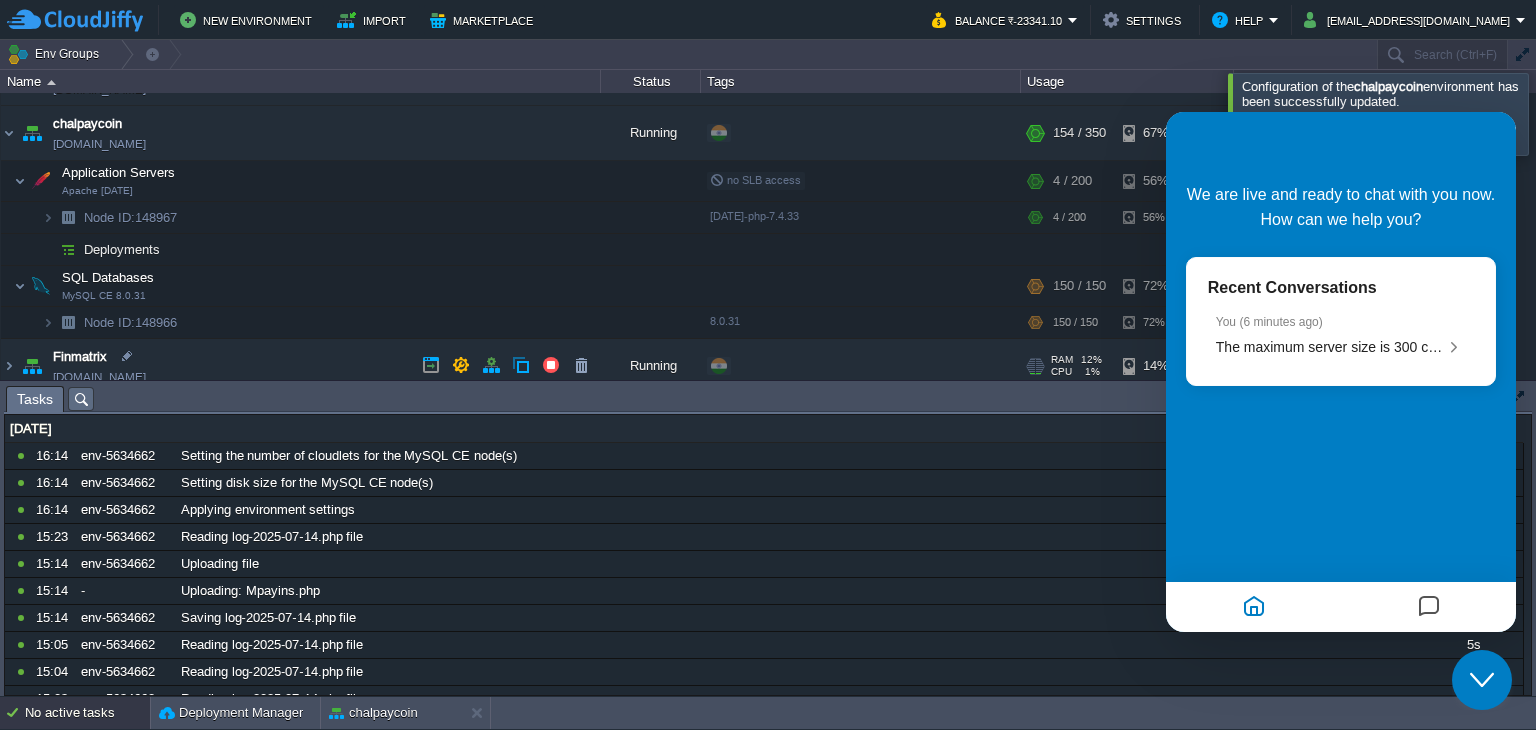 scroll, scrollTop: 141, scrollLeft: 0, axis: vertical 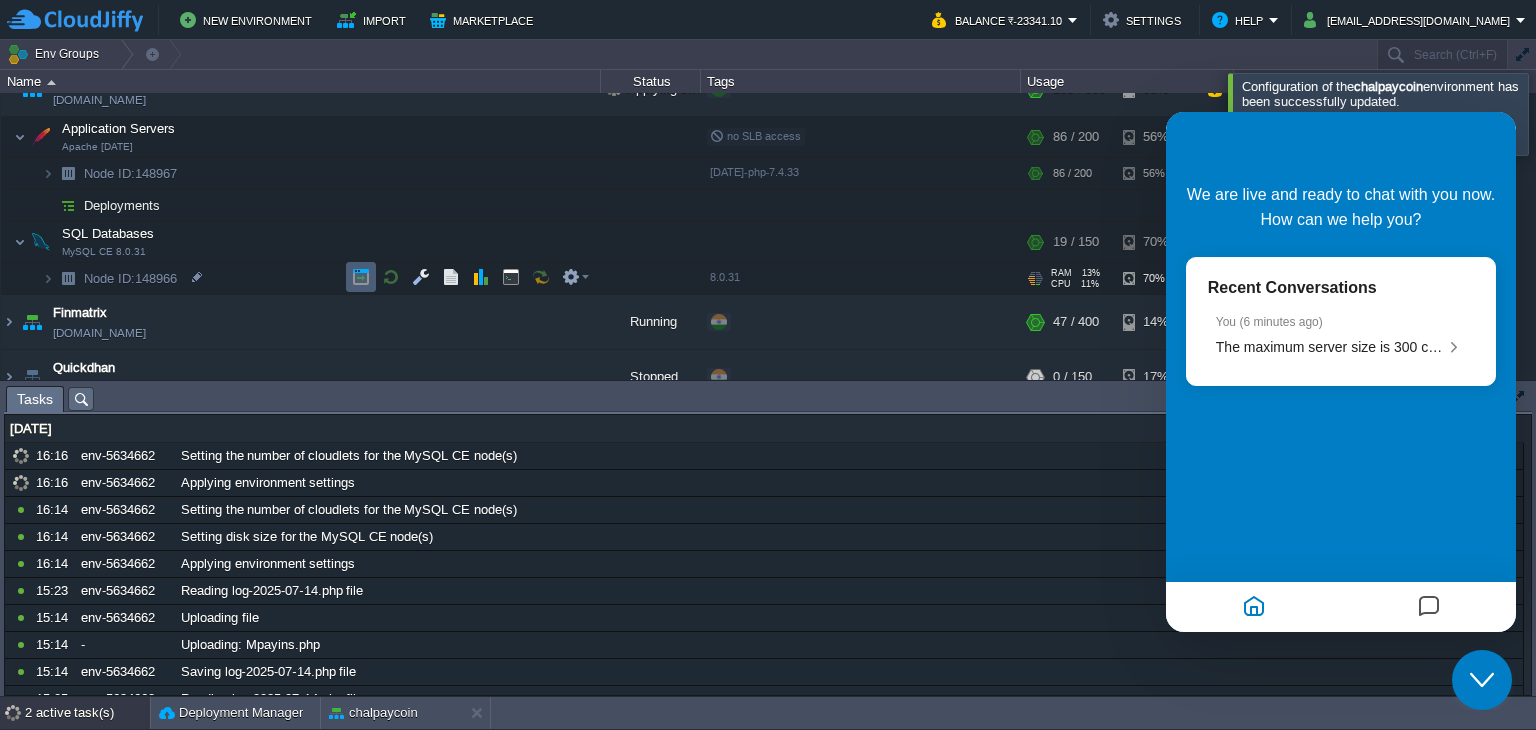 click at bounding box center [361, 277] 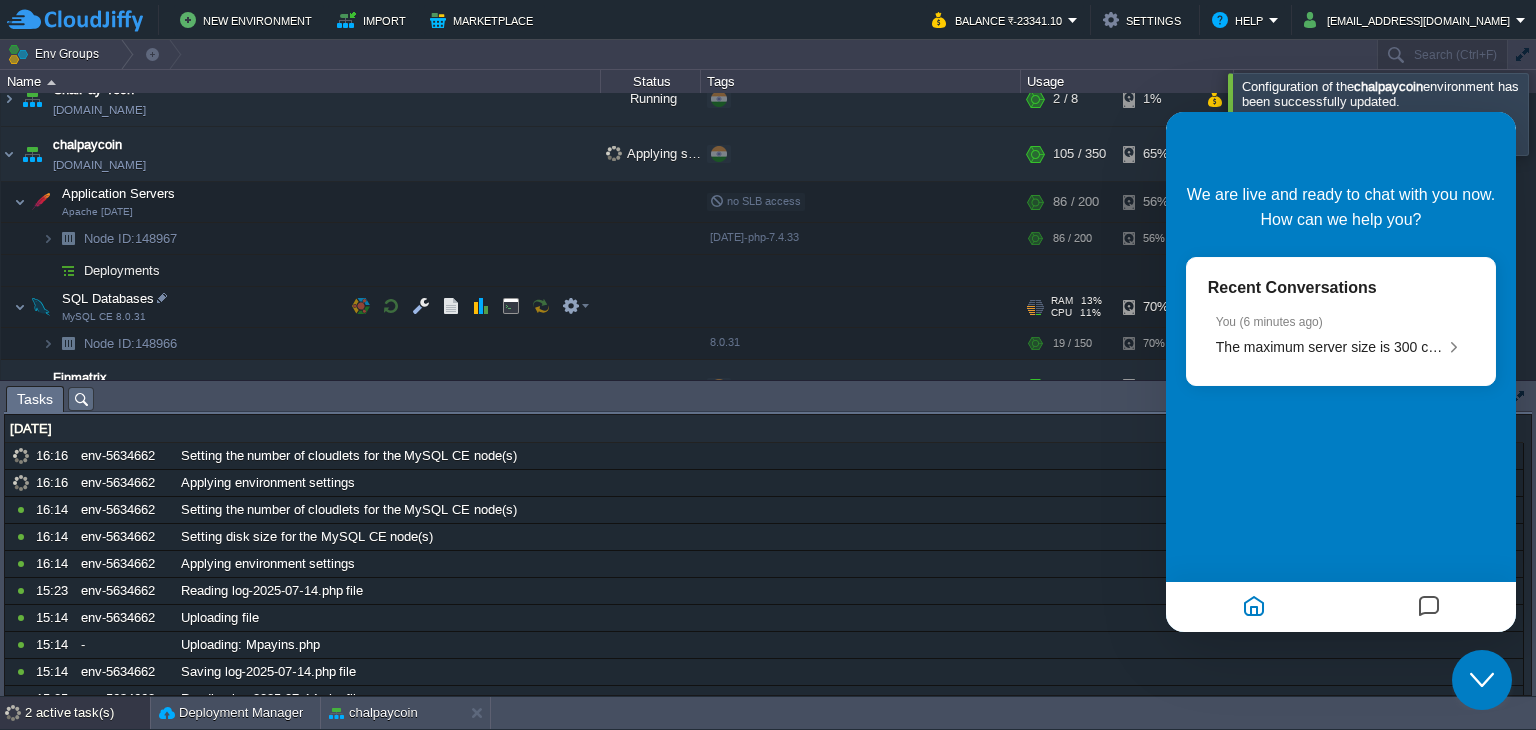 scroll, scrollTop: 41, scrollLeft: 0, axis: vertical 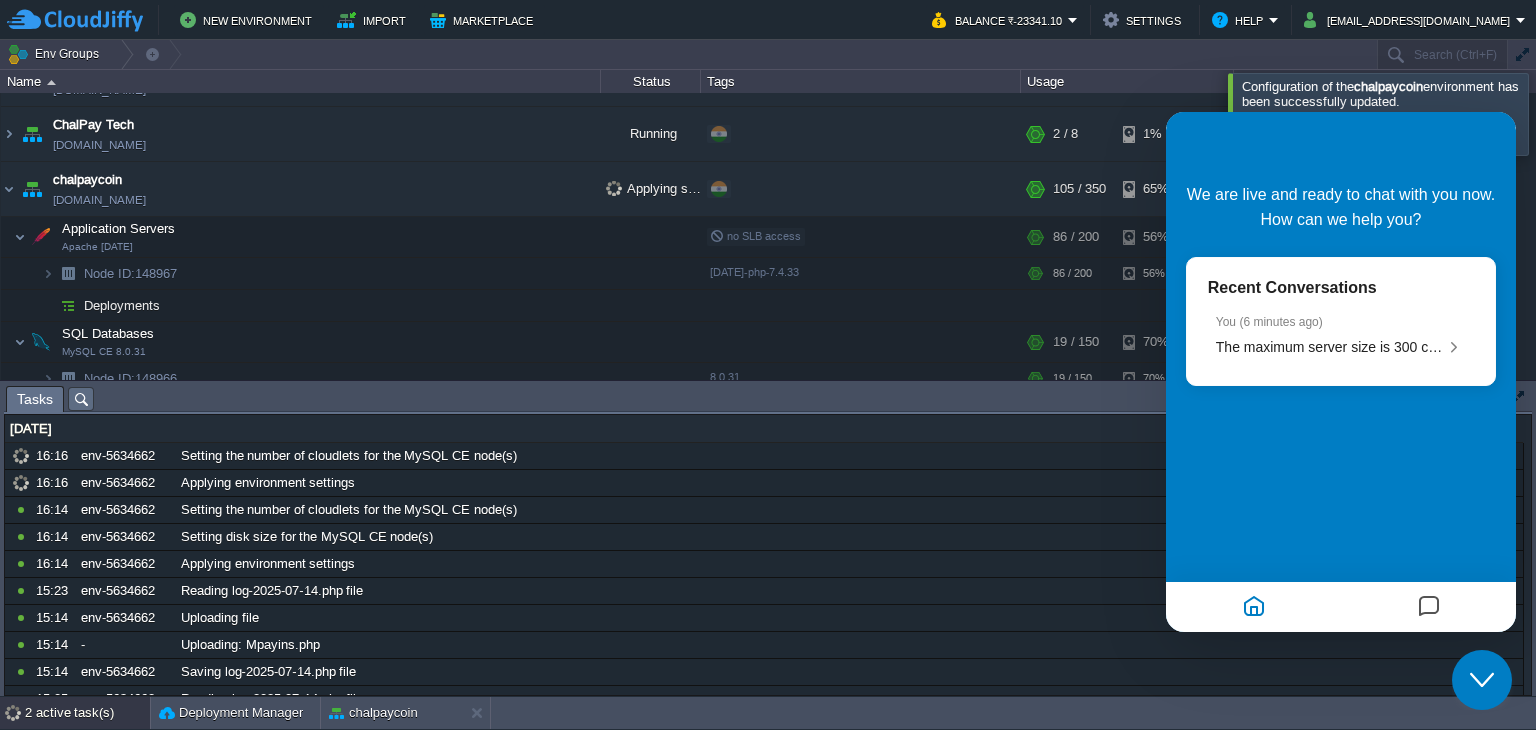 click on "Close Chat This icon closes the chat window." at bounding box center (1482, 680) 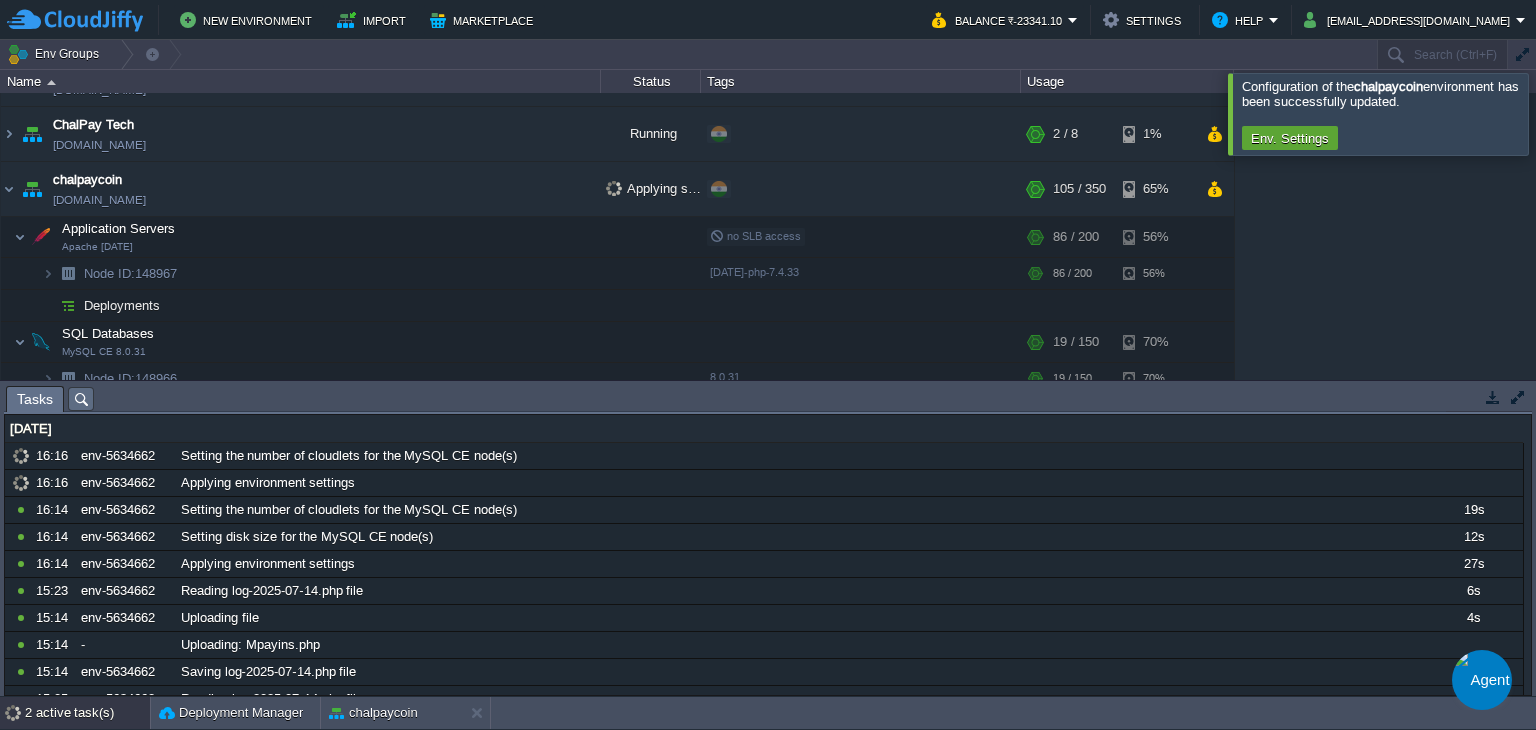 click at bounding box center [1560, 113] 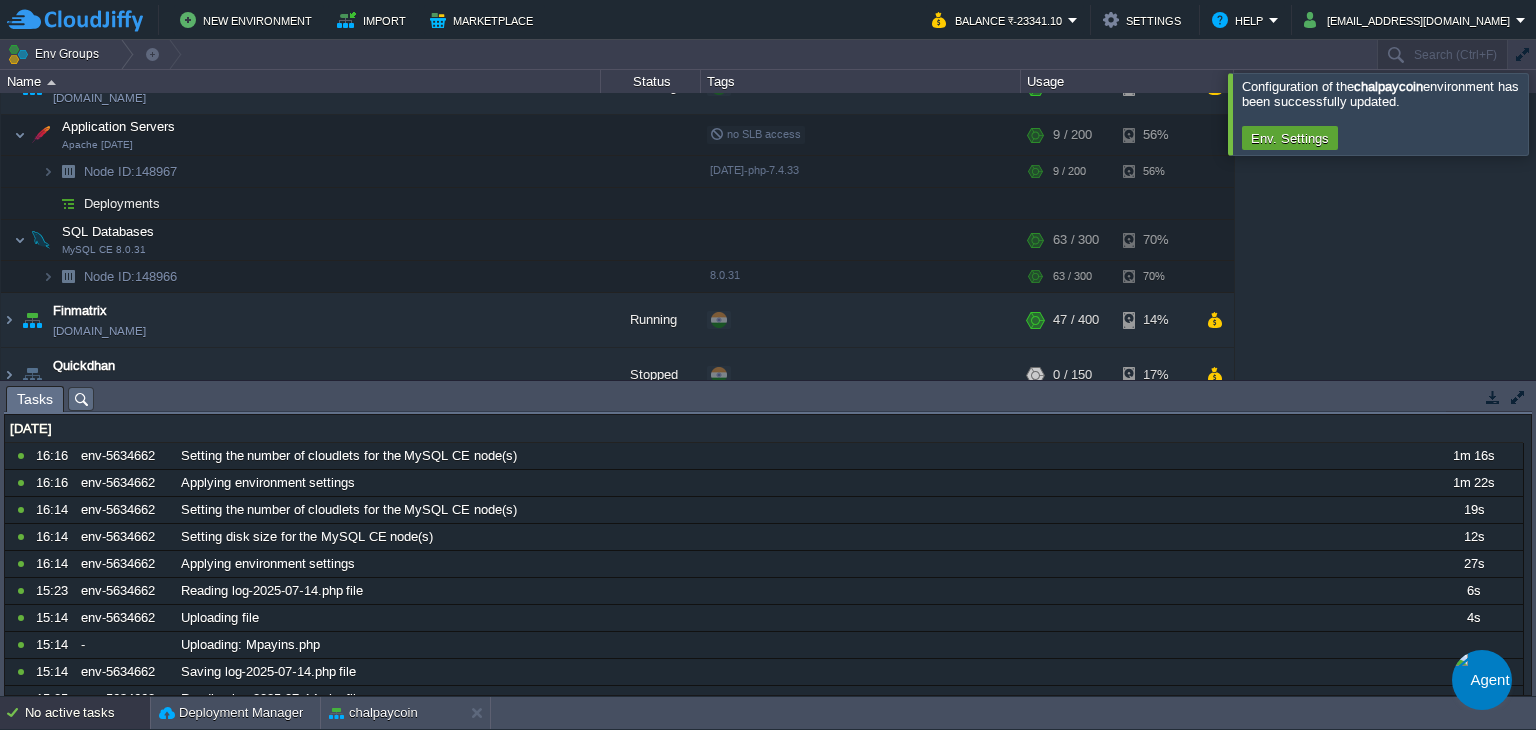 scroll, scrollTop: 41, scrollLeft: 0, axis: vertical 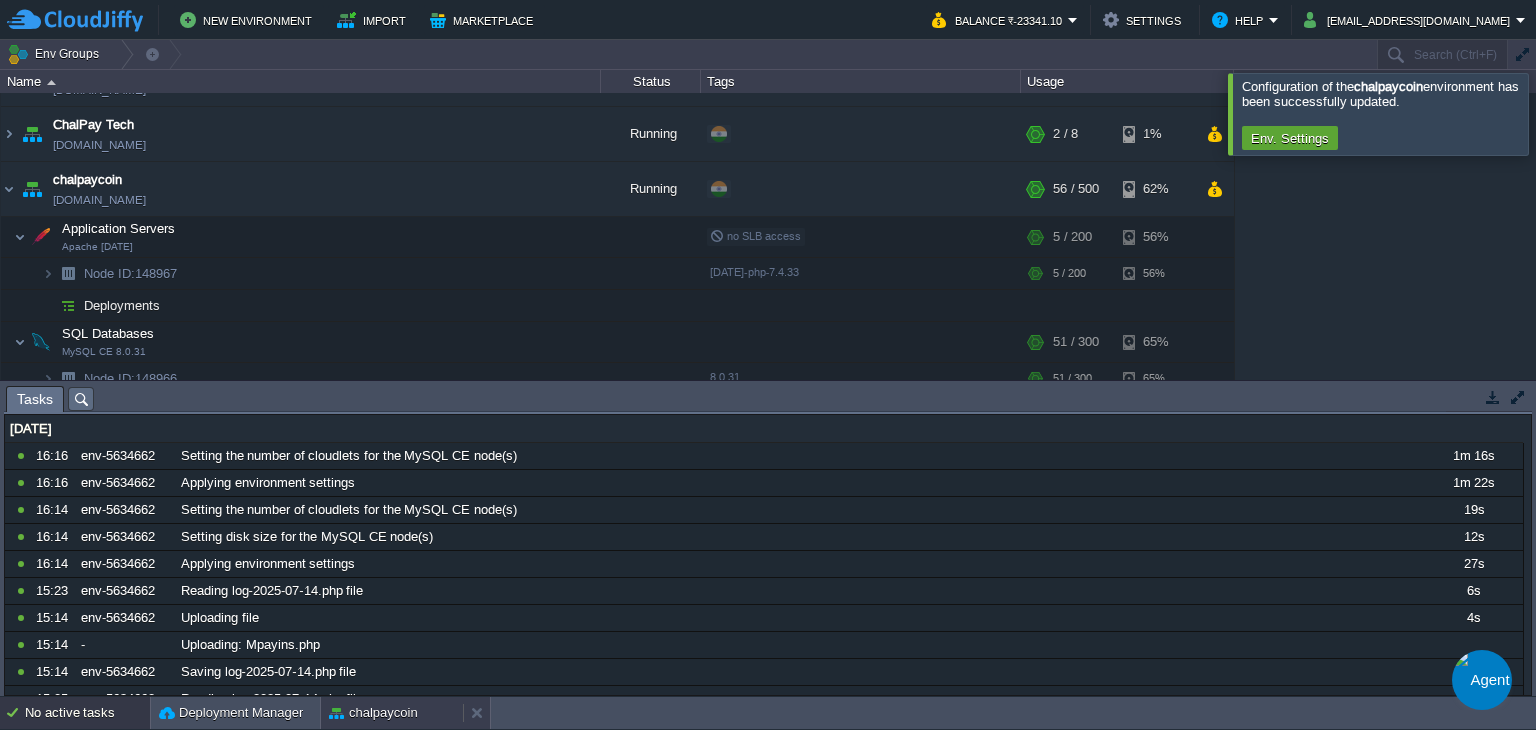 click on "chalpaycoin" at bounding box center (373, 713) 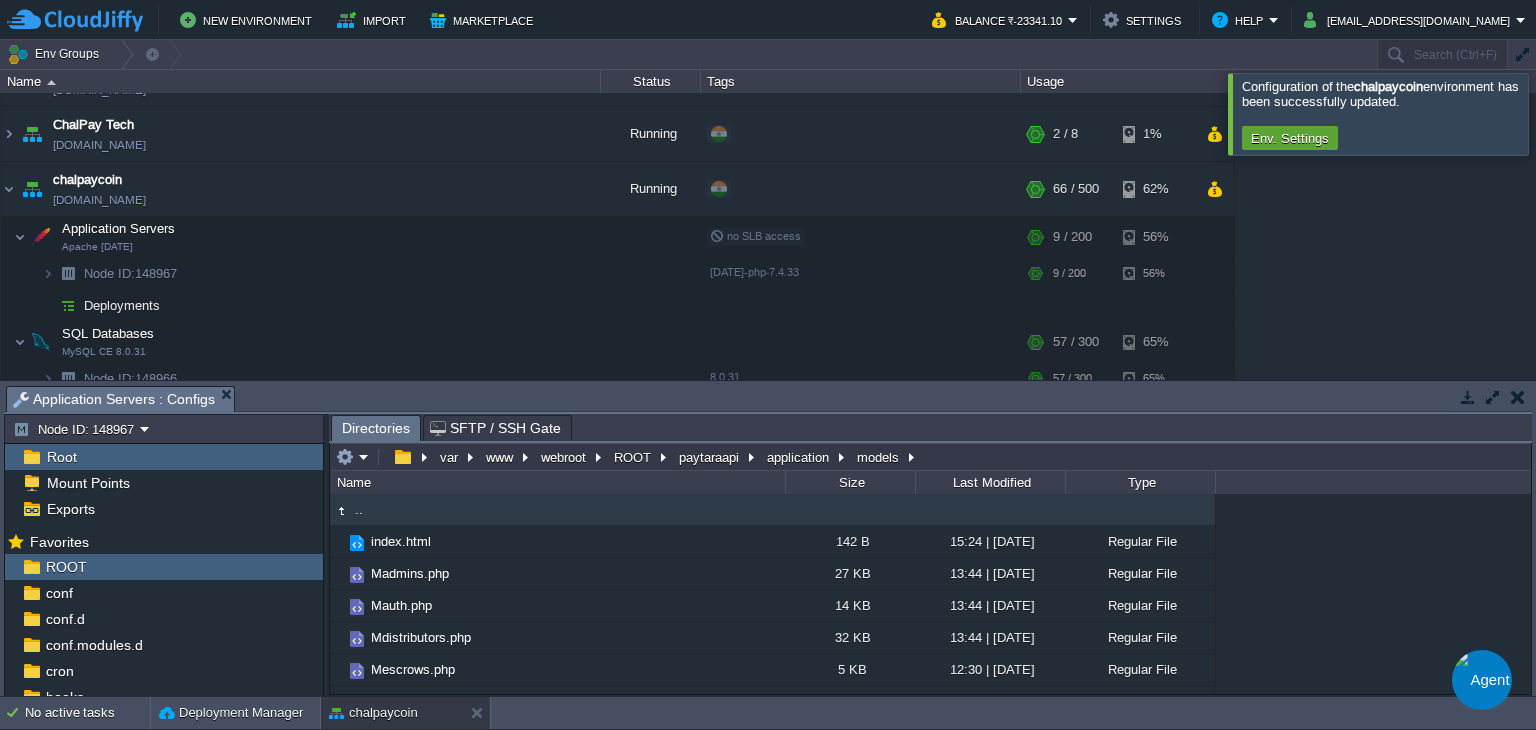 click at bounding box center (1560, 113) 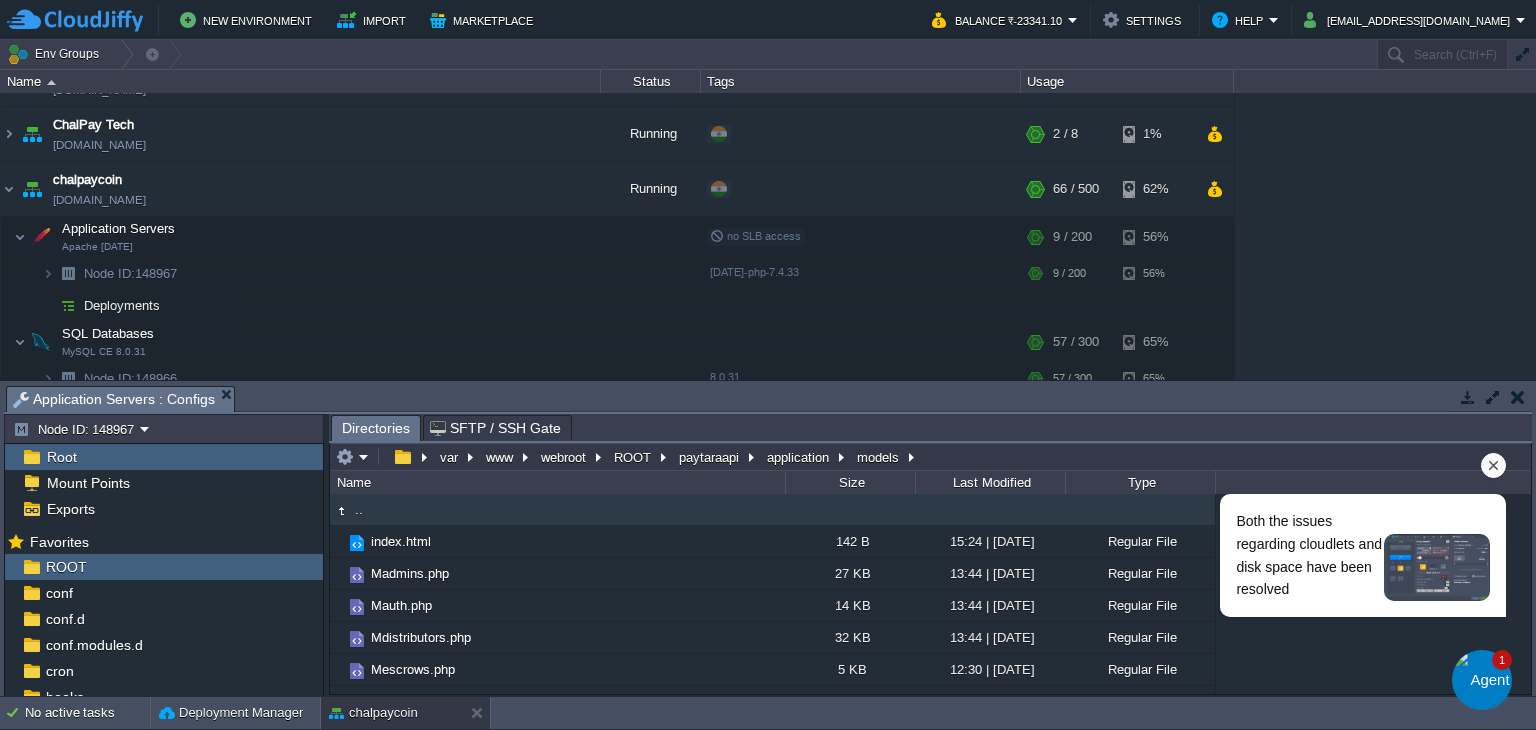 click on "Both the issues regarding cloudlets and disk space have been resolved" at bounding box center [1309, 555] 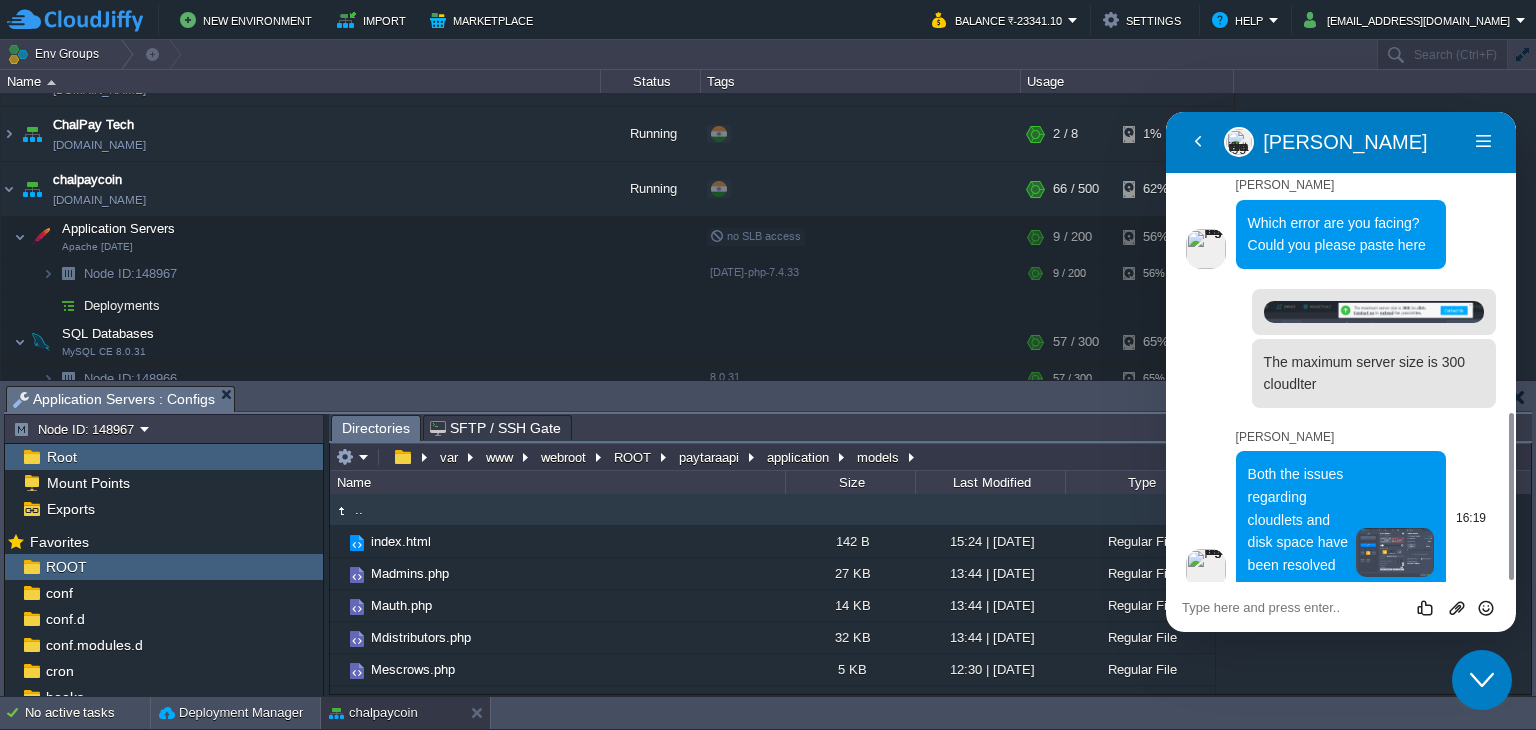 scroll, scrollTop: 842, scrollLeft: 0, axis: vertical 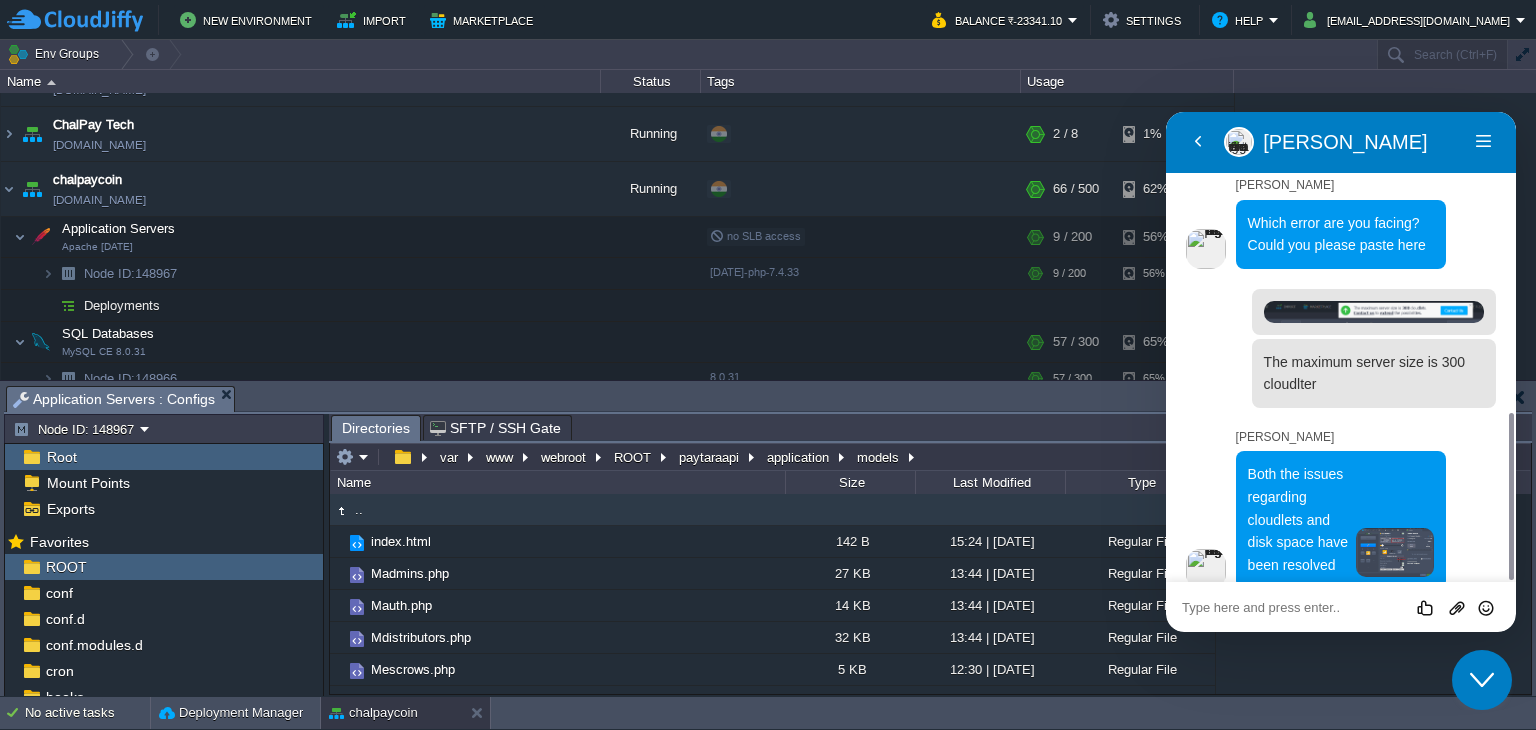 click at bounding box center [1166, 112] 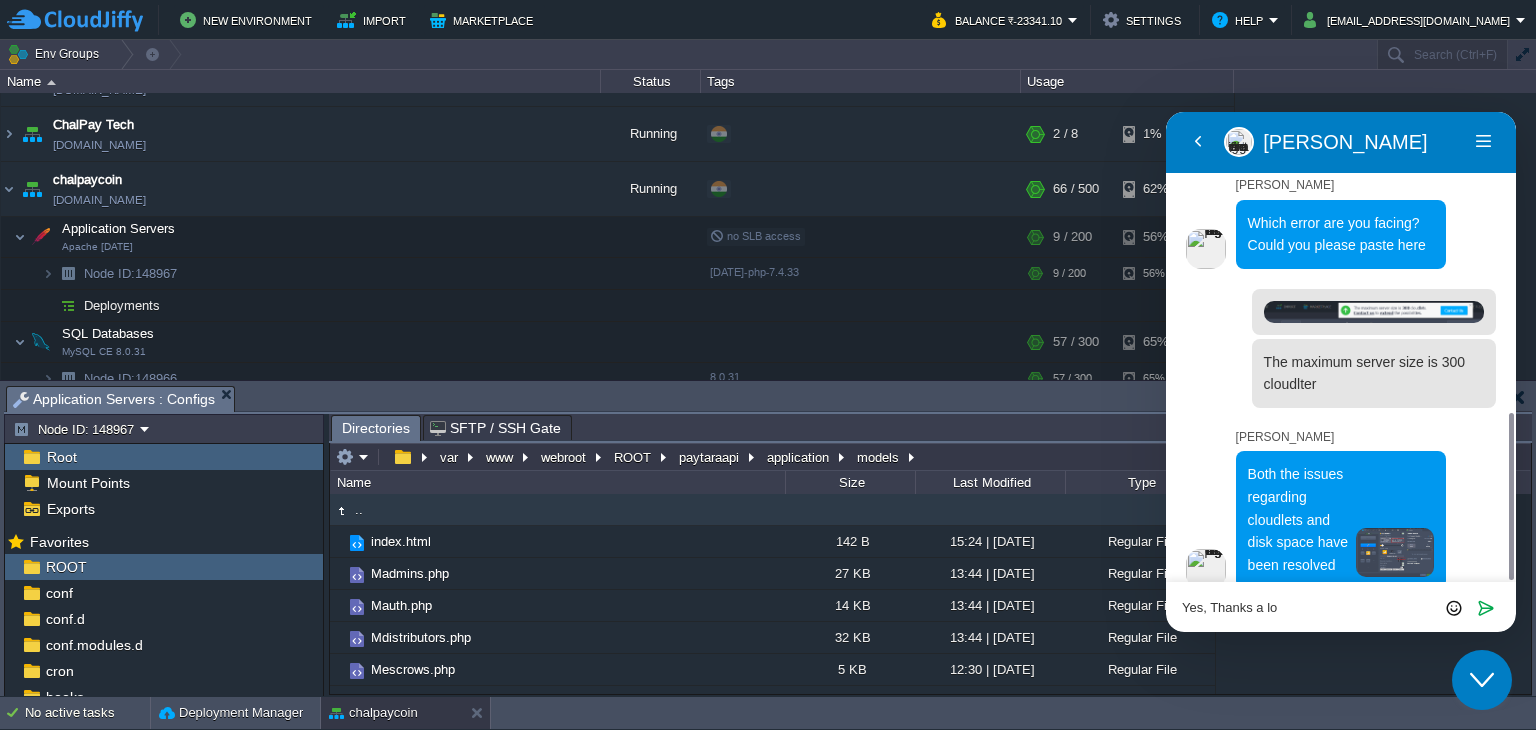 type on "Yes, Thanks a lot" 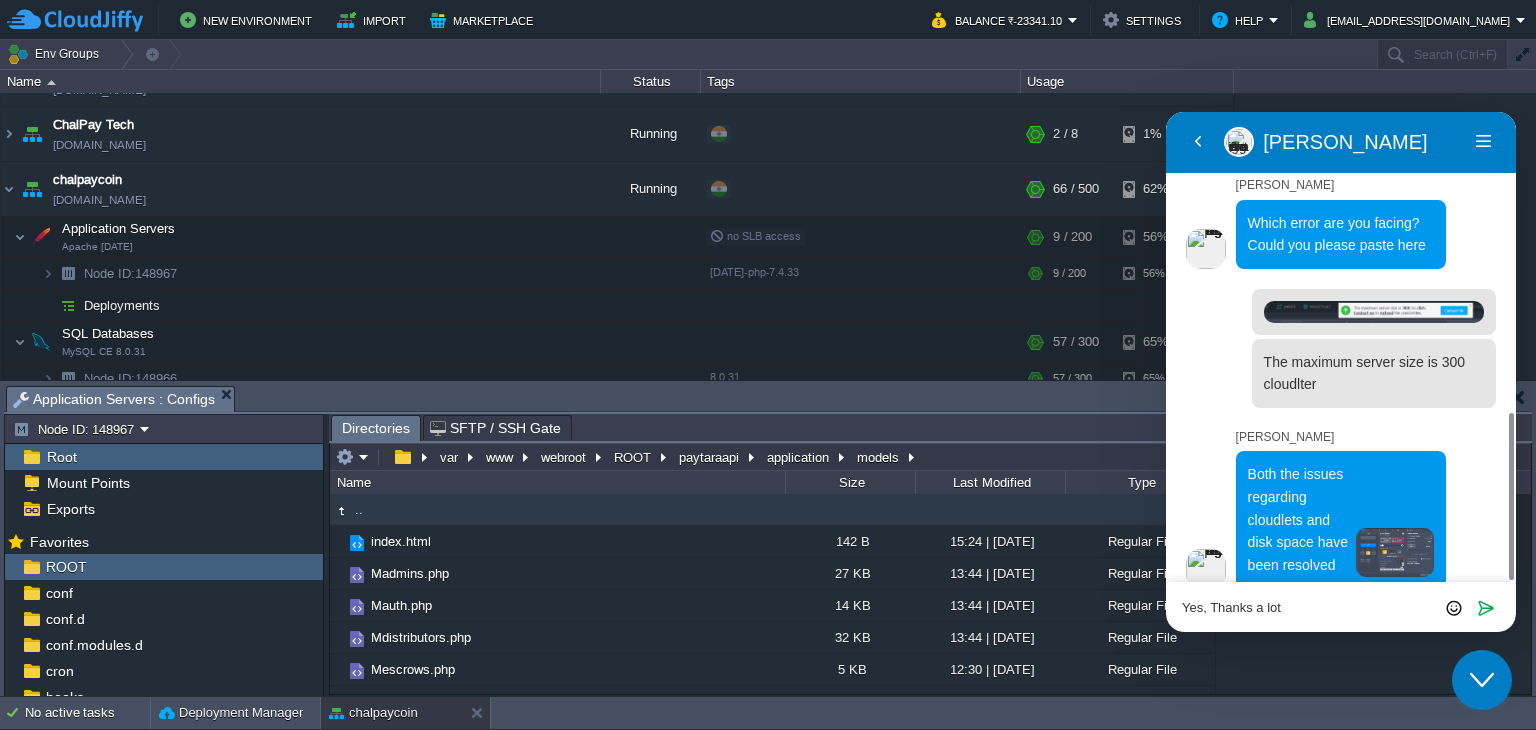 type 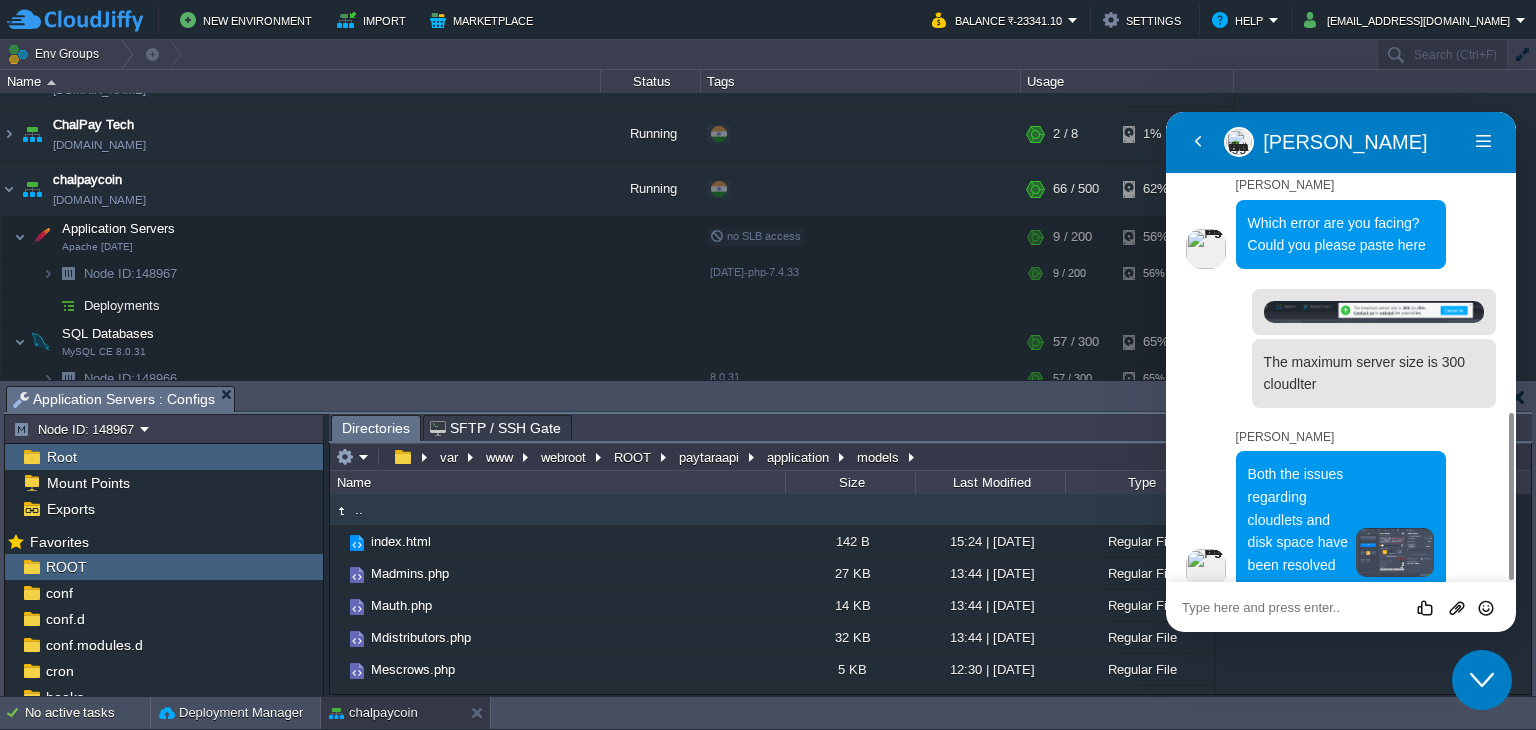 scroll, scrollTop: 909, scrollLeft: 0, axis: vertical 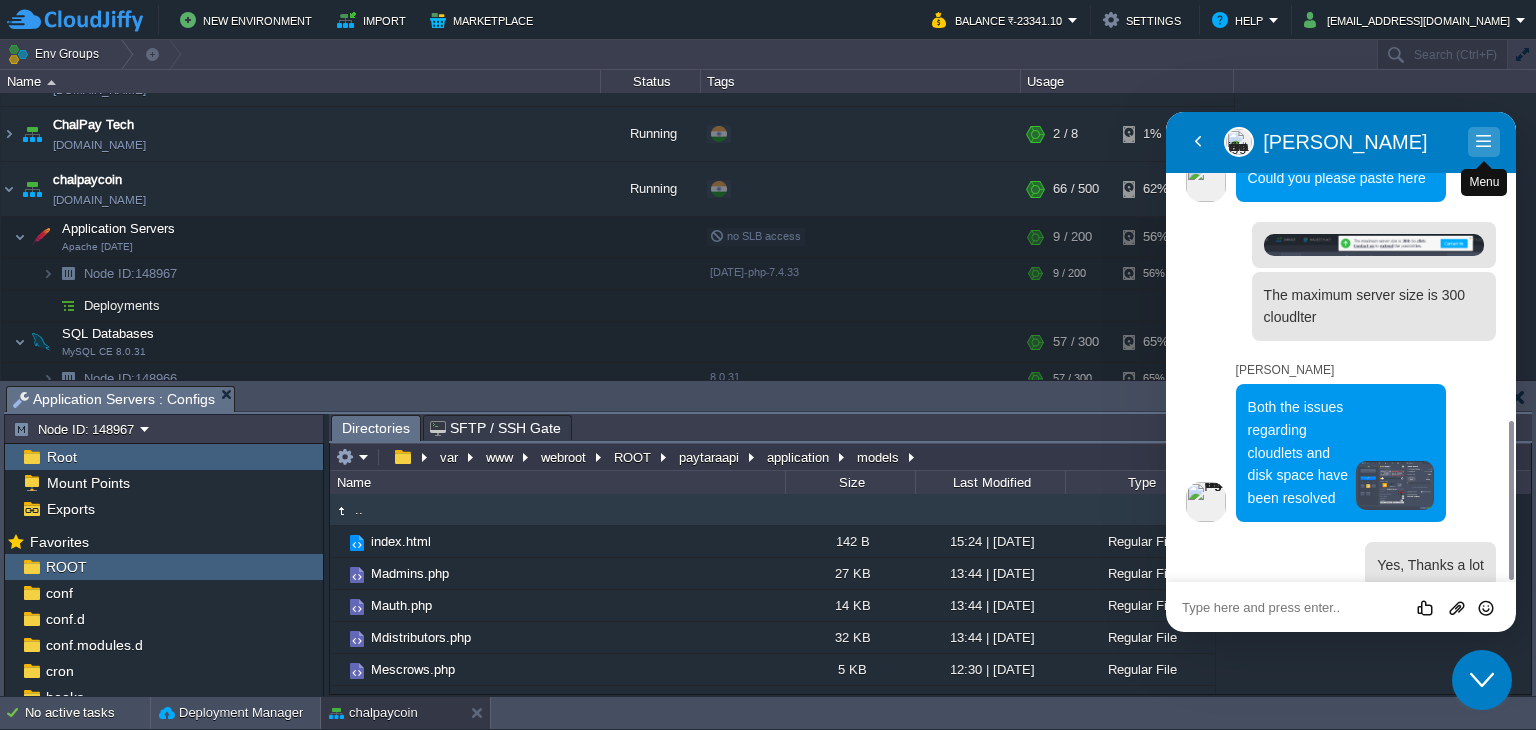 click on "Menu" at bounding box center [1484, 142] 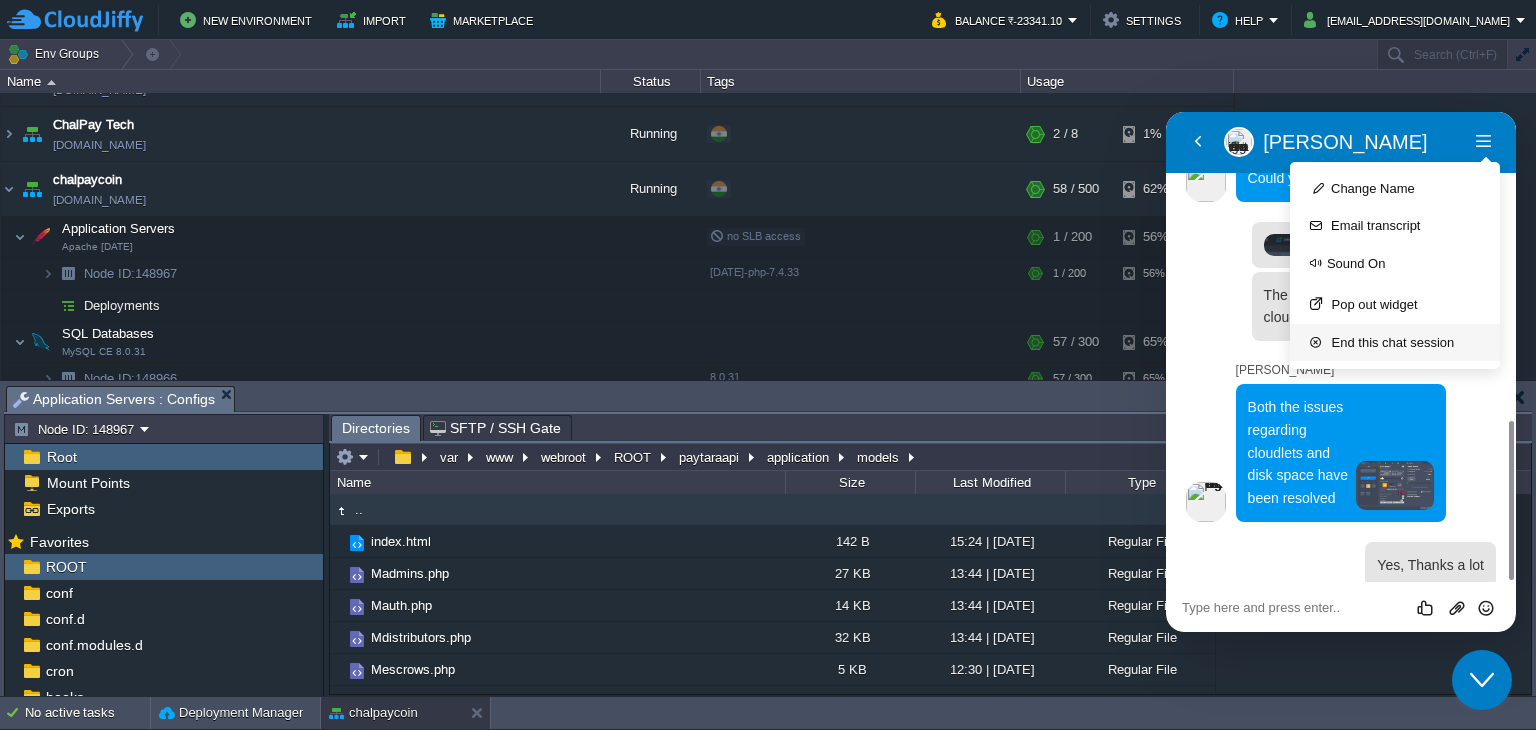 click on "End this chat session" at bounding box center [1395, 342] 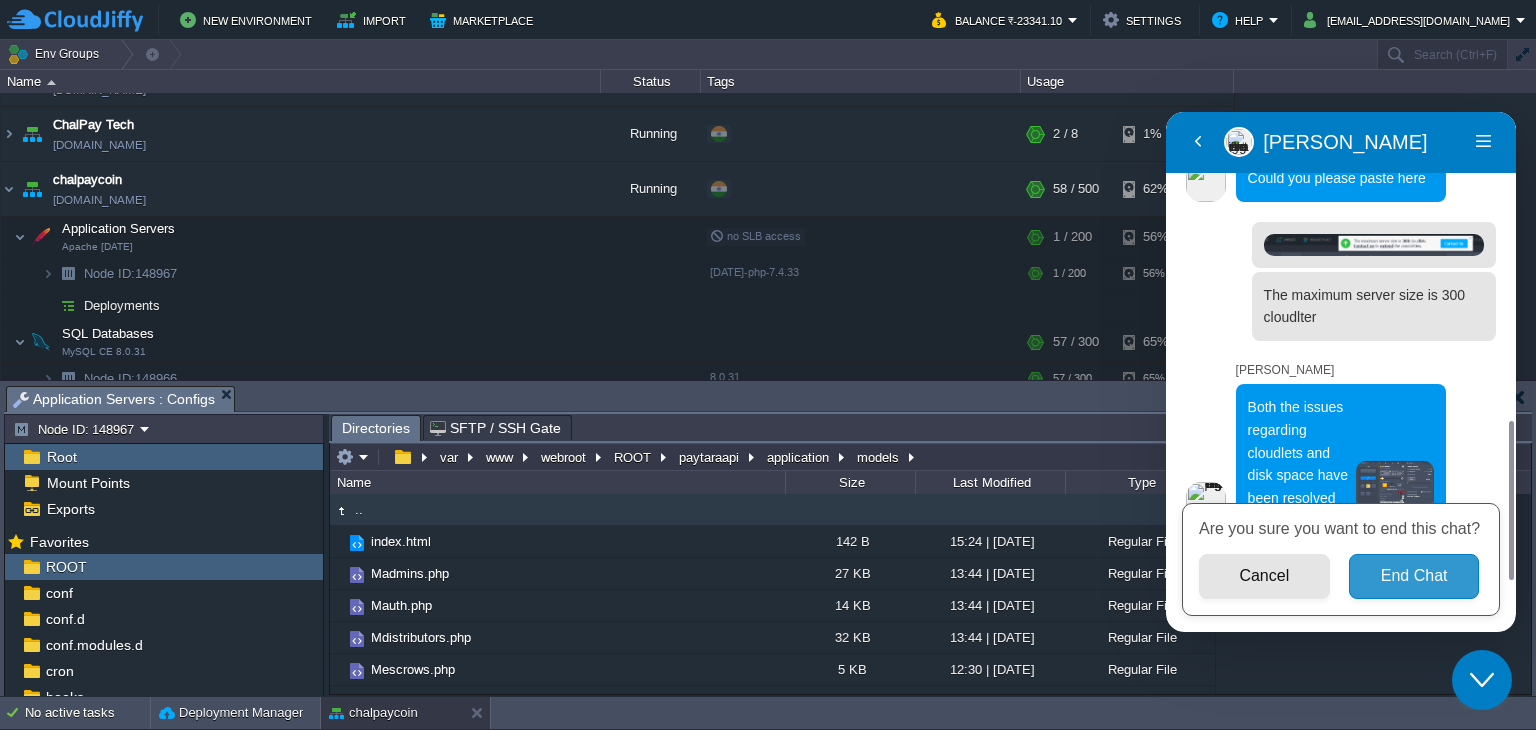click on "End Chat" at bounding box center (1414, 576) 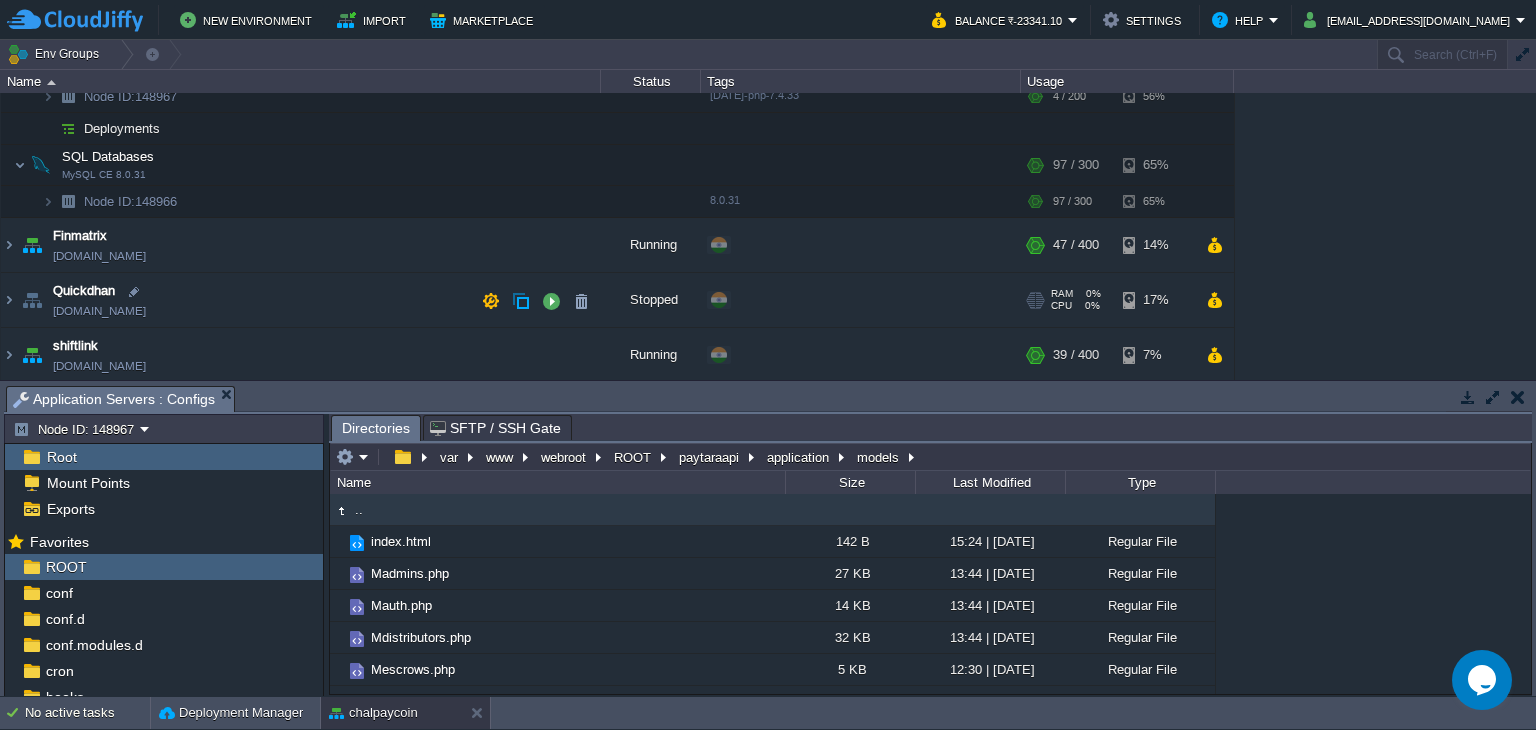 scroll, scrollTop: 218, scrollLeft: 0, axis: vertical 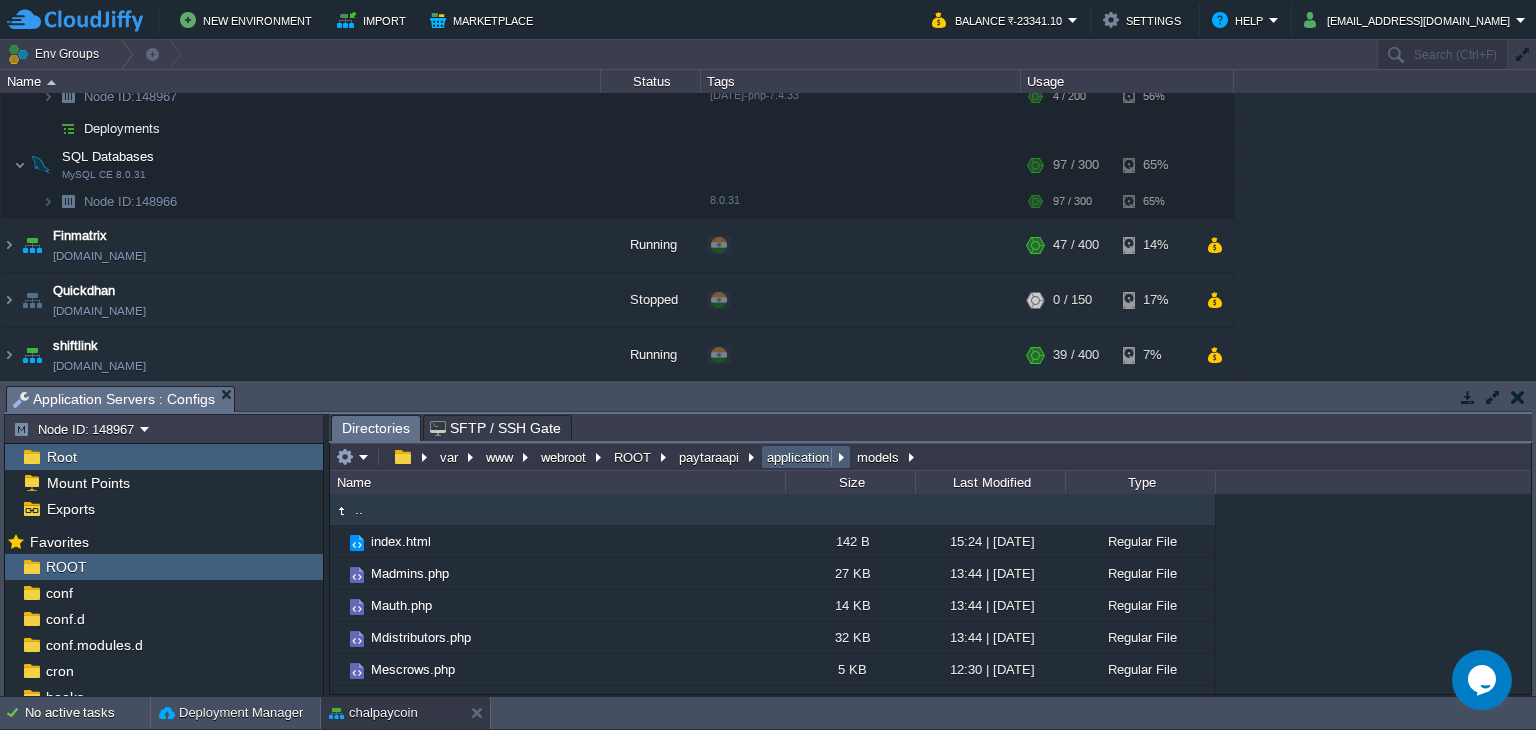 click on "application" at bounding box center (799, 457) 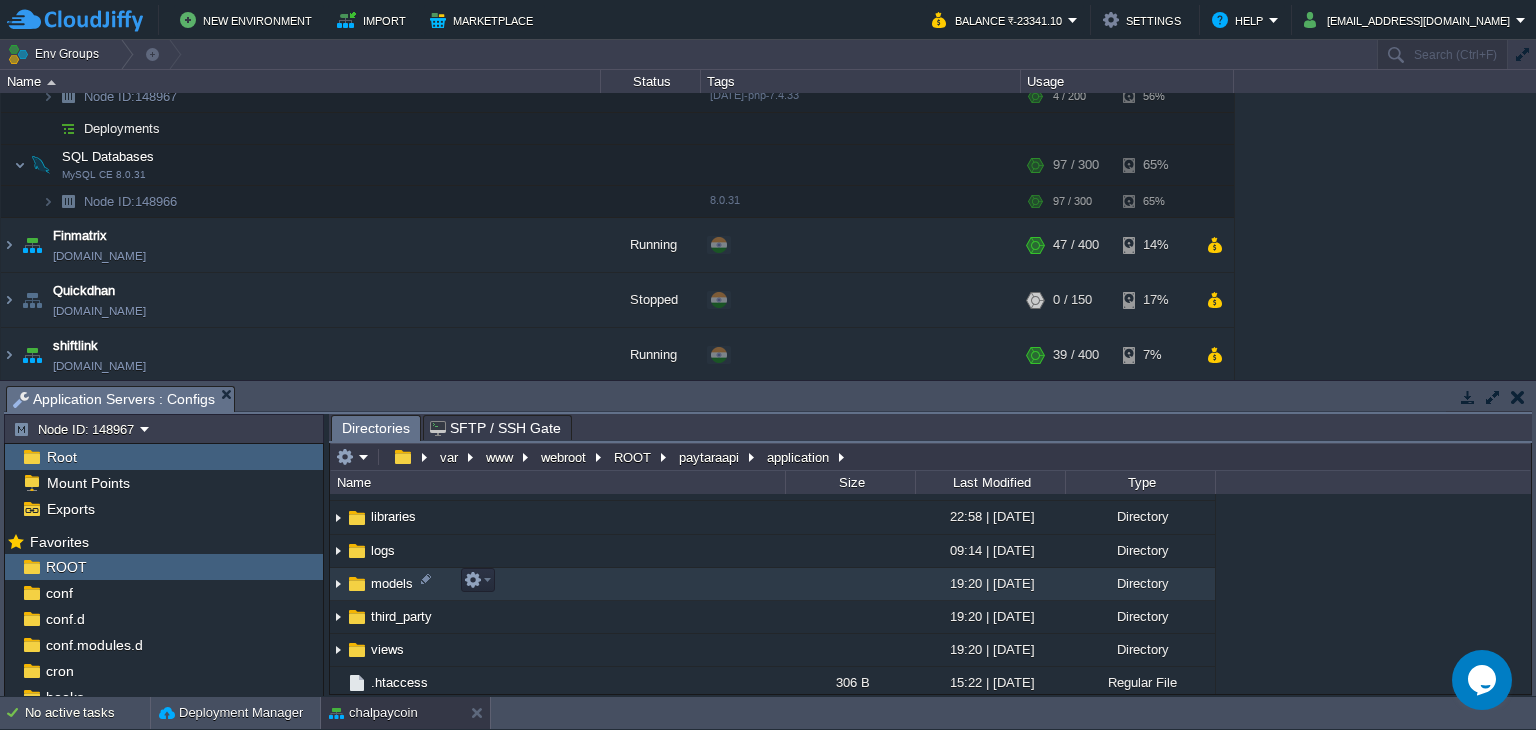 scroll, scrollTop: 288, scrollLeft: 0, axis: vertical 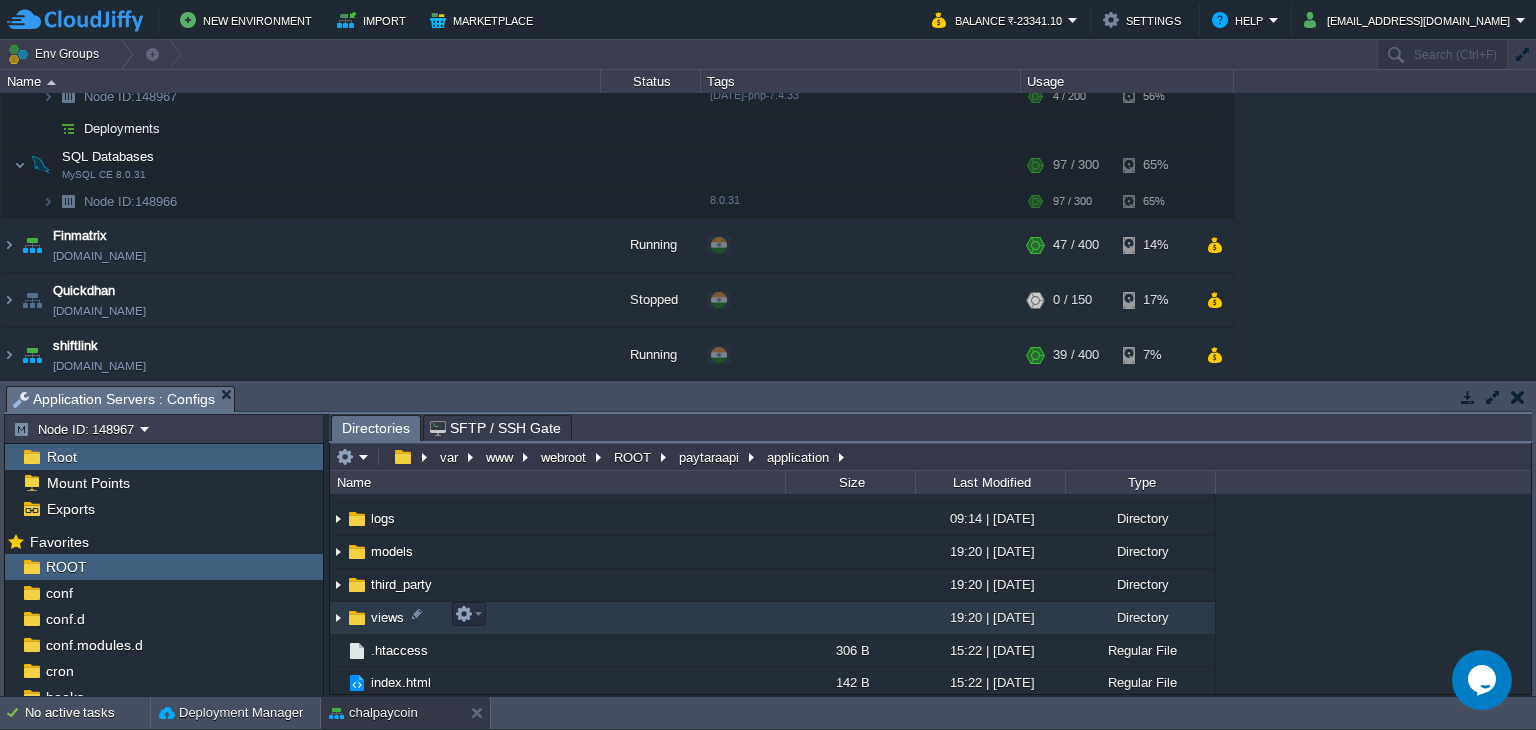 click on "views" at bounding box center (387, 617) 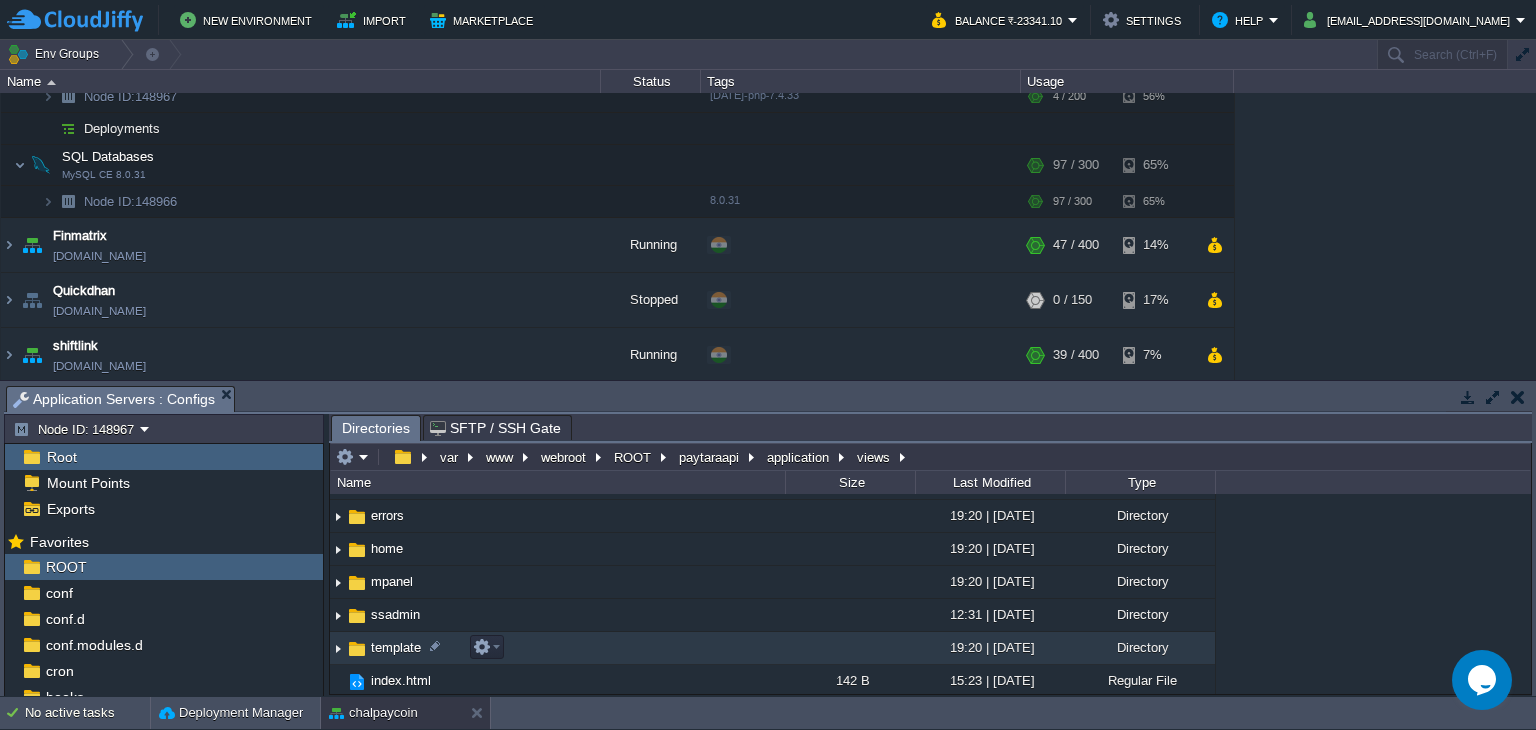 scroll, scrollTop: 91, scrollLeft: 0, axis: vertical 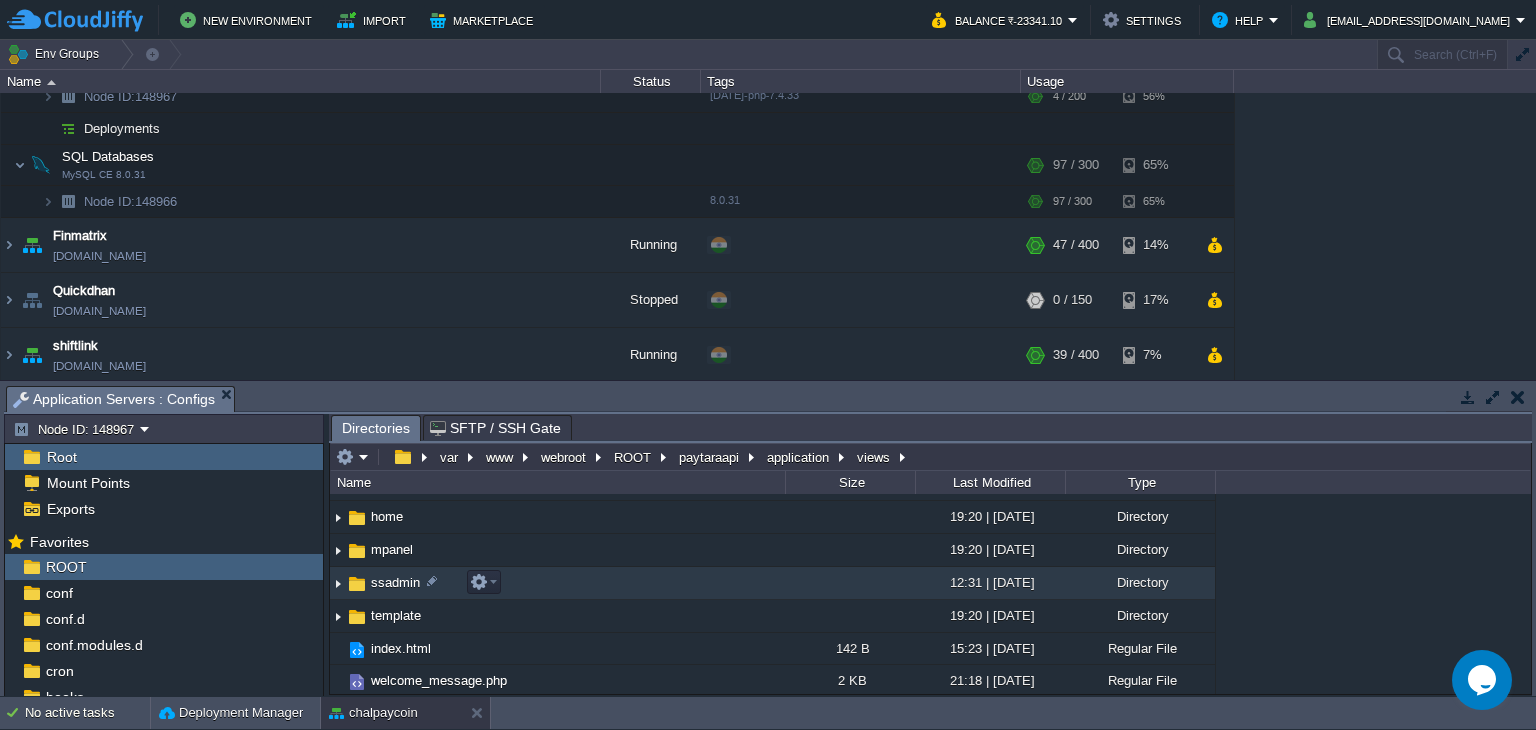 click on "ssadmin" at bounding box center (395, 582) 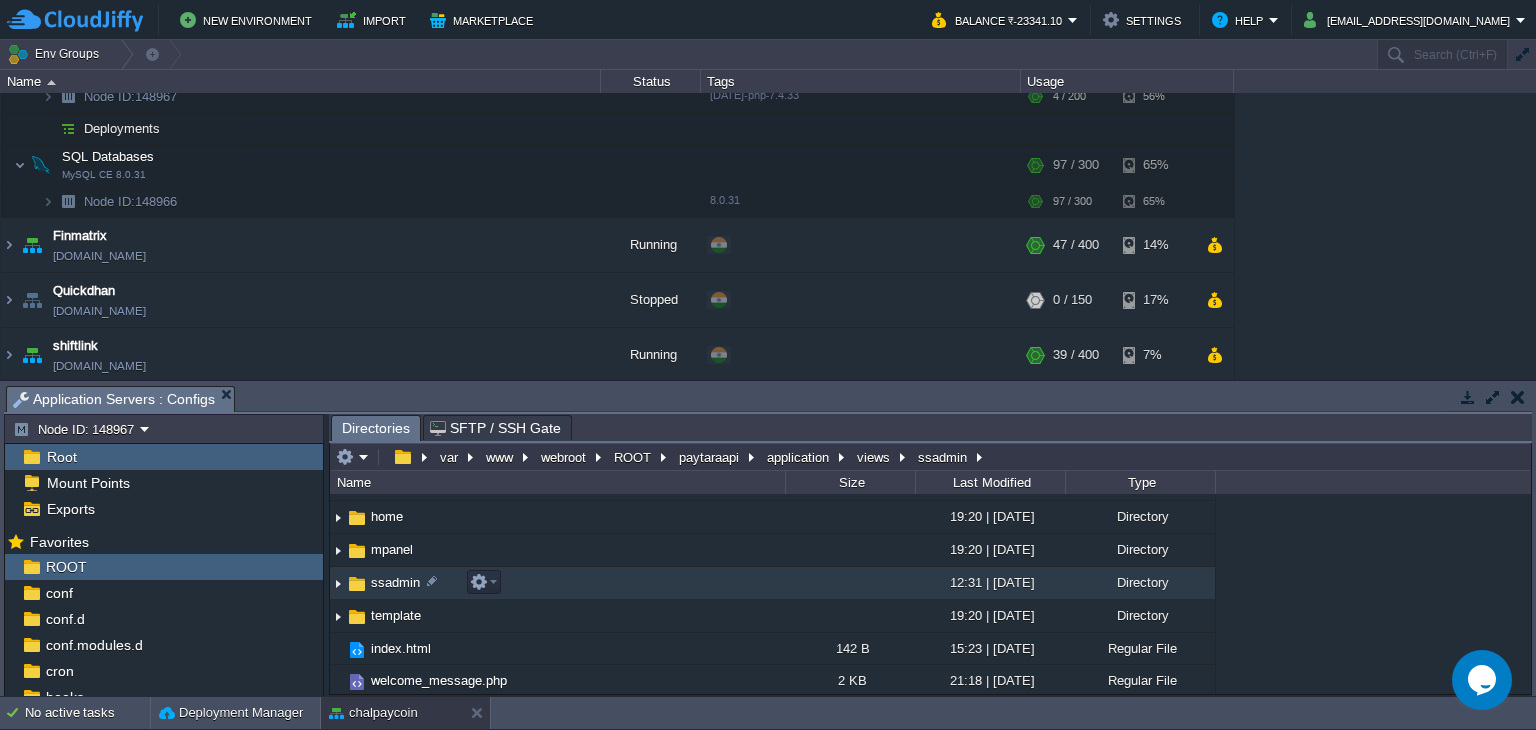 click on "ssadmin" at bounding box center [395, 582] 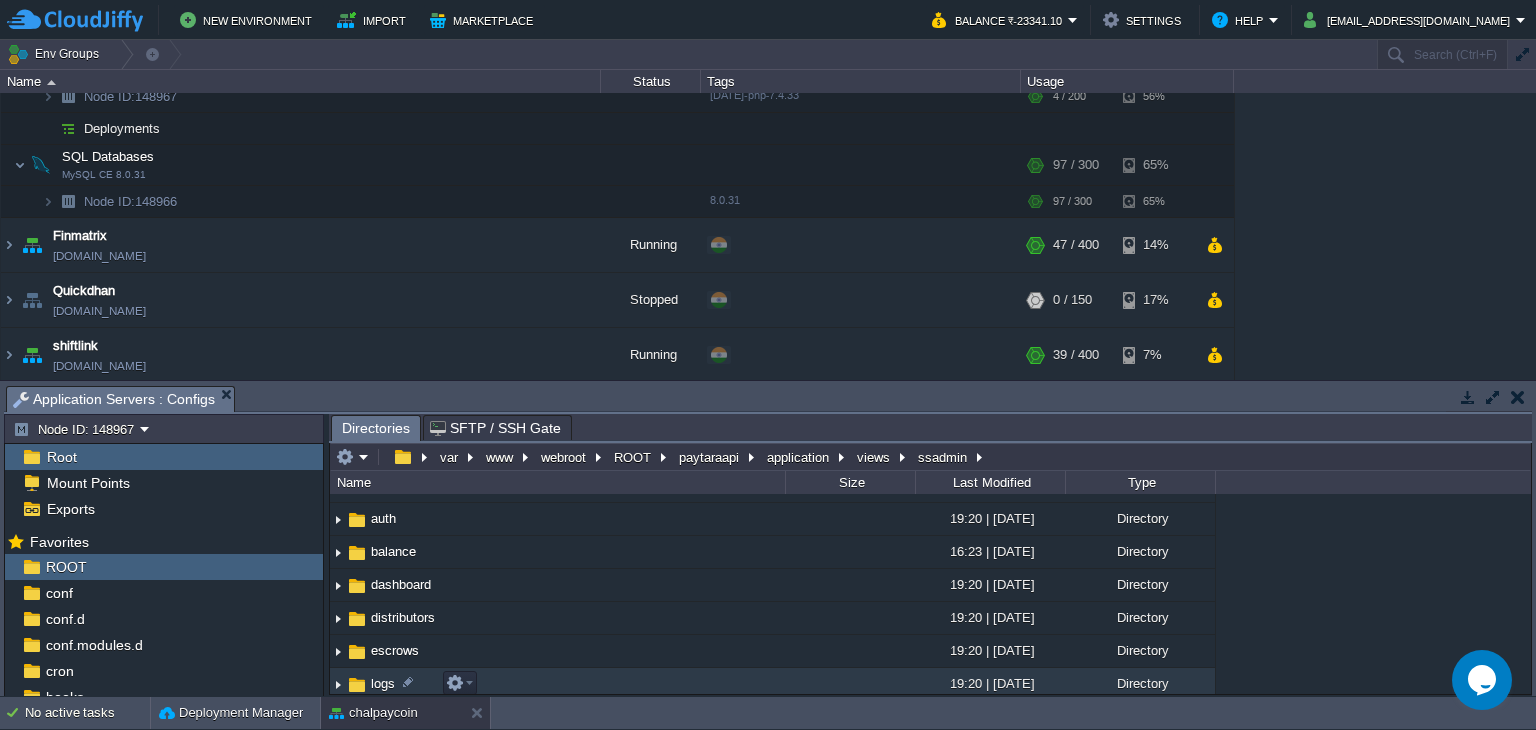 scroll, scrollTop: 100, scrollLeft: 0, axis: vertical 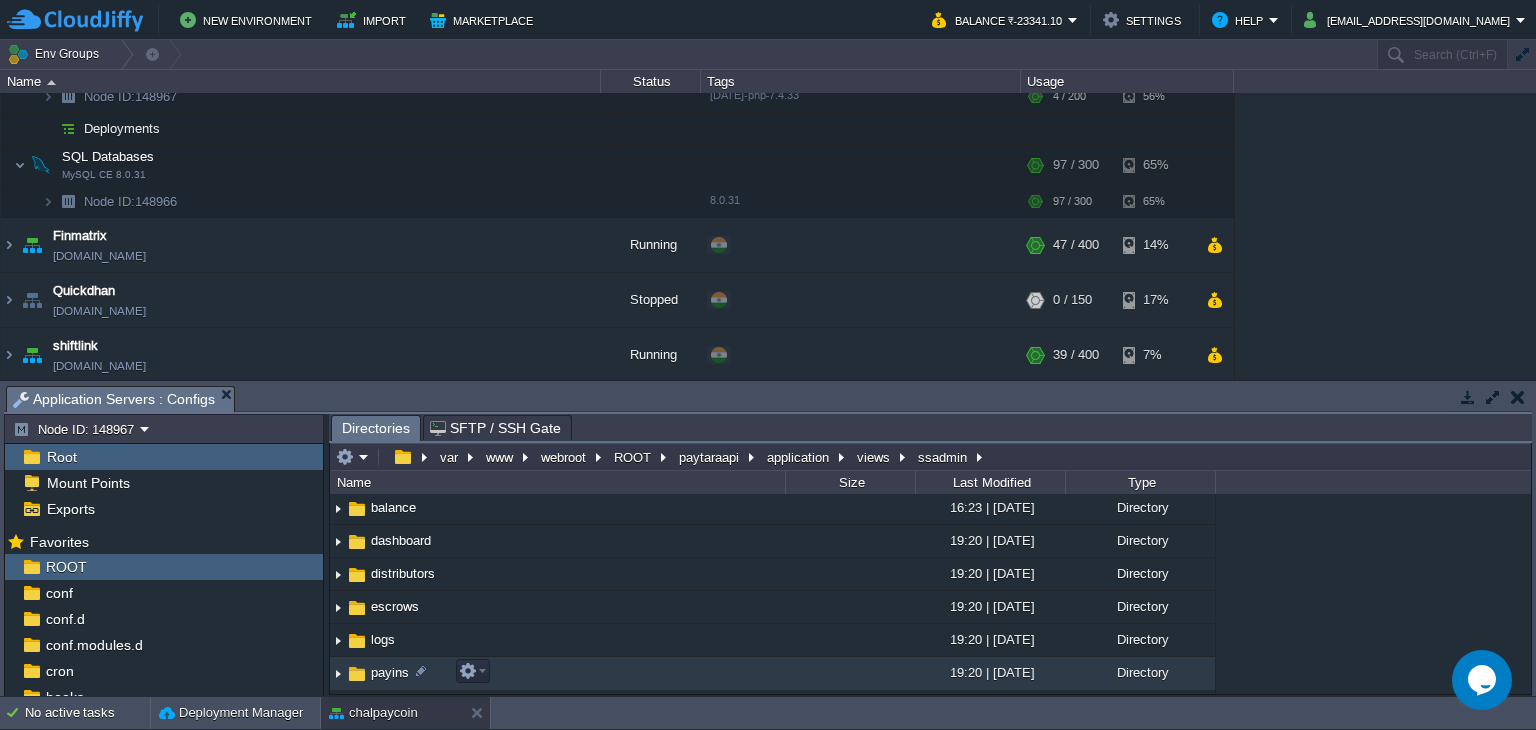 click on "payins" at bounding box center [390, 672] 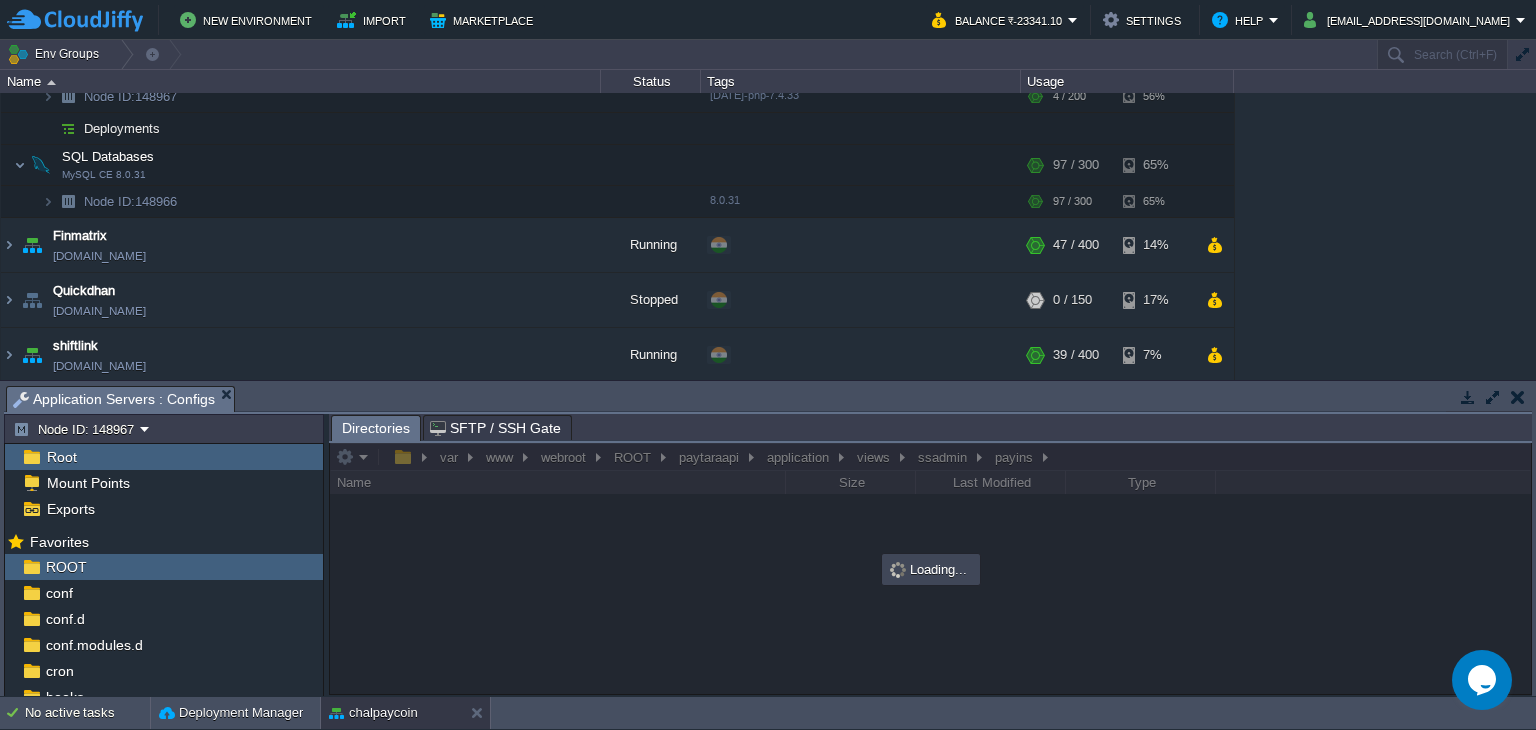 scroll, scrollTop: 0, scrollLeft: 0, axis: both 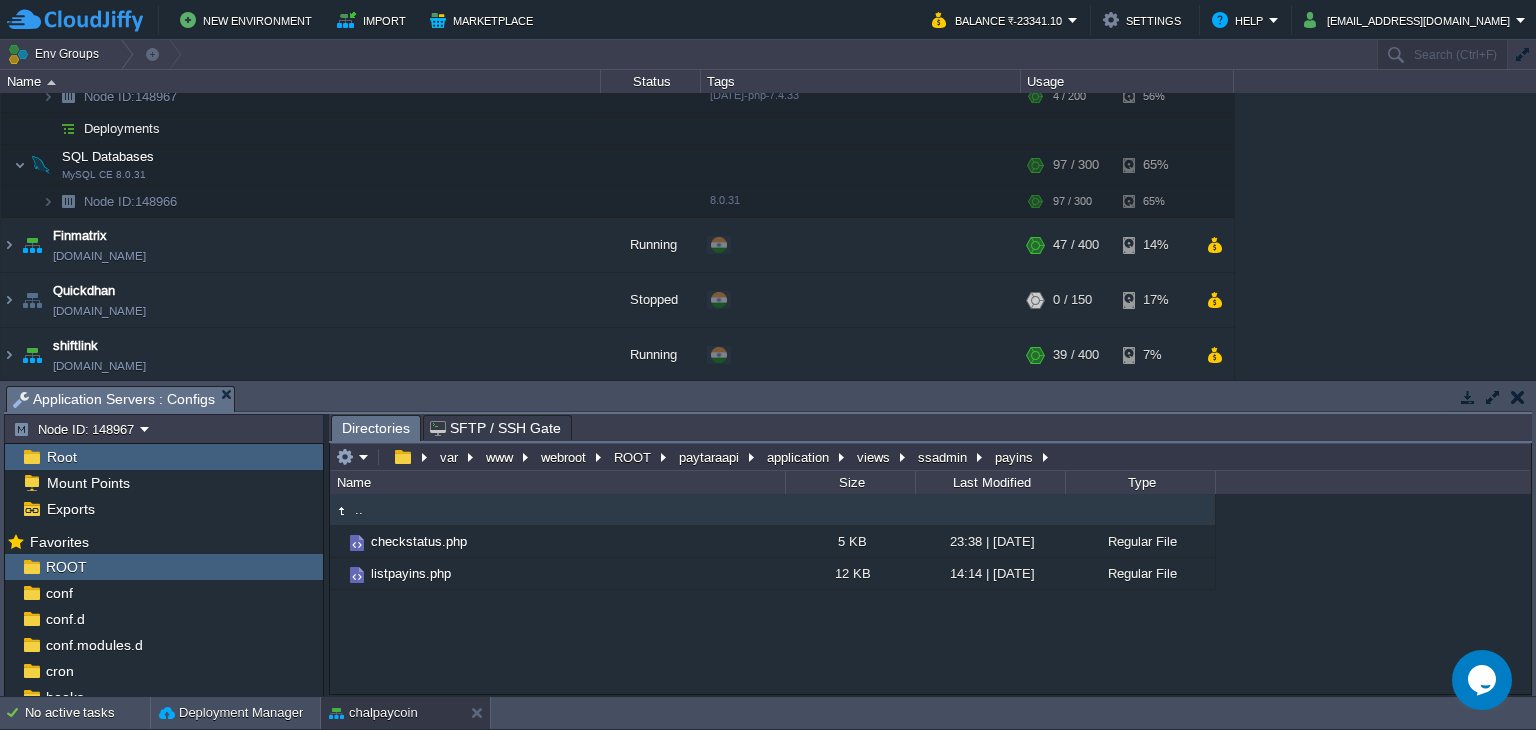 click at bounding box center (352, 457) 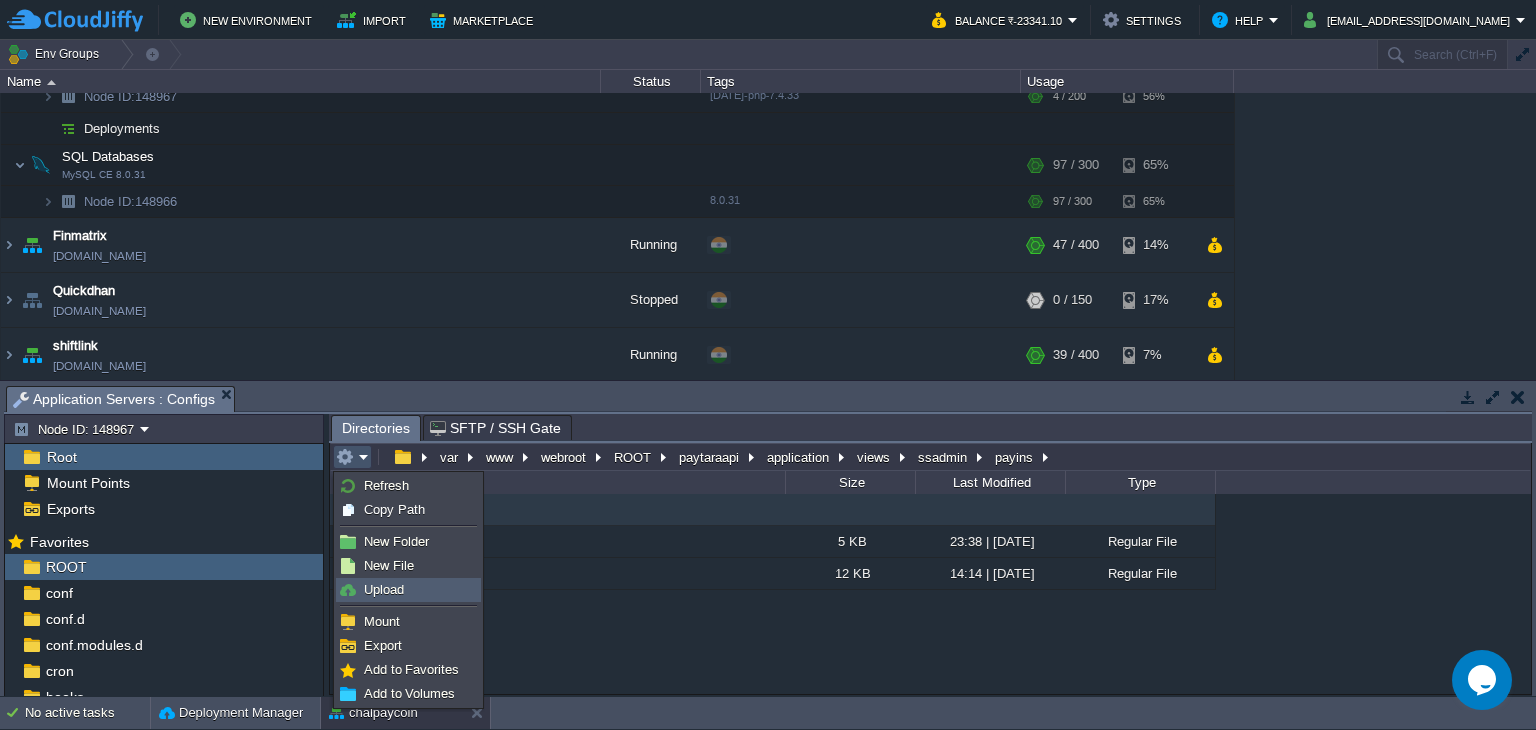 click on "Upload" at bounding box center (384, 589) 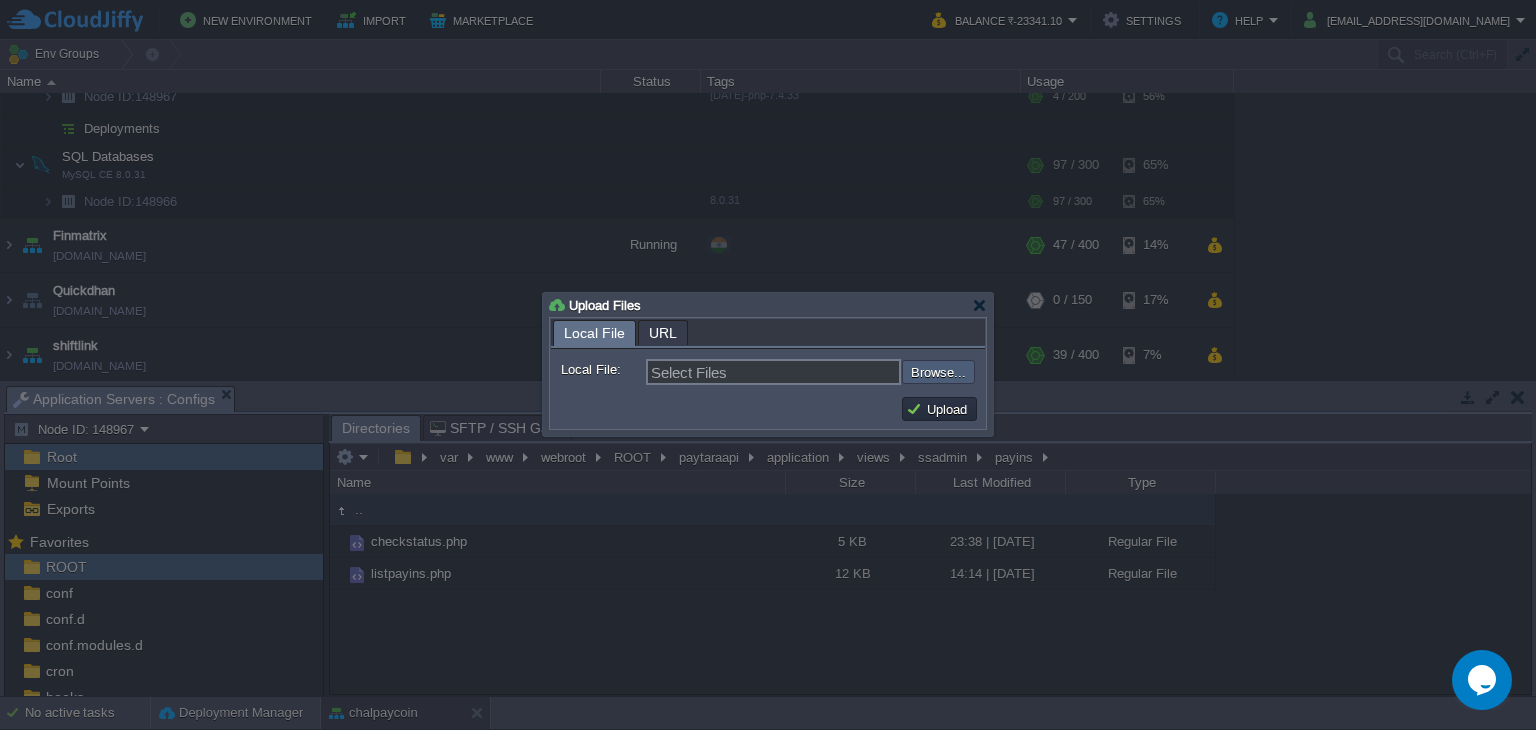 click at bounding box center (848, 372) 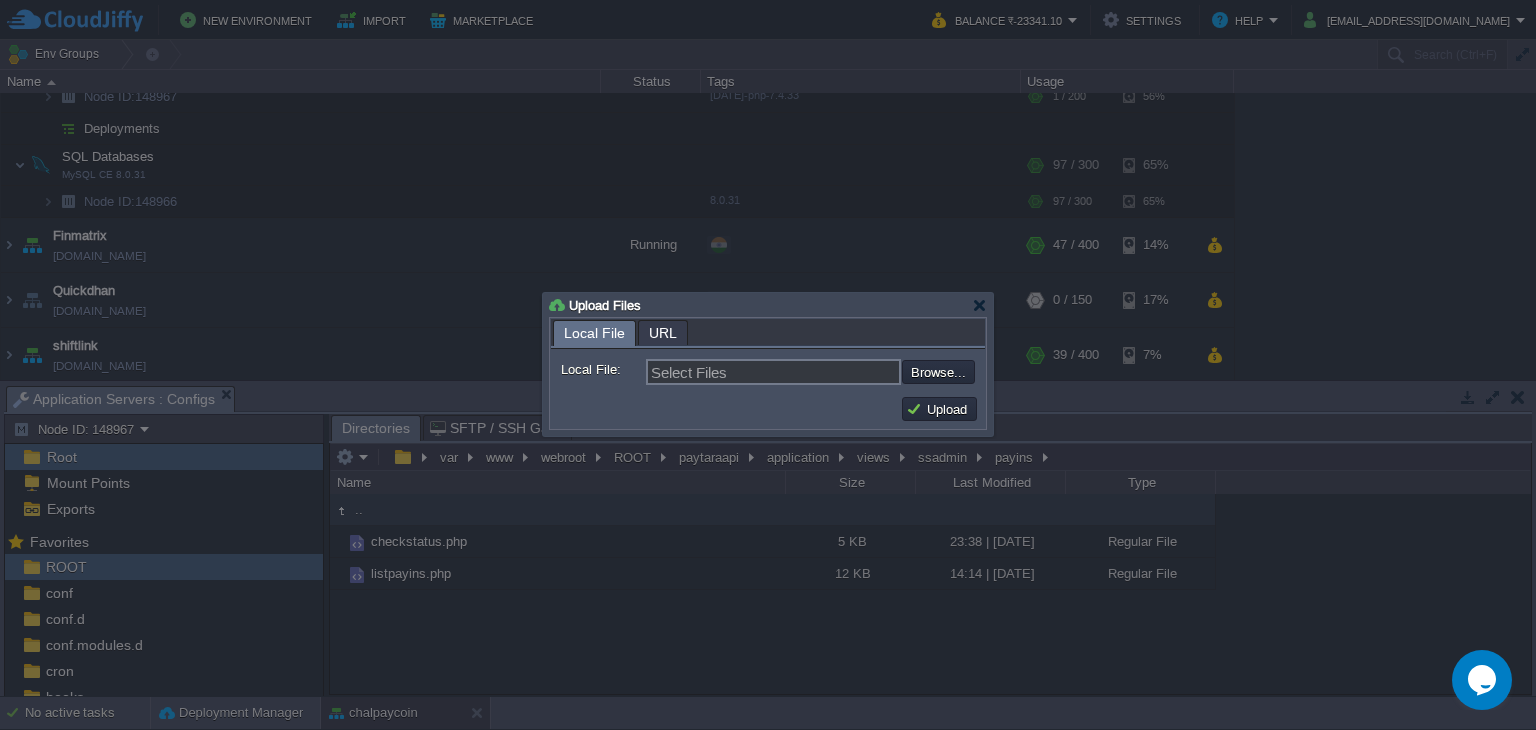type on "C:\fakepath\listpayins.php" 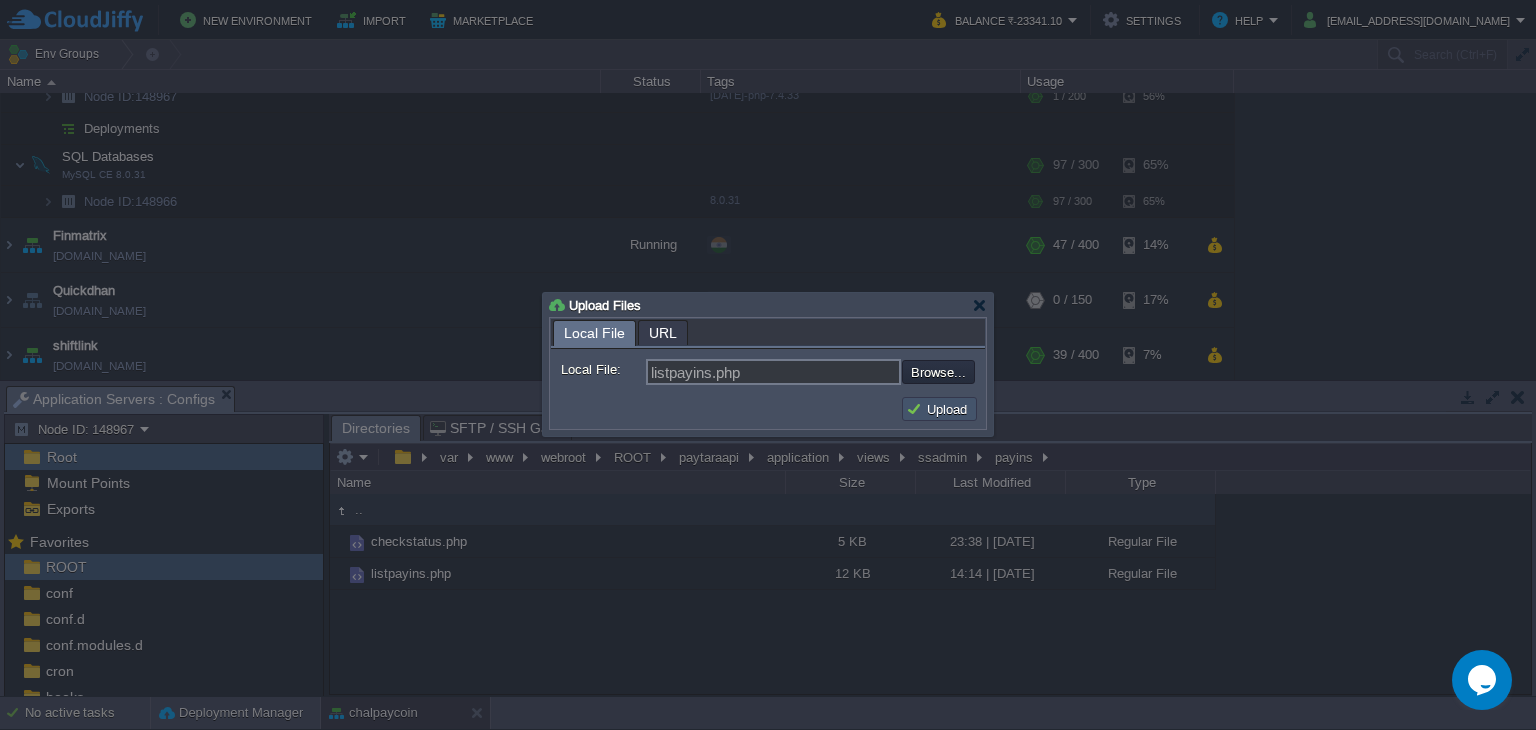 drag, startPoint x: 940, startPoint y: 412, endPoint x: 926, endPoint y: 408, distance: 14.56022 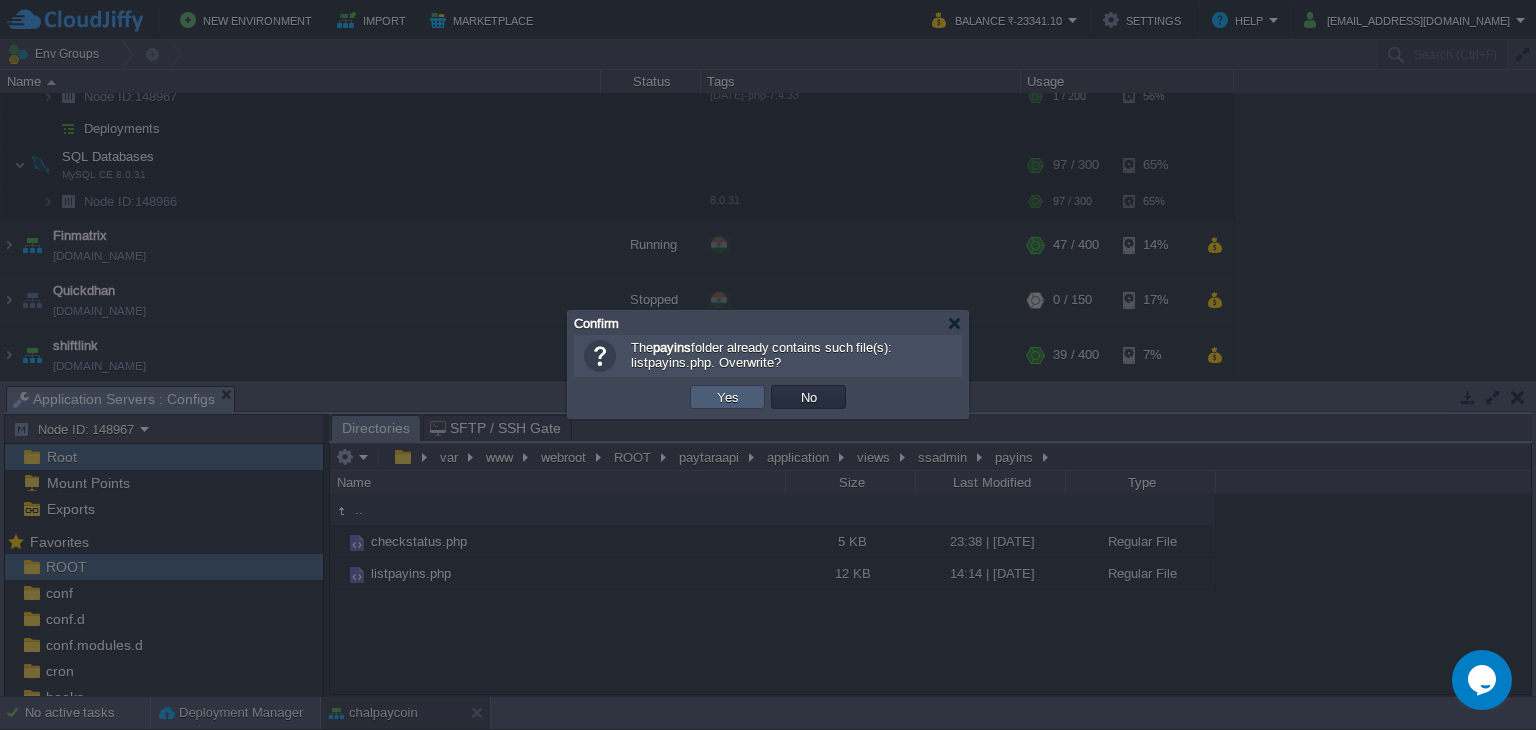 click on "Yes" at bounding box center [728, 397] 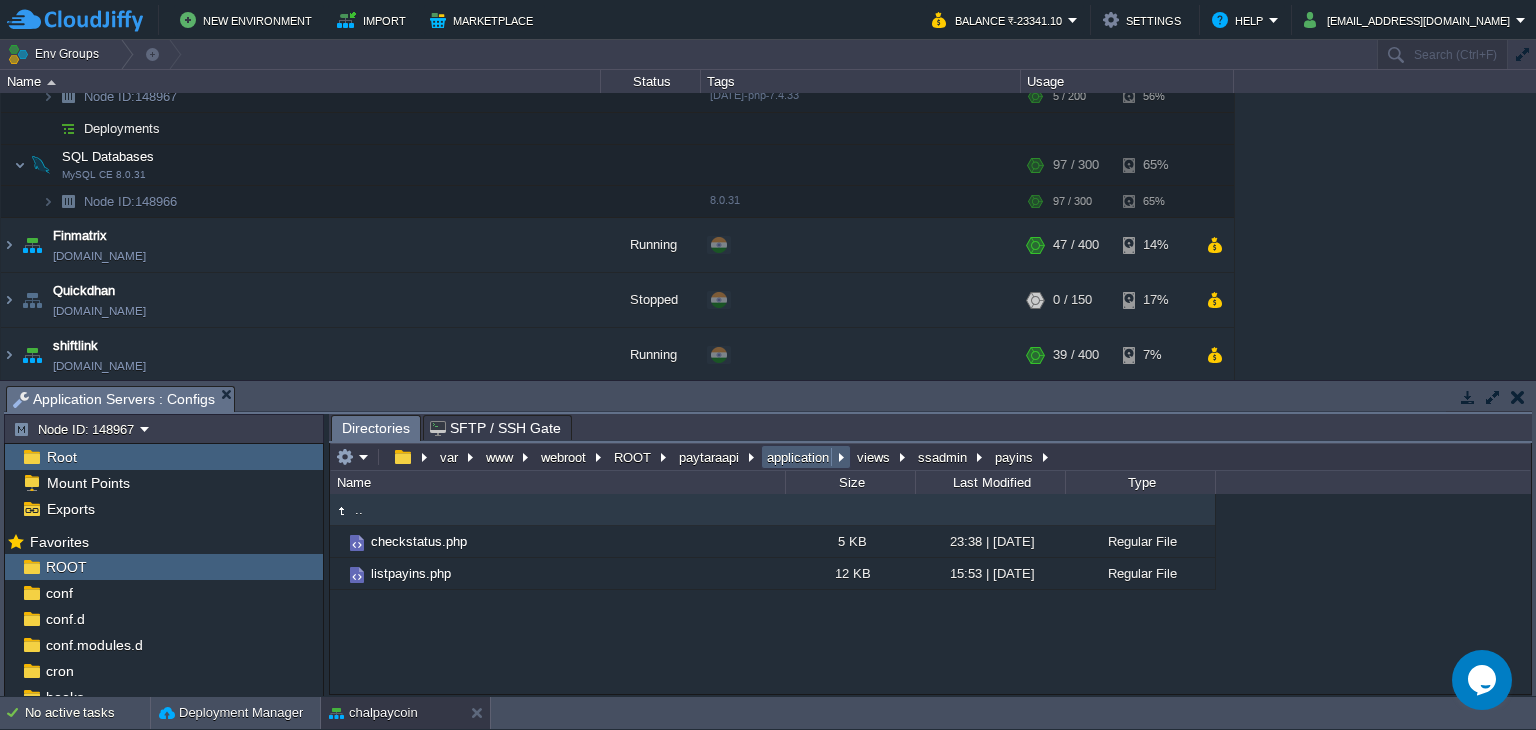 click on "application" at bounding box center (799, 457) 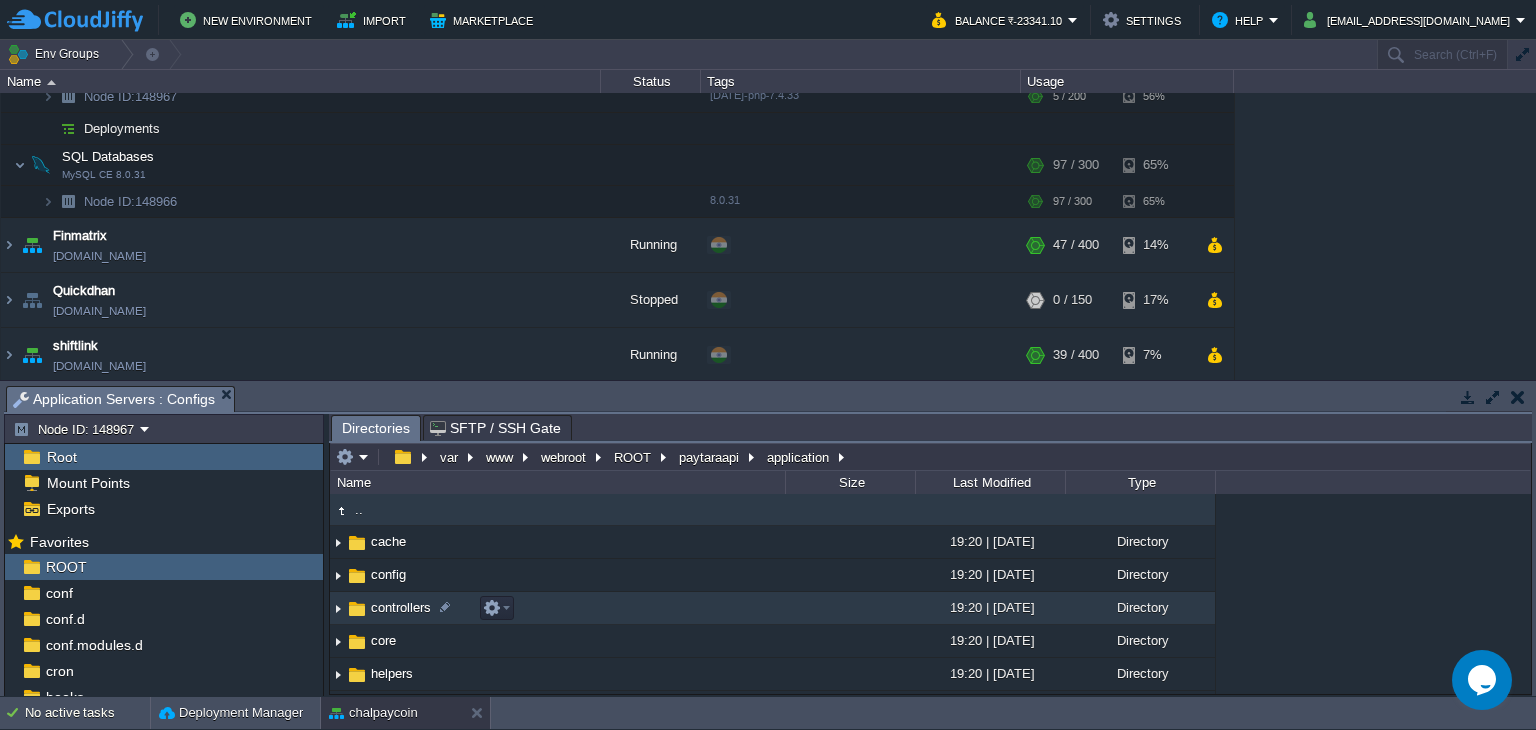 click on "controllers" at bounding box center [401, 607] 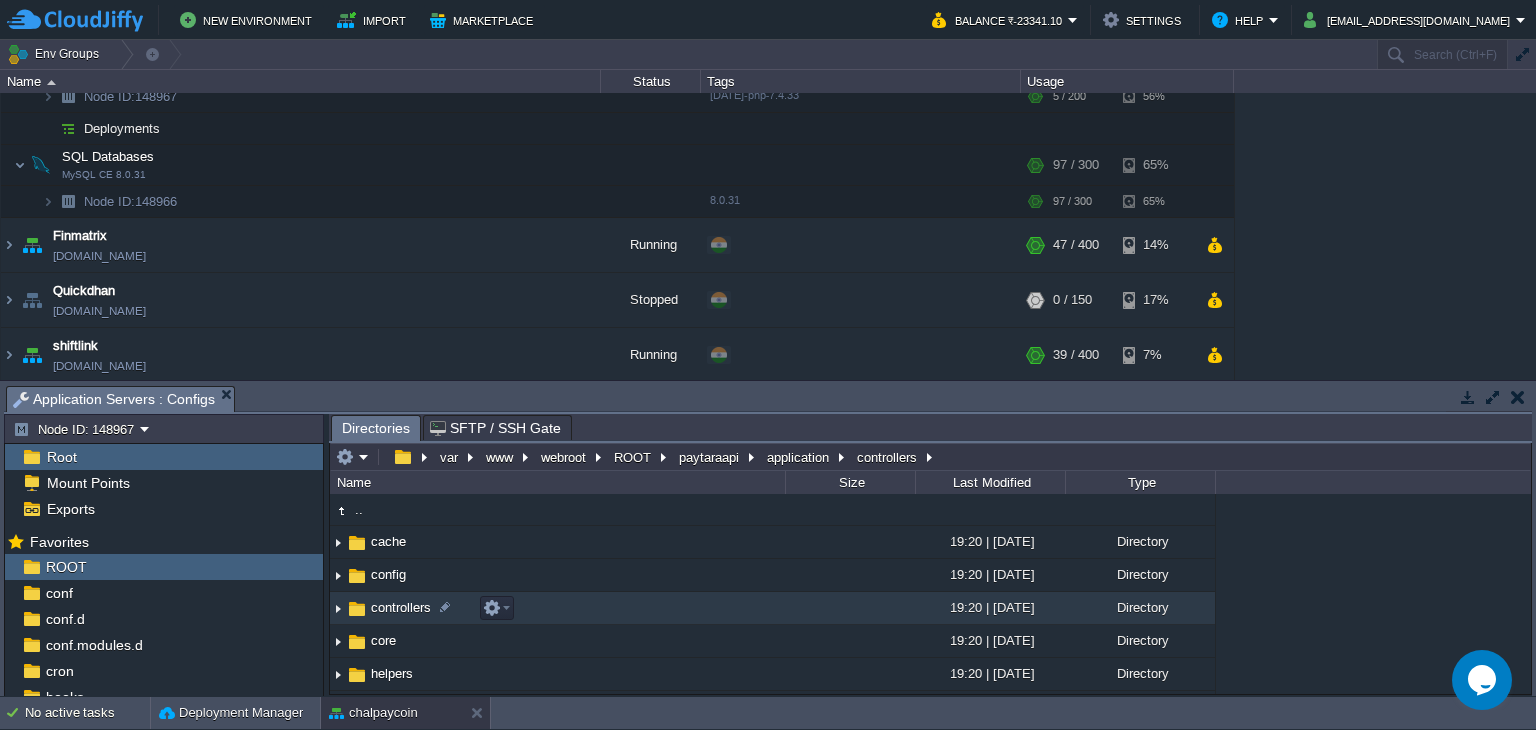 click on "controllers" at bounding box center [401, 607] 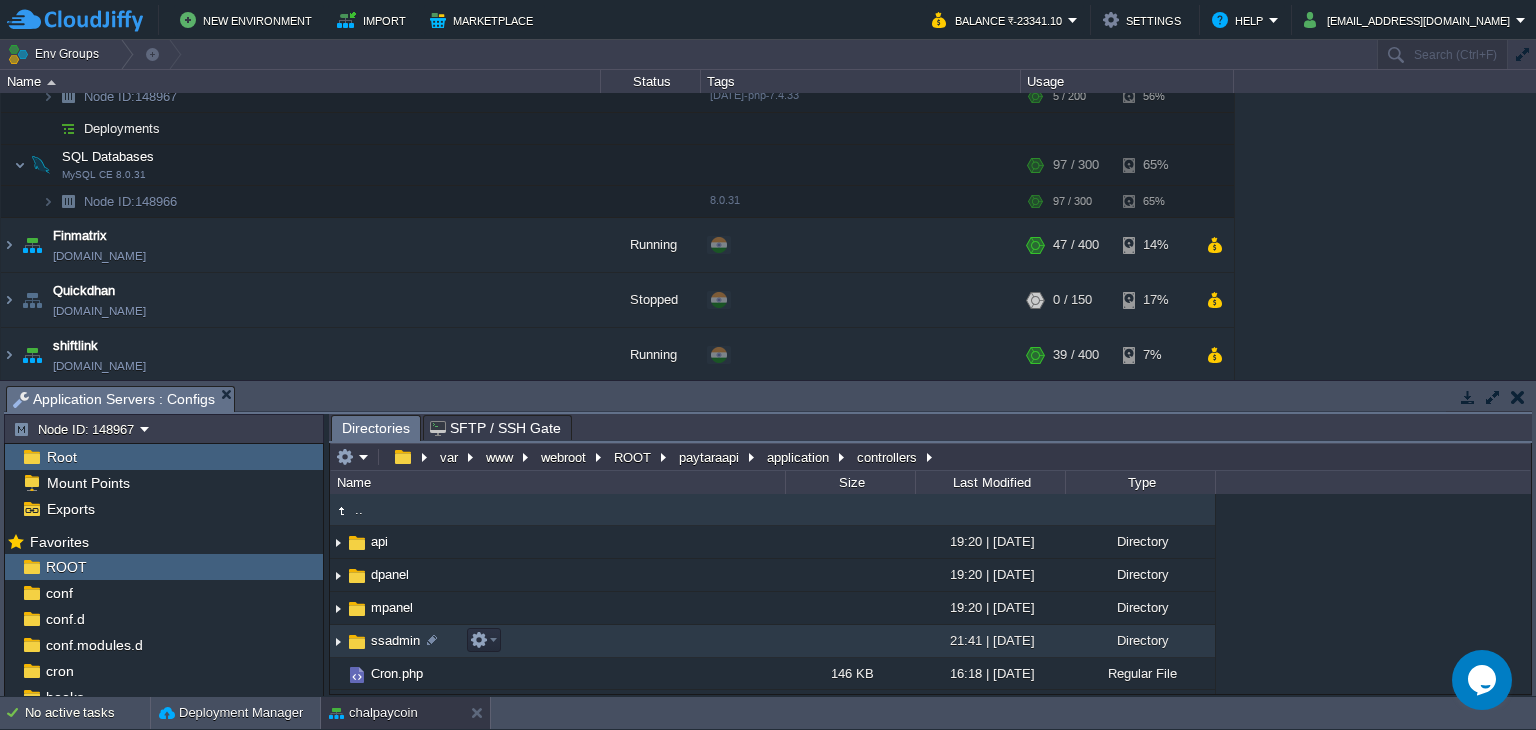 click on "ssadmin" at bounding box center (395, 640) 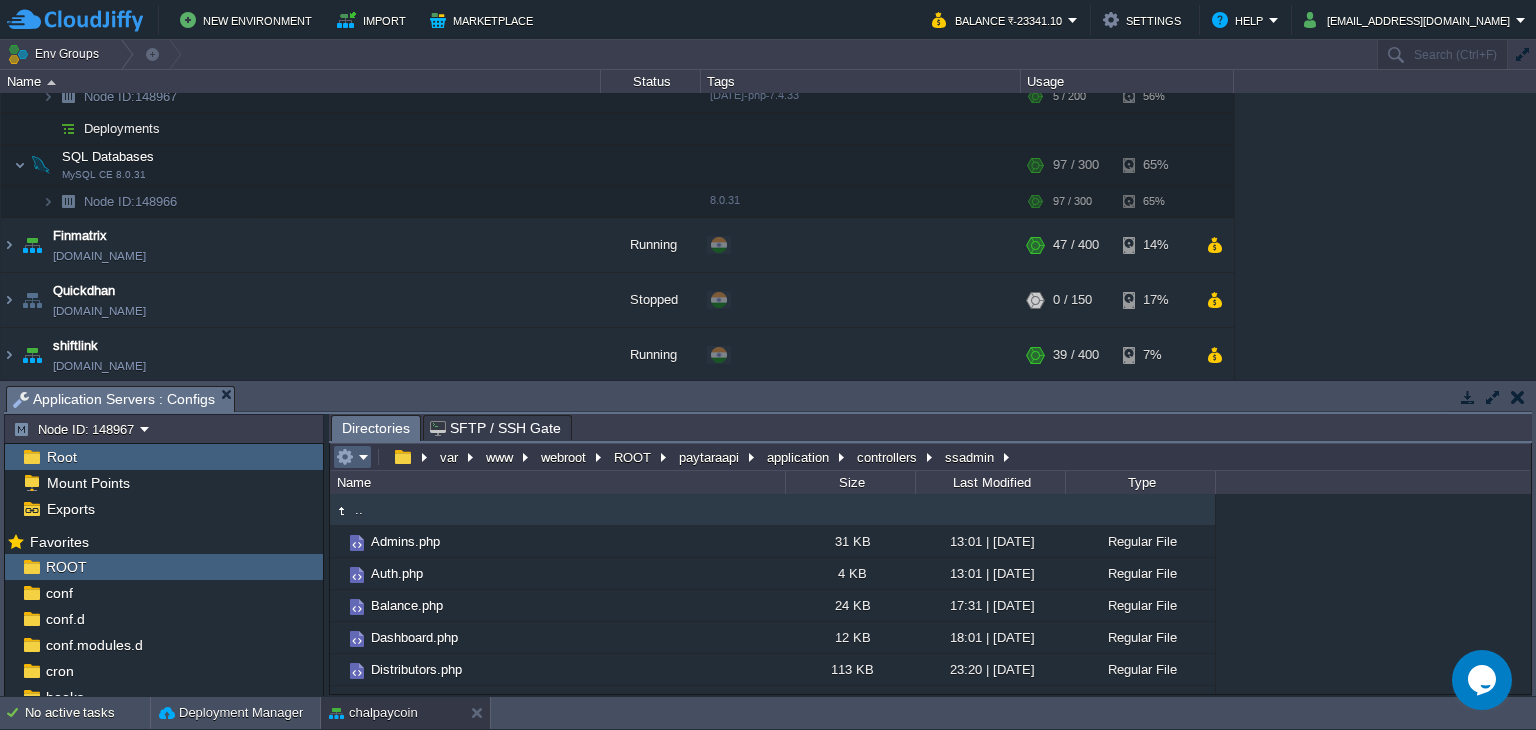 click at bounding box center [352, 457] 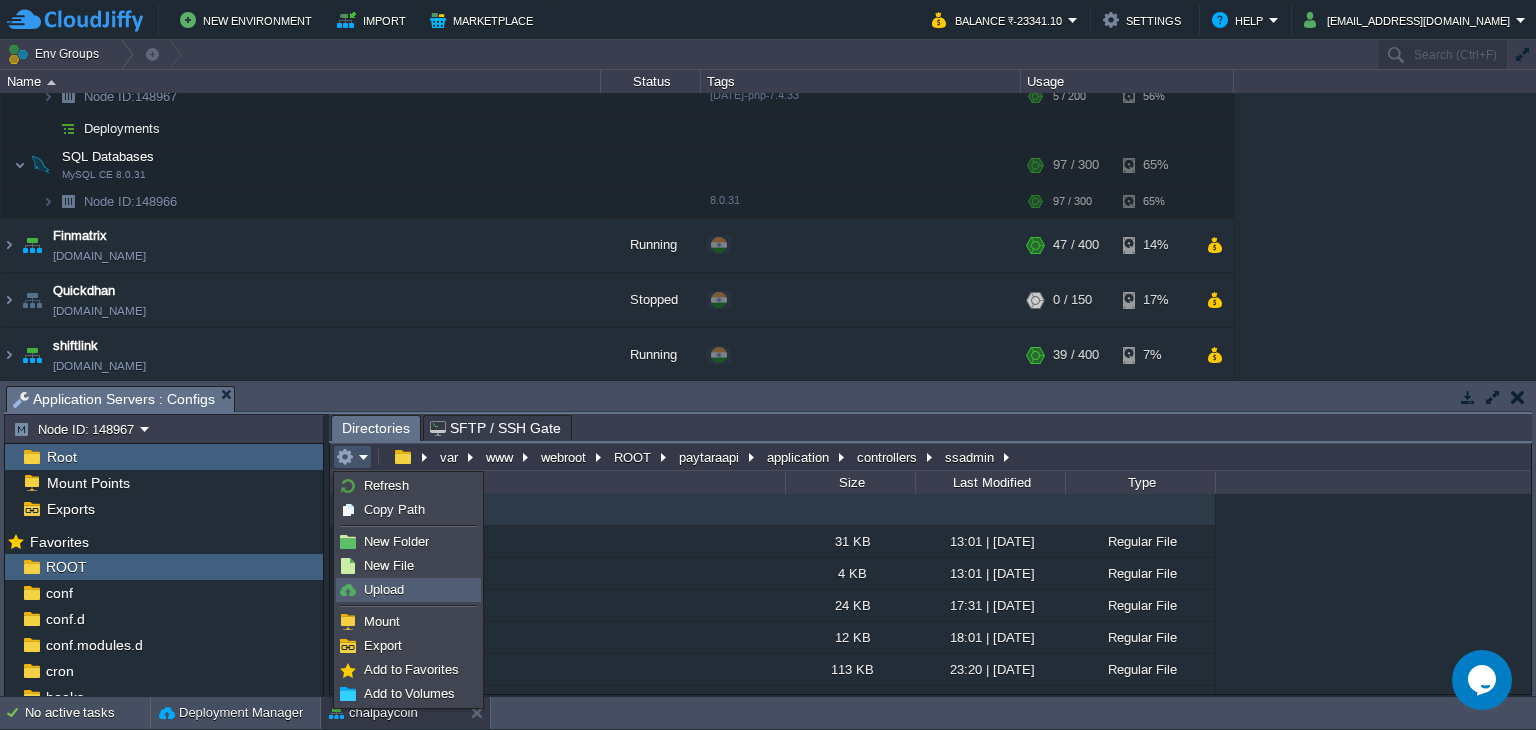 click on "Upload" at bounding box center [384, 589] 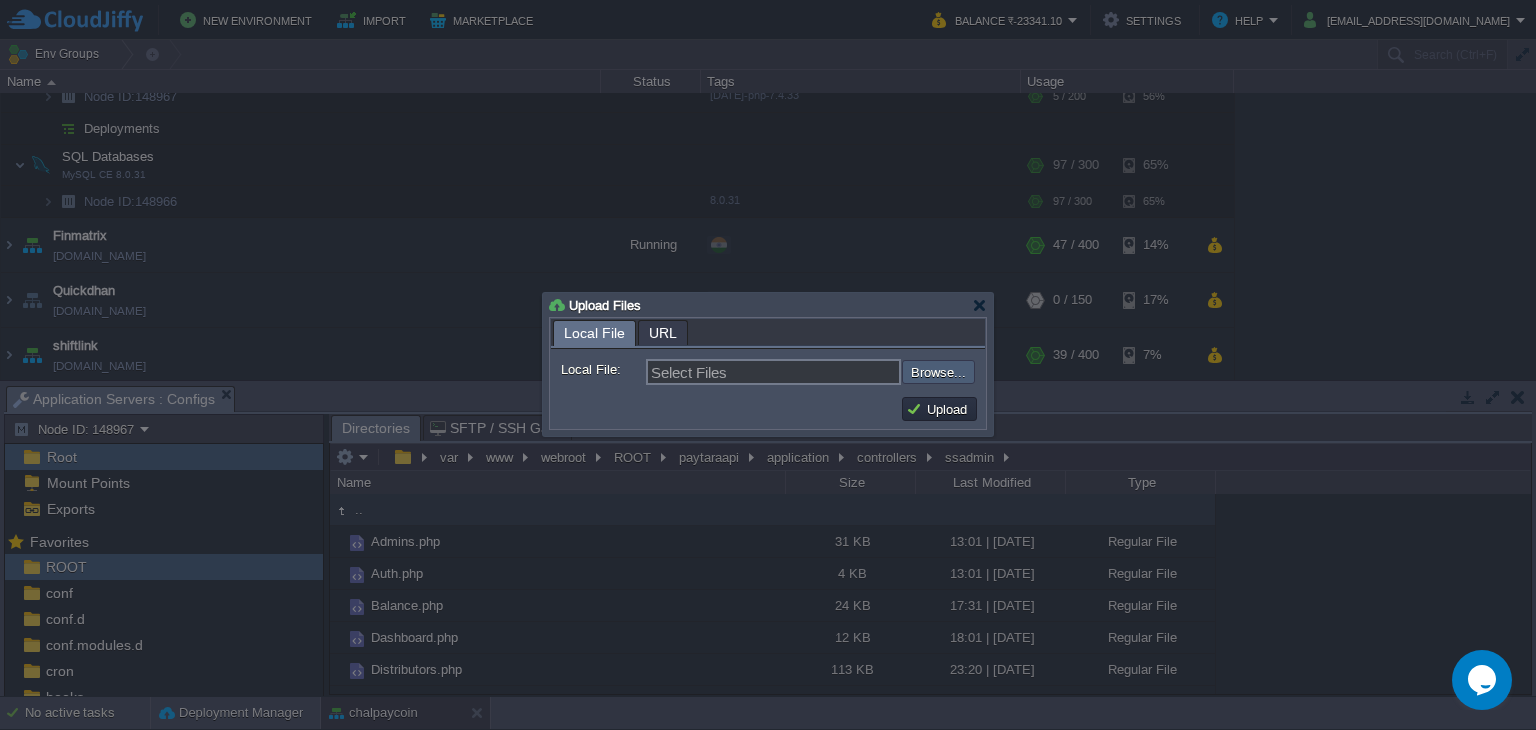 click at bounding box center (848, 372) 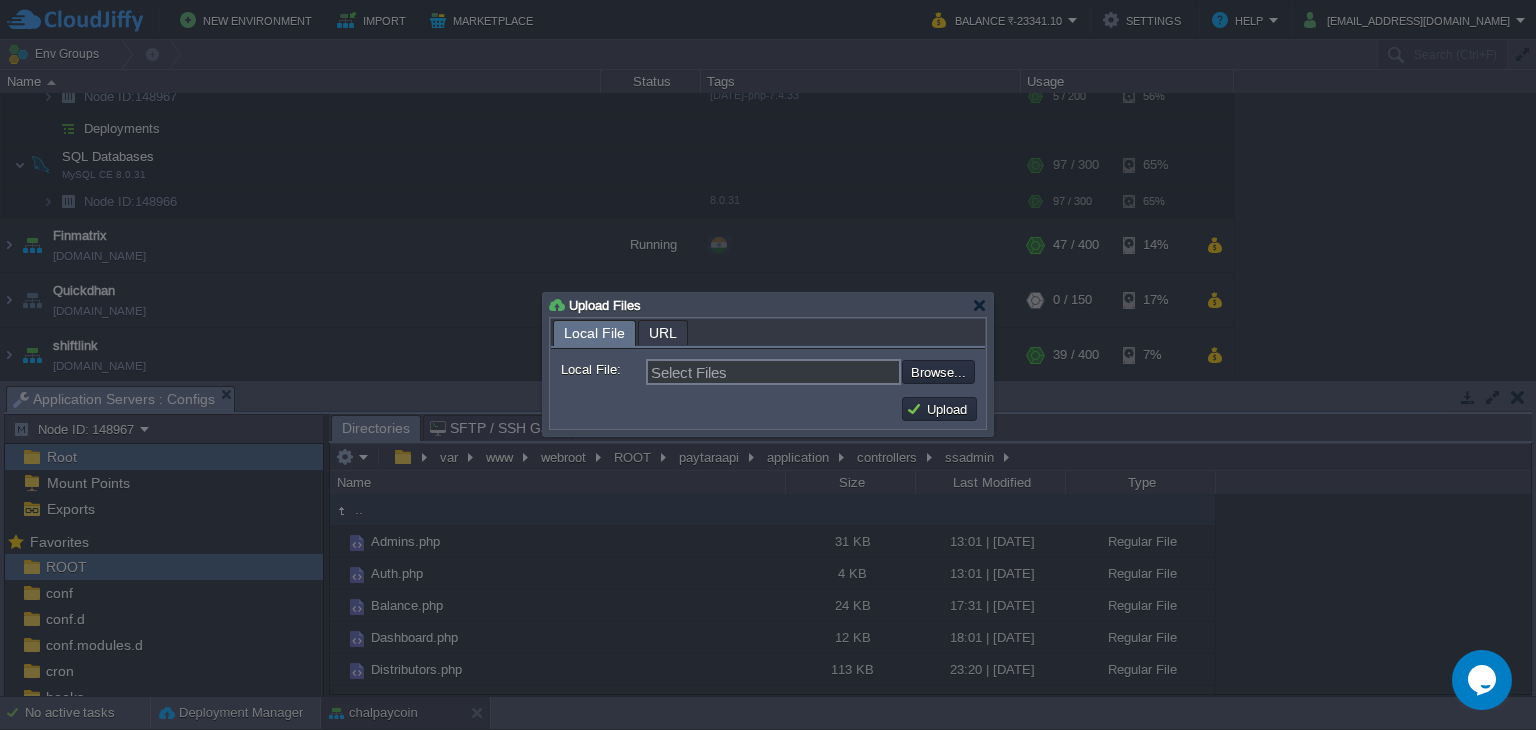 type on "C:\fakepath\Payins.php" 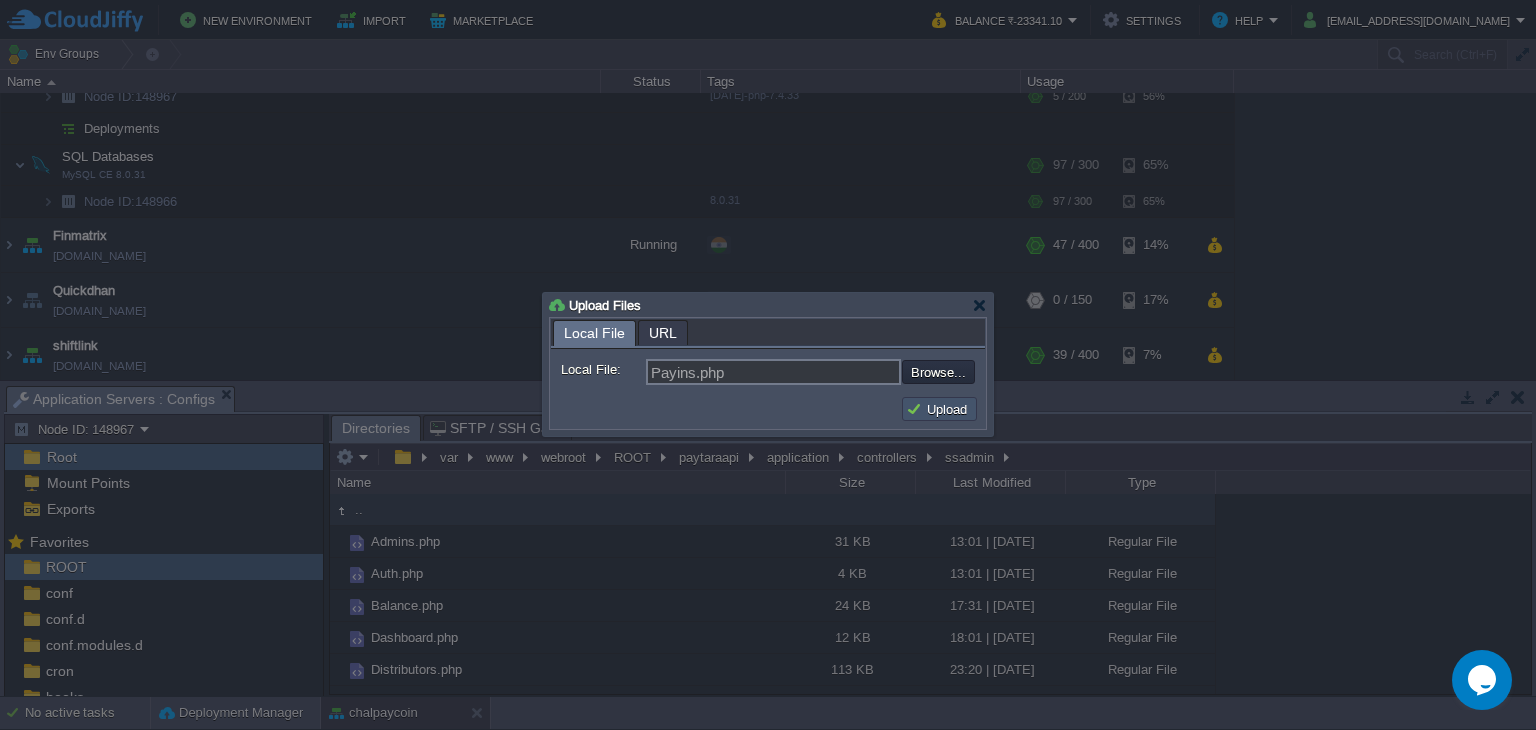 click on "Upload" at bounding box center [939, 409] 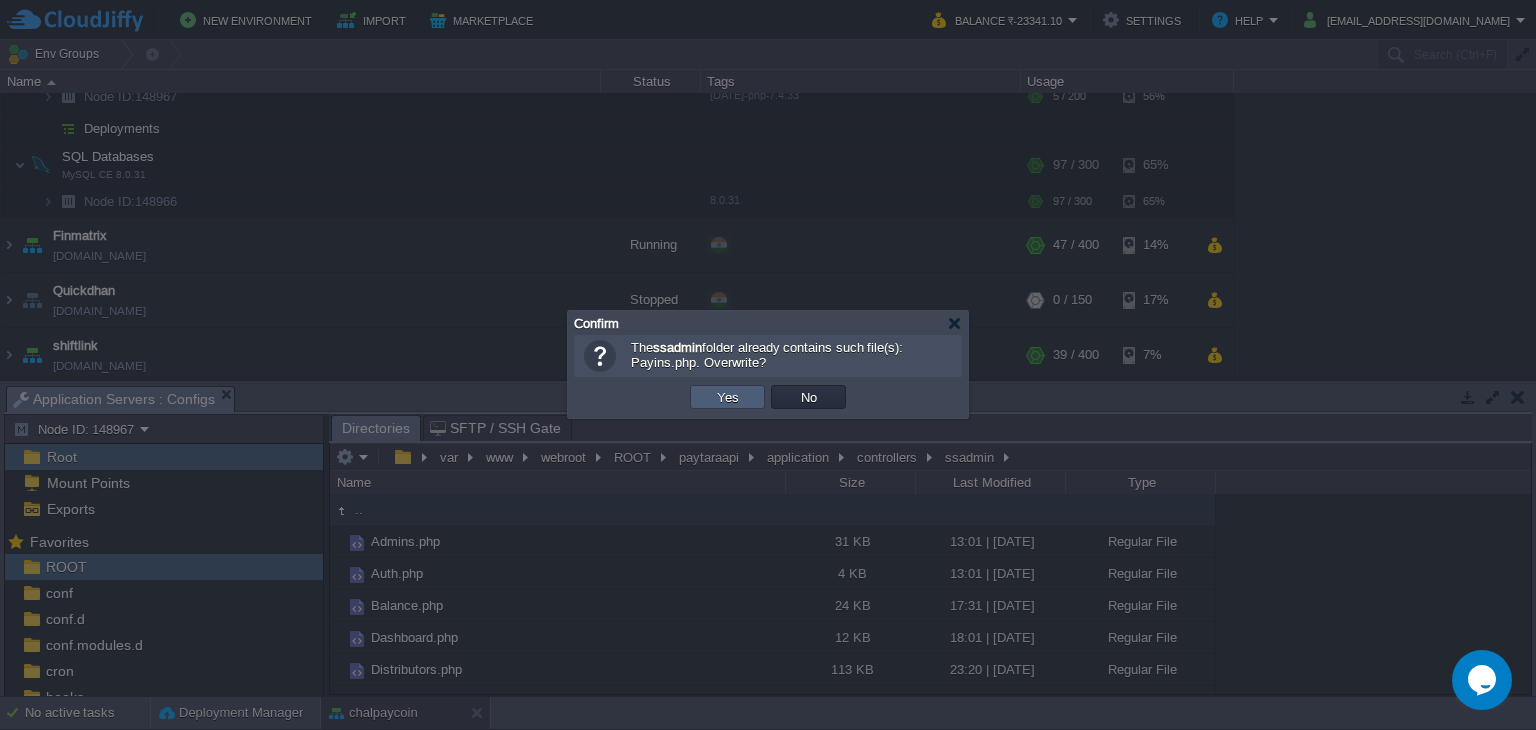 click on "Yes" at bounding box center [728, 397] 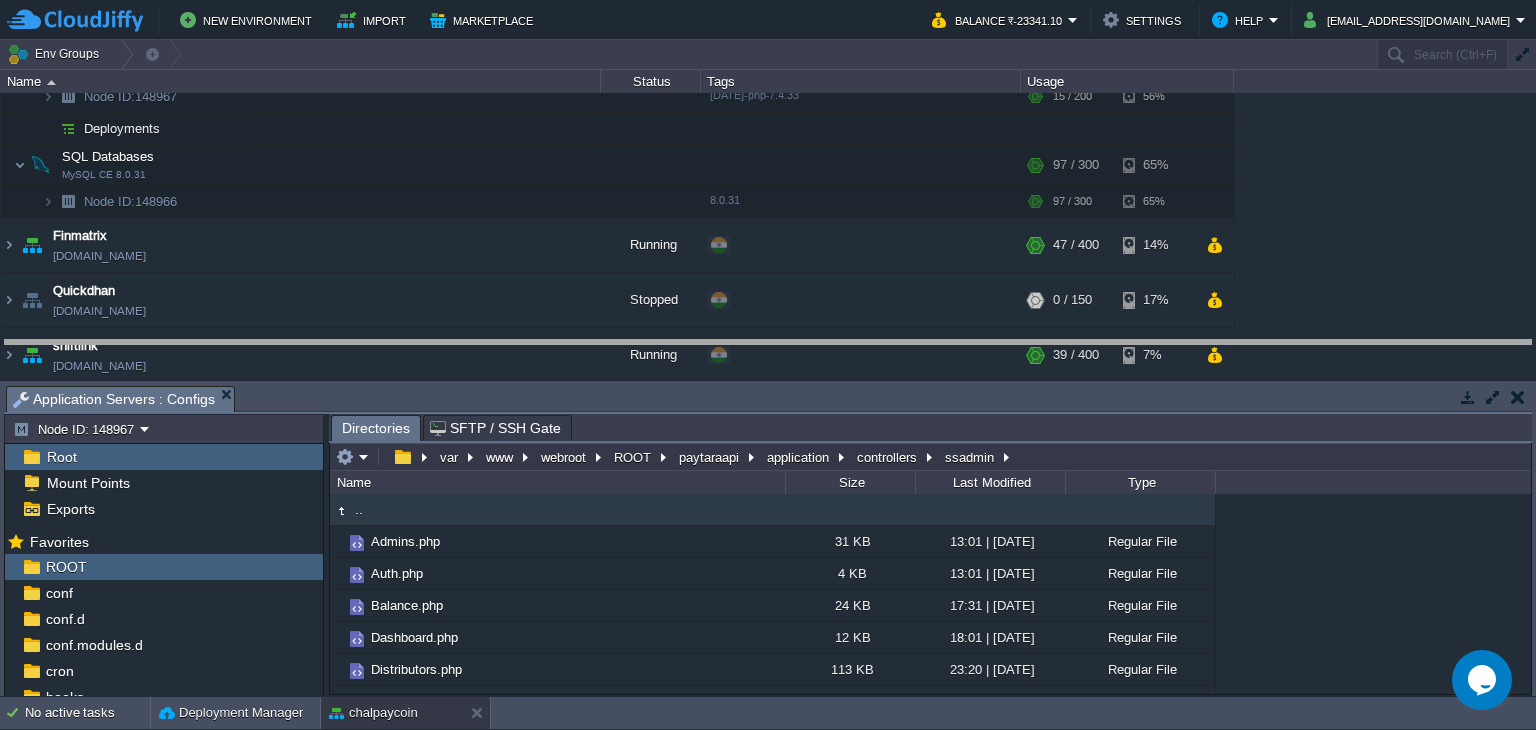drag, startPoint x: 1000, startPoint y: 394, endPoint x: 1003, endPoint y: 348, distance: 46.09772 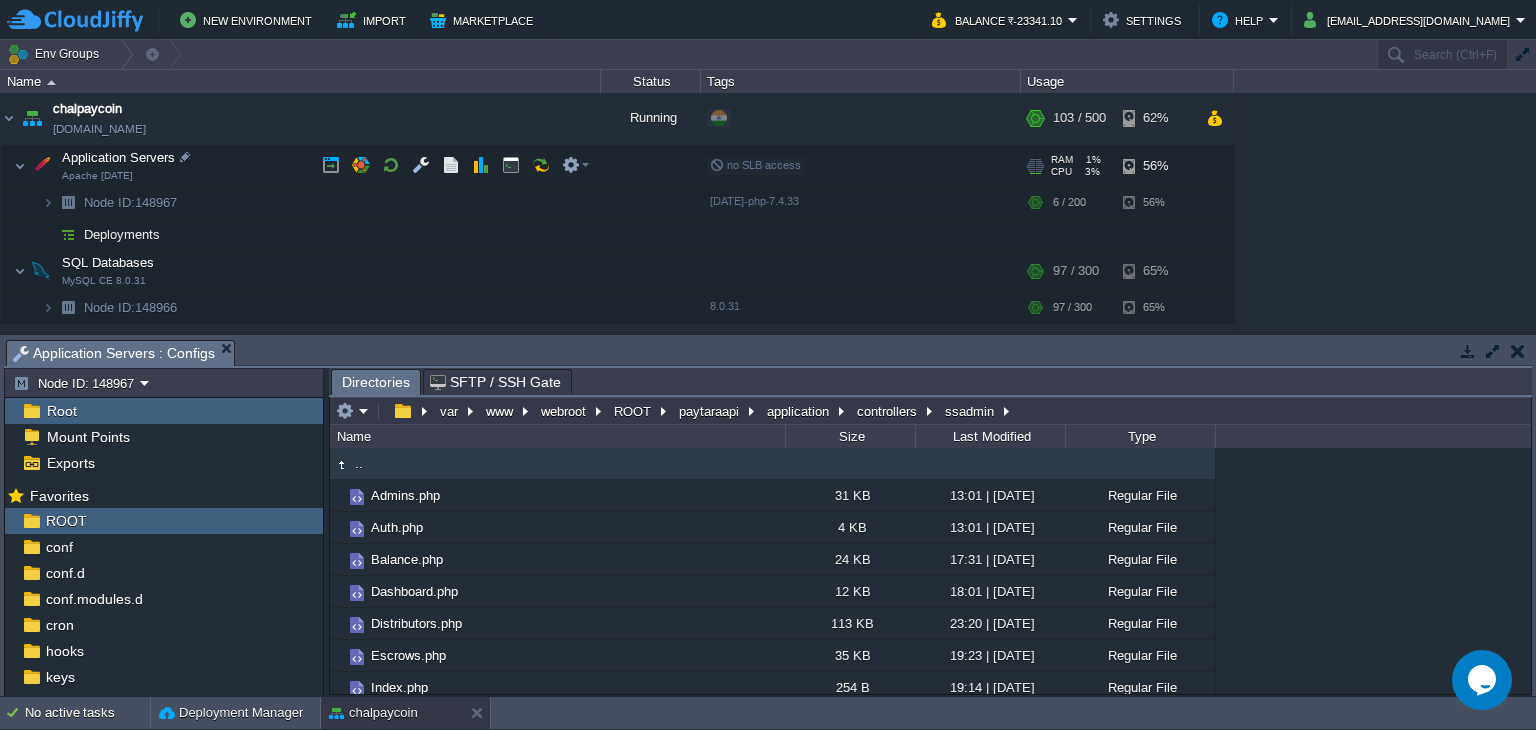 scroll, scrollTop: 0, scrollLeft: 0, axis: both 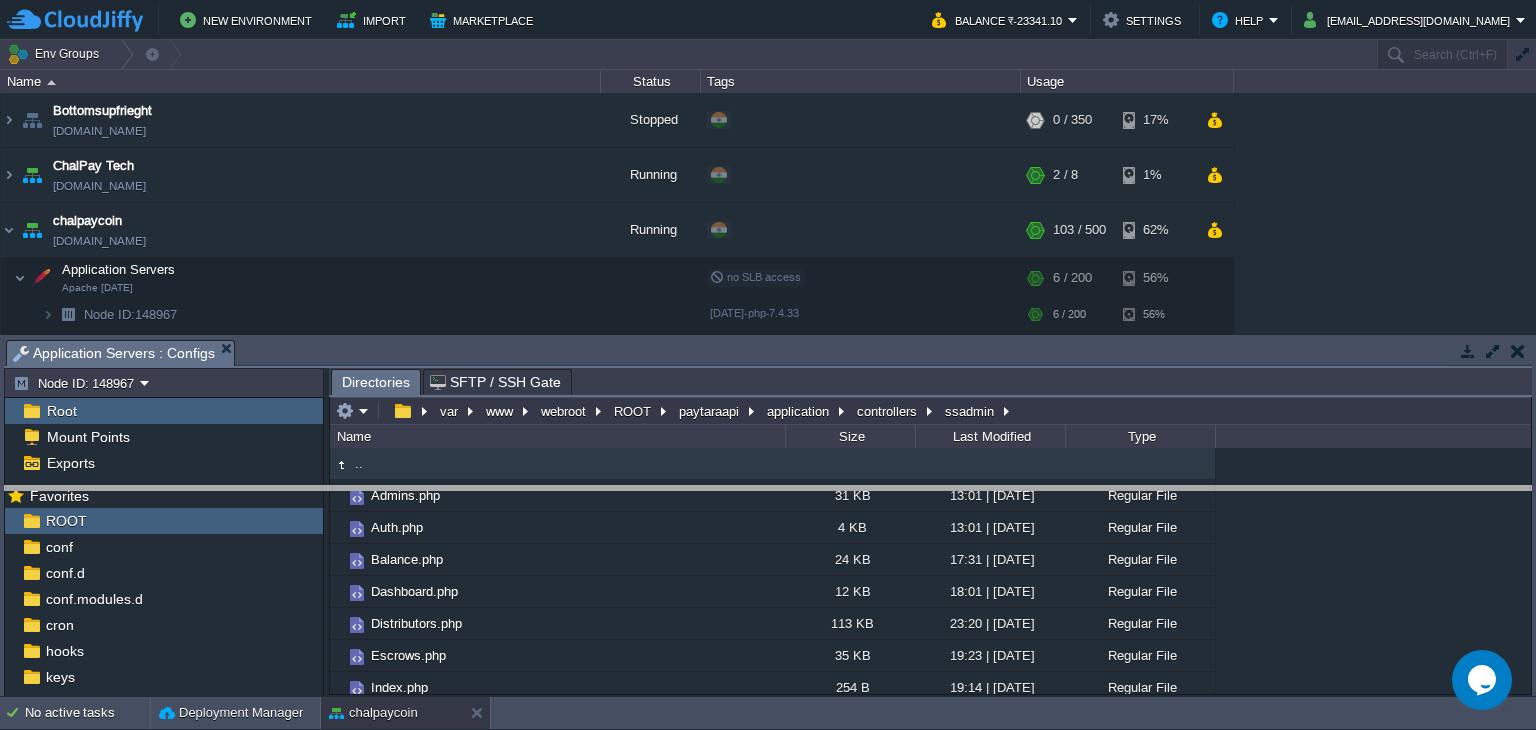 drag, startPoint x: 738, startPoint y: 354, endPoint x: 780, endPoint y: 500, distance: 151.92104 